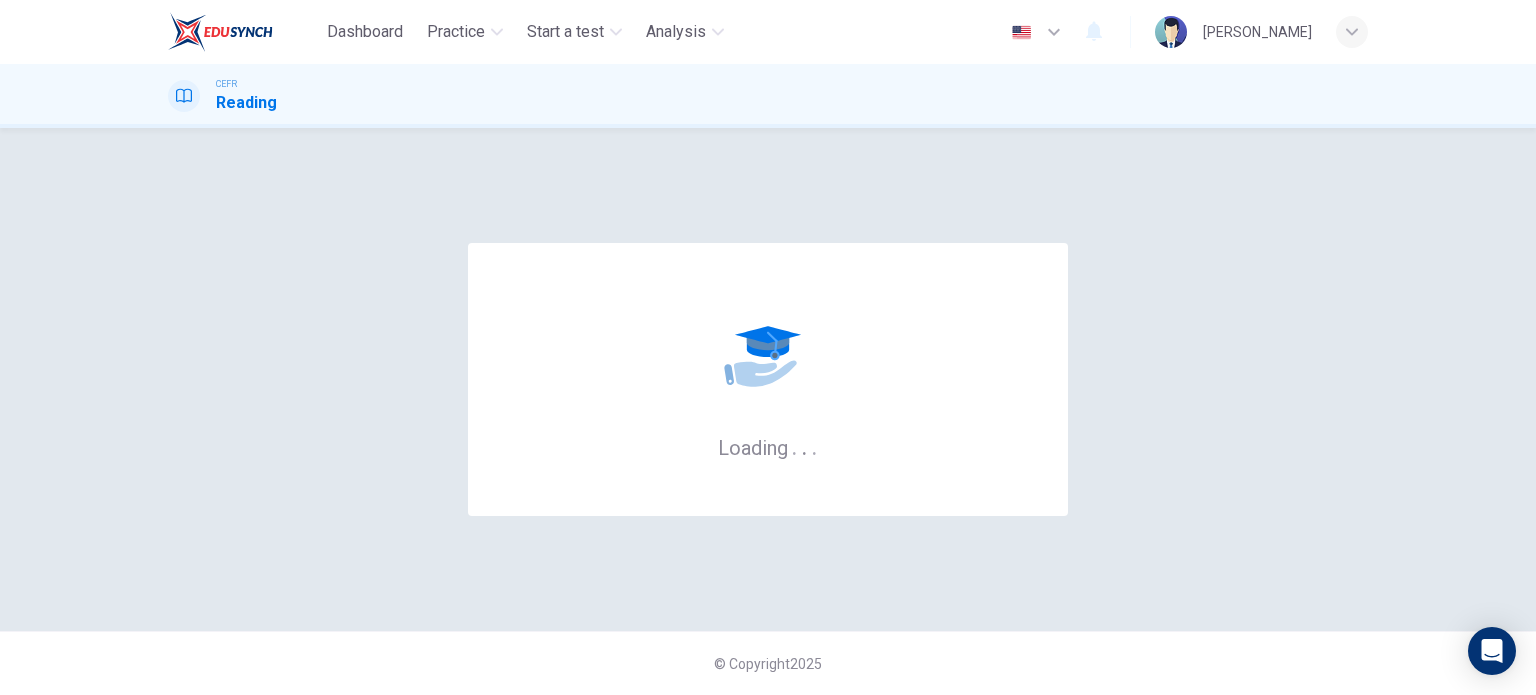 scroll, scrollTop: 0, scrollLeft: 0, axis: both 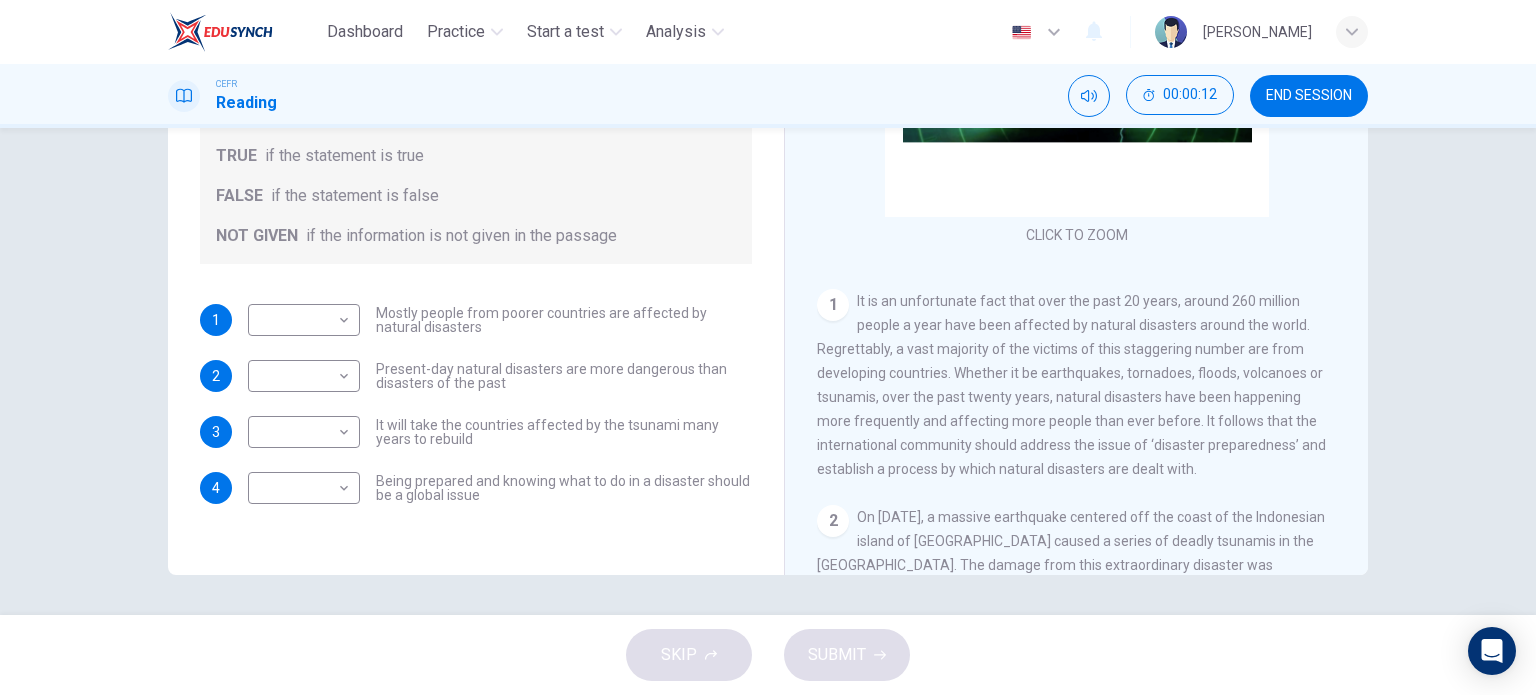 drag, startPoint x: 1188, startPoint y: 302, endPoint x: 1192, endPoint y: 323, distance: 21.377558 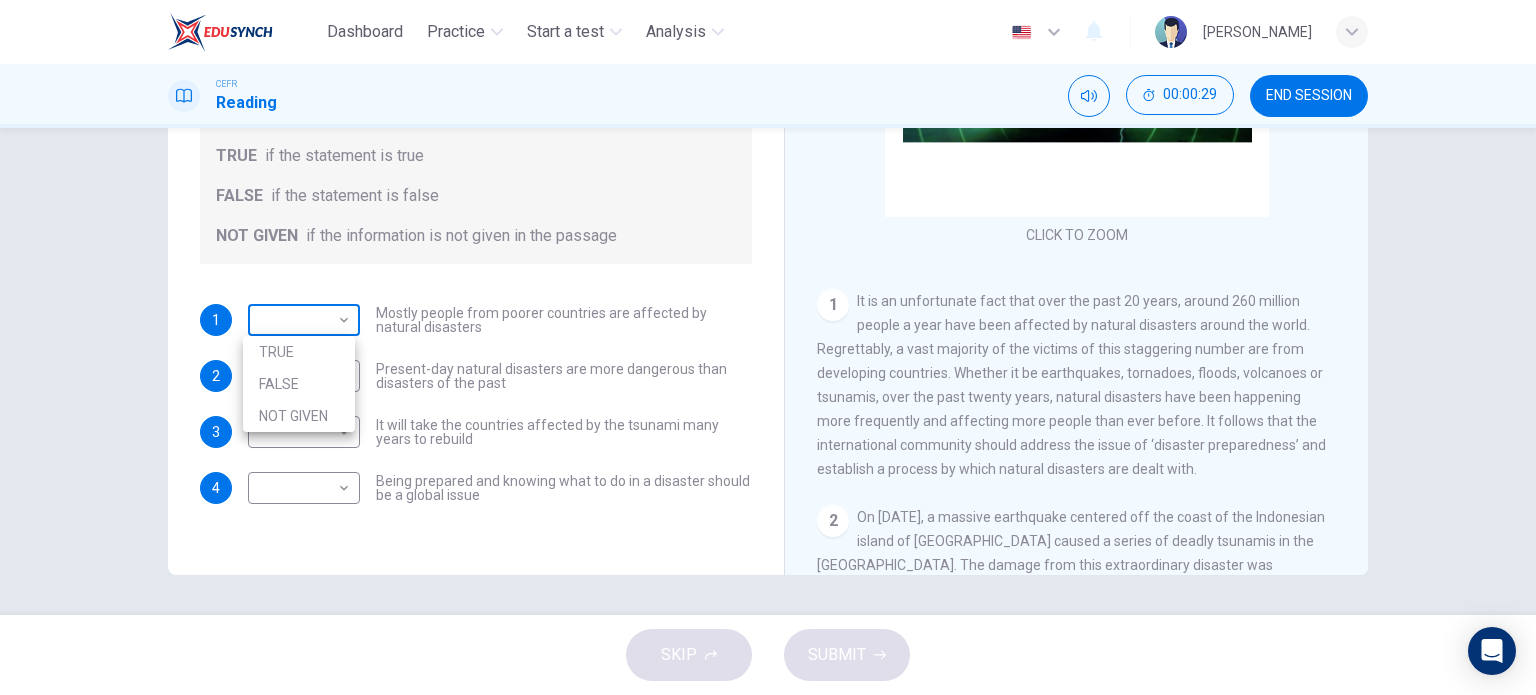 click on "Dashboard Practice Start a test Analysis English en ​ NUUR ALYSSA BINTI KHIR AKYARIFF CEFR Reading 00:00:29 END SESSION Questions 1 - 4 Do the following statements agree with the information given in the Reading Passage?
In the boxes below, write TRUE if the statement is true FALSE if the statement is false NOT GIVEN if the information is not given in the passage 1 ​ ​ Mostly people from poorer countries are affected by natural disasters 2 ​ ​ Present-day natural disasters are more dangerous than disasters of the past 3 ​ ​ It will take the countries affected by the tsunami many years to rebuild 4 ​ ​ Being prepared and knowing what to do in a disaster should be a global issue Preparing for the Threat CLICK TO ZOOM Click to Zoom 1 2 3 4 5 6 SKIP SUBMIT EduSynch - Online Language Proficiency Testing
Dashboard Practice Start a test Analysis Notifications © Copyright  2025 TRUE FALSE NOT GIVEN" at bounding box center (768, 347) 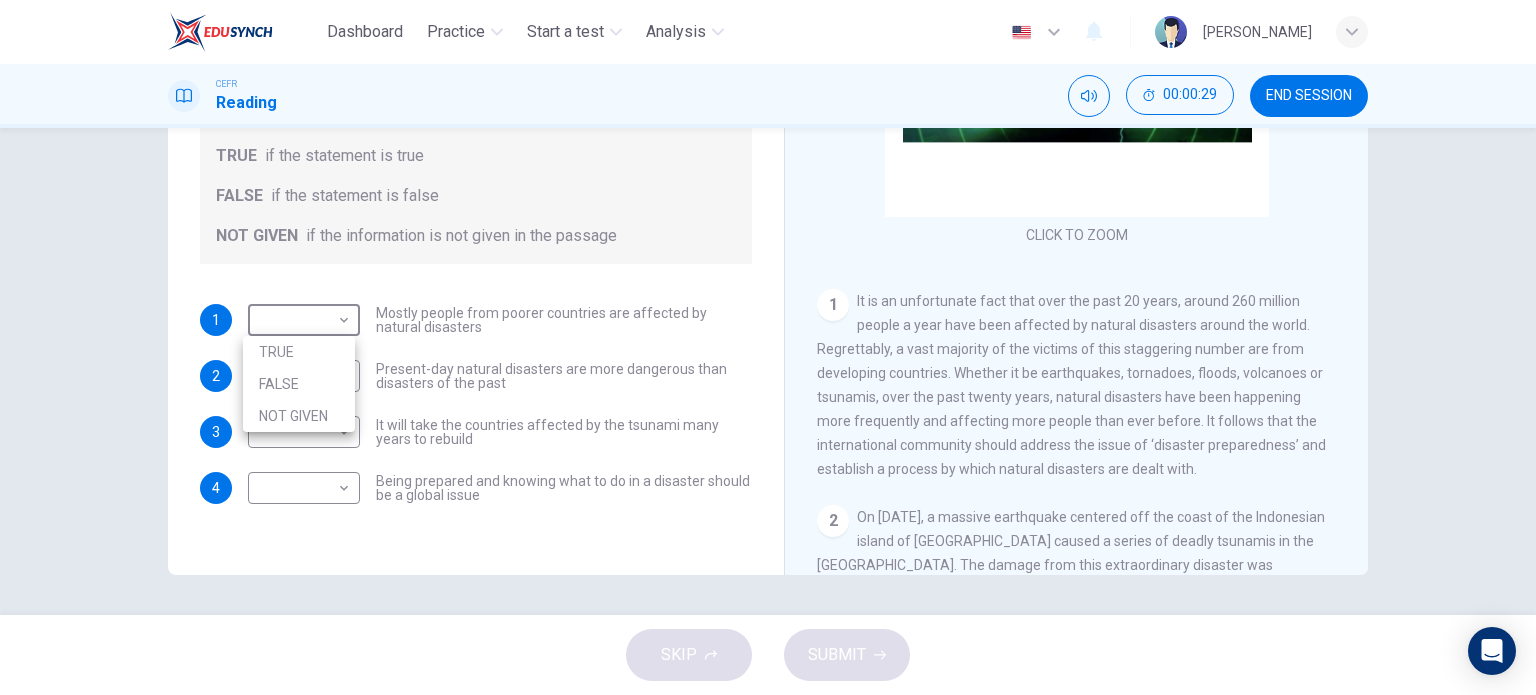 click on "FALSE" at bounding box center (299, 384) 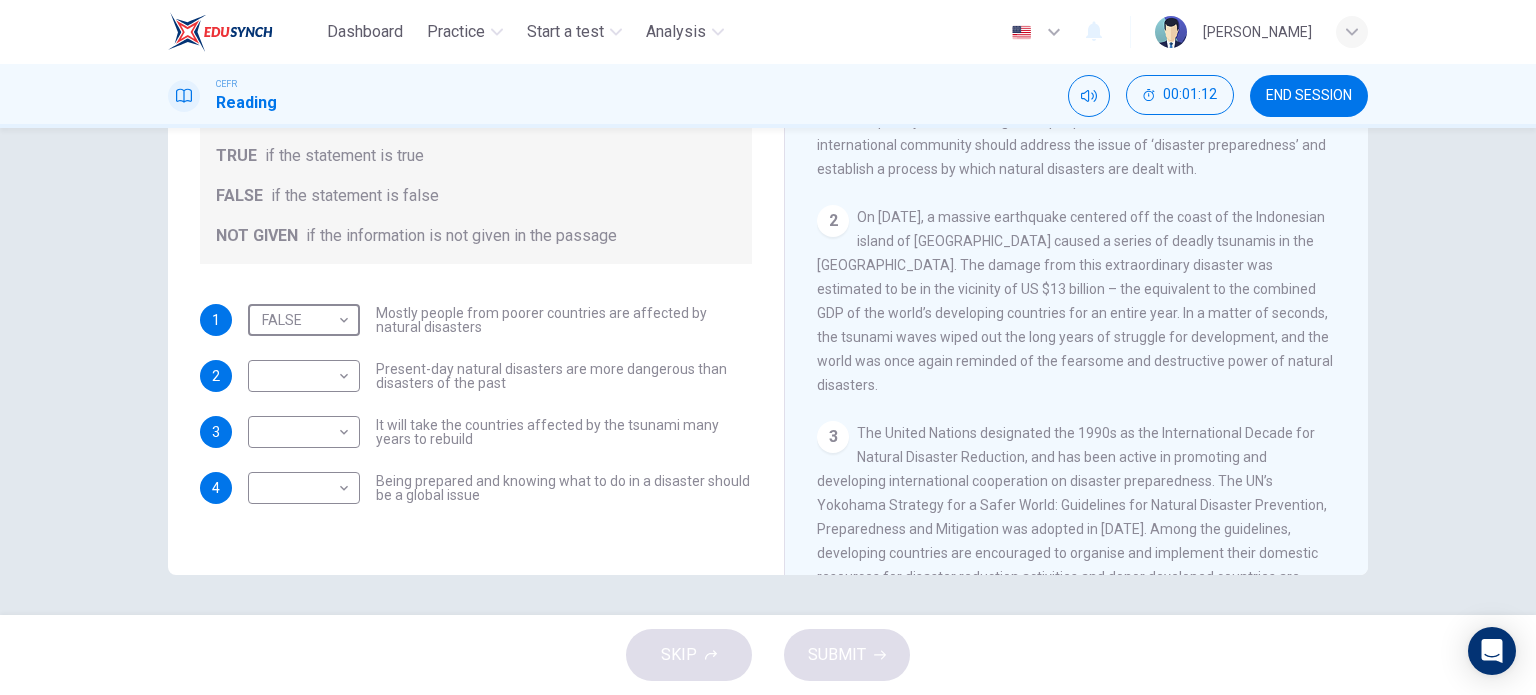 scroll, scrollTop: 500, scrollLeft: 0, axis: vertical 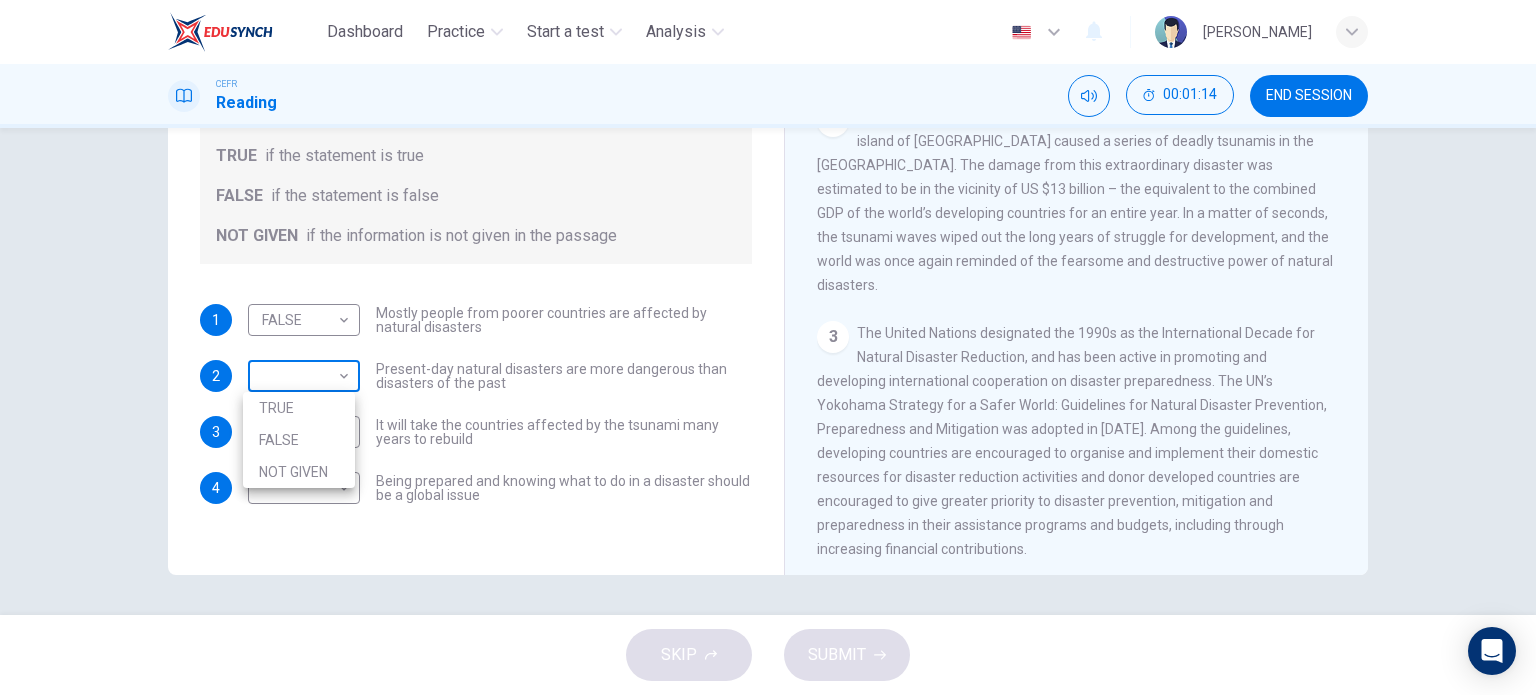 click on "Dashboard Practice Start a test Analysis English en ​ NUUR ALYSSA BINTI KHIR AKYARIFF CEFR Reading 00:01:14 END SESSION Questions 1 - 4 Do the following statements agree with the information given in the Reading Passage?
In the boxes below, write TRUE if the statement is true FALSE if the statement is false NOT GIVEN if the information is not given in the passage 1 FALSE FALSE ​ Mostly people from poorer countries are affected by natural disasters 2 ​ ​ Present-day natural disasters are more dangerous than disasters of the past 3 ​ ​ It will take the countries affected by the tsunami many years to rebuild 4 ​ ​ Being prepared and knowing what to do in a disaster should be a global issue Preparing for the Threat CLICK TO ZOOM Click to Zoom 1 2 3 4 5 6 SKIP SUBMIT EduSynch - Online Language Proficiency Testing
Dashboard Practice Start a test Analysis Notifications © Copyright  2025 TRUE FALSE NOT GIVEN" at bounding box center (768, 347) 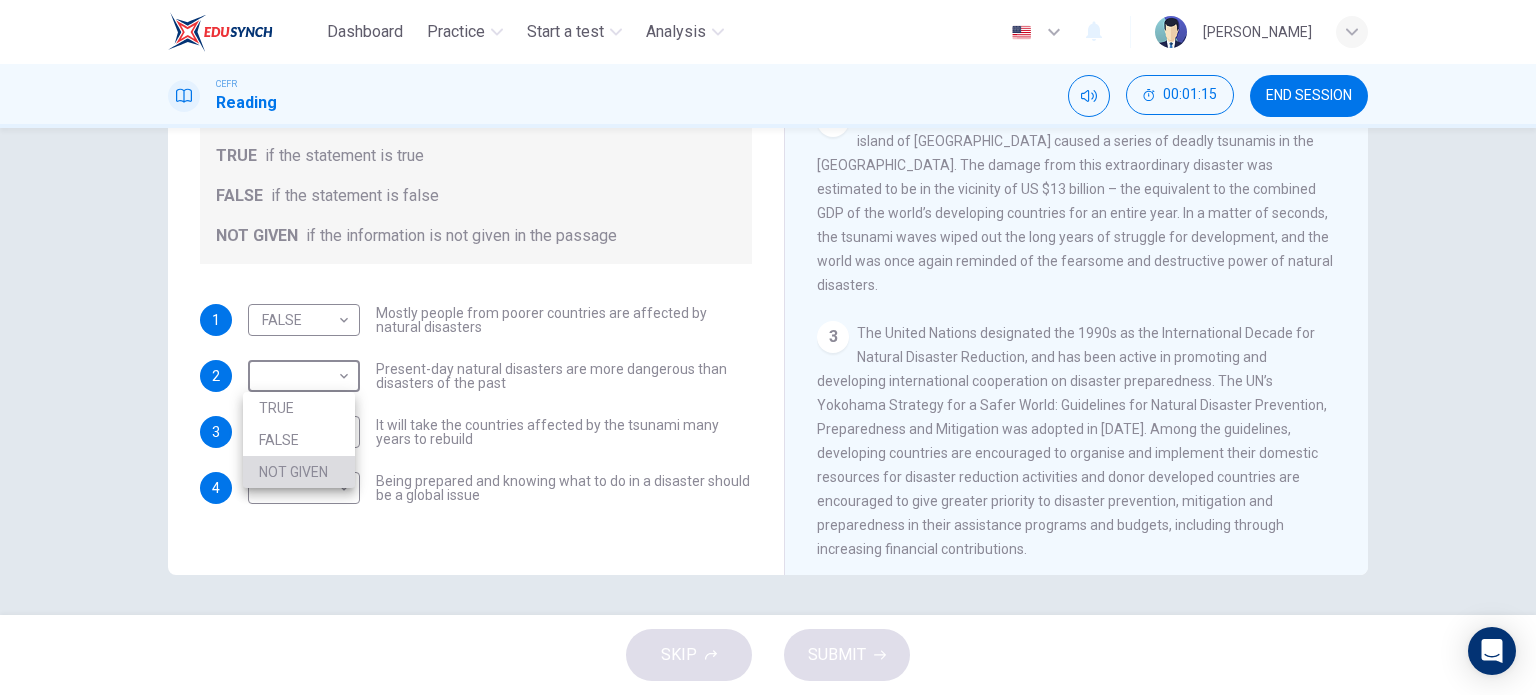 click on "NOT GIVEN" at bounding box center (299, 472) 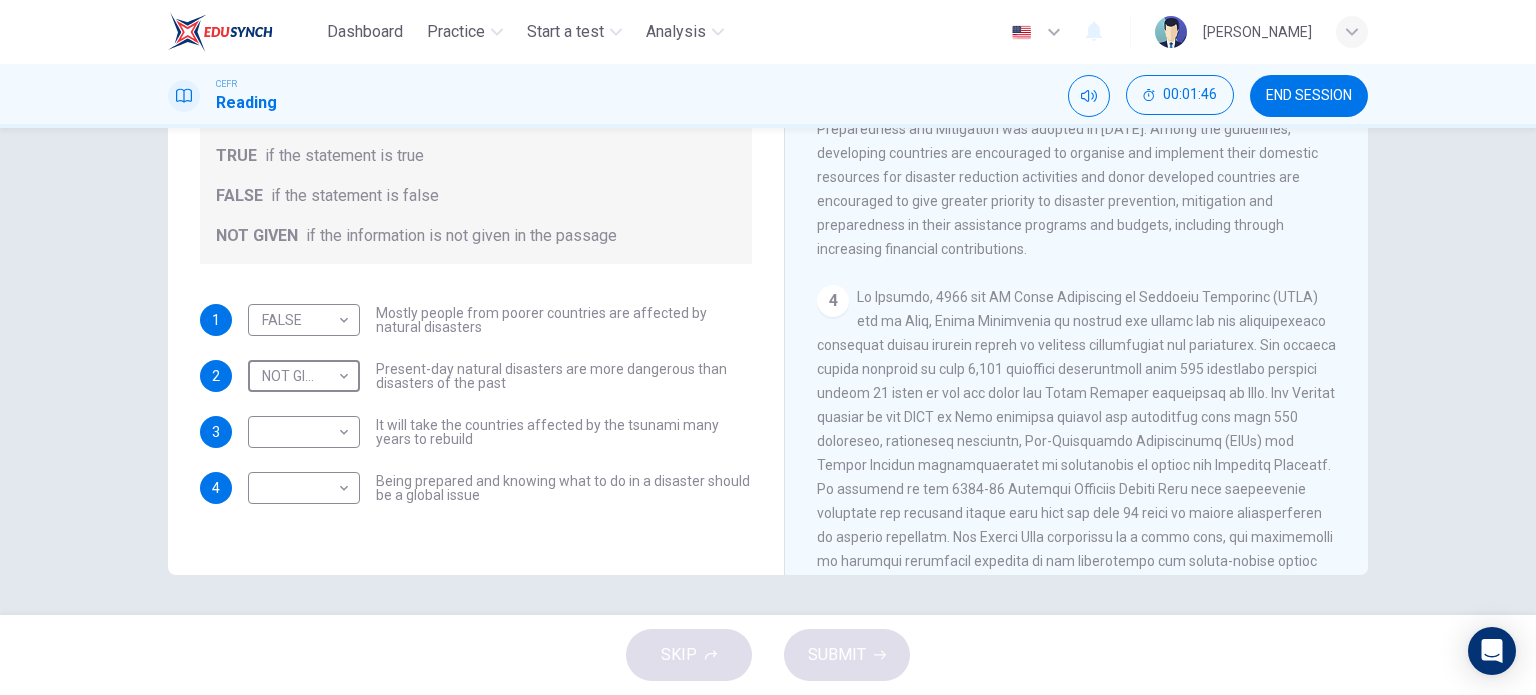 scroll, scrollTop: 900, scrollLeft: 0, axis: vertical 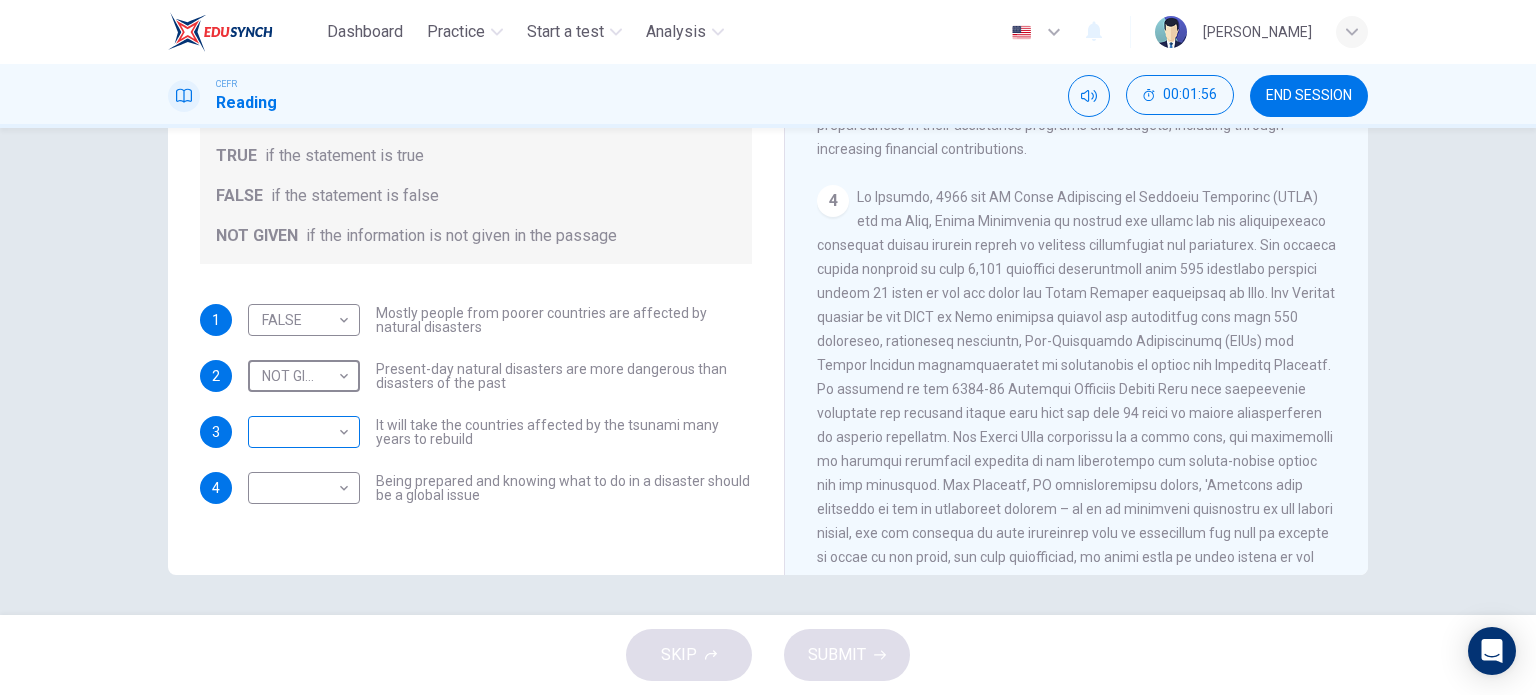 click on "Dashboard Practice Start a test Analysis English en ​ NUUR ALYSSA BINTI KHIR AKYARIFF CEFR Reading 00:01:56 END SESSION Questions 1 - 4 Do the following statements agree with the information given in the Reading Passage?
In the boxes below, write TRUE if the statement is true FALSE if the statement is false NOT GIVEN if the information is not given in the passage 1 FALSE FALSE ​ Mostly people from poorer countries are affected by natural disasters 2 NOT GIVEN NOT GIVEN ​ Present-day natural disasters are more dangerous than disasters of the past 3 ​ ​ It will take the countries affected by the tsunami many years to rebuild 4 ​ ​ Being prepared and knowing what to do in a disaster should be a global issue Preparing for the Threat CLICK TO ZOOM Click to Zoom 1 2 3 4 5 6 SKIP SUBMIT EduSynch - Online Language Proficiency Testing
Dashboard Practice Start a test Analysis Notifications © Copyright  2025" at bounding box center [768, 347] 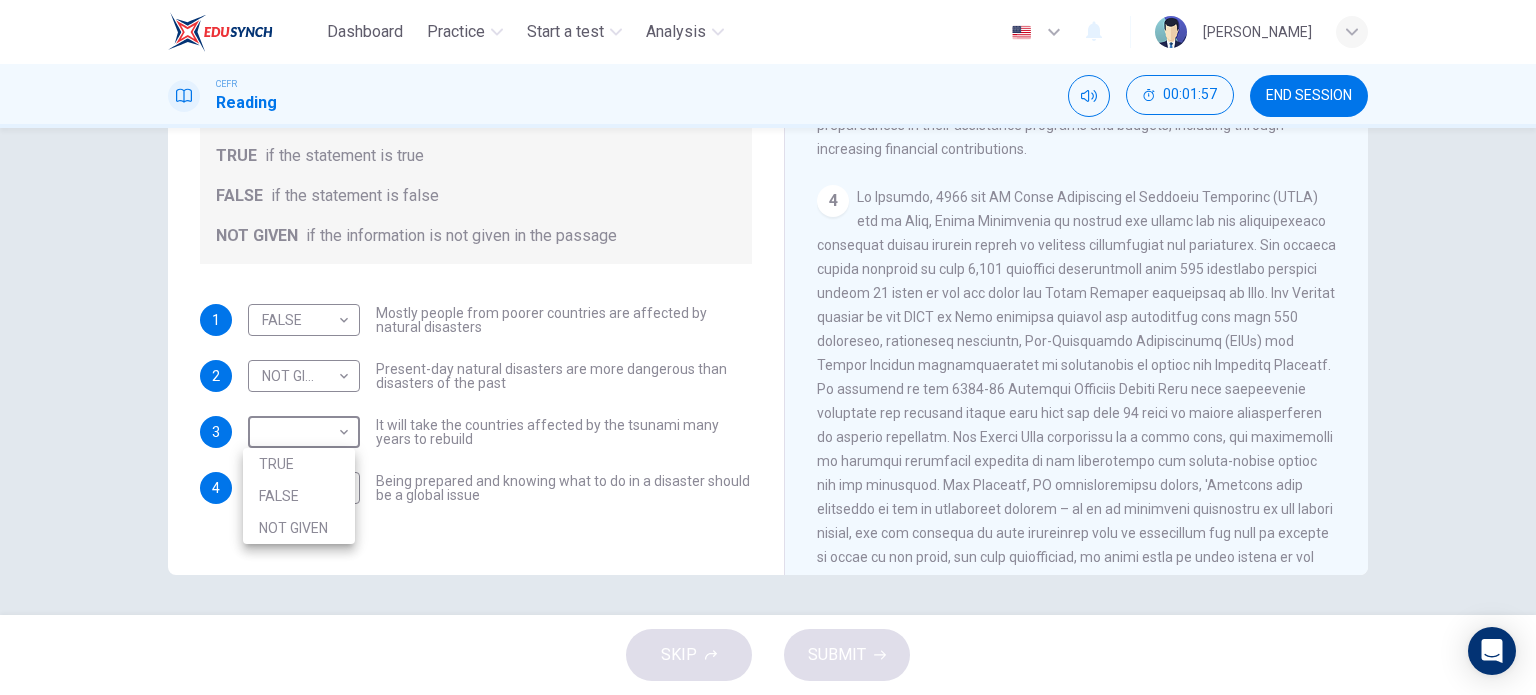 click on "TRUE" at bounding box center (299, 464) 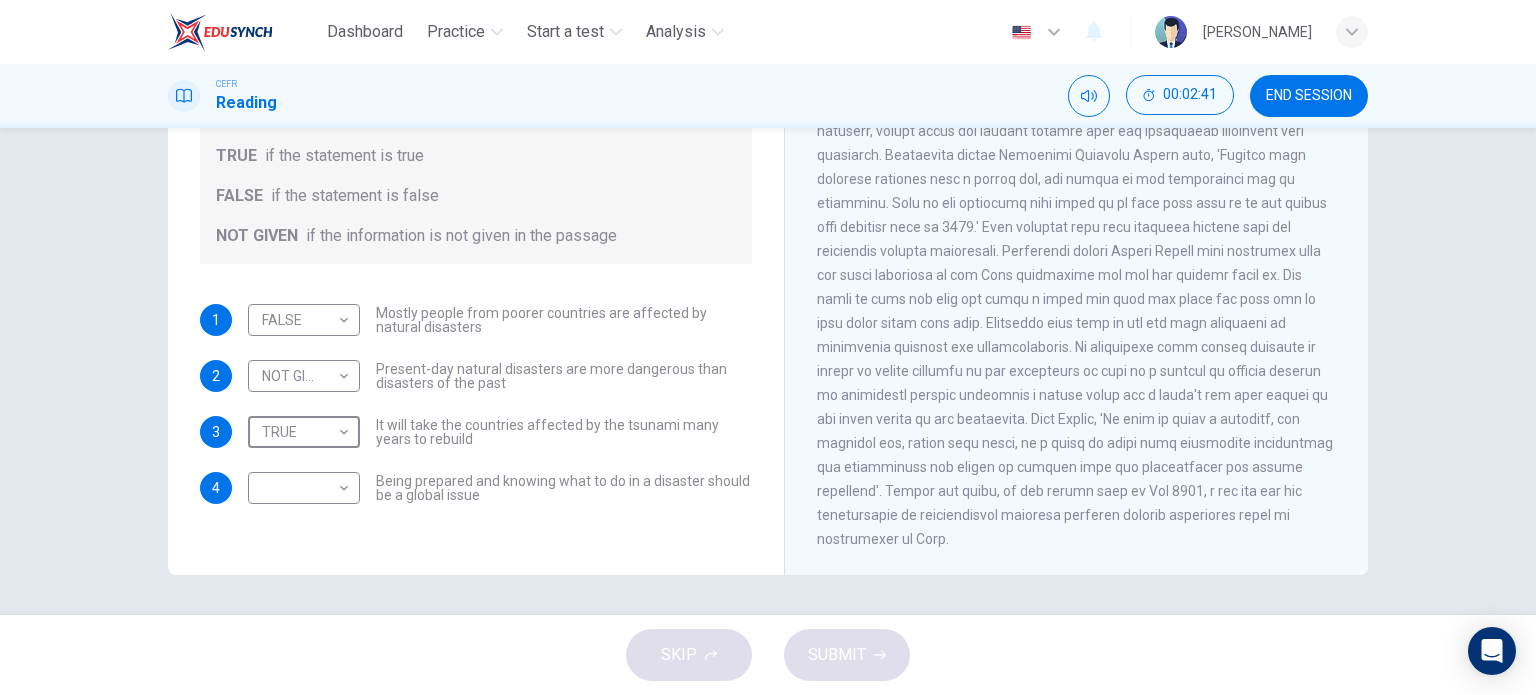 scroll, scrollTop: 1718, scrollLeft: 0, axis: vertical 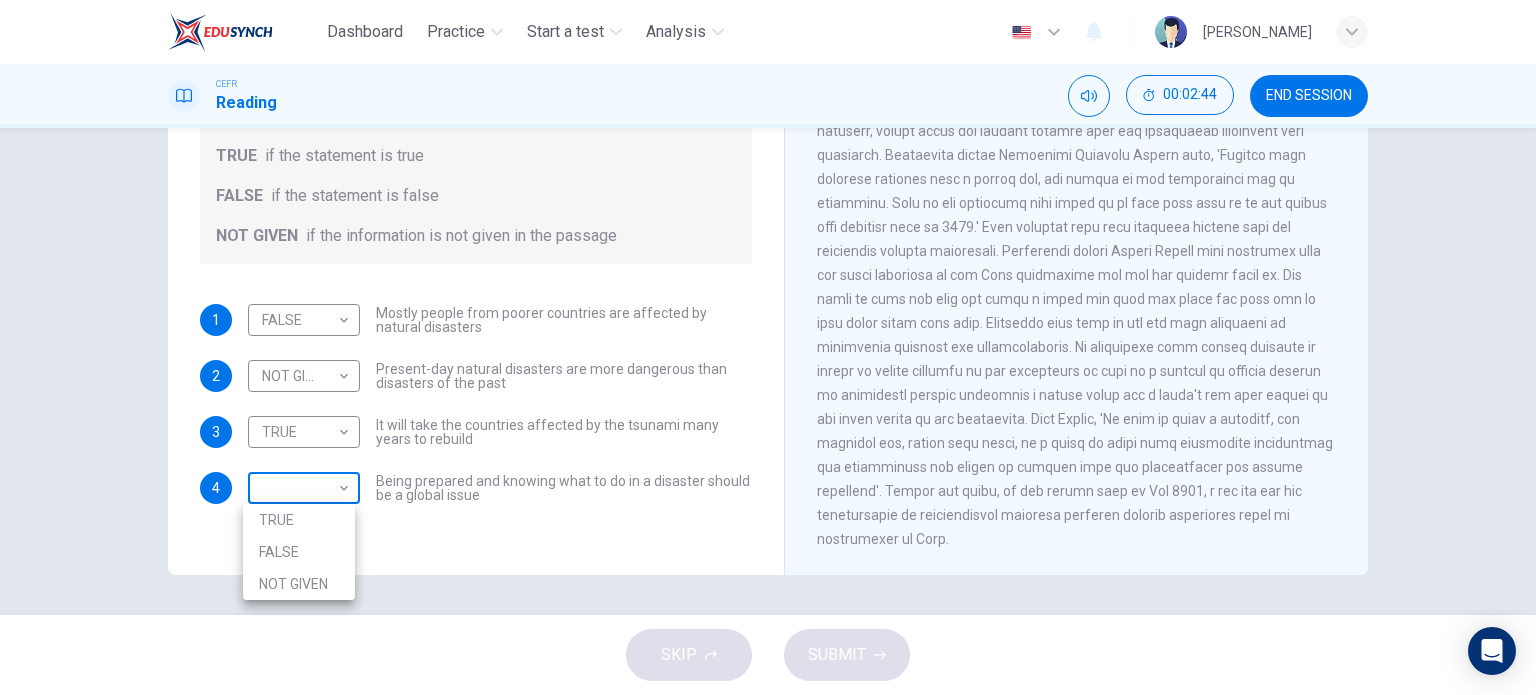 click on "Dashboard Practice Start a test Analysis English en ​ NUUR ALYSSA BINTI KHIR AKYARIFF CEFR Reading 00:02:44 END SESSION Questions 1 - 4 Do the following statements agree with the information given in the Reading Passage?
In the boxes below, write TRUE if the statement is true FALSE if the statement is false NOT GIVEN if the information is not given in the passage 1 FALSE FALSE ​ Mostly people from poorer countries are affected by natural disasters 2 NOT GIVEN NOT GIVEN ​ Present-day natural disasters are more dangerous than disasters of the past 3 TRUE TRUE ​ It will take the countries affected by the tsunami many years to rebuild 4 ​ ​ Being prepared and knowing what to do in a disaster should be a global issue Preparing for the Threat CLICK TO ZOOM Click to Zoom 1 2 3 4 5 6 SKIP SUBMIT EduSynch - Online Language Proficiency Testing
Dashboard Practice Start a test Analysis Notifications © Copyright  2025 TRUE FALSE NOT GIVEN" at bounding box center (768, 347) 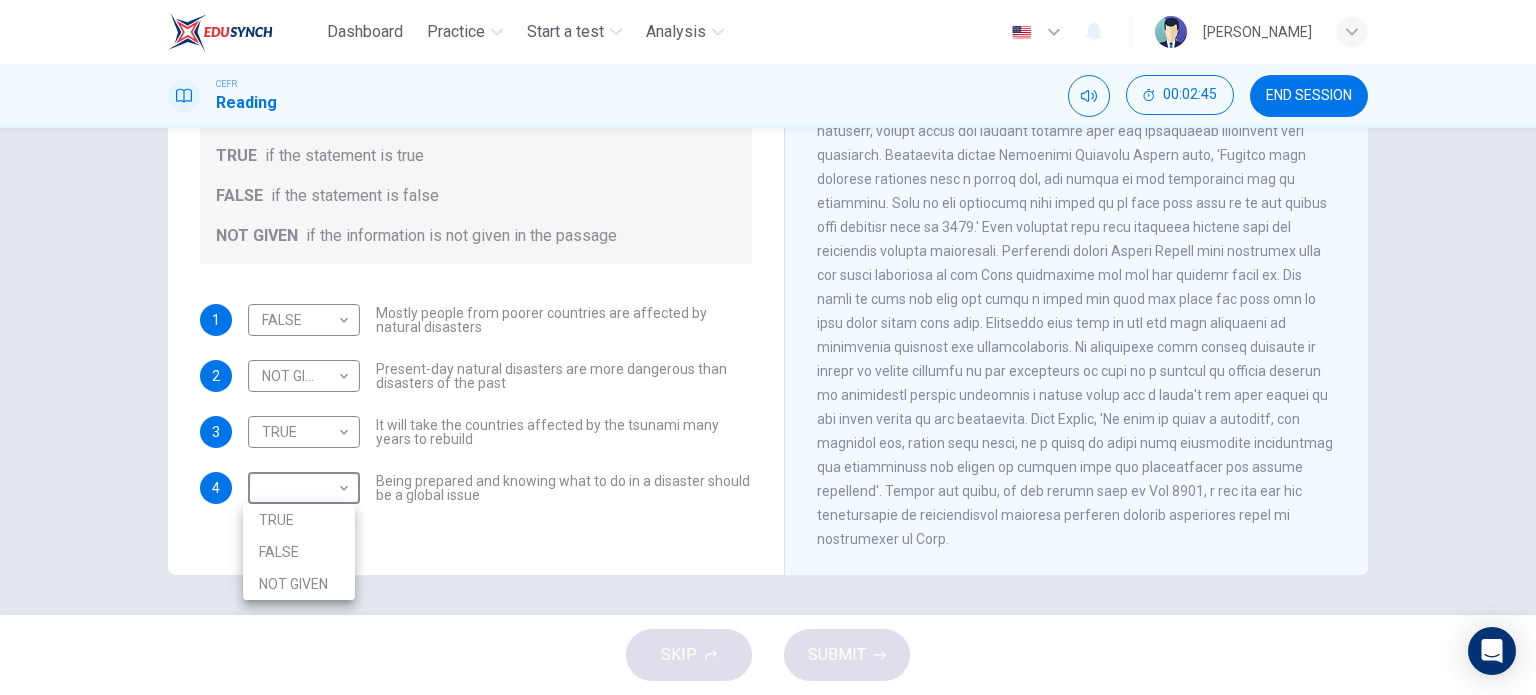 click on "TRUE" at bounding box center (299, 520) 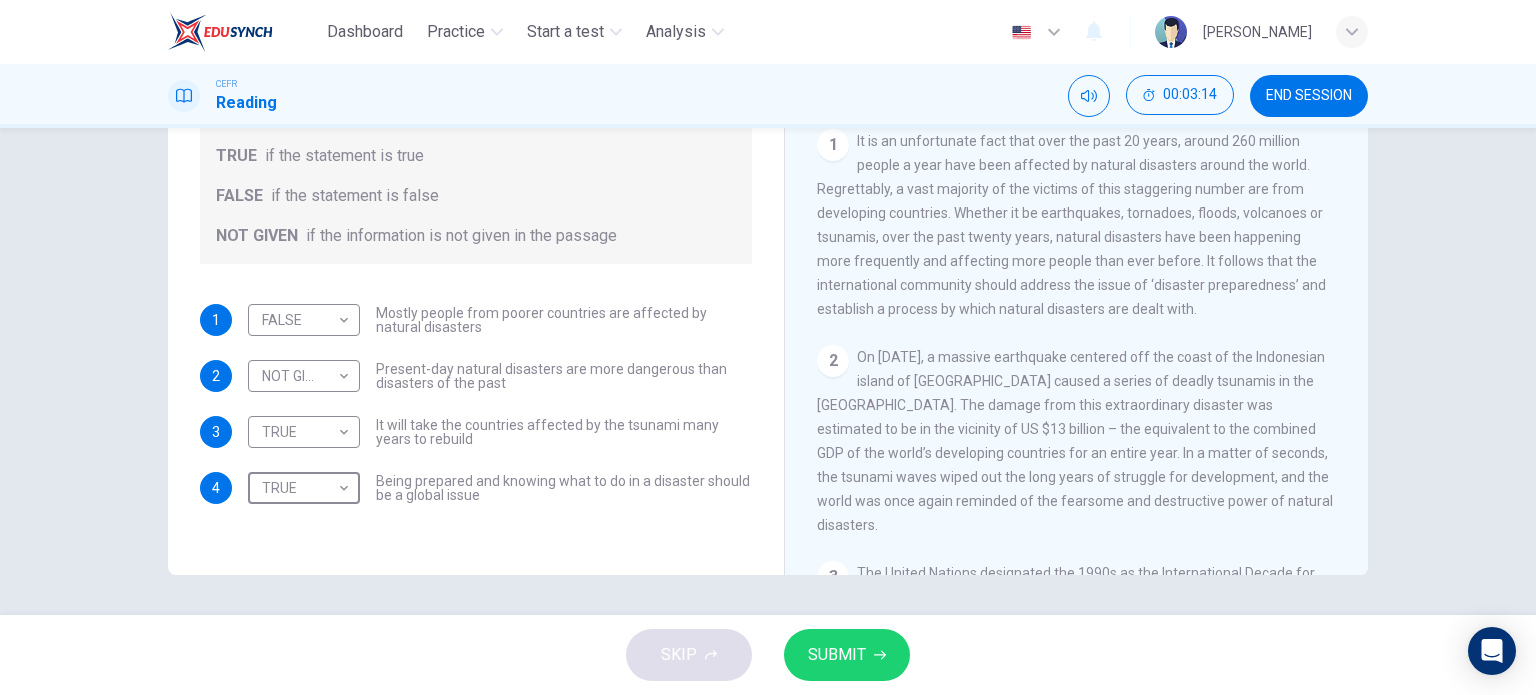 scroll, scrollTop: 318, scrollLeft: 0, axis: vertical 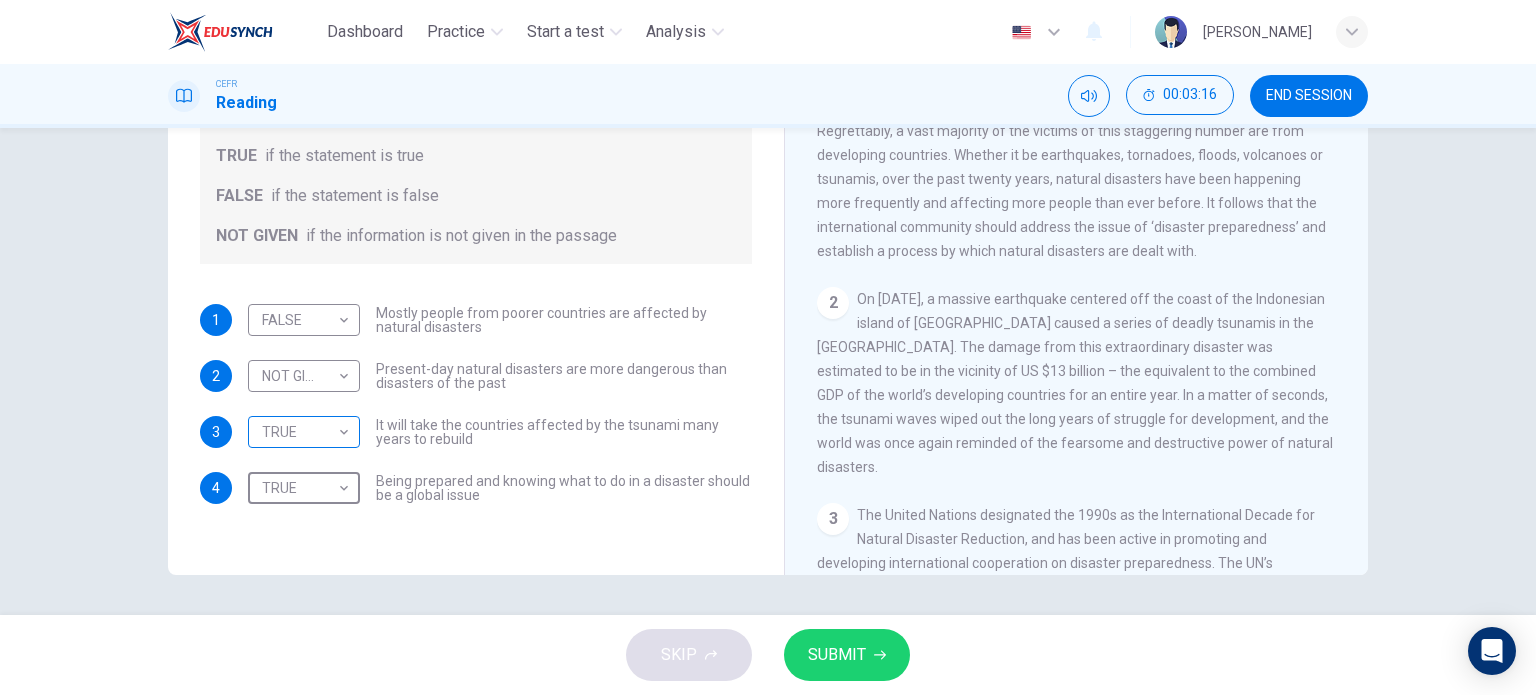 click on "Dashboard Practice Start a test Analysis English en ​ NUUR ALYSSA BINTI KHIR AKYARIFF CEFR Reading 00:03:16 END SESSION Questions 1 - 4 Do the following statements agree with the information given in the Reading Passage?
In the boxes below, write TRUE if the statement is true FALSE if the statement is false NOT GIVEN if the information is not given in the passage 1 FALSE FALSE ​ Mostly people from poorer countries are affected by natural disasters 2 NOT GIVEN NOT GIVEN ​ Present-day natural disasters are more dangerous than disasters of the past 3 TRUE TRUE ​ It will take the countries affected by the tsunami many years to rebuild 4 TRUE TRUE ​ Being prepared and knowing what to do in a disaster should be a global issue Preparing for the Threat CLICK TO ZOOM Click to Zoom 1 2 3 4 5 6 SKIP SUBMIT EduSynch - Online Language Proficiency Testing
Dashboard Practice Start a test Analysis Notifications © Copyright  2025" at bounding box center (768, 347) 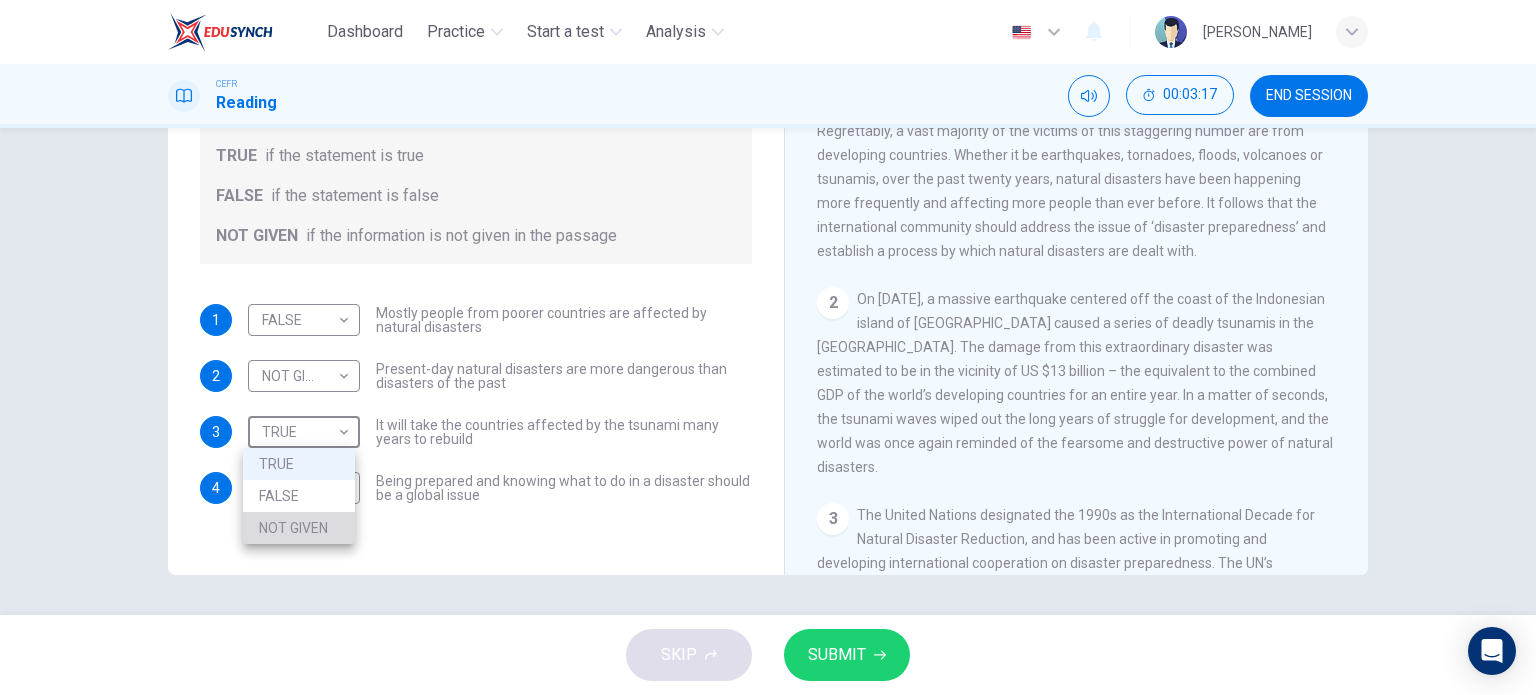 click on "NOT GIVEN" at bounding box center (299, 528) 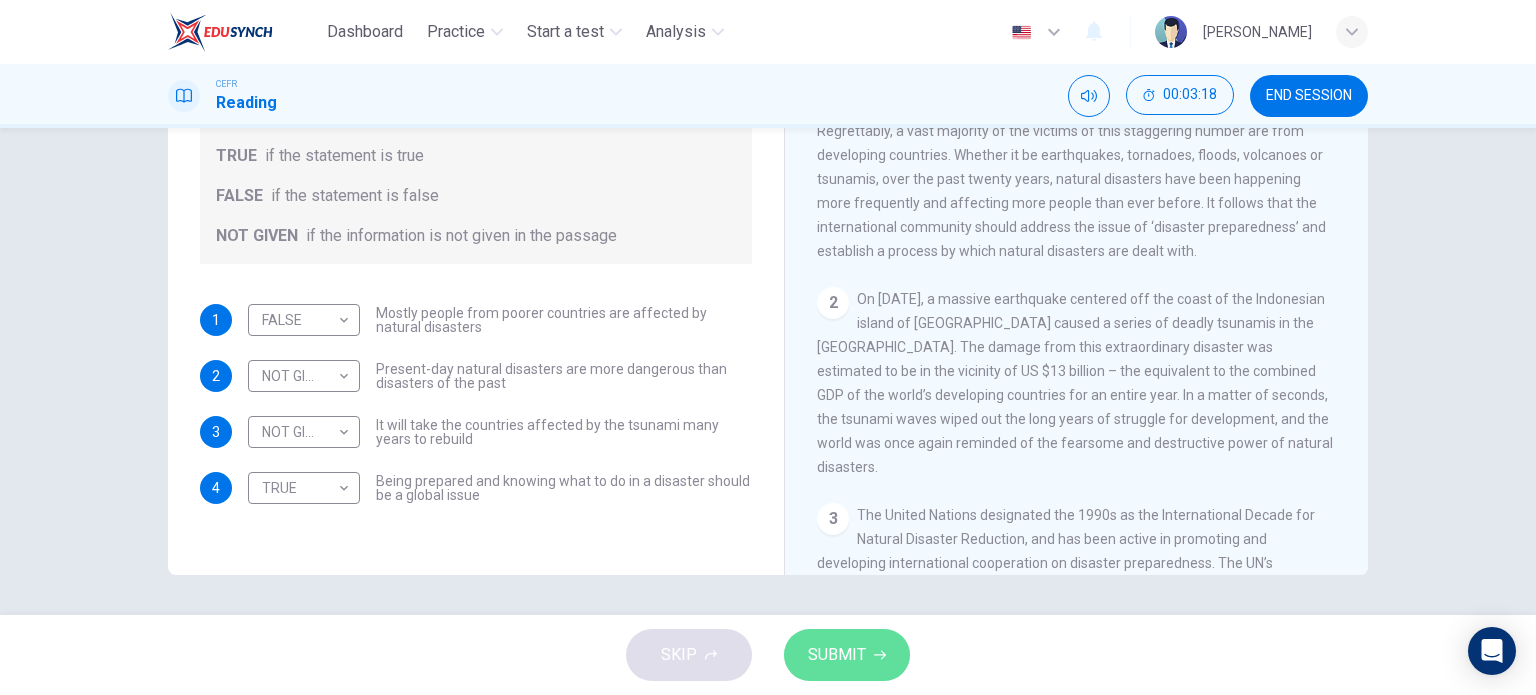 click on "SUBMIT" at bounding box center (847, 655) 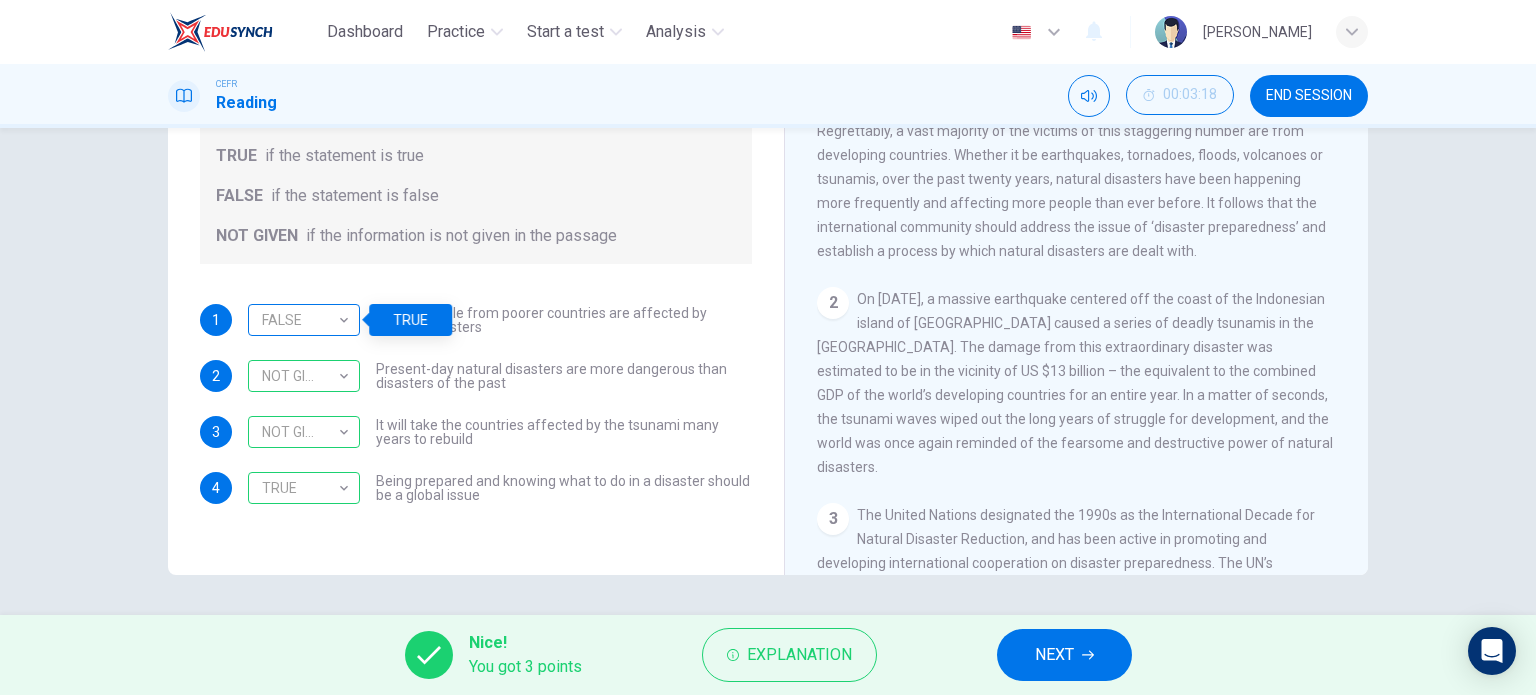 click on "FALSE" at bounding box center (300, 320) 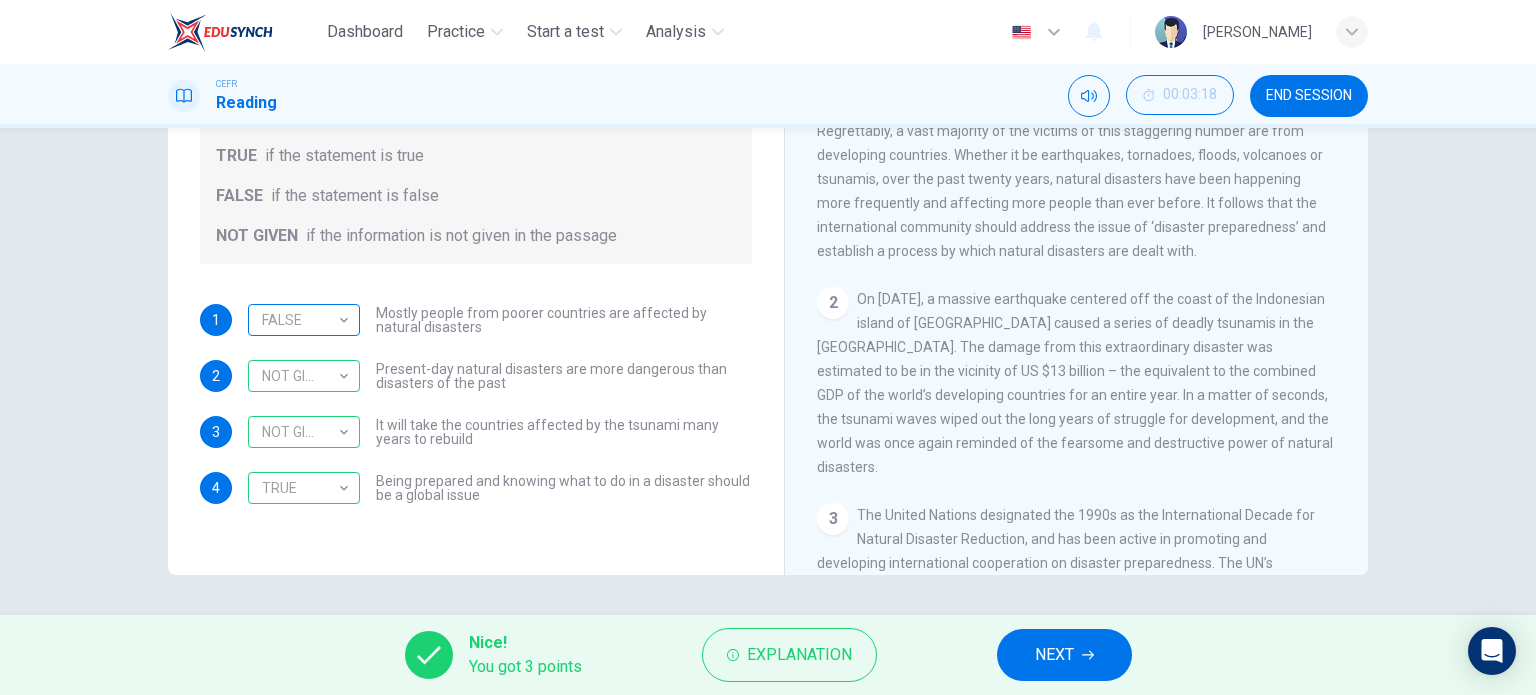 click on "FALSE" at bounding box center [300, 320] 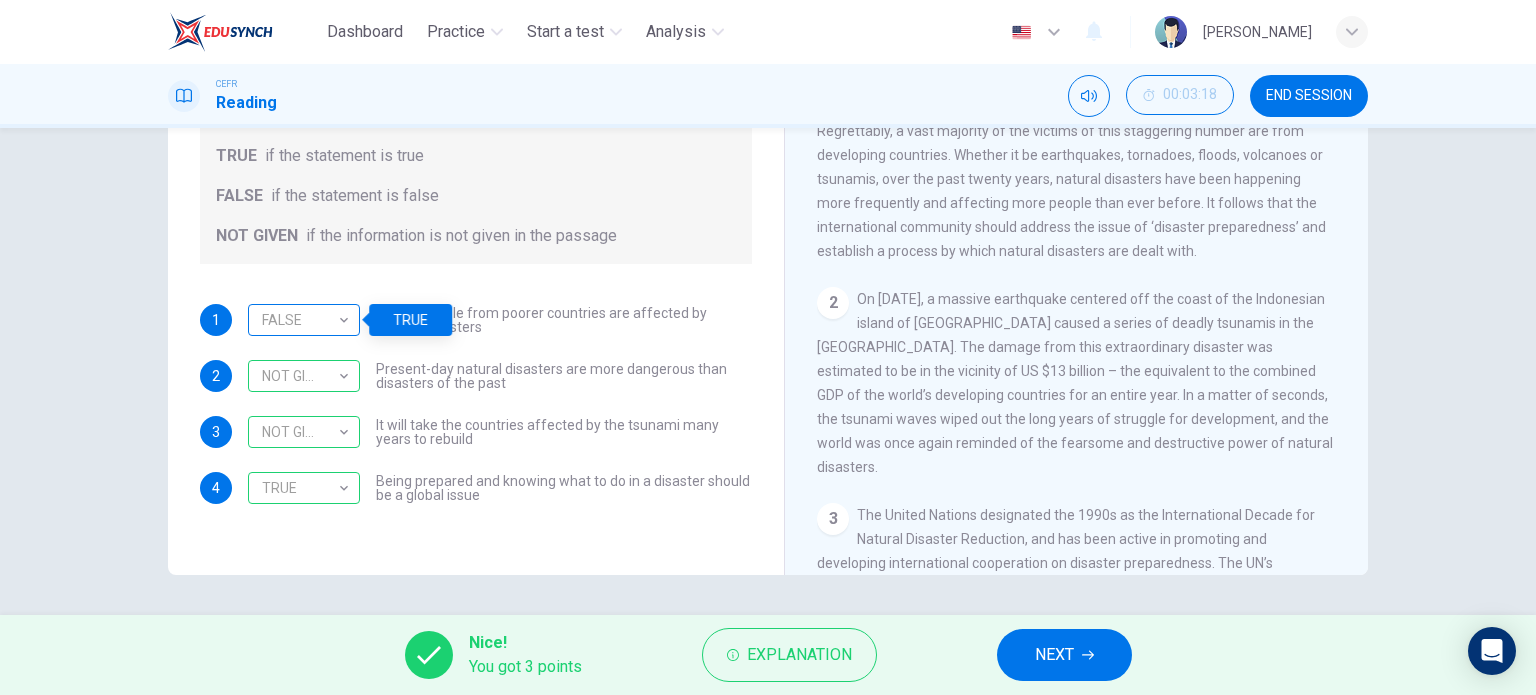 click on "FALSE" at bounding box center [300, 320] 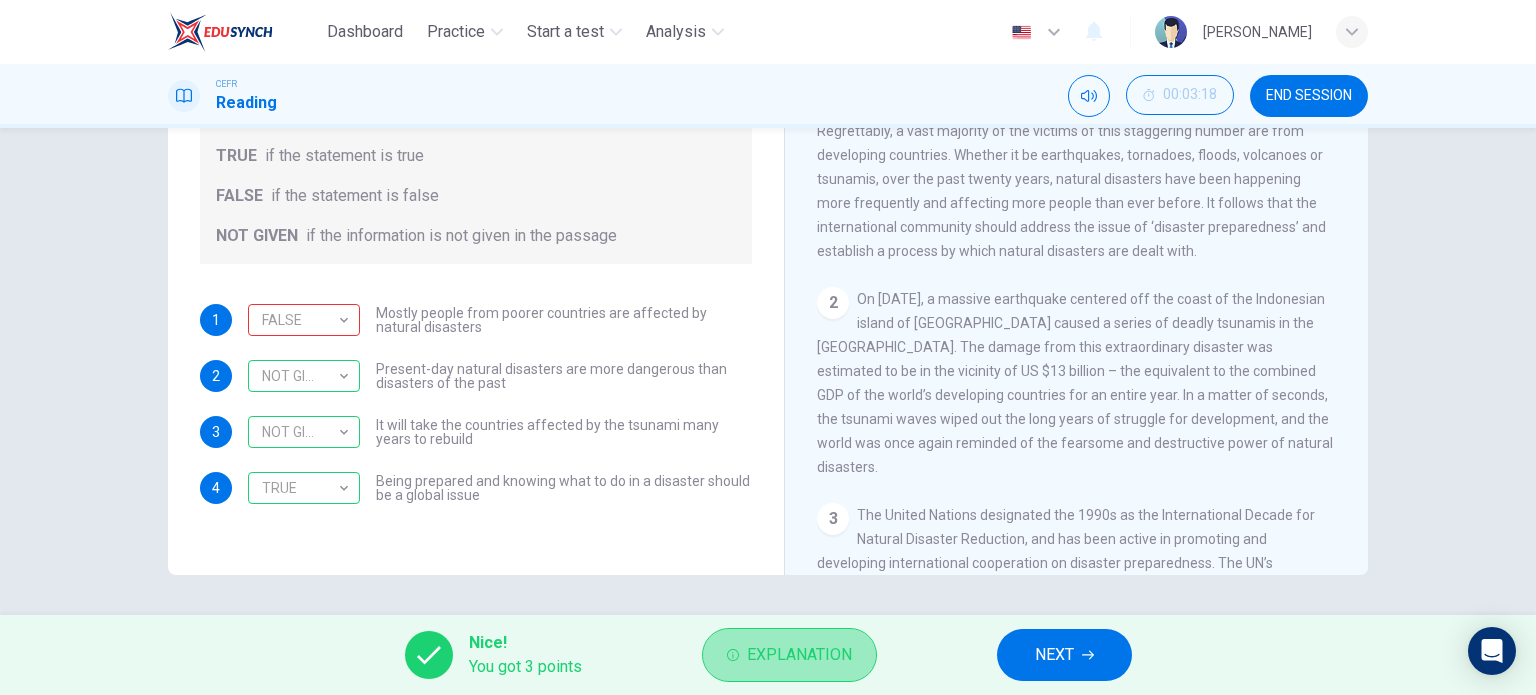 click on "Explanation" at bounding box center (799, 655) 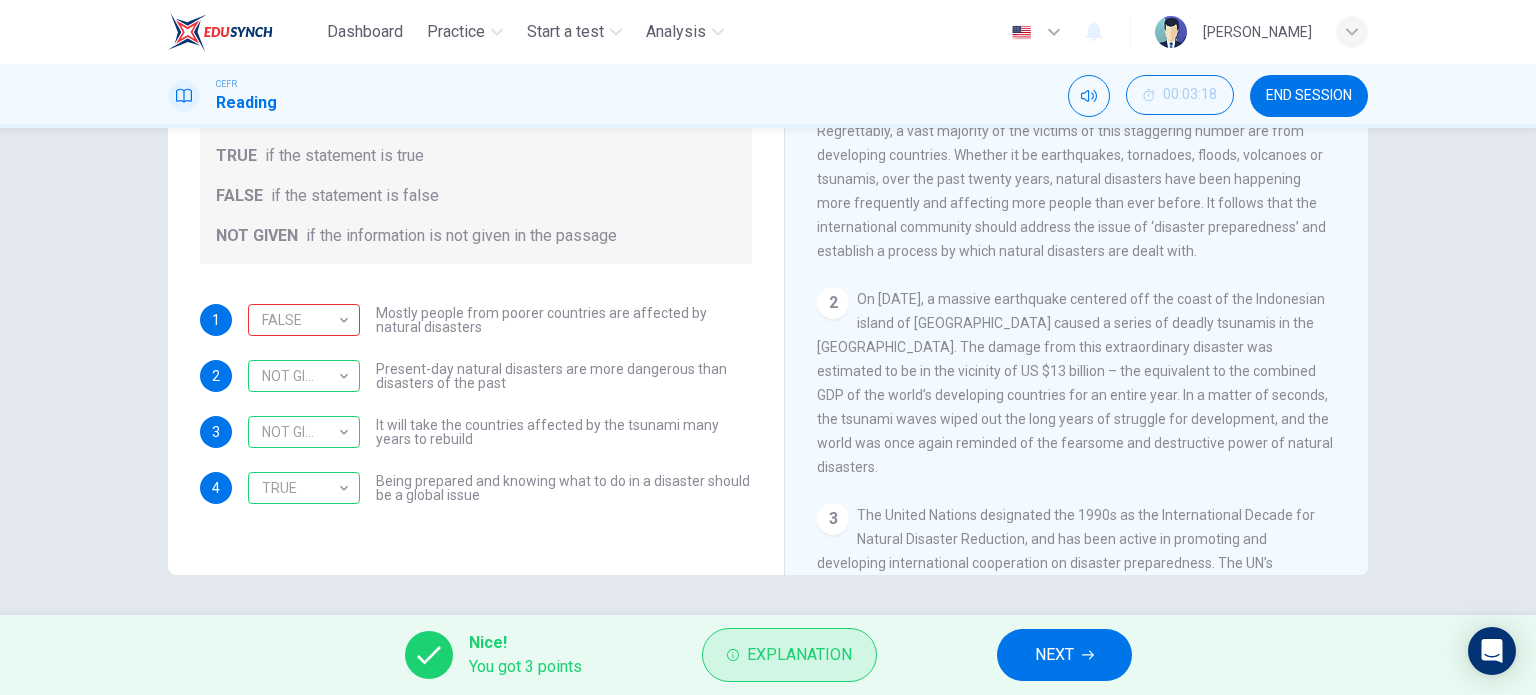 click on "Explanation" at bounding box center [799, 655] 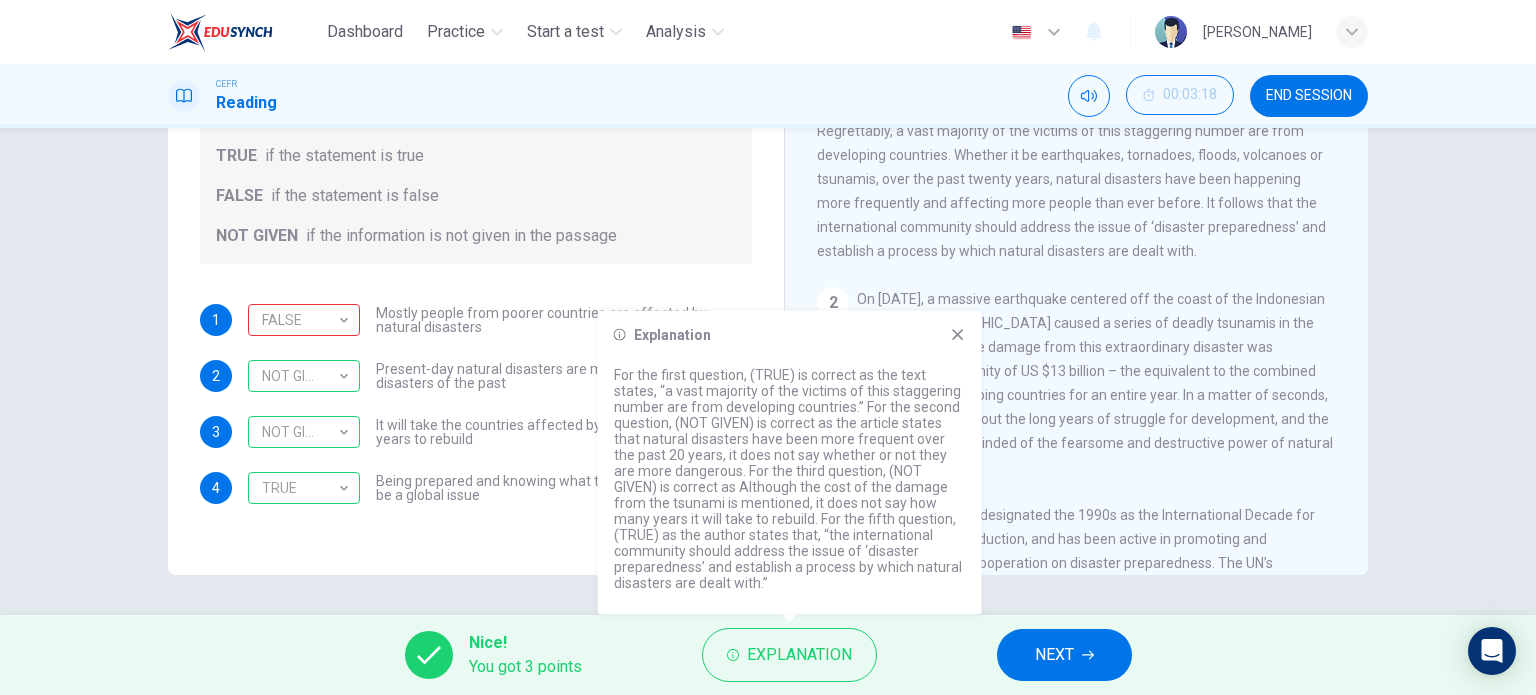 click on "Explanation For the first question, (TRUE) is correct as the text states, “a vast majority of the victims of this staggering number are from developing countries.”
For the second question, (NOT GIVEN) is correct as the article states that natural disasters have been more frequent over the past 20 years, it does not say whether or not they are more dangerous.
For the third question, (NOT GIVEN) is correct as Although the cost of the damage from the tsunami is mentioned, it does not say how many years it will take to rebuild.
For the fifth question, (TRUE) as the author states that, “the international community should address the issue of ‘disaster preparedness’ and establish a process by which natural disasters are dealt with.”" at bounding box center [790, 463] 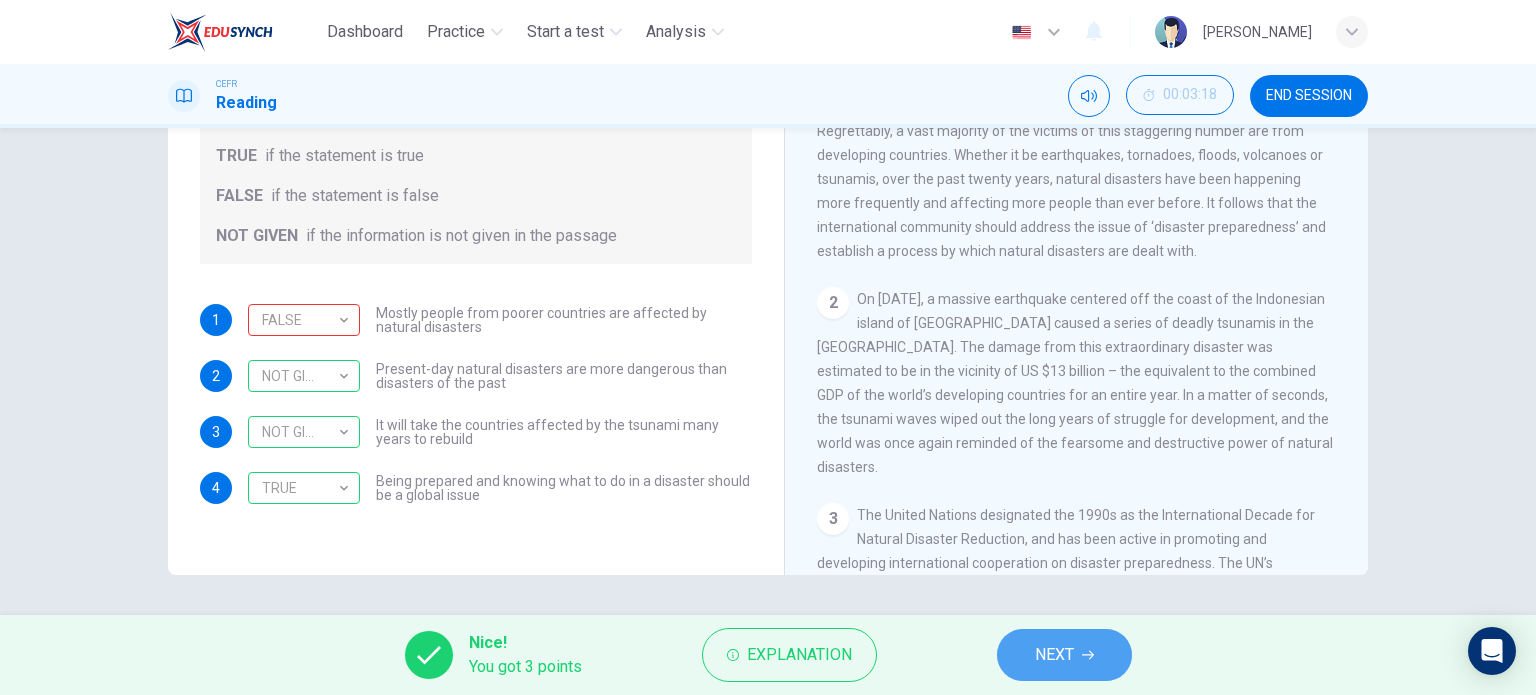 click on "NEXT" at bounding box center [1054, 655] 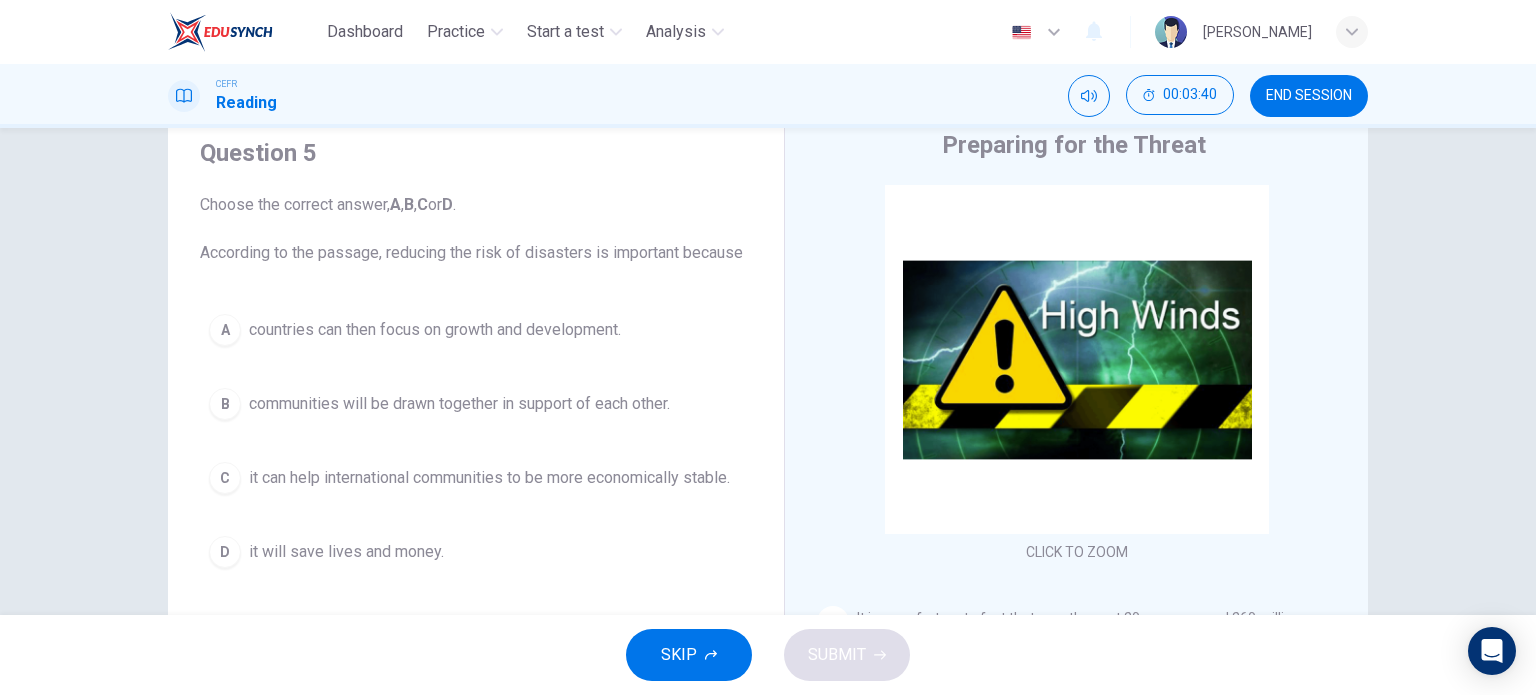 scroll, scrollTop: 100, scrollLeft: 0, axis: vertical 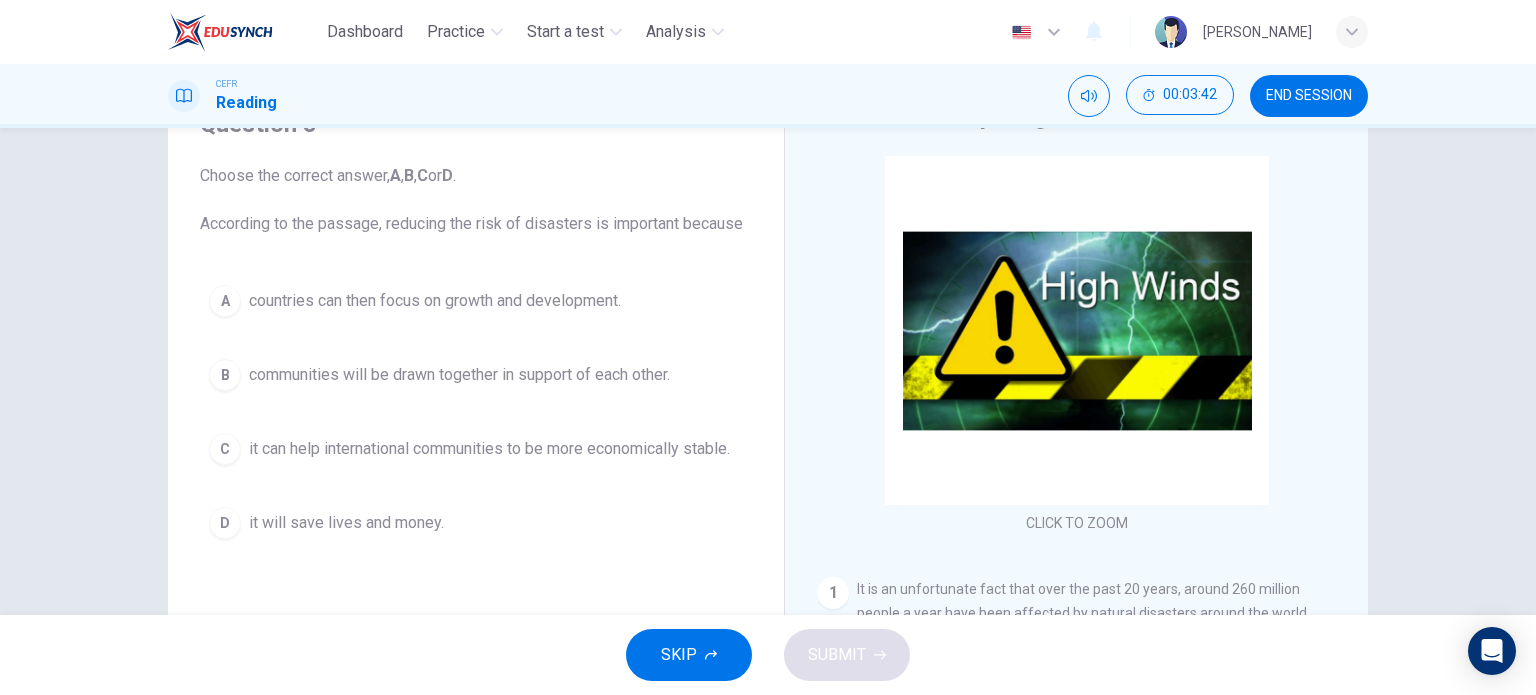 click on "it will save lives and money." at bounding box center (346, 523) 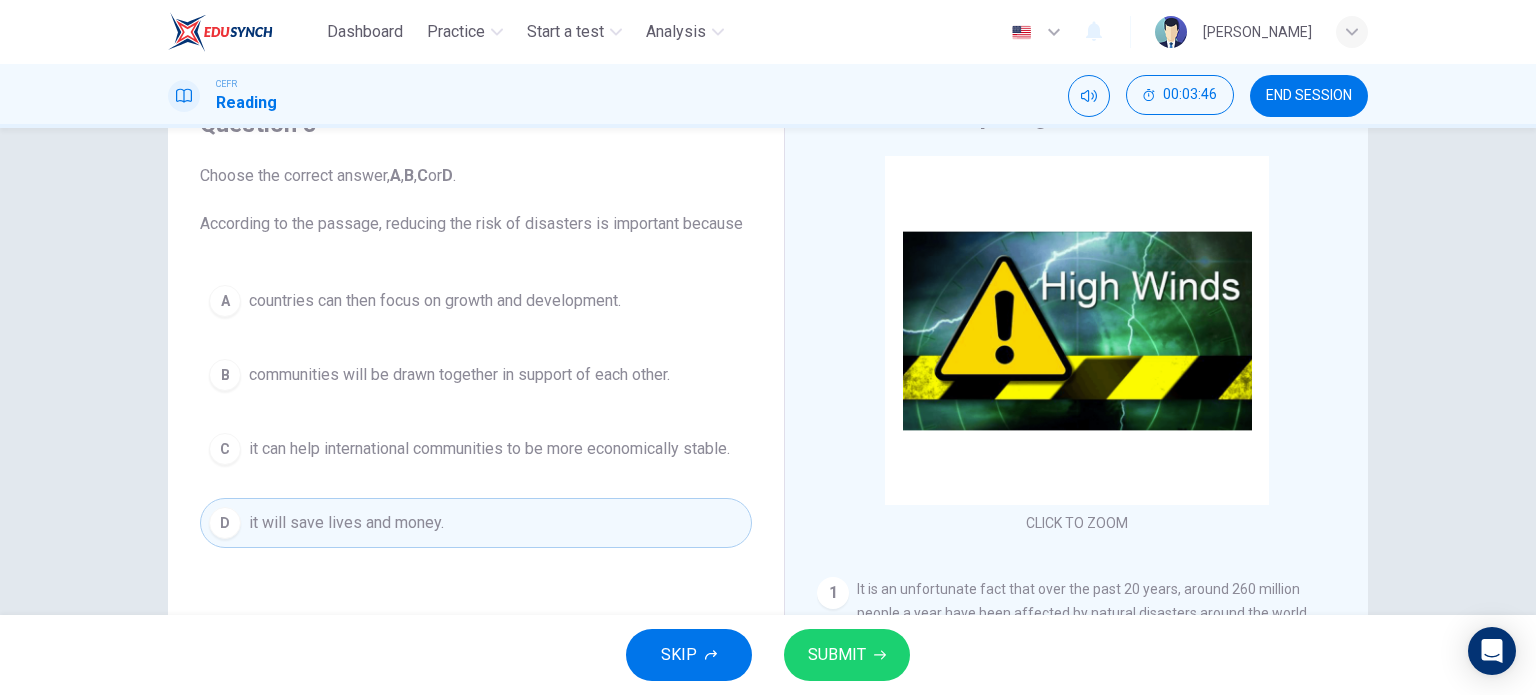 click on "SUBMIT" at bounding box center (847, 655) 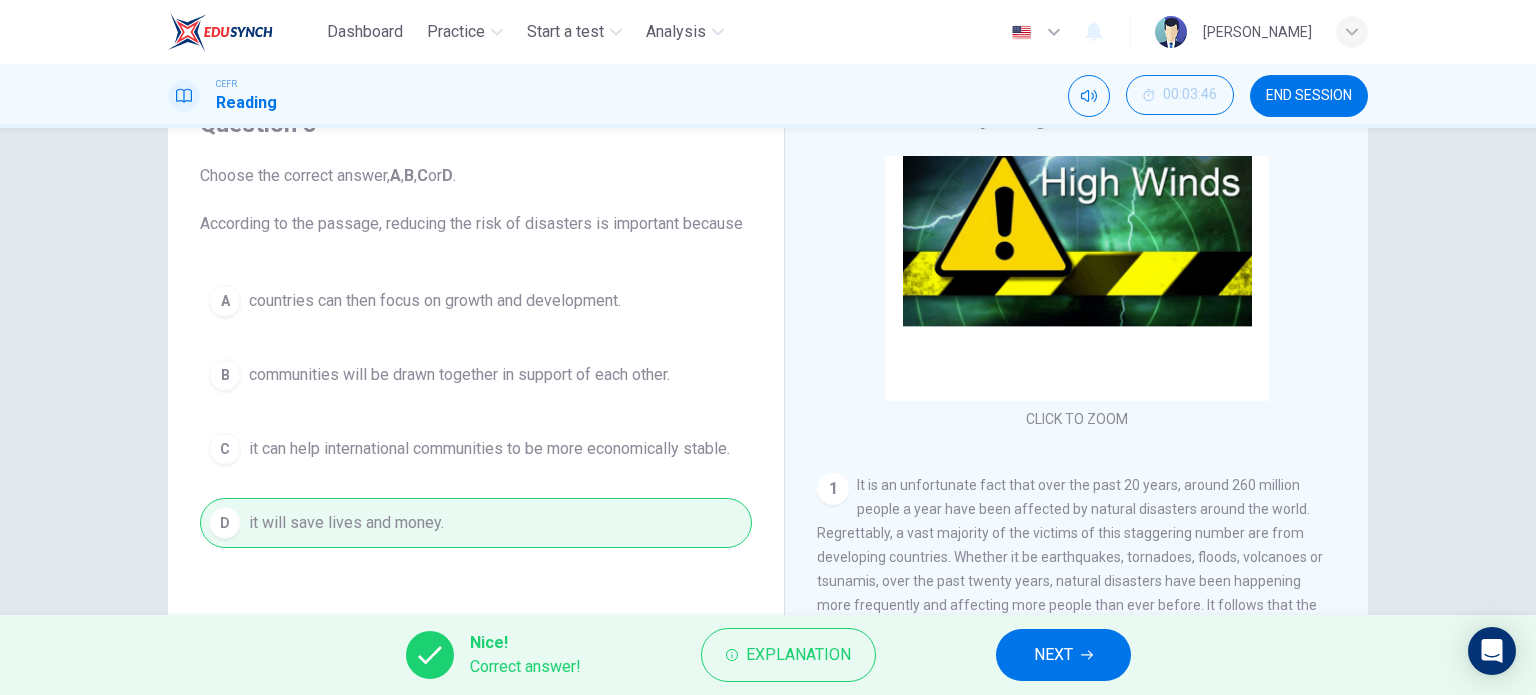 scroll, scrollTop: 200, scrollLeft: 0, axis: vertical 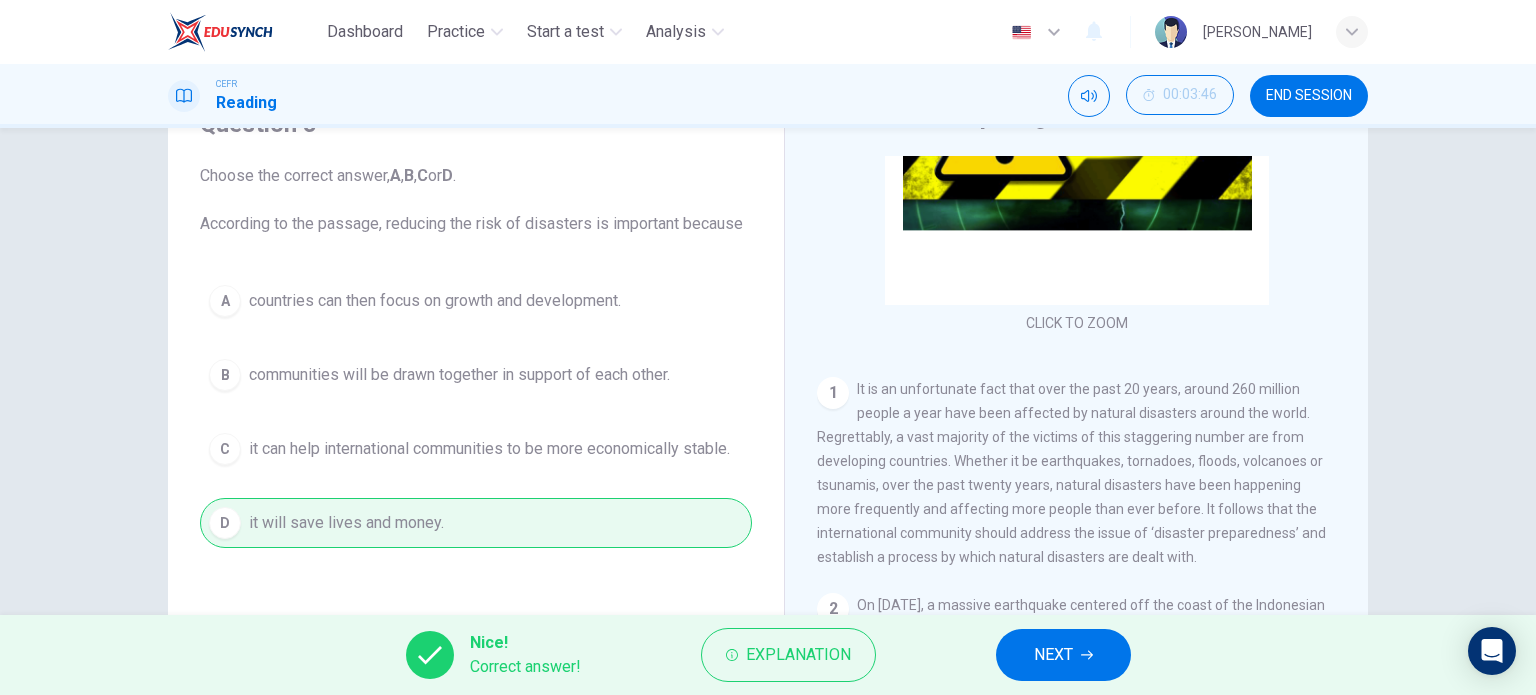 click on "NEXT" at bounding box center (1063, 655) 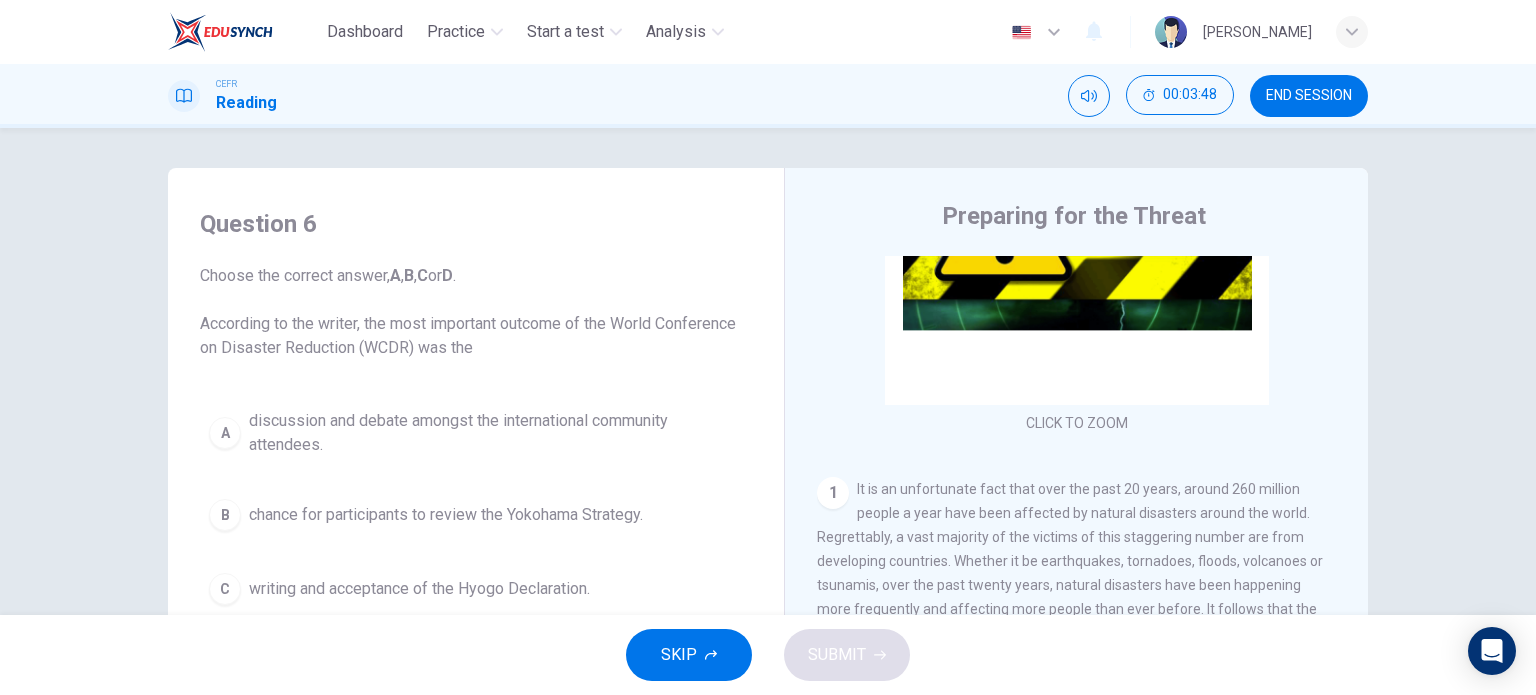 scroll, scrollTop: 200, scrollLeft: 0, axis: vertical 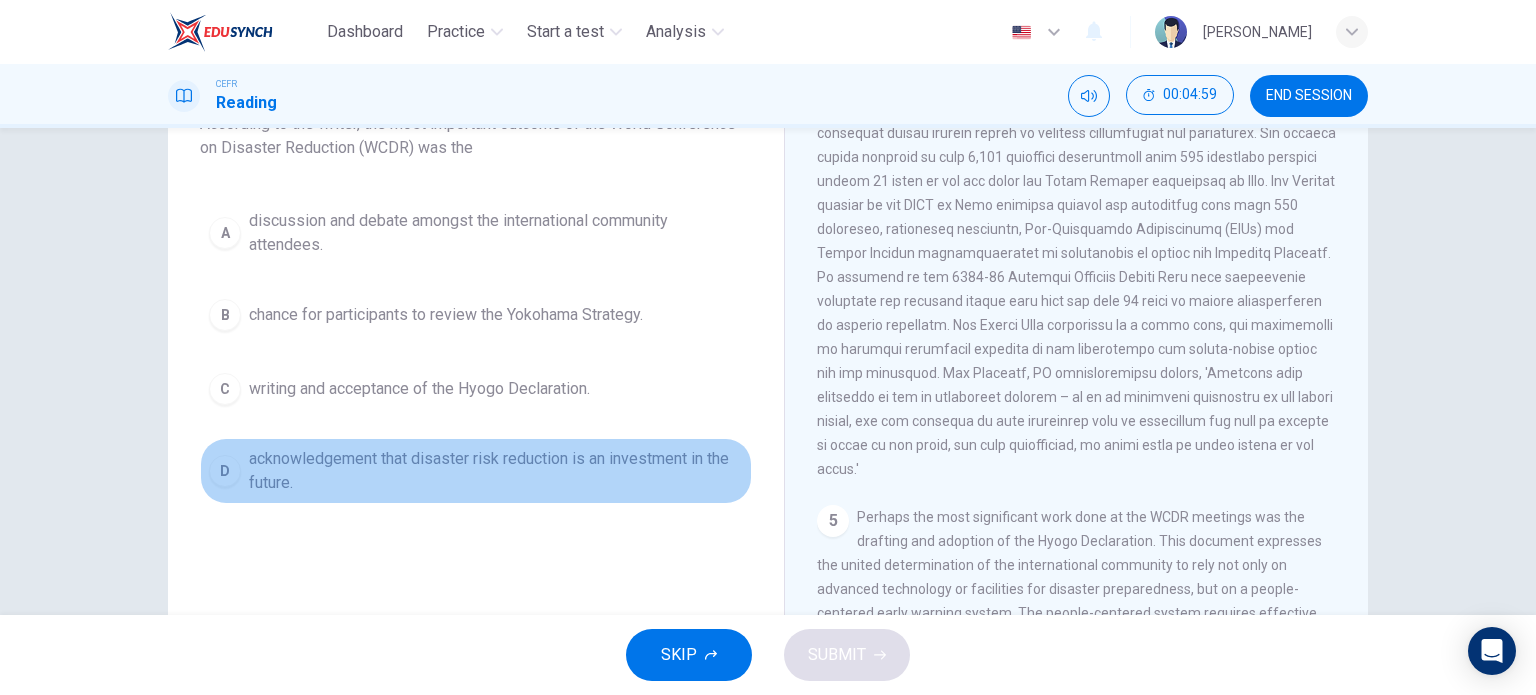 click on "acknowledgement that disaster risk reduction is an investment in the future." at bounding box center [496, 471] 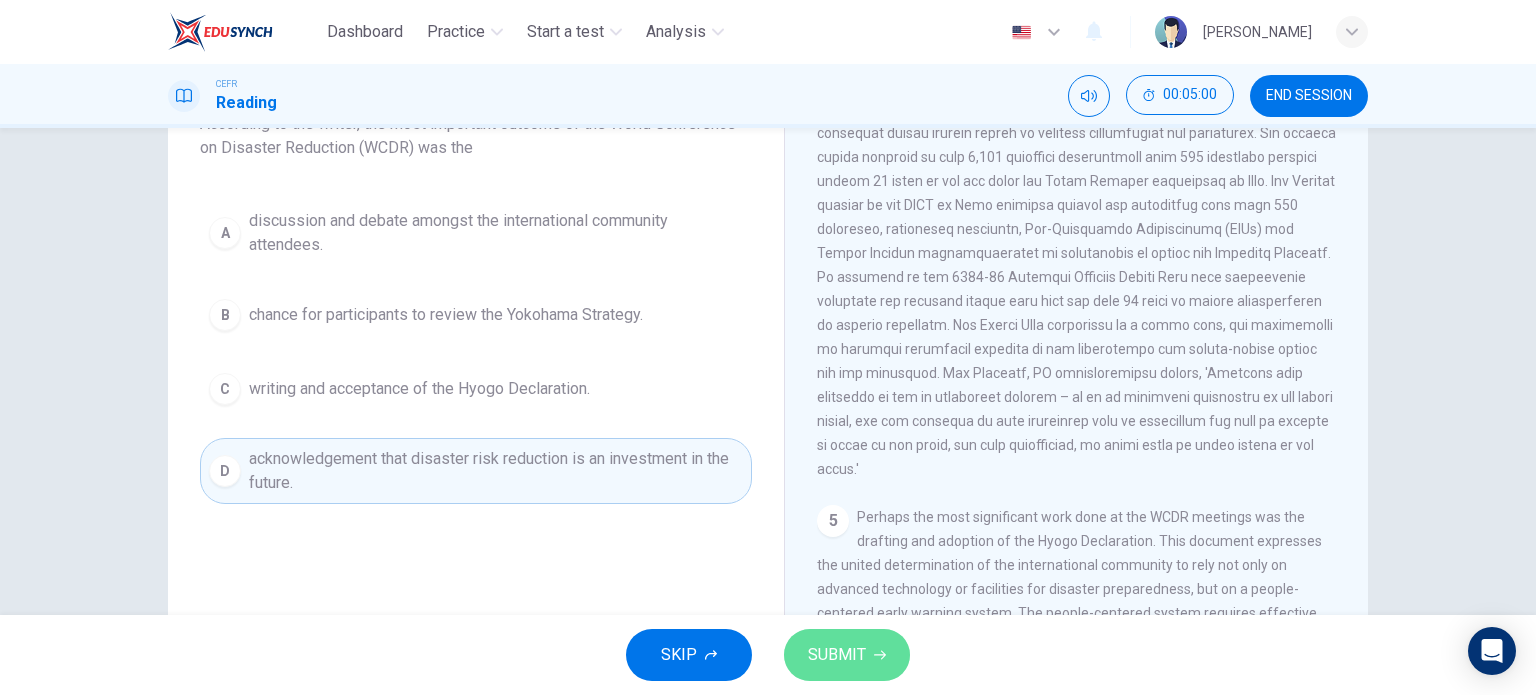 click on "SUBMIT" at bounding box center (837, 655) 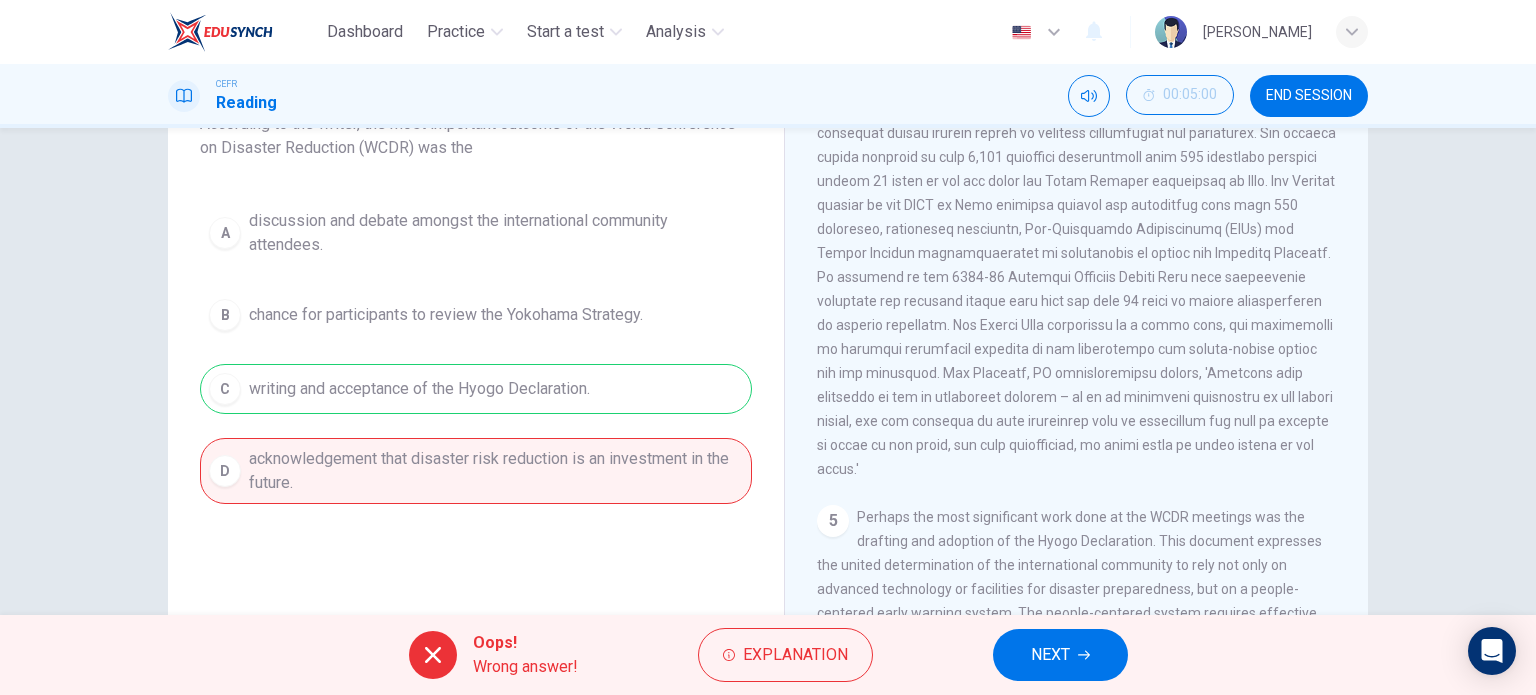 click on "A discussion and debate amongst the international community attendees. B chance for participants to review the Yokohama Strategy. C writing and acceptance of the Hyogo Declaration. D acknowledgement that disaster risk reduction is an investment in the future." at bounding box center [476, 352] 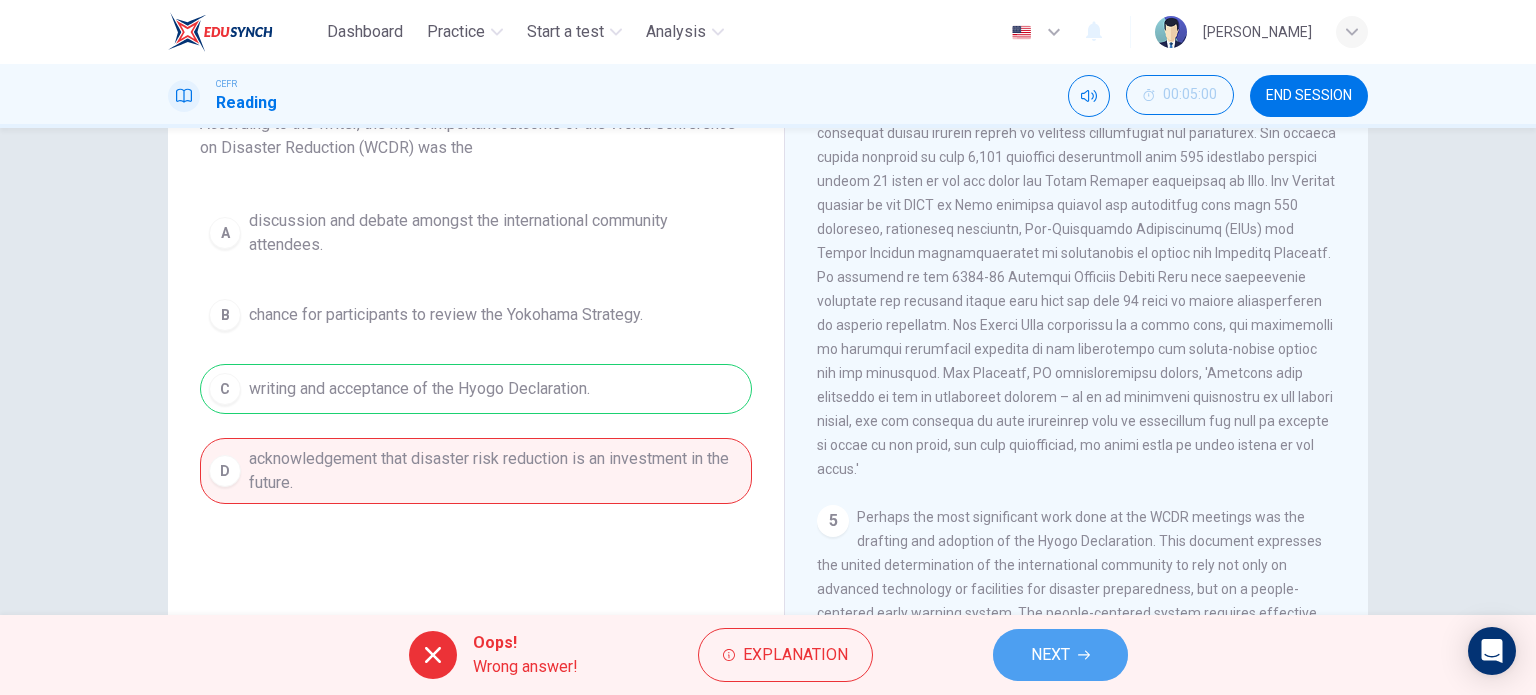 click on "NEXT" at bounding box center (1060, 655) 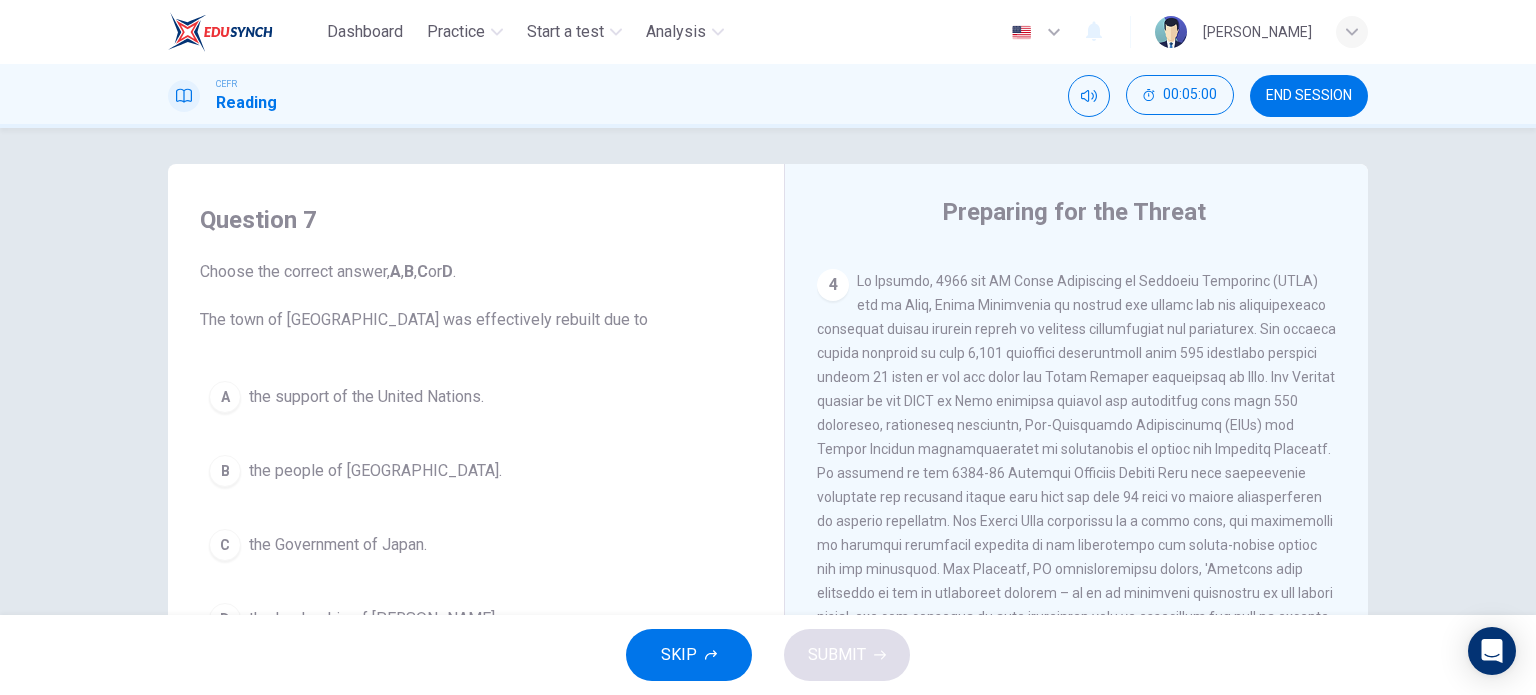 scroll, scrollTop: 0, scrollLeft: 0, axis: both 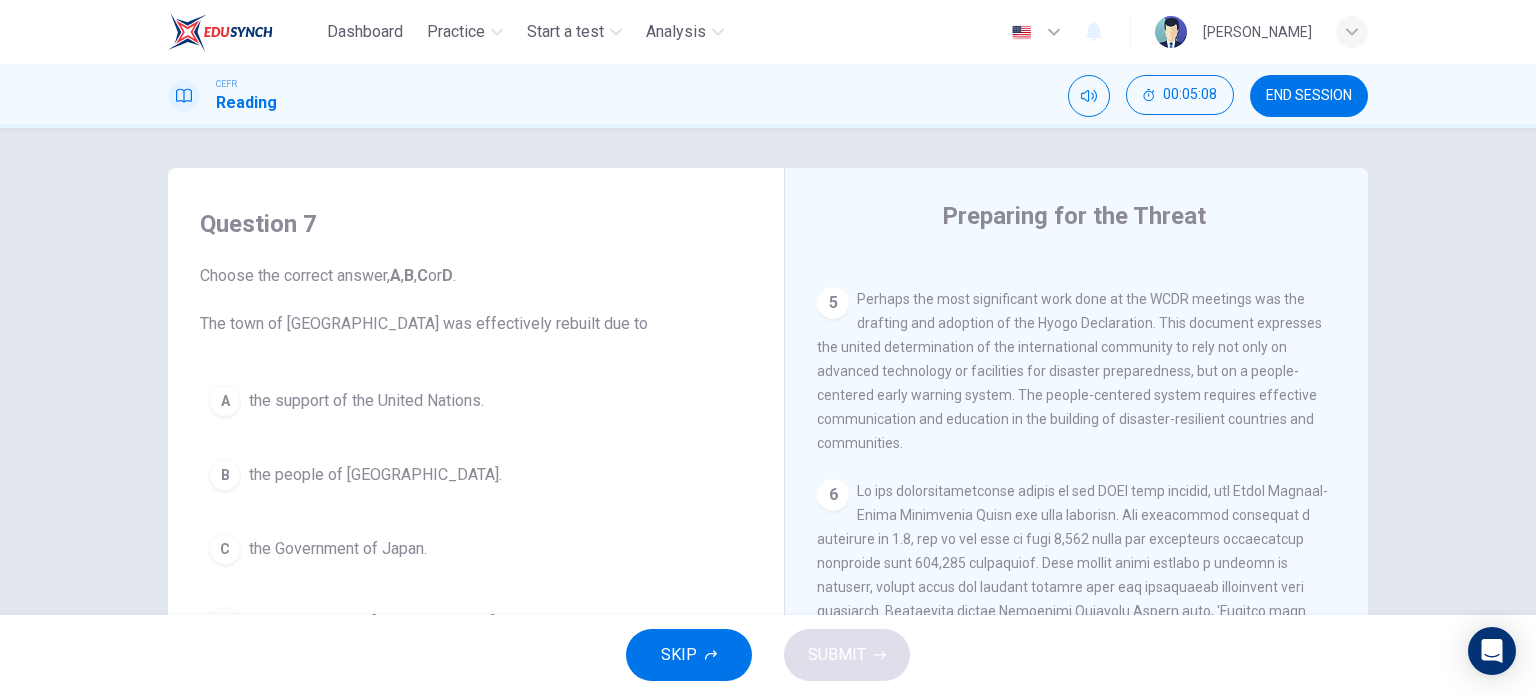 drag, startPoint x: 1144, startPoint y: 303, endPoint x: 1206, endPoint y: 357, distance: 82.219215 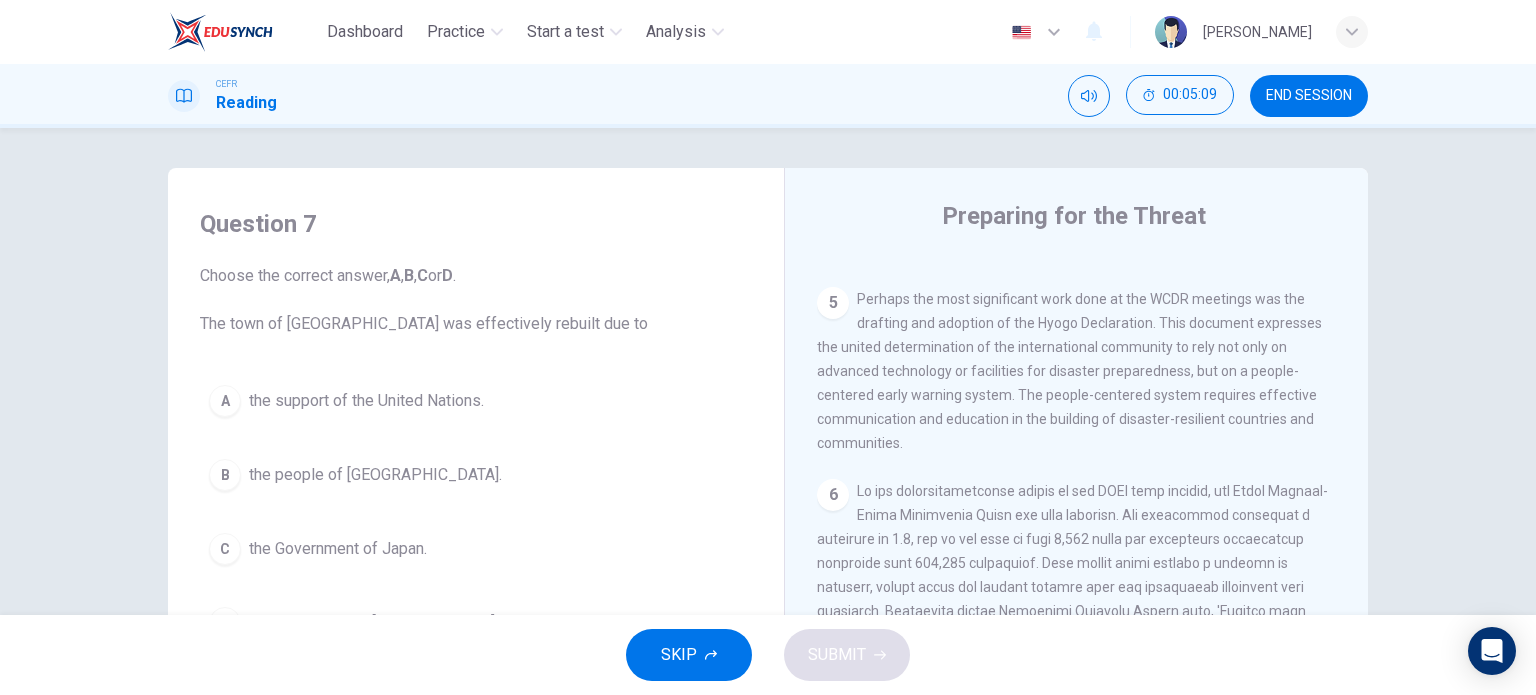 drag, startPoint x: 1164, startPoint y: 327, endPoint x: 1164, endPoint y: 402, distance: 75 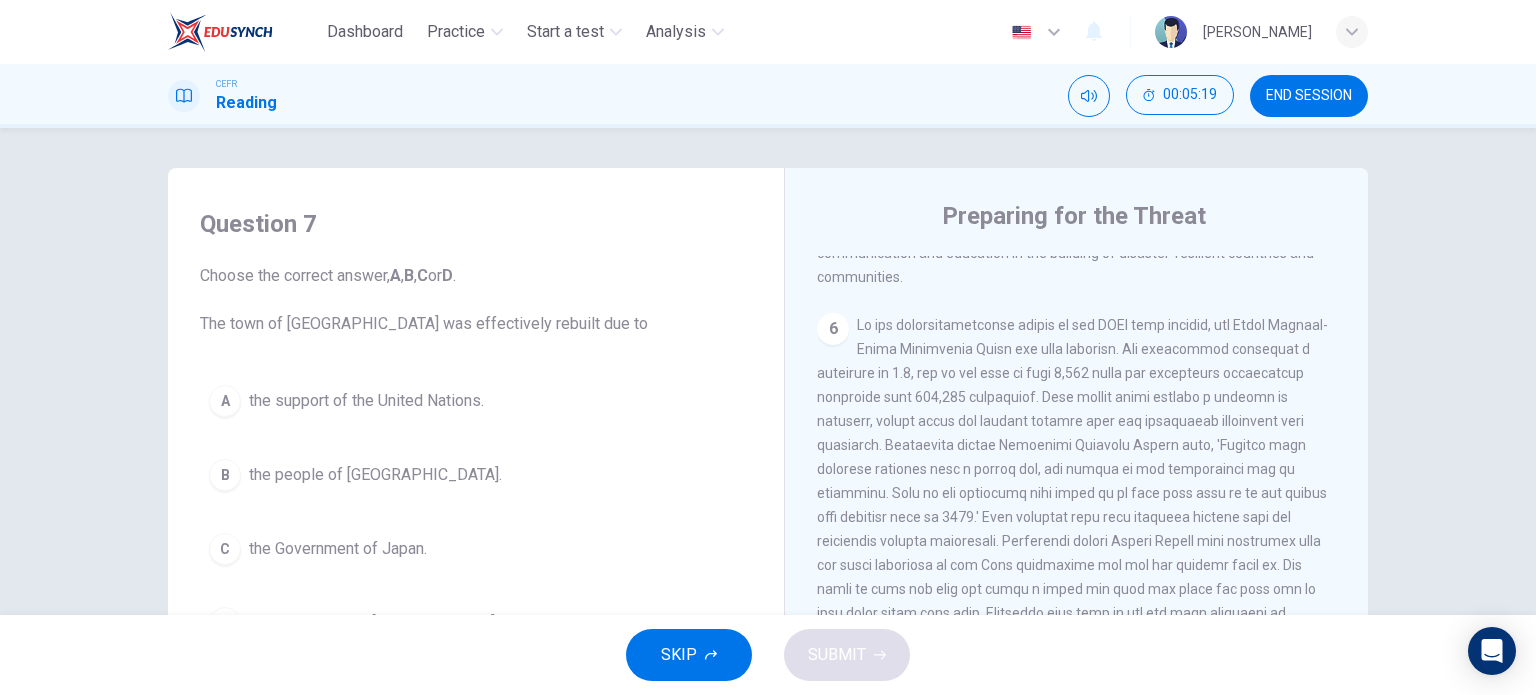 scroll, scrollTop: 1718, scrollLeft: 0, axis: vertical 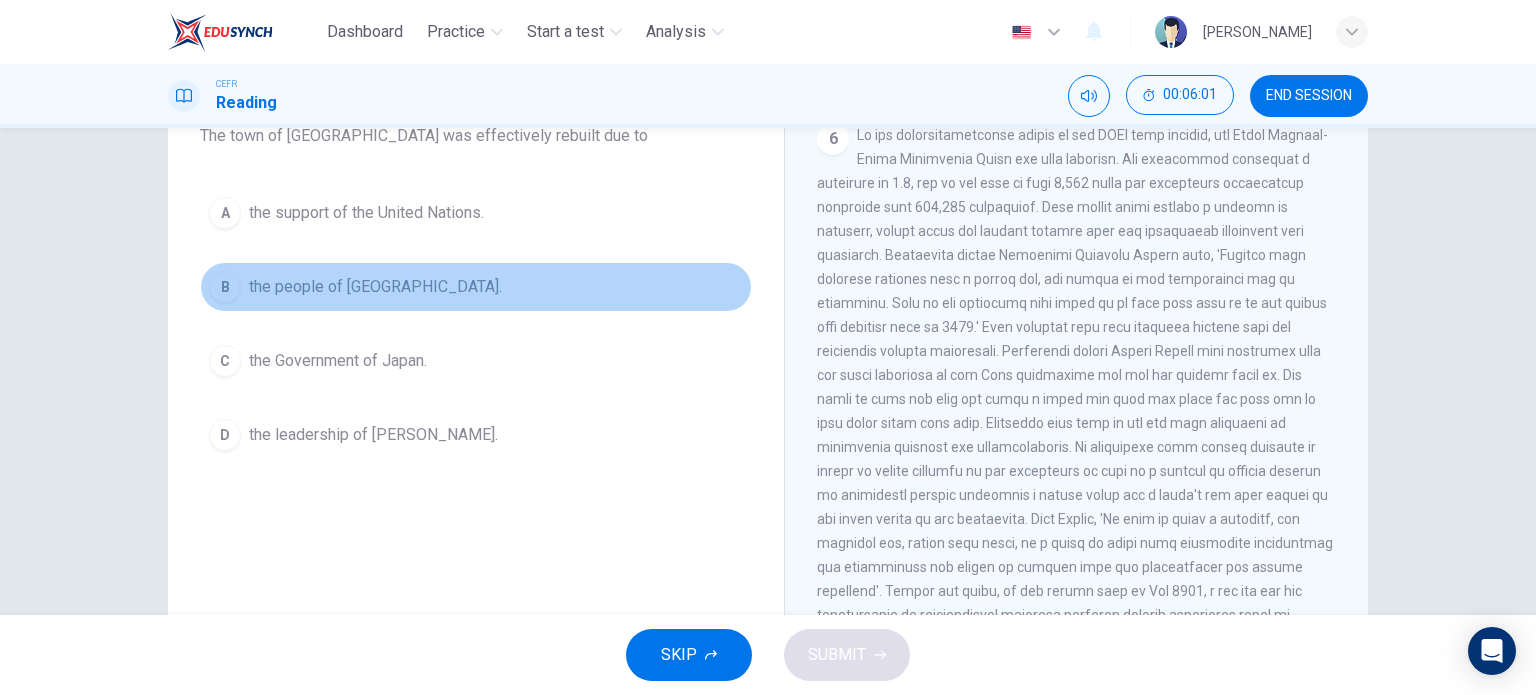 click on "the people of Kobe." at bounding box center [375, 287] 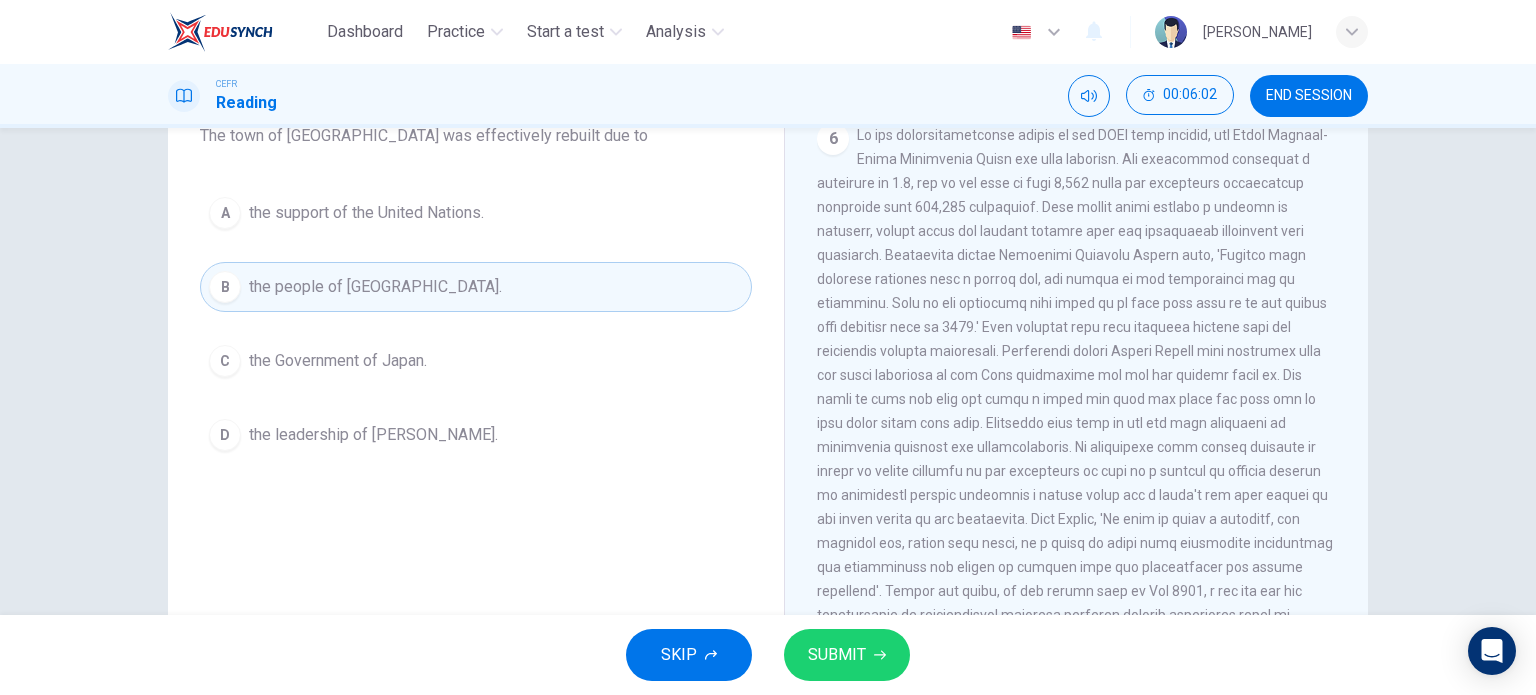 click on "SUBMIT" at bounding box center [847, 655] 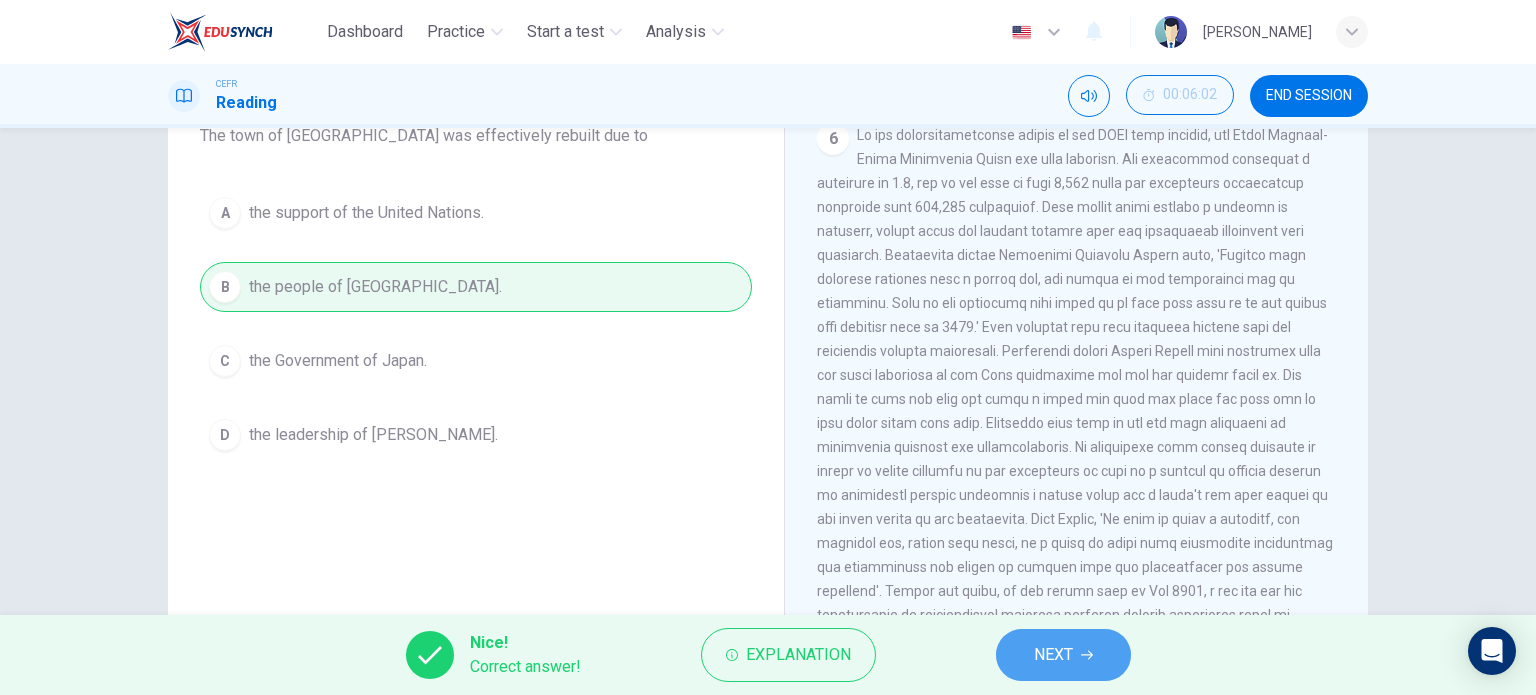 click 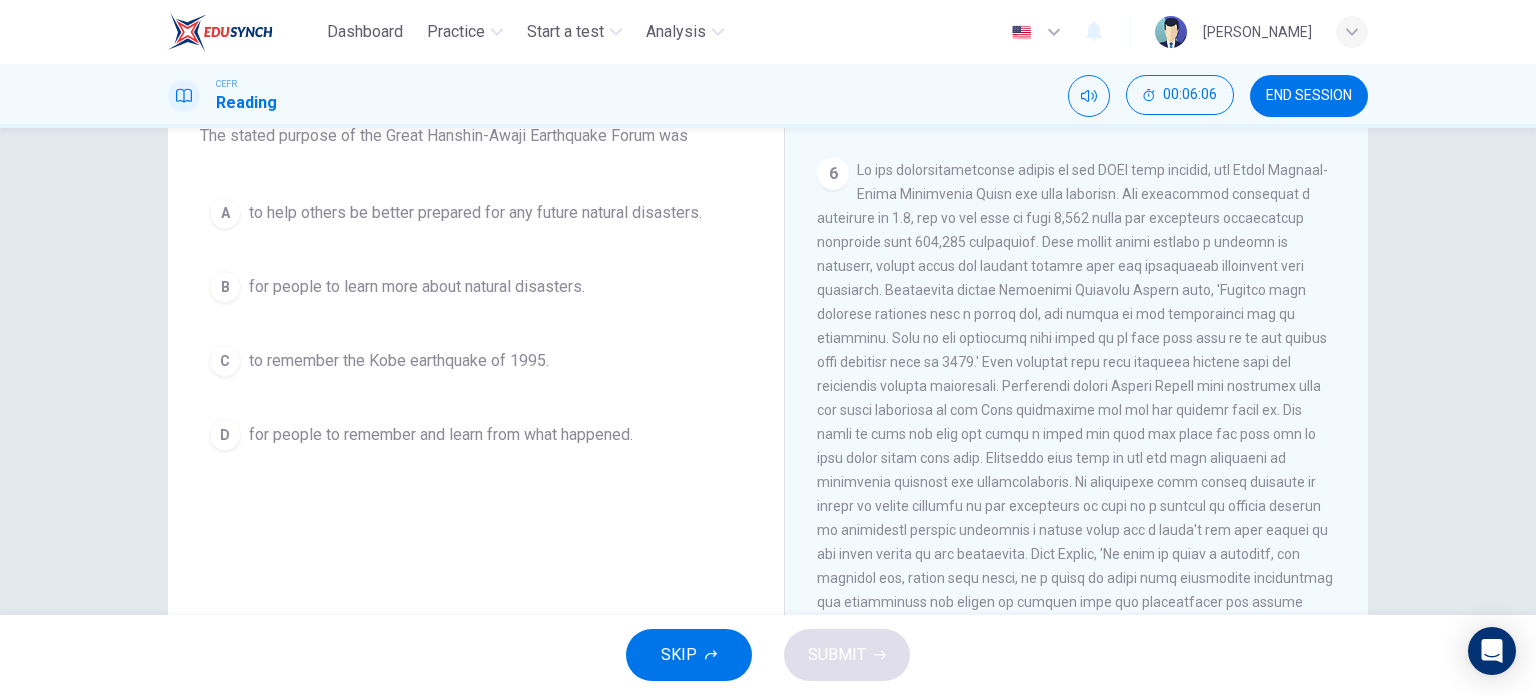 scroll, scrollTop: 1618, scrollLeft: 0, axis: vertical 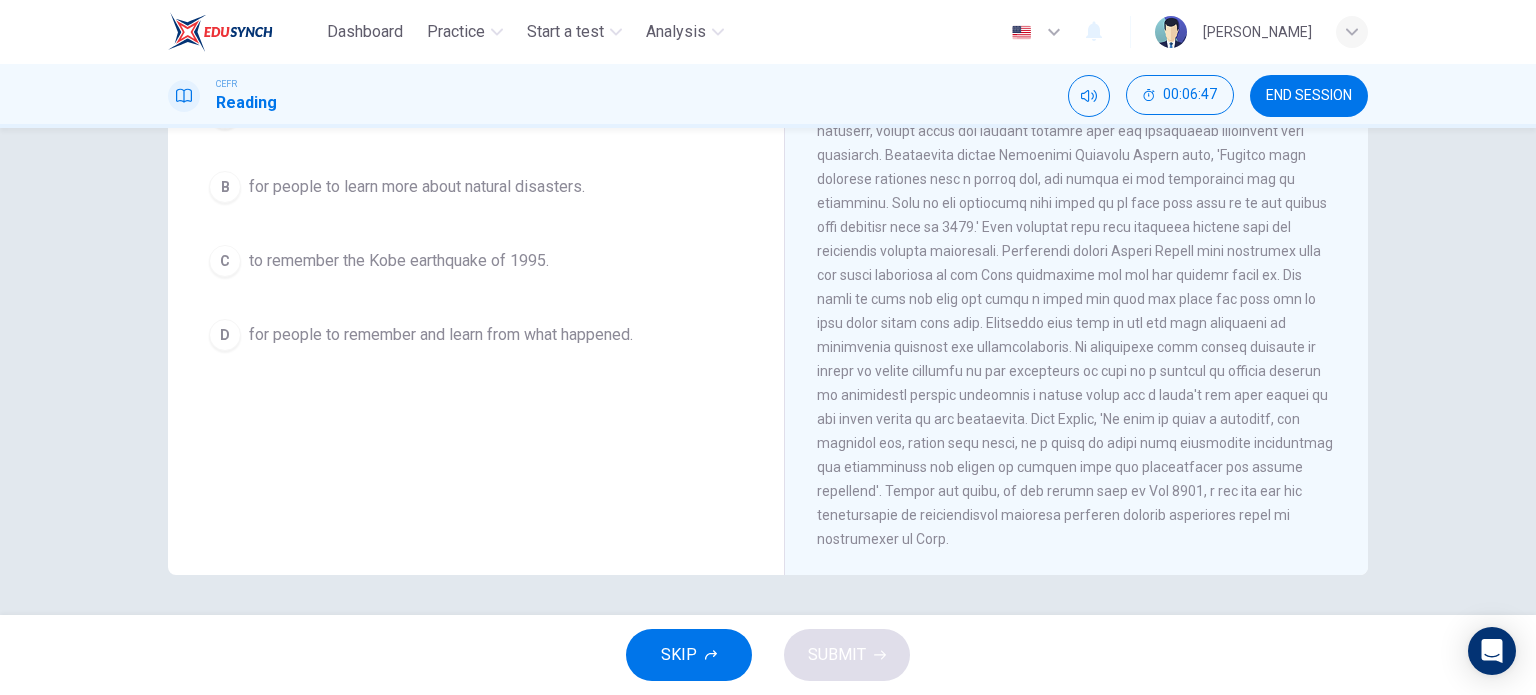 click on "for people to remember and learn from what happened." at bounding box center [441, 335] 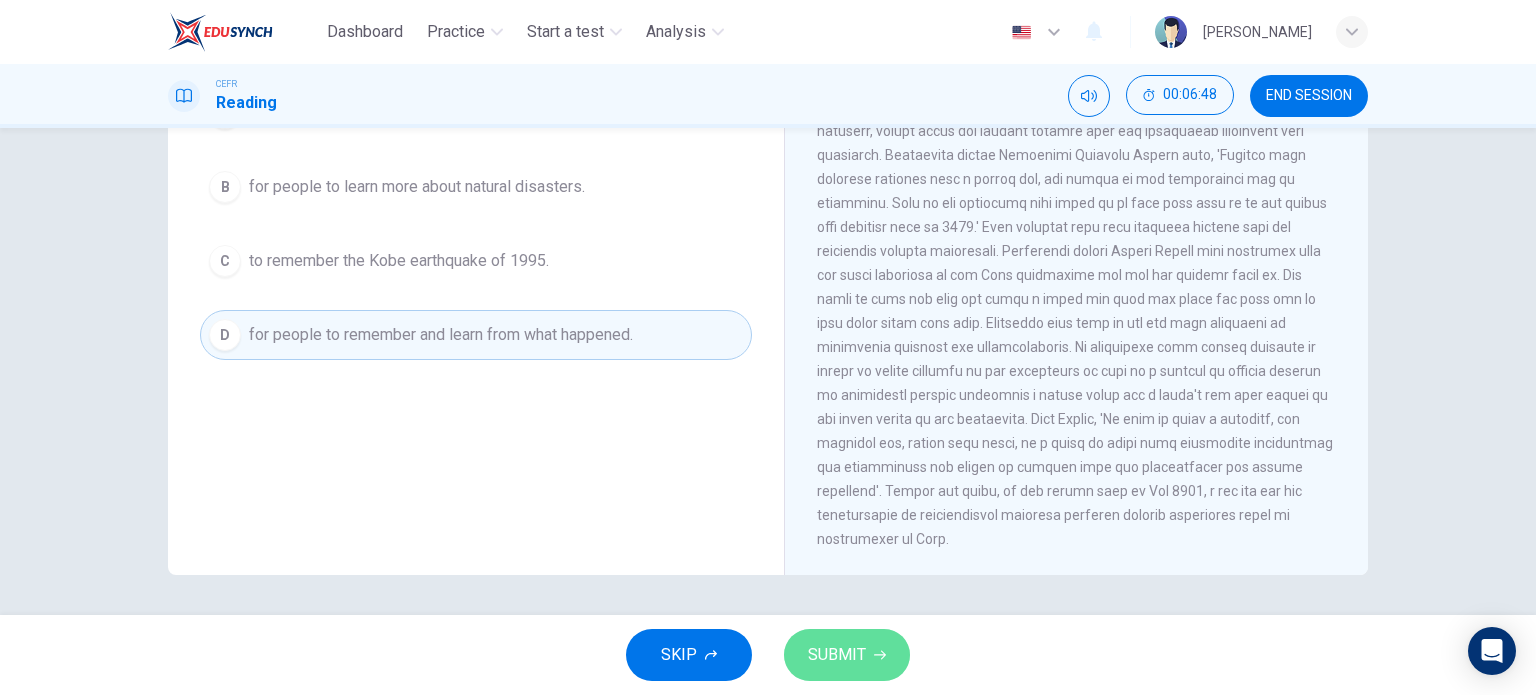 click on "SUBMIT" at bounding box center [837, 655] 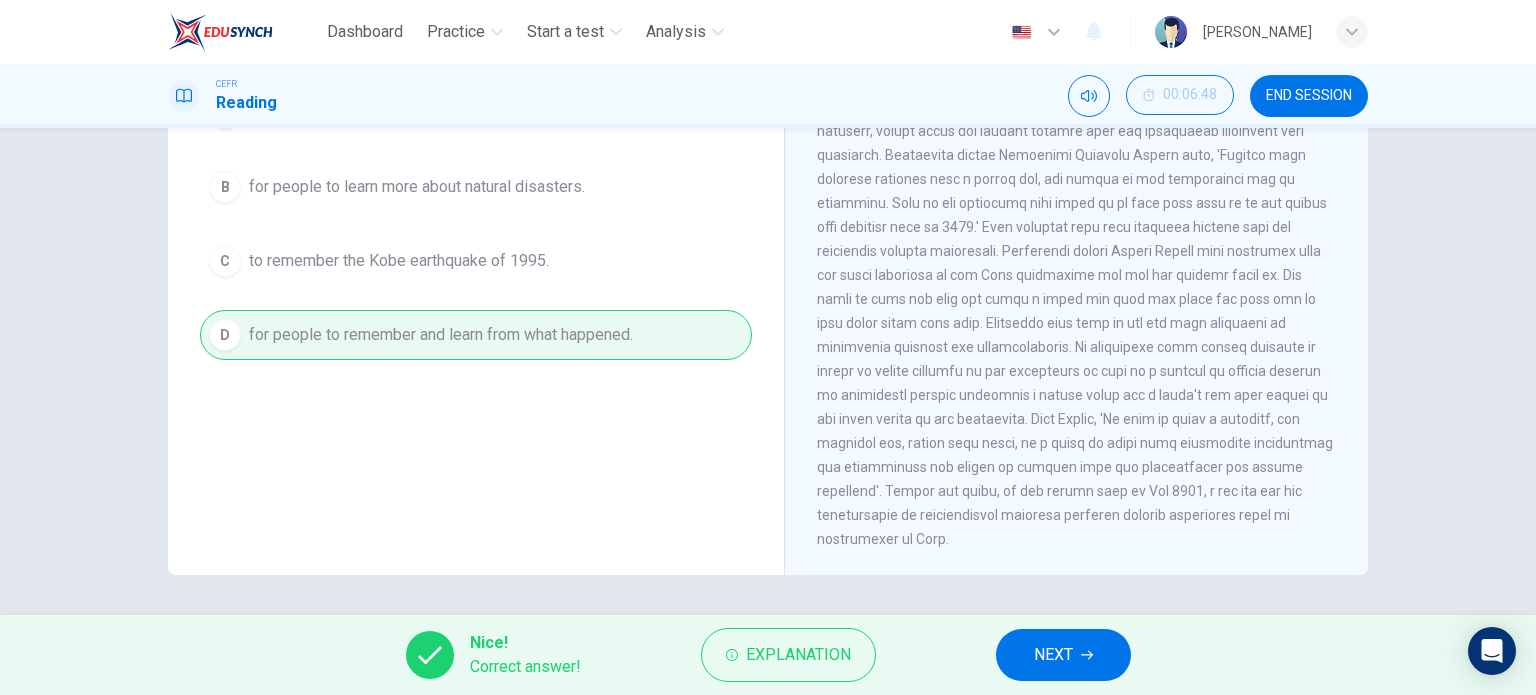 click on "NEXT" at bounding box center (1053, 655) 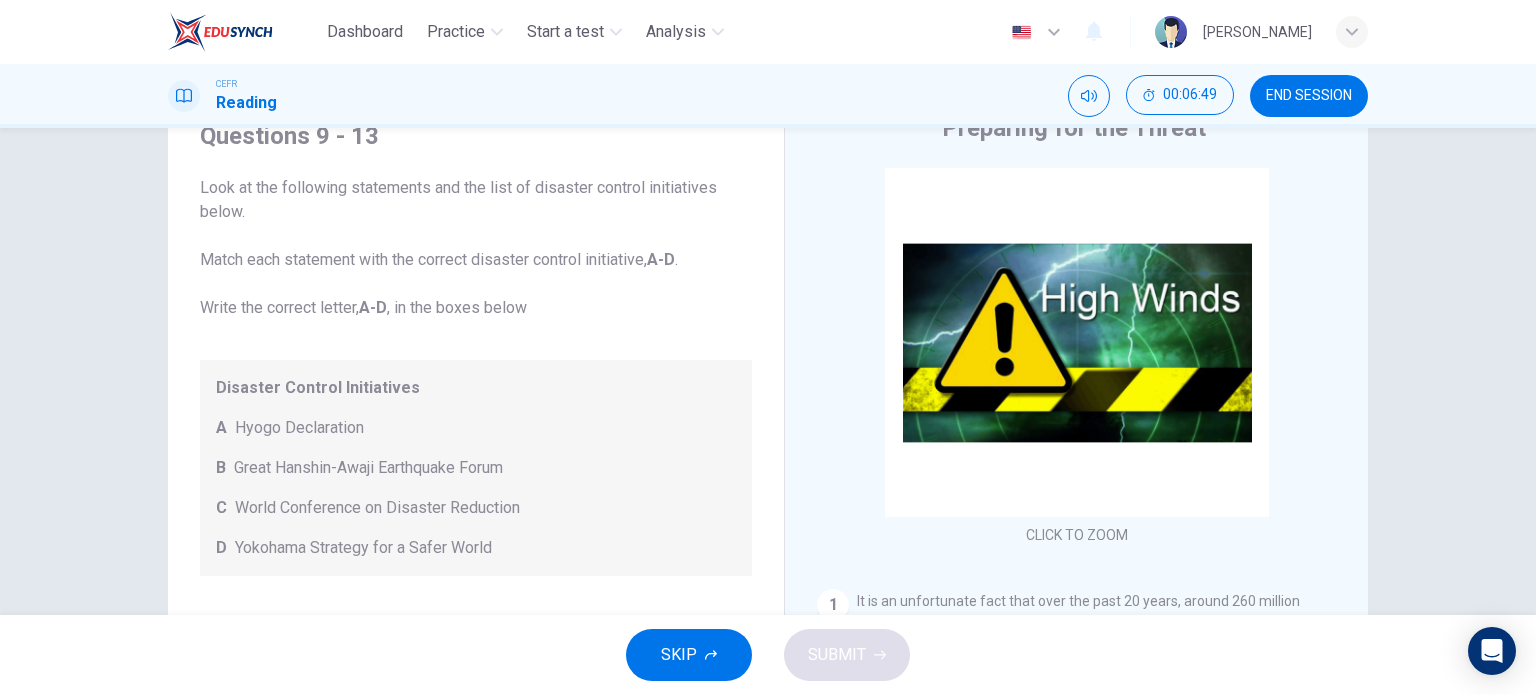 scroll, scrollTop: 88, scrollLeft: 0, axis: vertical 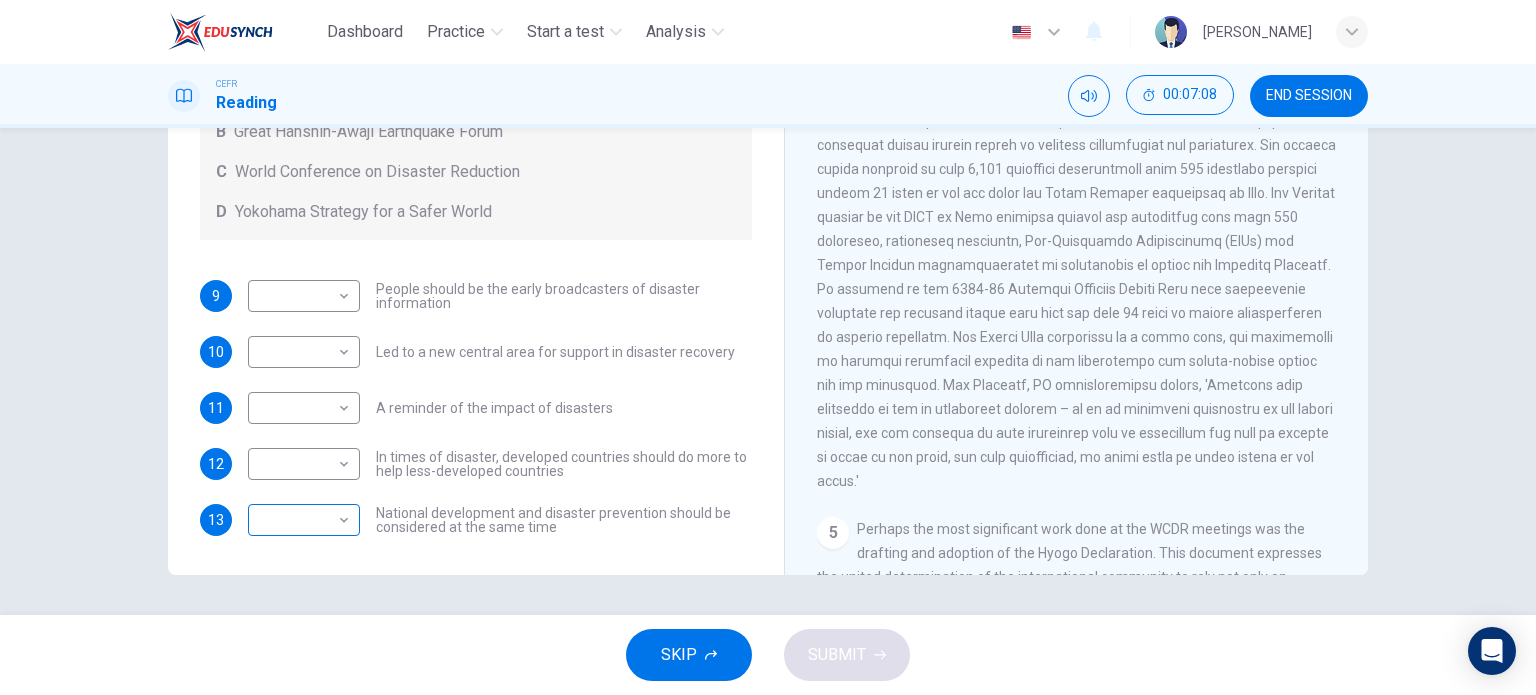 click on "Dashboard Practice Start a test Analysis English en ​ NUUR ALYSSA BINTI KHIR AKYARIFF CEFR Reading 00:07:08 END SESSION Questions 9 - 13 Look at the following statements and the list of disaster control initiatives below.
Match each statement with the correct disaster control initiative,  A-D .
Write the correct letter,  A-D , in the boxes below Disaster Control Initiatives A Hyogo Declaration B Great Hanshin-Awaji Earthquake Forum C World Conference on Disaster Reduction D Yokohama Strategy for a Safer World 9 ​ ​ People should be the early broadcasters of disaster information 10 ​ ​ Led to a new central area for support in disaster recovery 11 ​ ​ A reminder of the impact of disasters 12 ​ ​ In times of disaster, developed countries should do more to help less-developed countries 13 ​ ​ National development and disaster prevention should be considered at the same time Preparing for the Threat CLICK TO ZOOM Click to Zoom 1 2 3 4 5 6 SKIP SUBMIT
Dashboard Practice Start a test" at bounding box center (768, 347) 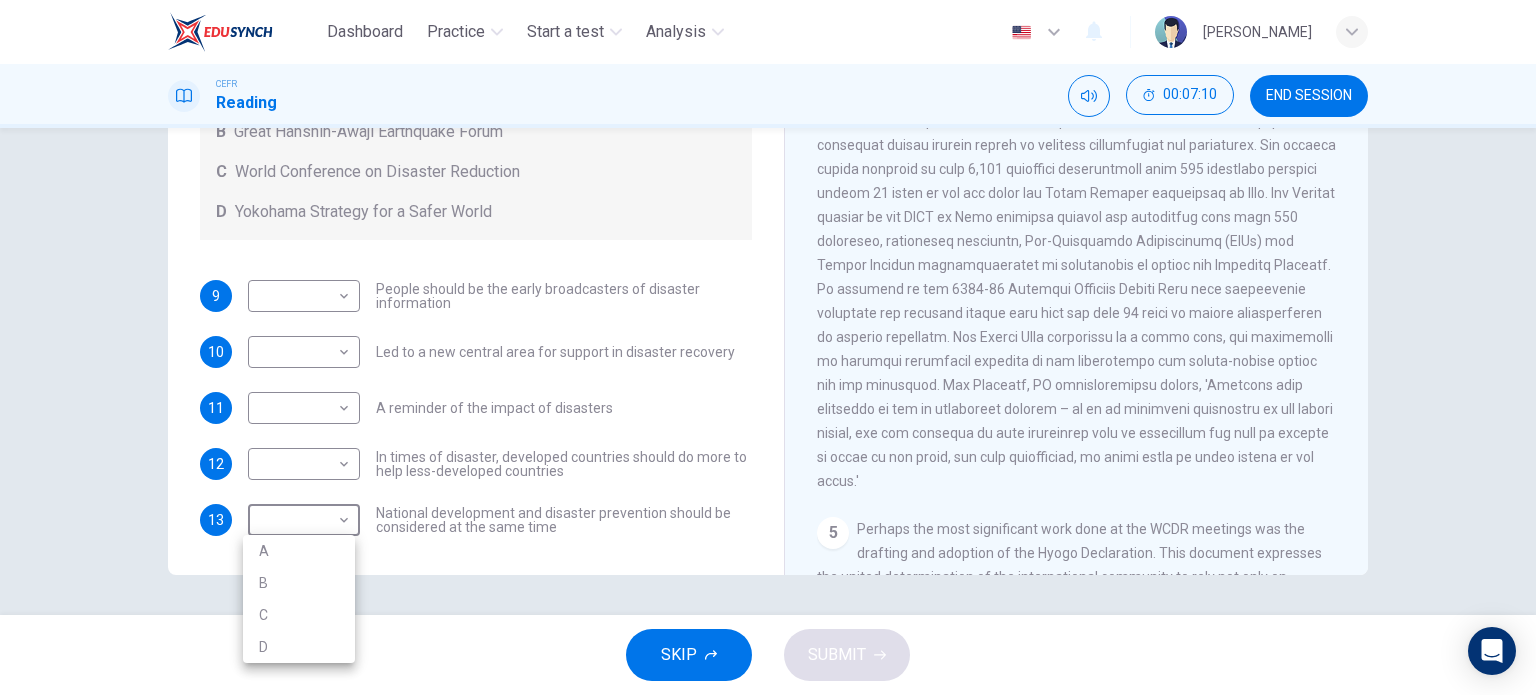 click at bounding box center [768, 347] 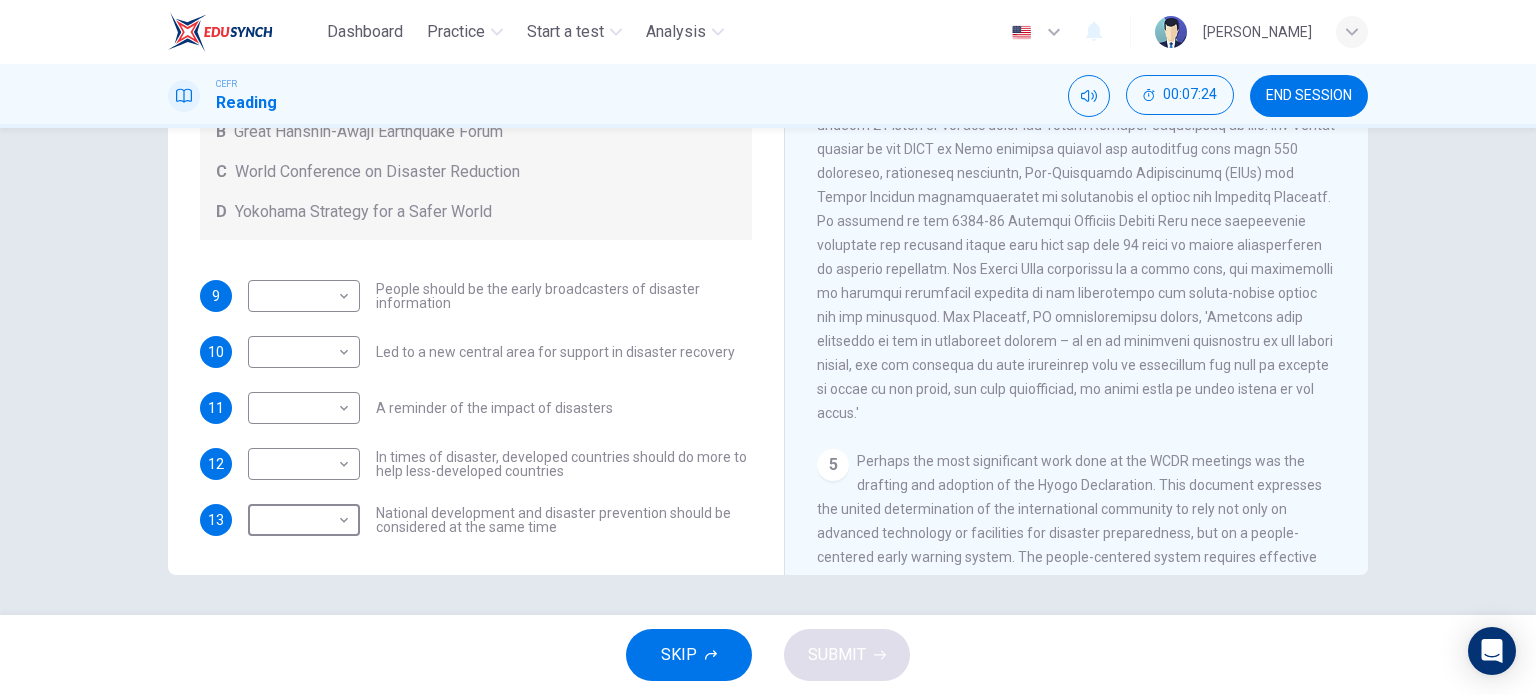 scroll, scrollTop: 1300, scrollLeft: 0, axis: vertical 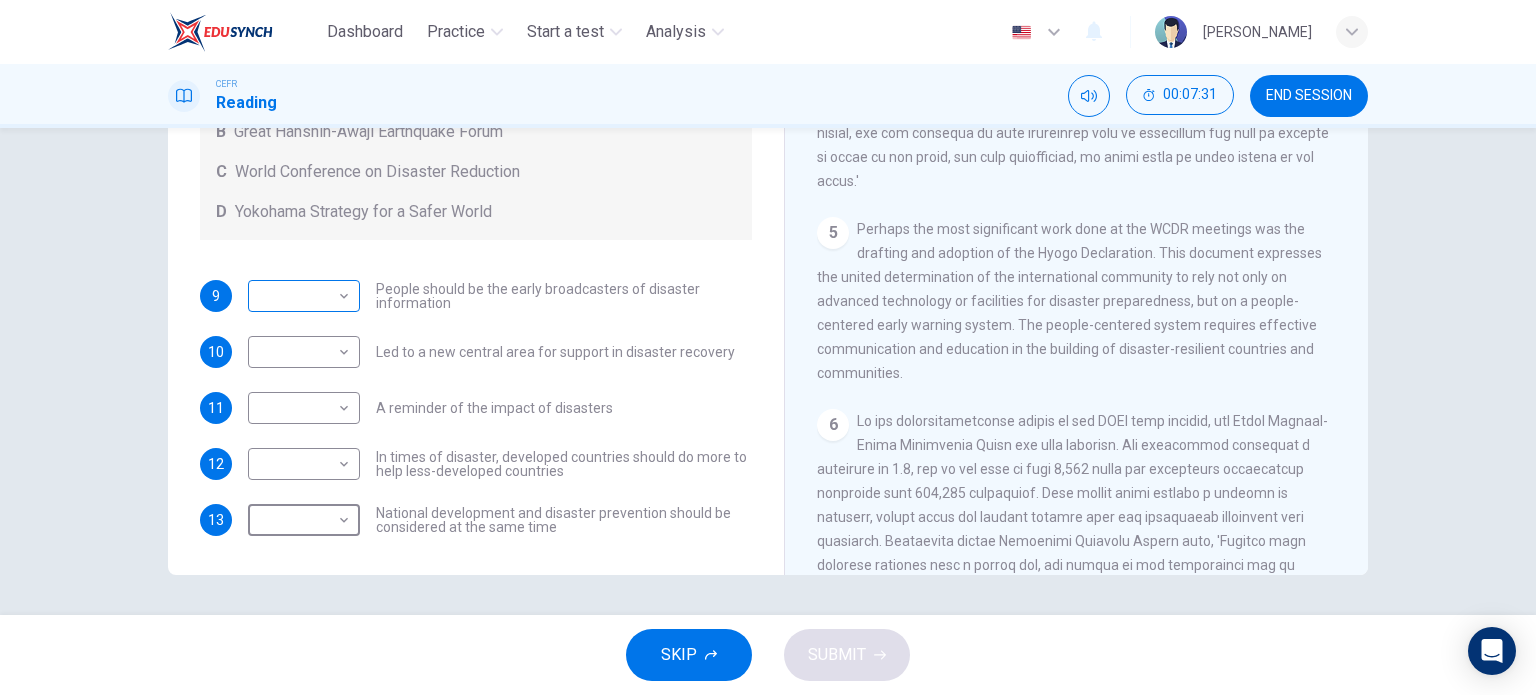 click on "Dashboard Practice Start a test Analysis English en ​ NUUR ALYSSA BINTI KHIR AKYARIFF CEFR Reading 00:07:31 END SESSION Questions 9 - 13 Look at the following statements and the list of disaster control initiatives below.
Match each statement with the correct disaster control initiative,  A-D .
Write the correct letter,  A-D , in the boxes below Disaster Control Initiatives A Hyogo Declaration B Great Hanshin-Awaji Earthquake Forum C World Conference on Disaster Reduction D Yokohama Strategy for a Safer World 9 ​ ​ People should be the early broadcasters of disaster information 10 ​ ​ Led to a new central area for support in disaster recovery 11 ​ ​ A reminder of the impact of disasters 12 ​ ​ In times of disaster, developed countries should do more to help less-developed countries 13 ​ ​ National development and disaster prevention should be considered at the same time Preparing for the Threat CLICK TO ZOOM Click to Zoom 1 2 3 4 5 6 SKIP SUBMIT
Dashboard Practice Start a test" at bounding box center [768, 347] 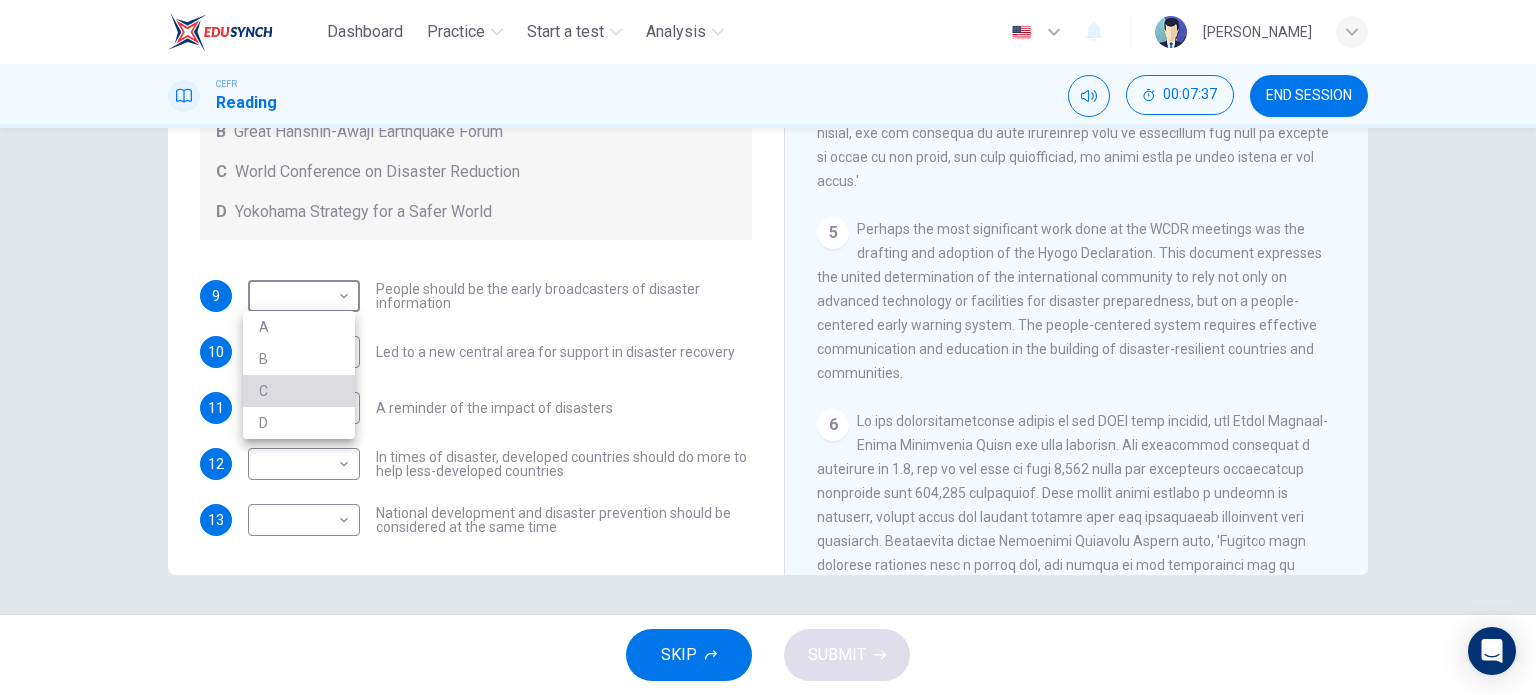 click on "C" at bounding box center (299, 391) 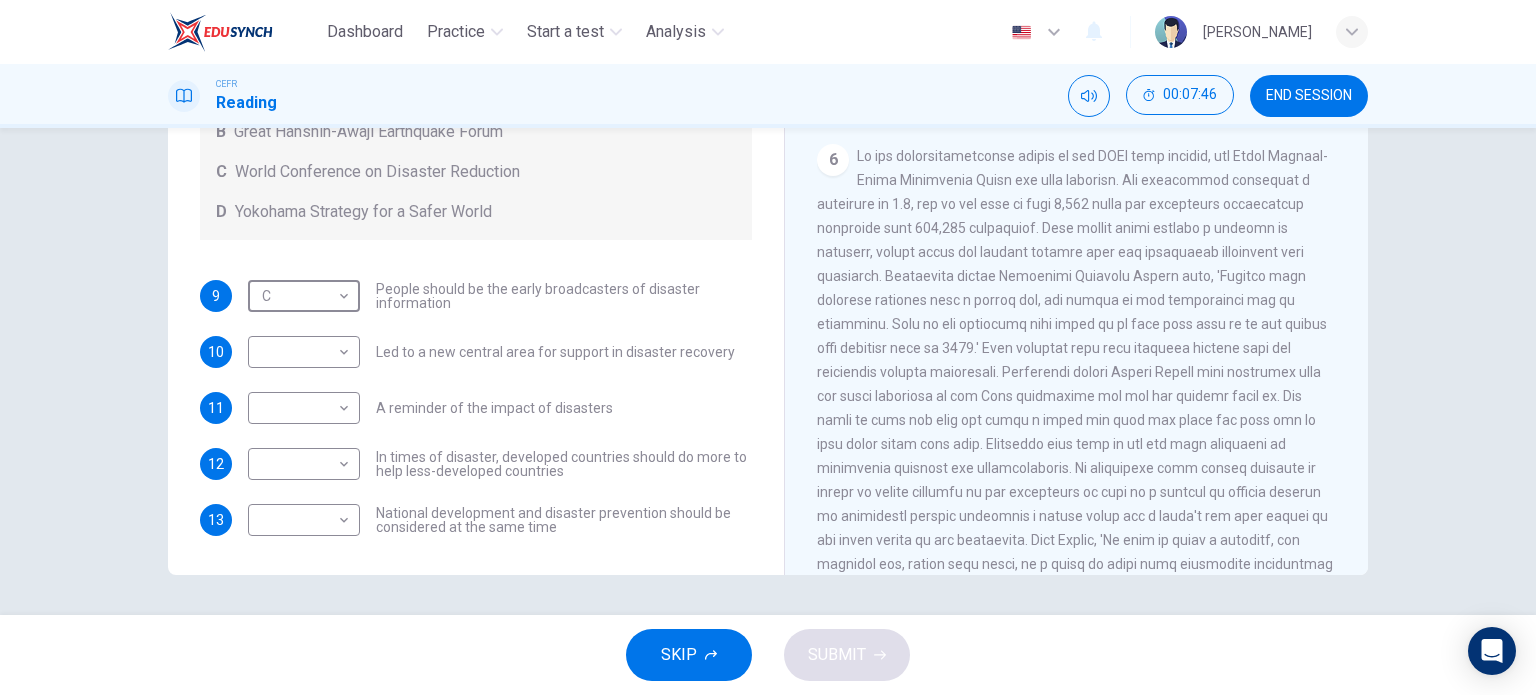 scroll, scrollTop: 1600, scrollLeft: 0, axis: vertical 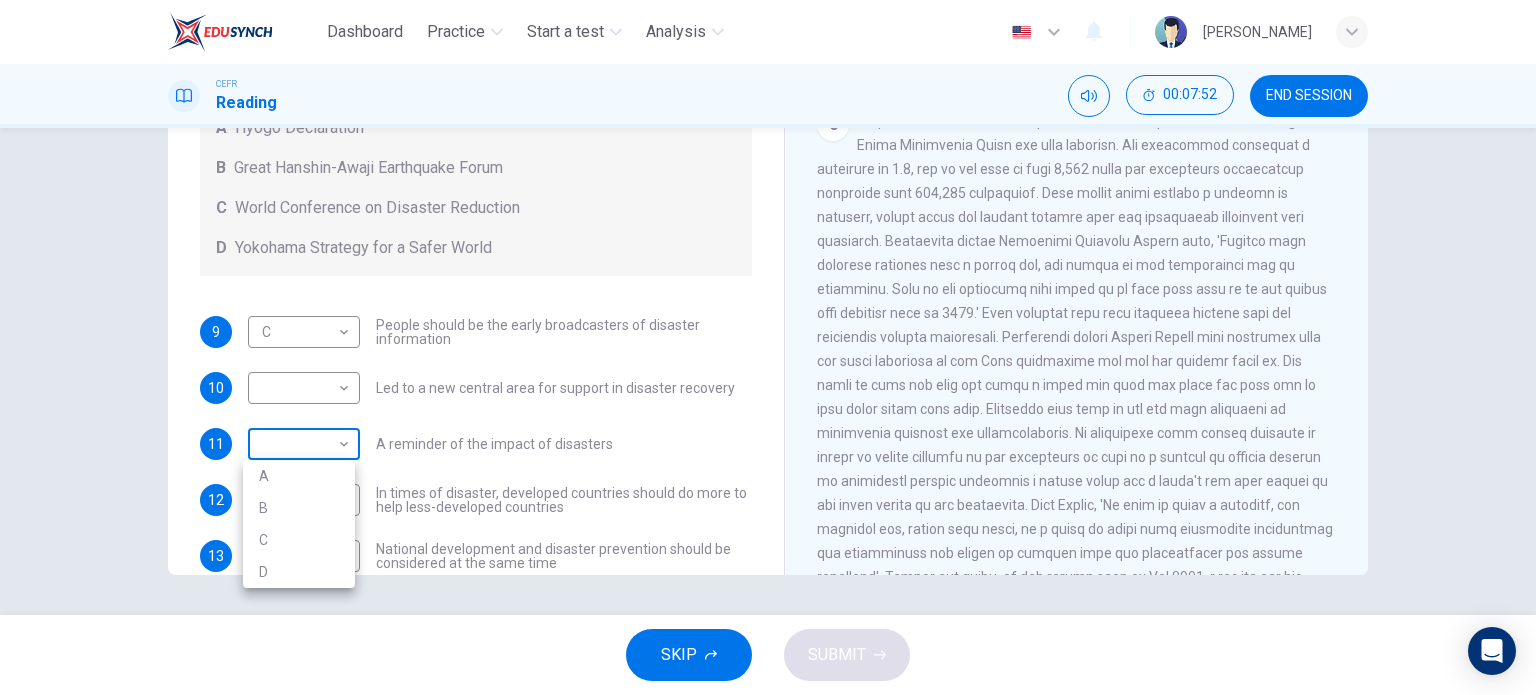 click on "Dashboard Practice Start a test Analysis English en ​ NUUR ALYSSA BINTI KHIR AKYARIFF CEFR Reading 00:07:52 END SESSION Questions 9 - 13 Look at the following statements and the list of disaster control initiatives below.
Match each statement with the correct disaster control initiative,  A-D .
Write the correct letter,  A-D , in the boxes below Disaster Control Initiatives A Hyogo Declaration B Great Hanshin-Awaji Earthquake Forum C World Conference on Disaster Reduction D Yokohama Strategy for a Safer World 9 C C ​ People should be the early broadcasters of disaster information 10 ​ ​ Led to a new central area for support in disaster recovery 11 ​ ​ A reminder of the impact of disasters 12 ​ ​ In times of disaster, developed countries should do more to help less-developed countries 13 ​ ​ National development and disaster prevention should be considered at the same time Preparing for the Threat CLICK TO ZOOM Click to Zoom 1 2 3 4 5 6 SKIP SUBMIT
Dashboard Practice Start a test" at bounding box center (768, 347) 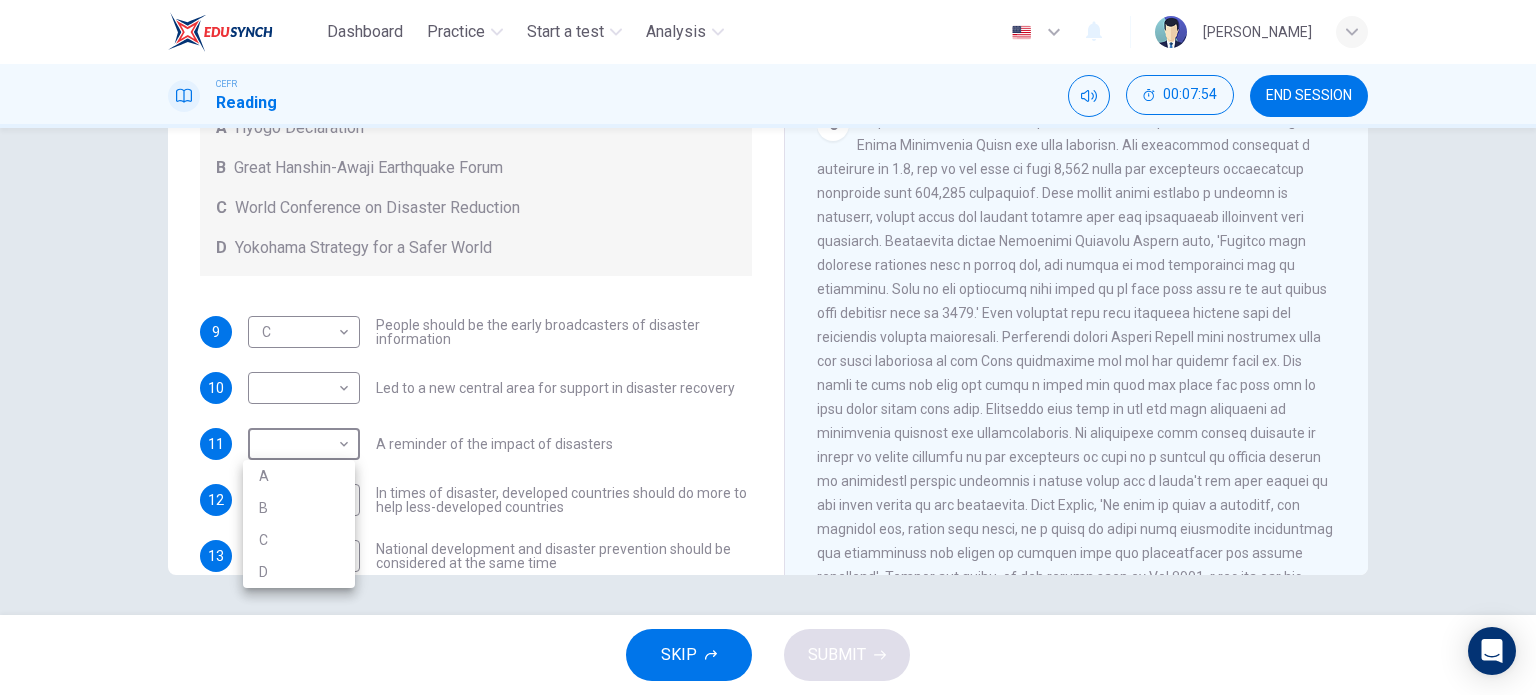 click on "B" at bounding box center (299, 508) 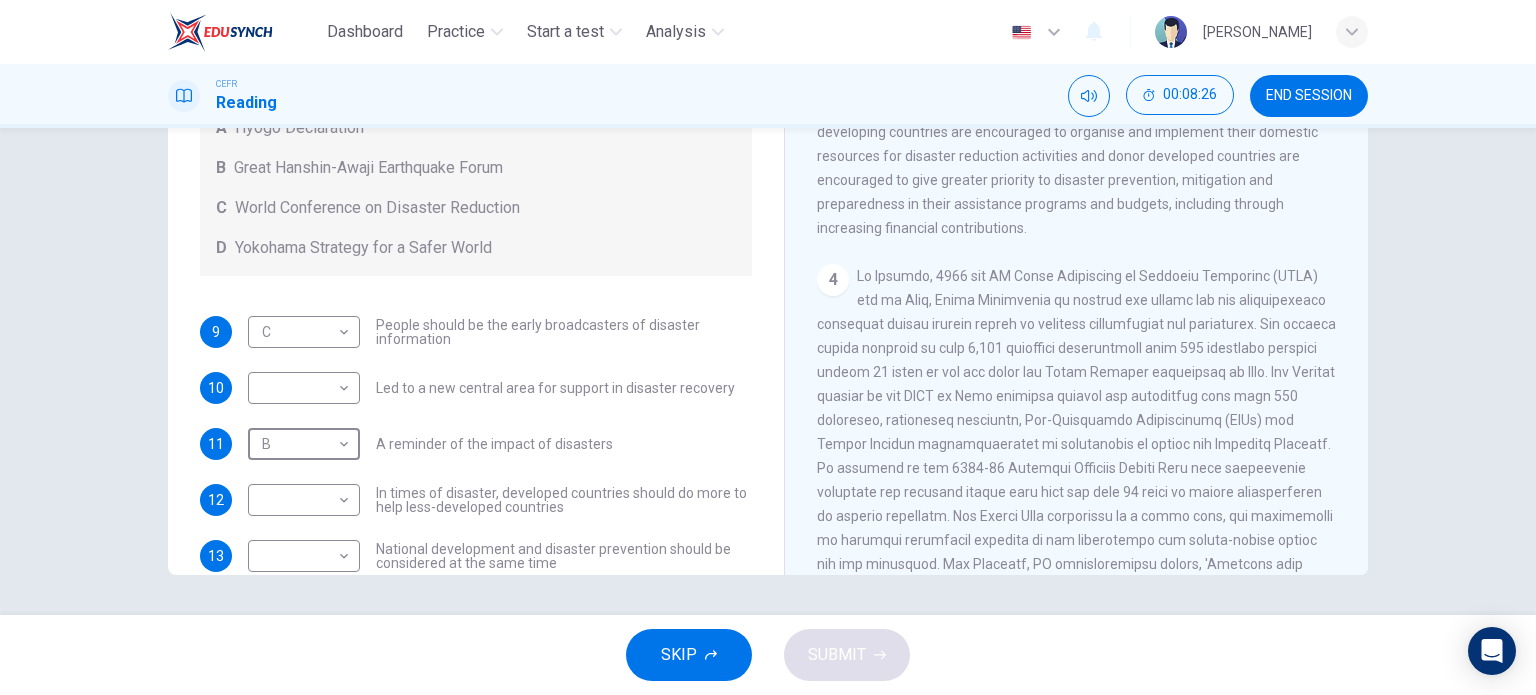 scroll, scrollTop: 818, scrollLeft: 0, axis: vertical 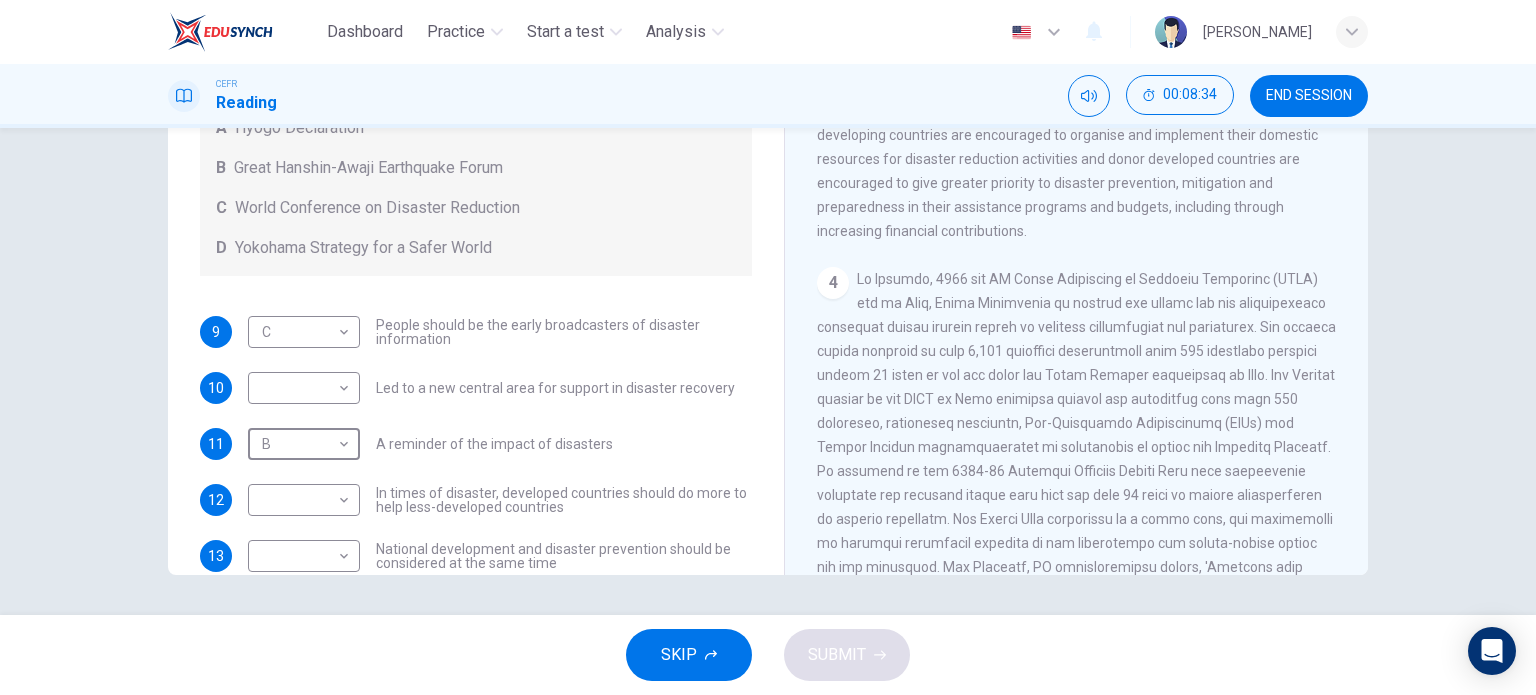 click on "National development and disaster prevention should be considered at the same time" at bounding box center (564, 556) 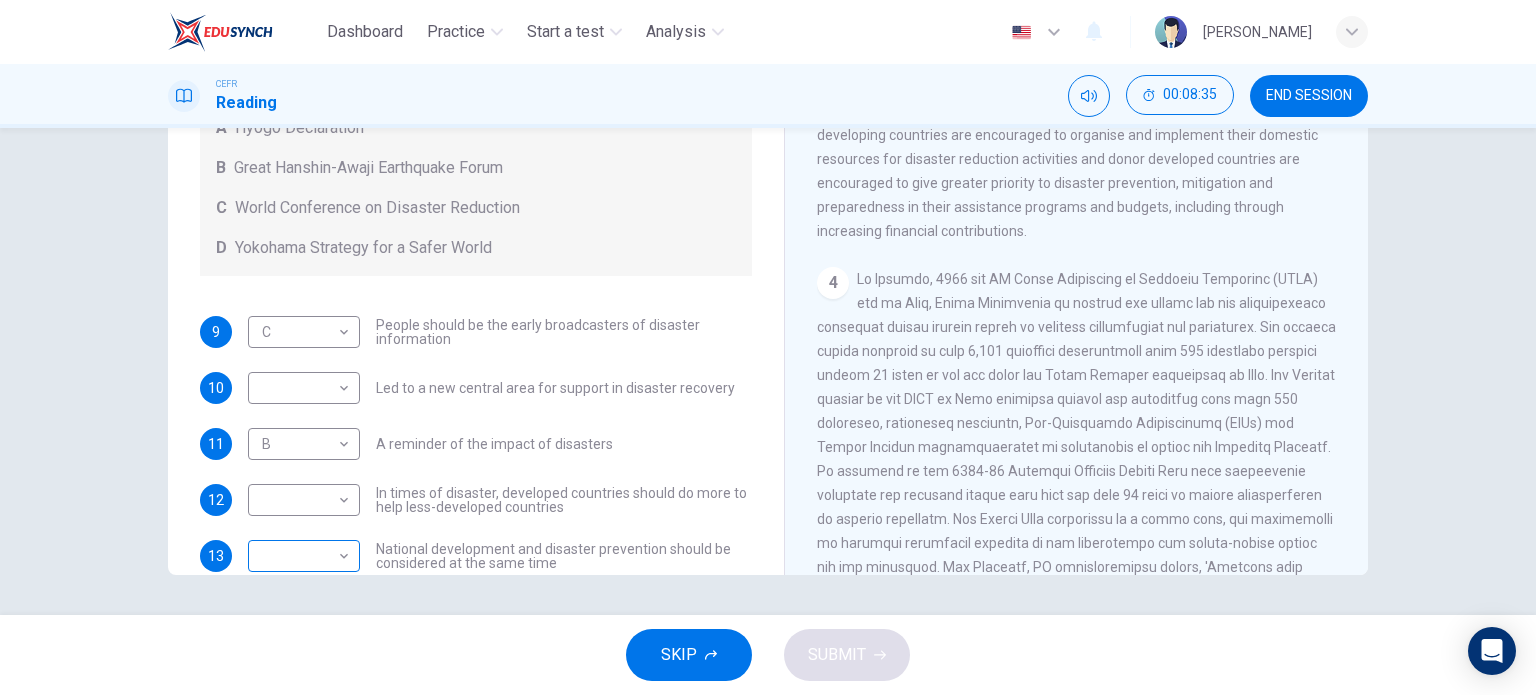 click on "Dashboard Practice Start a test Analysis English en ​ NUUR ALYSSA BINTI KHIR AKYARIFF CEFR Reading 00:08:35 END SESSION Questions 9 - 13 Look at the following statements and the list of disaster control initiatives below.
Match each statement with the correct disaster control initiative,  A-D .
Write the correct letter,  A-D , in the boxes below Disaster Control Initiatives A Hyogo Declaration B Great Hanshin-Awaji Earthquake Forum C World Conference on Disaster Reduction D Yokohama Strategy for a Safer World 9 C C ​ People should be the early broadcasters of disaster information 10 ​ ​ Led to a new central area for support in disaster recovery 11 B B ​ A reminder of the impact of disasters 12 ​ ​ In times of disaster, developed countries should do more to help less-developed countries 13 ​ ​ National development and disaster prevention should be considered at the same time Preparing for the Threat CLICK TO ZOOM Click to Zoom 1 2 3 4 5 6 SKIP SUBMIT
Dashboard Practice Start a test" at bounding box center [768, 347] 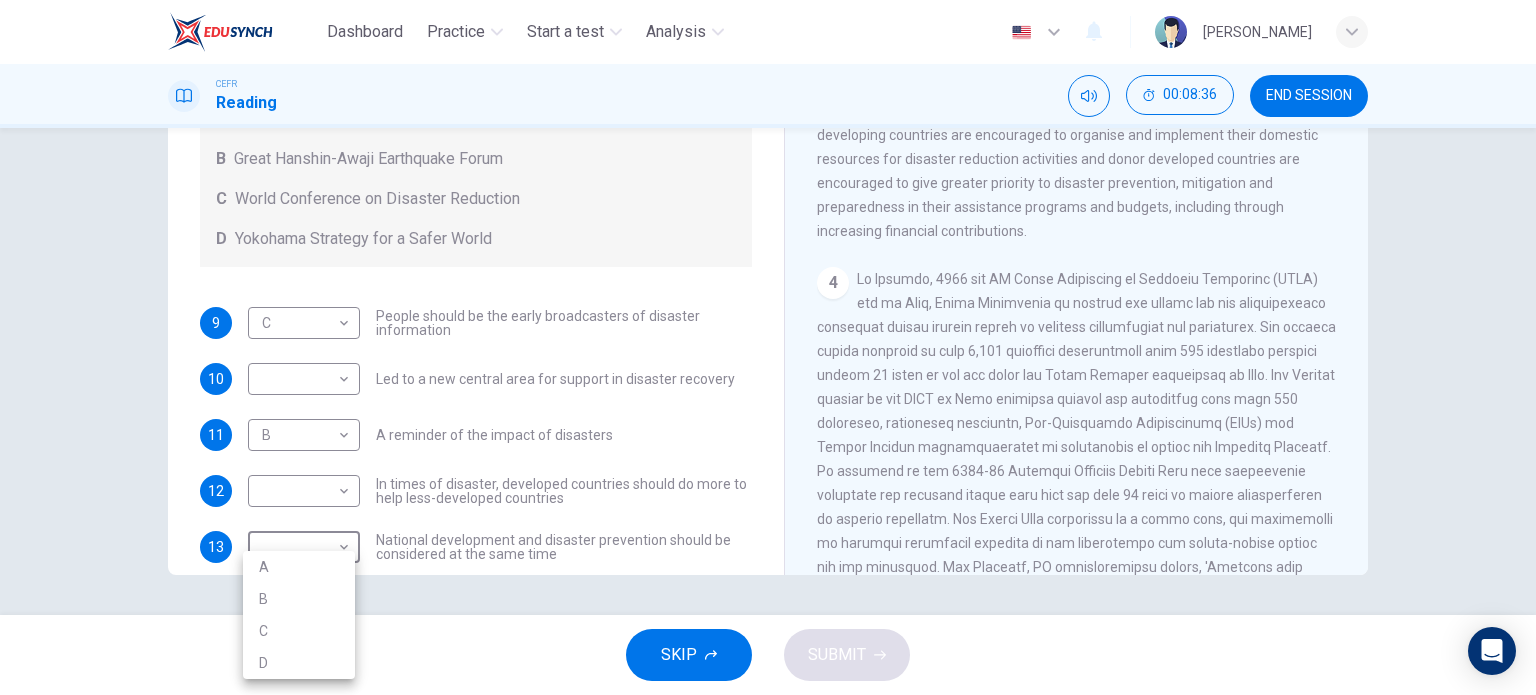 click on "C" at bounding box center [299, 631] 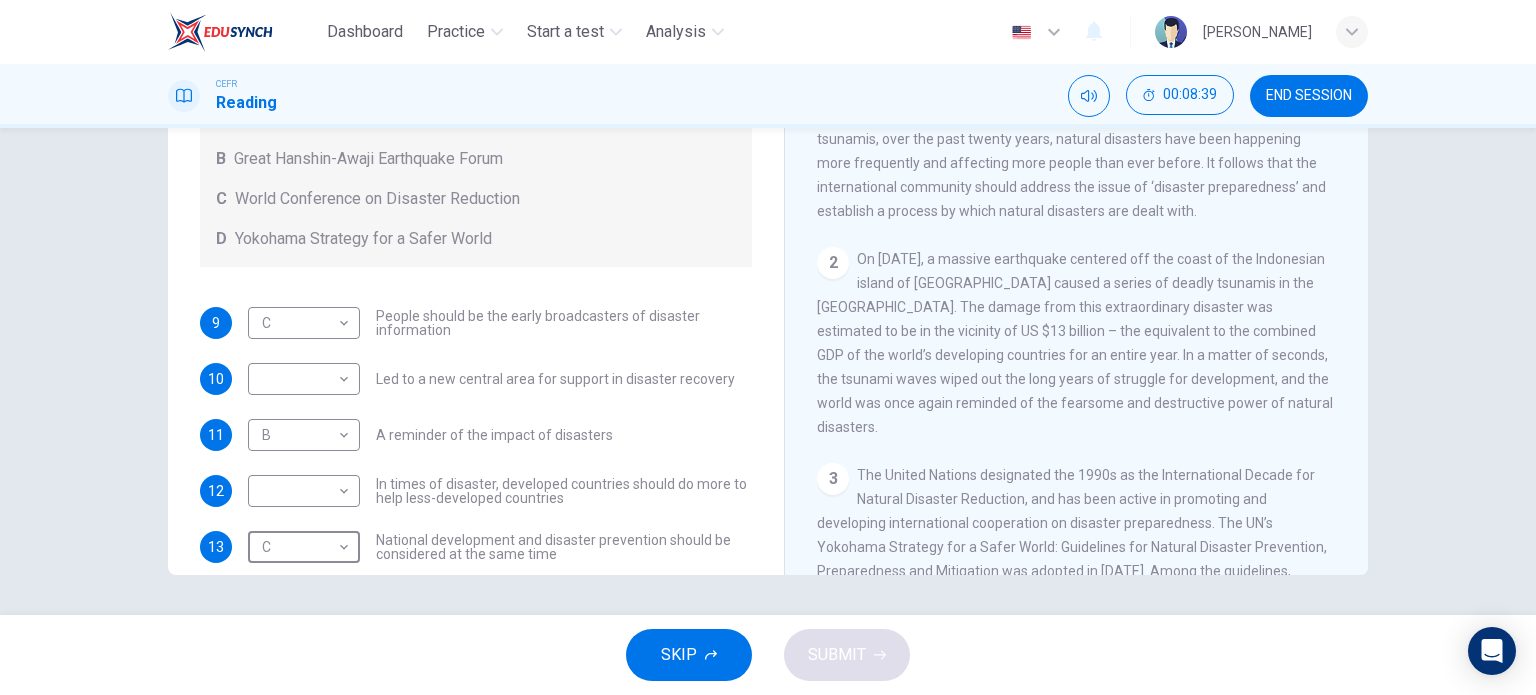 scroll, scrollTop: 218, scrollLeft: 0, axis: vertical 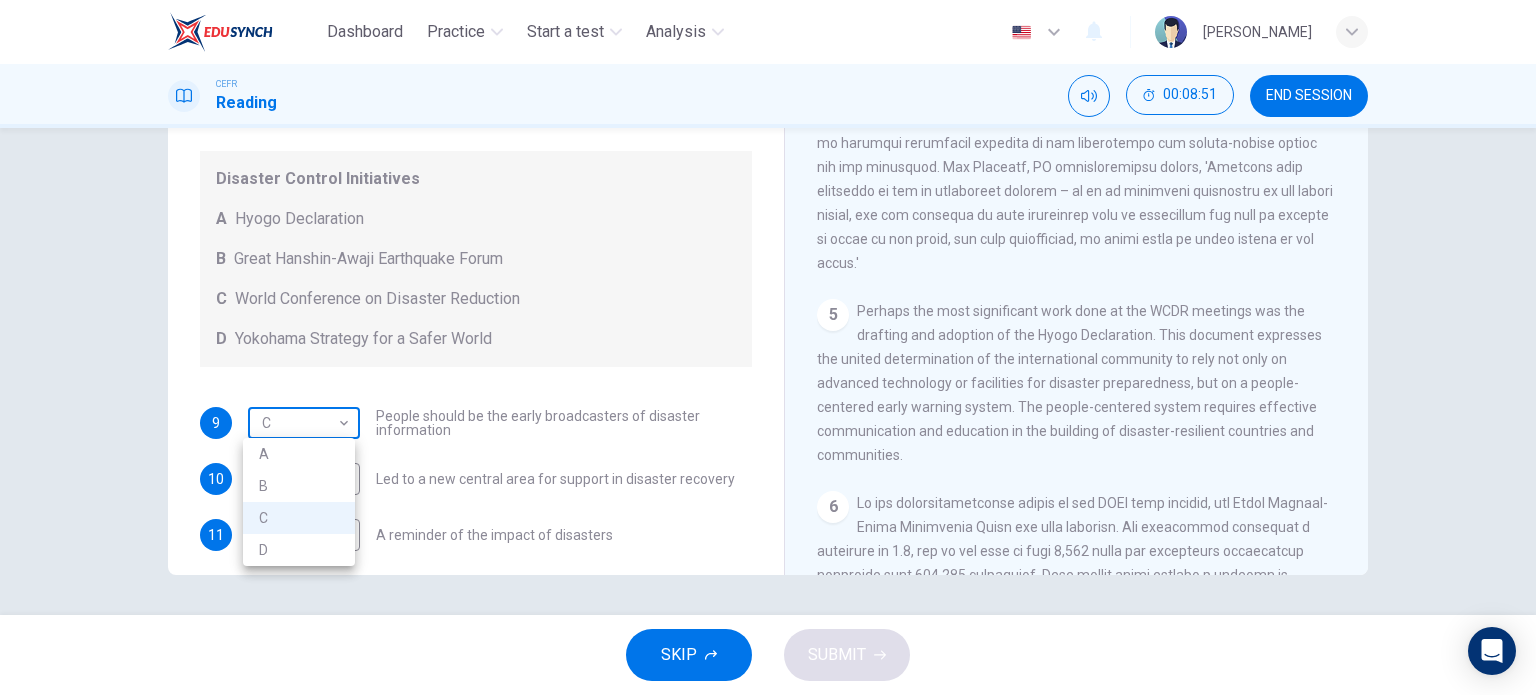 click on "Dashboard Practice Start a test Analysis English en ​ NUUR ALYSSA BINTI KHIR AKYARIFF CEFR Reading 00:08:51 END SESSION Questions 9 - 13 Look at the following statements and the list of disaster control initiatives below.
Match each statement with the correct disaster control initiative,  A-D .
Write the correct letter,  A-D , in the boxes below Disaster Control Initiatives A Hyogo Declaration B Great Hanshin-Awaji Earthquake Forum C World Conference on Disaster Reduction D Yokohama Strategy for a Safer World 9 C C ​ People should be the early broadcasters of disaster information 10 ​ ​ Led to a new central area for support in disaster recovery 11 B B ​ A reminder of the impact of disasters 12 ​ ​ In times of disaster, developed countries should do more to help less-developed countries 13 C C ​ National development and disaster prevention should be considered at the same time Preparing for the Threat CLICK TO ZOOM Click to Zoom 1 2 3 4 5 6 SKIP SUBMIT
Dashboard Practice Start a test" at bounding box center [768, 347] 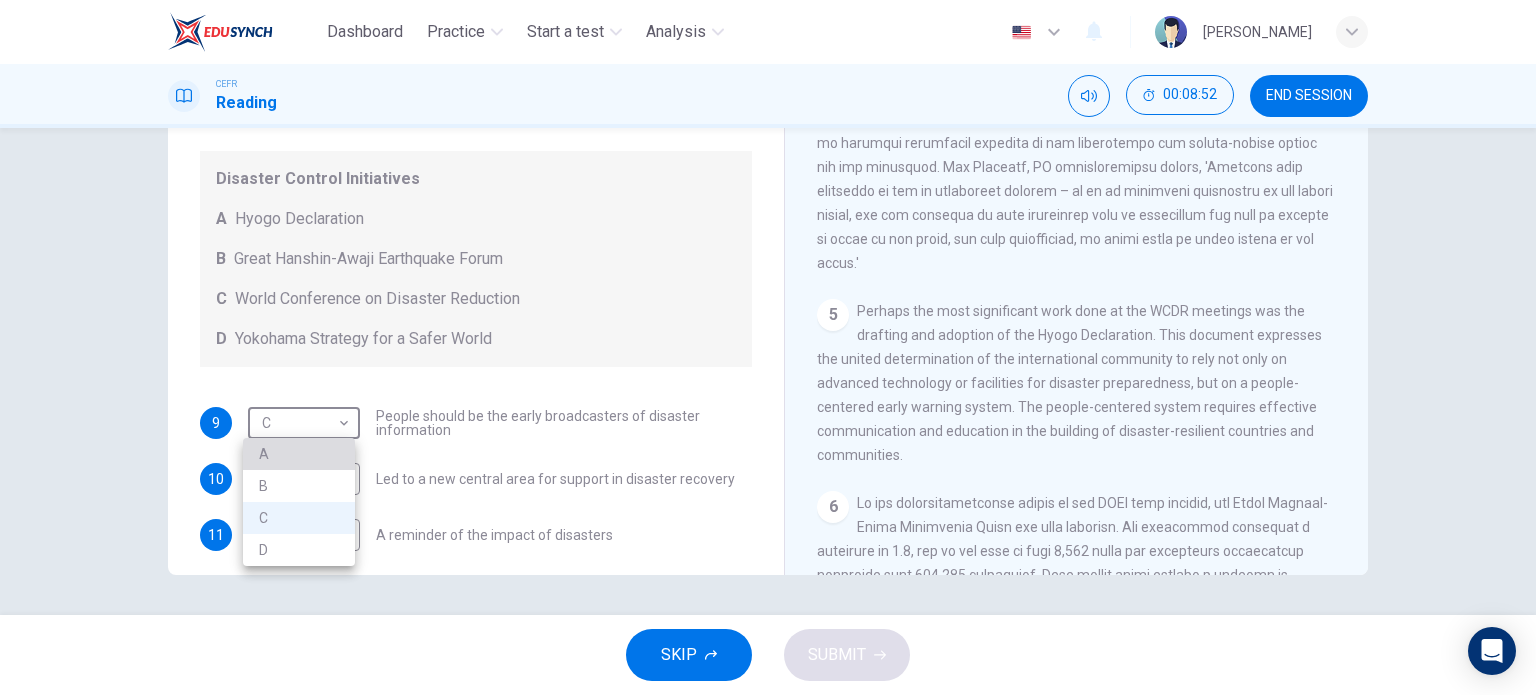 click on "A" at bounding box center [299, 454] 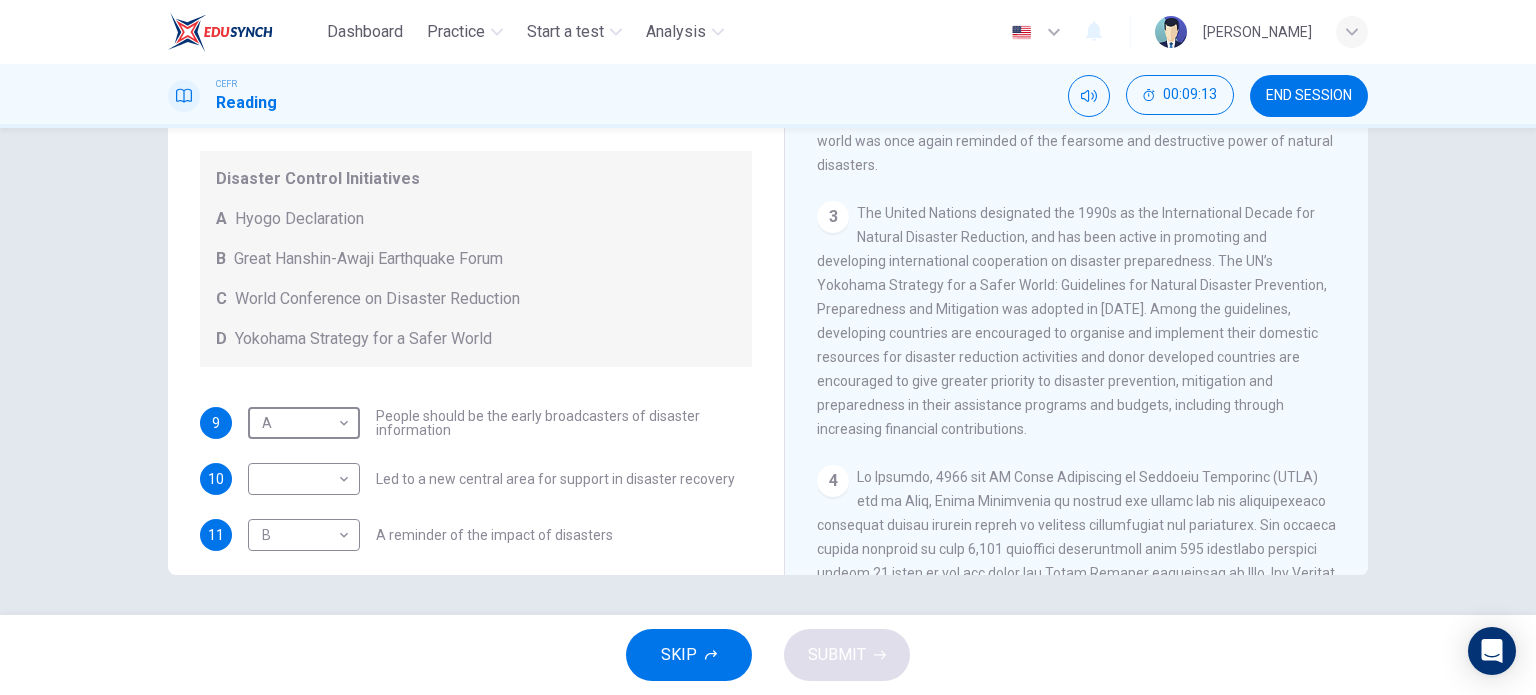 scroll, scrollTop: 618, scrollLeft: 0, axis: vertical 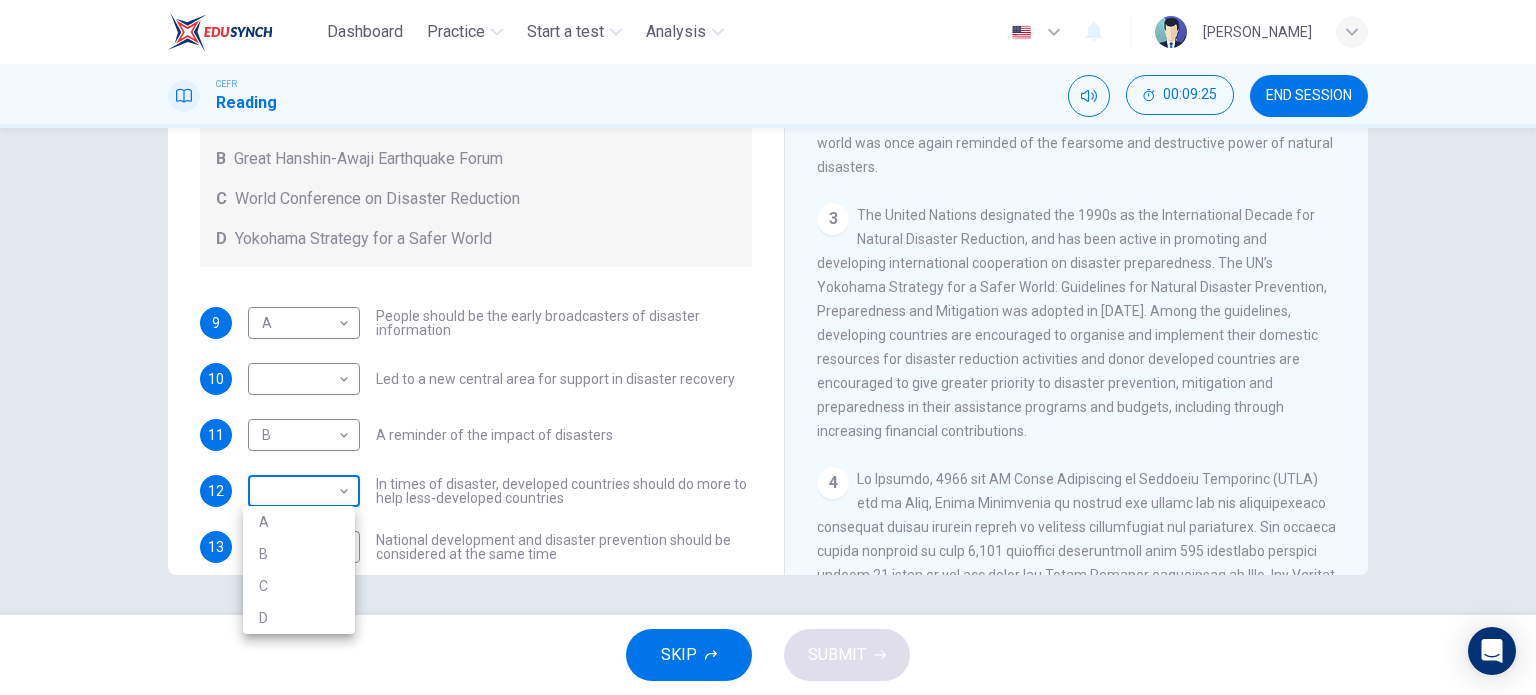 click on "Dashboard Practice Start a test Analysis English en ​ NUUR ALYSSA BINTI KHIR AKYARIFF CEFR Reading 00:09:25 END SESSION Questions 9 - 13 Look at the following statements and the list of disaster control initiatives below.
Match each statement with the correct disaster control initiative,  A-D .
Write the correct letter,  A-D , in the boxes below Disaster Control Initiatives A Hyogo Declaration B Great Hanshin-Awaji Earthquake Forum C World Conference on Disaster Reduction D Yokohama Strategy for a Safer World 9 A A ​ People should be the early broadcasters of disaster information 10 ​ ​ Led to a new central area for support in disaster recovery 11 B B ​ A reminder of the impact of disasters 12 ​ ​ In times of disaster, developed countries should do more to help less-developed countries 13 C C ​ National development and disaster prevention should be considered at the same time Preparing for the Threat CLICK TO ZOOM Click to Zoom 1 2 3 4 5 6 SKIP SUBMIT
Dashboard Practice Start a test" at bounding box center [768, 347] 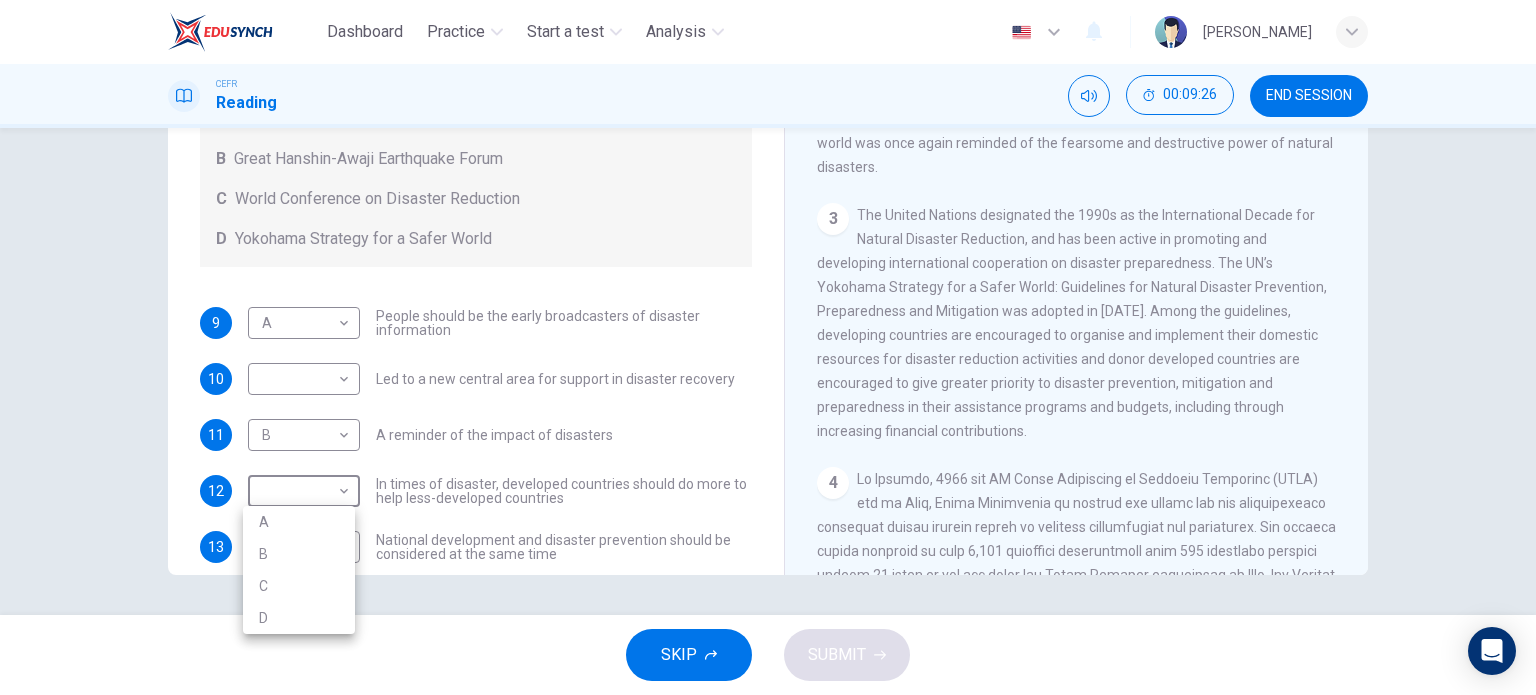 click on "D" at bounding box center (299, 618) 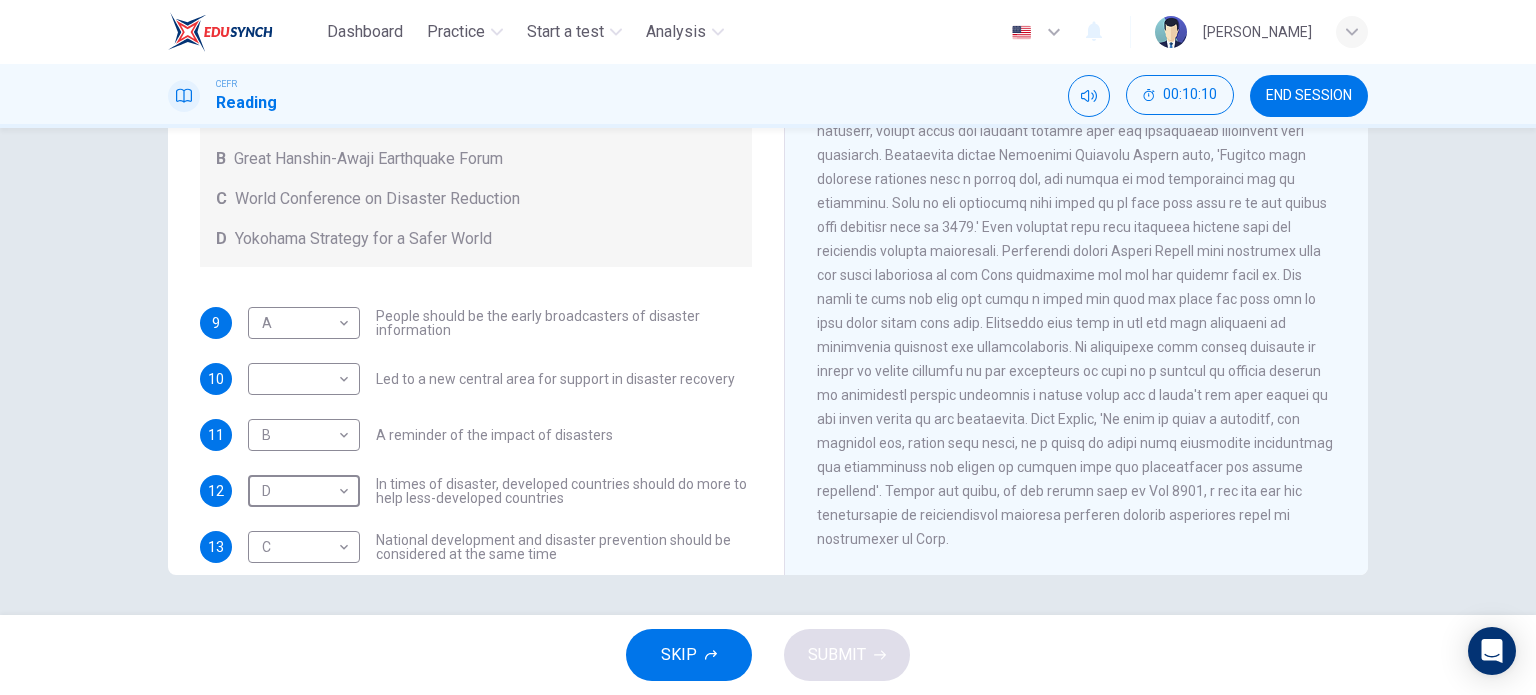 scroll, scrollTop: 1618, scrollLeft: 0, axis: vertical 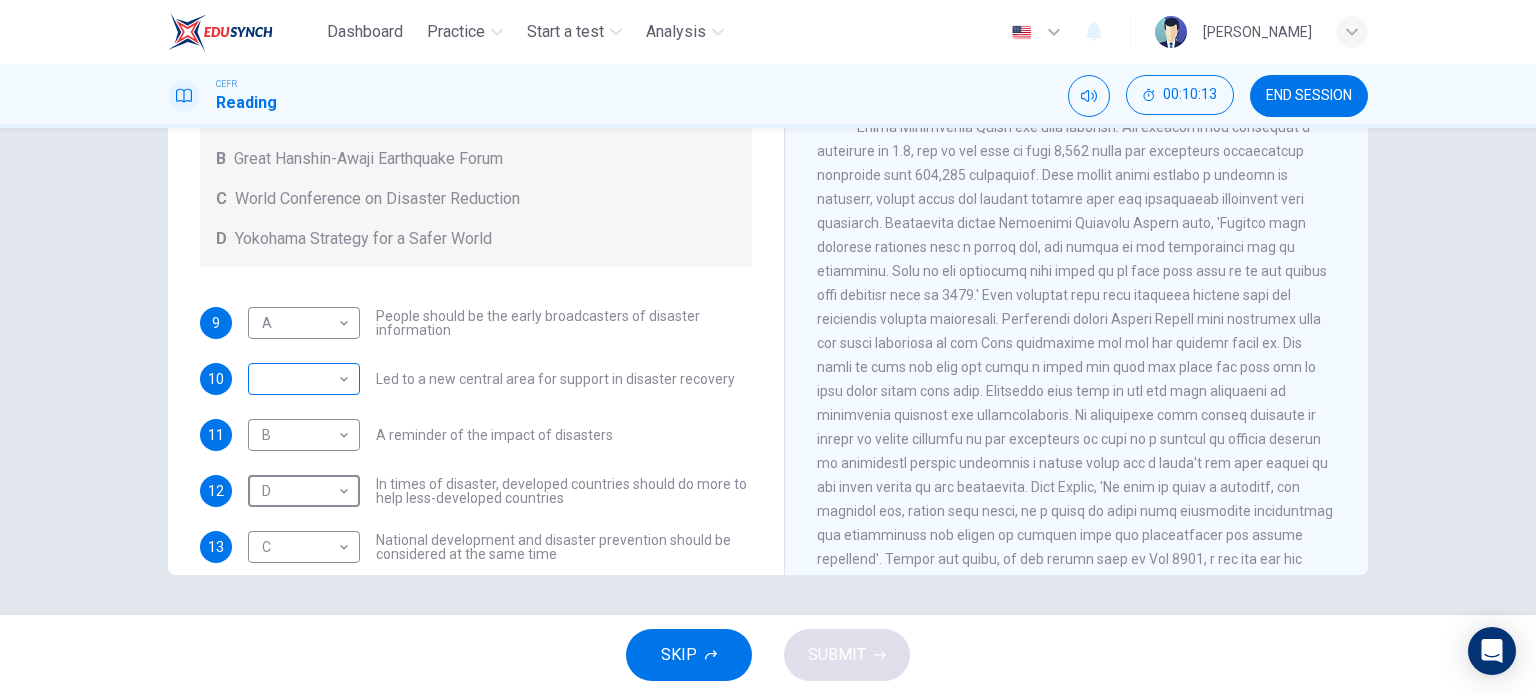 click on "Dashboard Practice Start a test Analysis English en ​ NUUR ALYSSA BINTI KHIR AKYARIFF CEFR Reading 00:10:13 END SESSION Questions 9 - 13 Look at the following statements and the list of disaster control initiatives below.
Match each statement with the correct disaster control initiative,  A-D .
Write the correct letter,  A-D , in the boxes below Disaster Control Initiatives A Hyogo Declaration B Great Hanshin-Awaji Earthquake Forum C World Conference on Disaster Reduction D Yokohama Strategy for a Safer World 9 A A ​ People should be the early broadcasters of disaster information 10 ​ ​ Led to a new central area for support in disaster recovery 11 B B ​ A reminder of the impact of disasters 12 D D ​ In times of disaster, developed countries should do more to help less-developed countries 13 C C ​ National development and disaster prevention should be considered at the same time Preparing for the Threat CLICK TO ZOOM Click to Zoom 1 2 3 4 5 6 SKIP SUBMIT
Dashboard Practice Start a test" at bounding box center (768, 347) 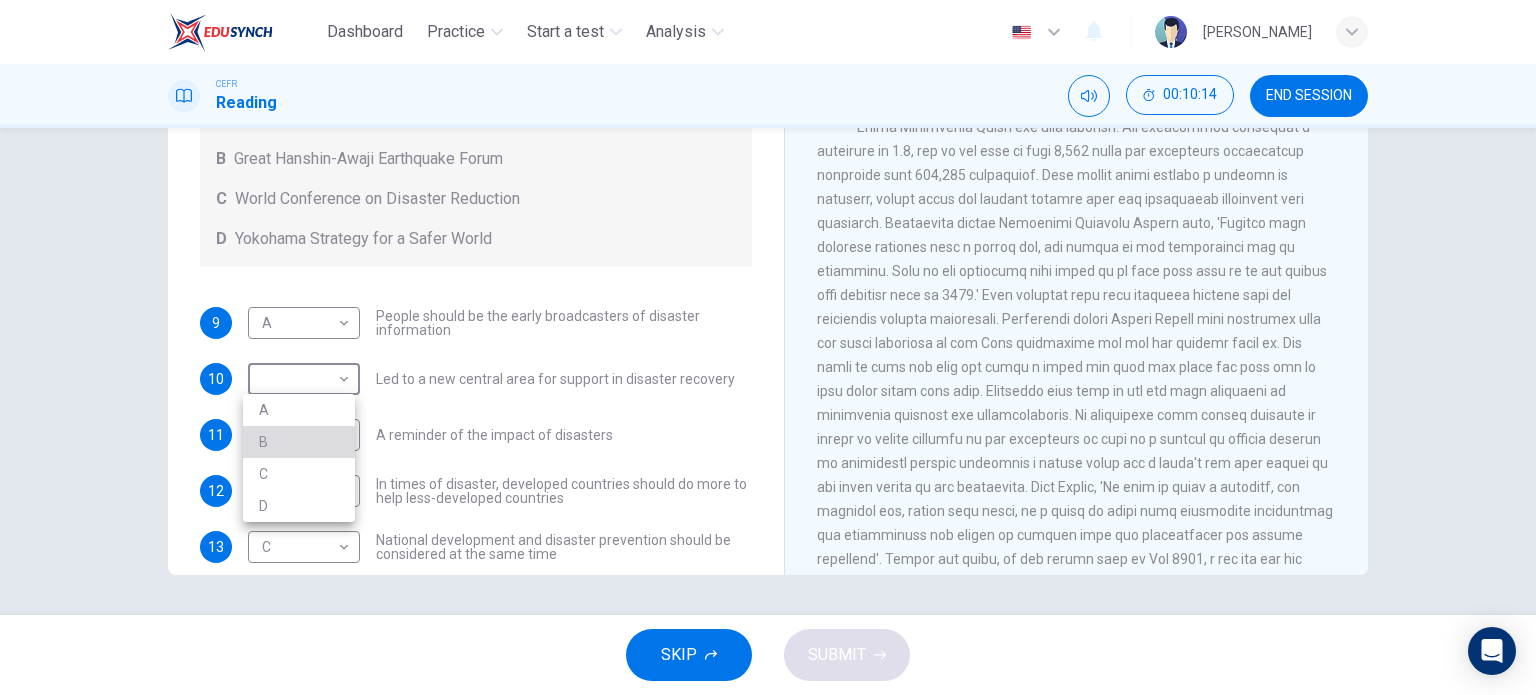 click on "B" at bounding box center [299, 442] 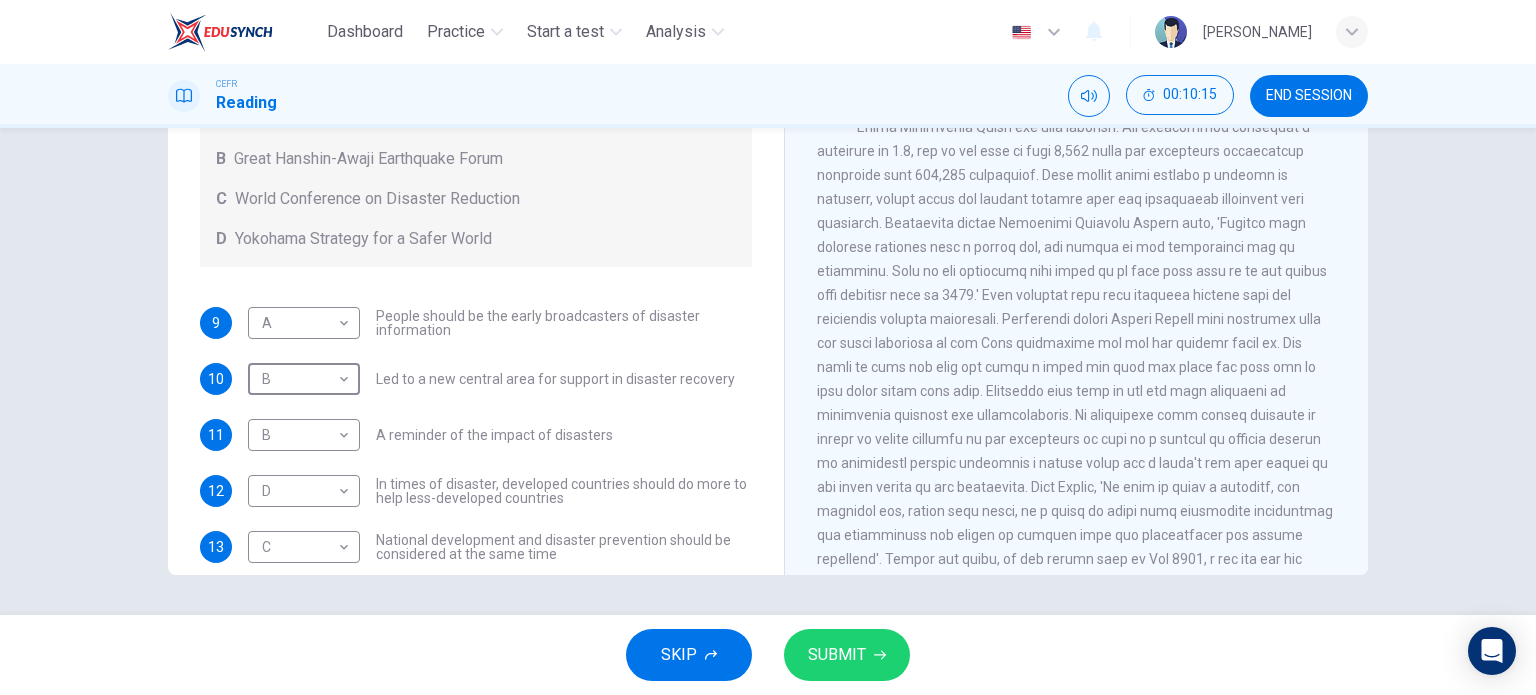 scroll, scrollTop: 1518, scrollLeft: 0, axis: vertical 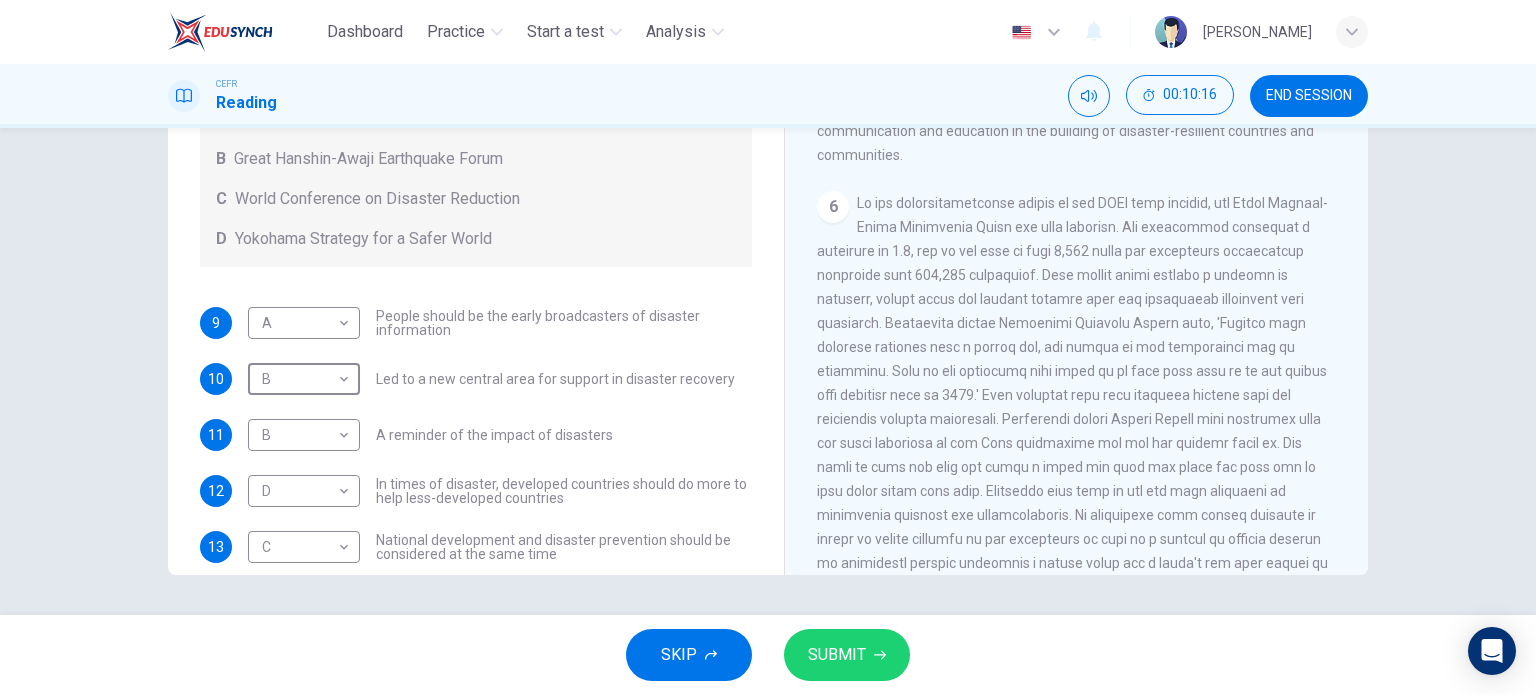 click on "SUBMIT" at bounding box center (837, 655) 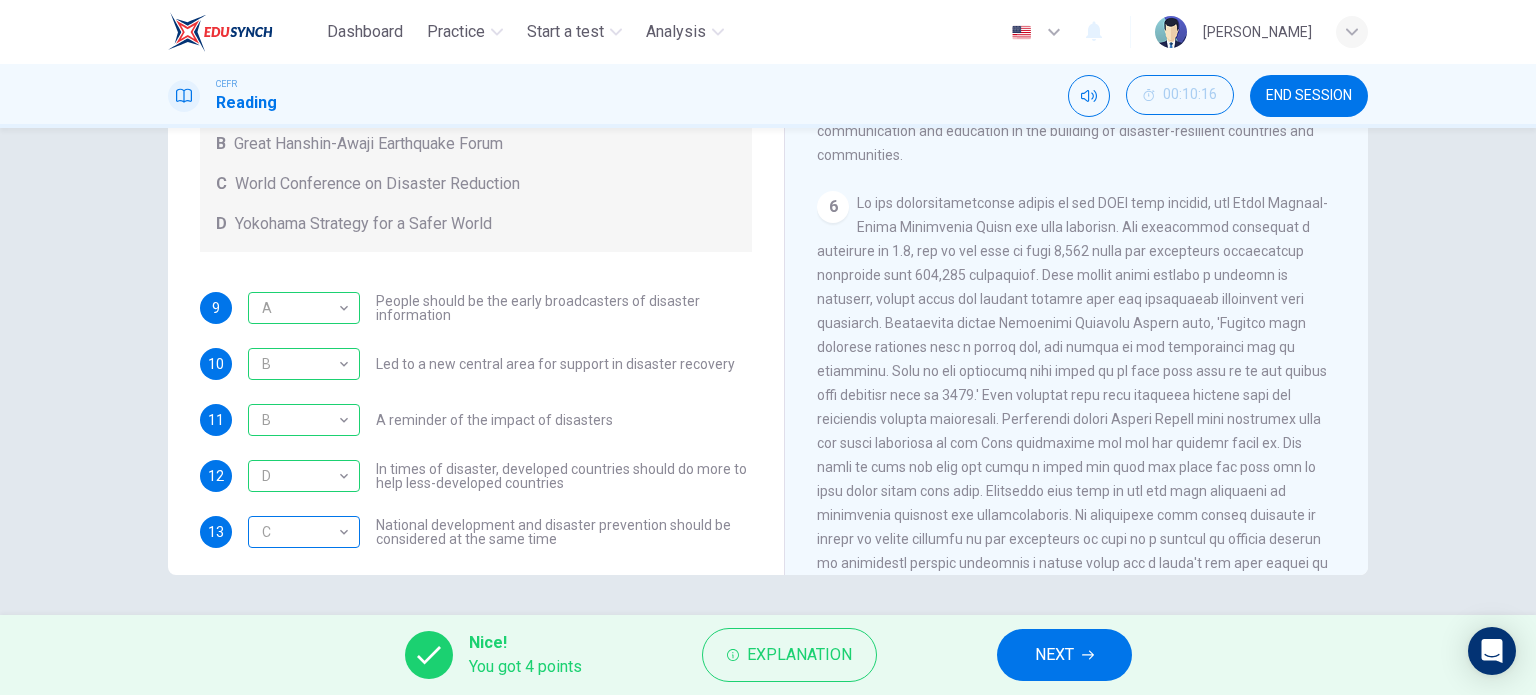 scroll, scrollTop: 136, scrollLeft: 0, axis: vertical 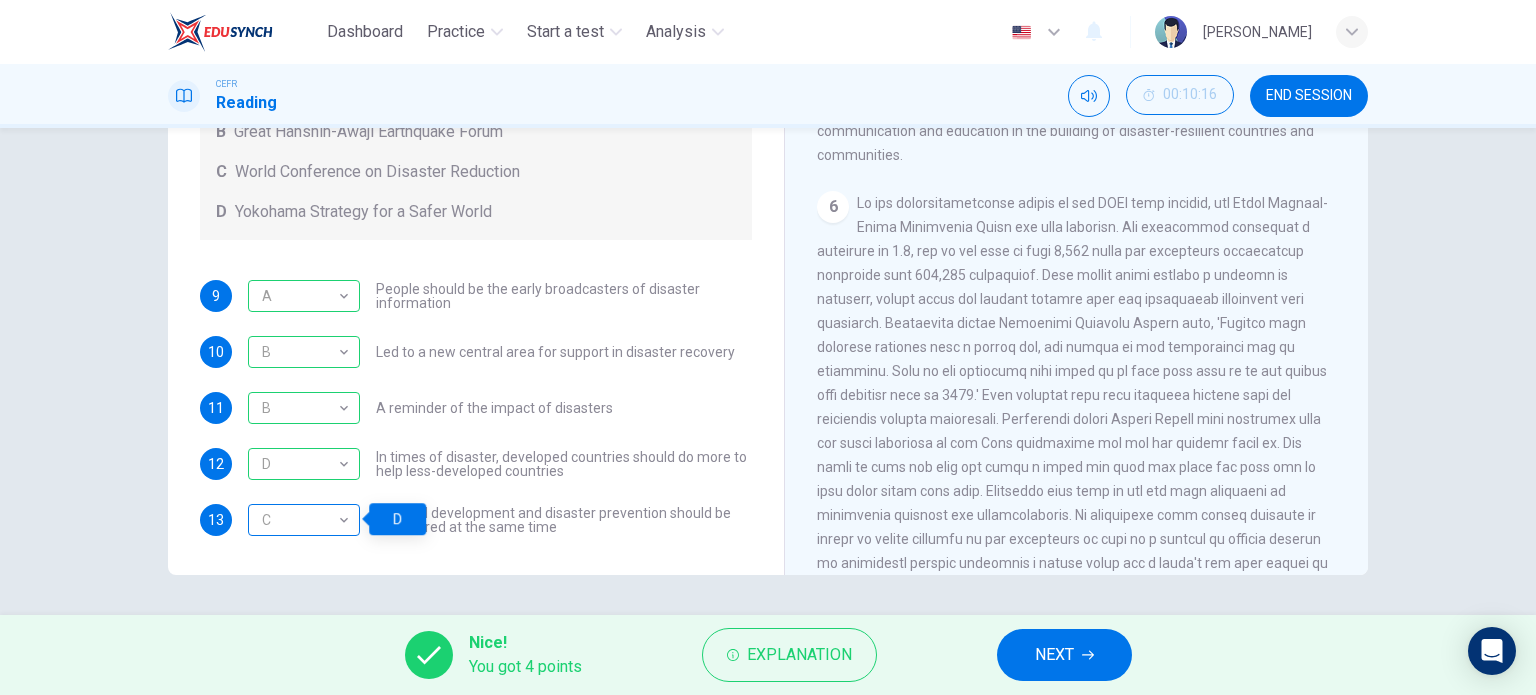 click on "C" at bounding box center [300, 520] 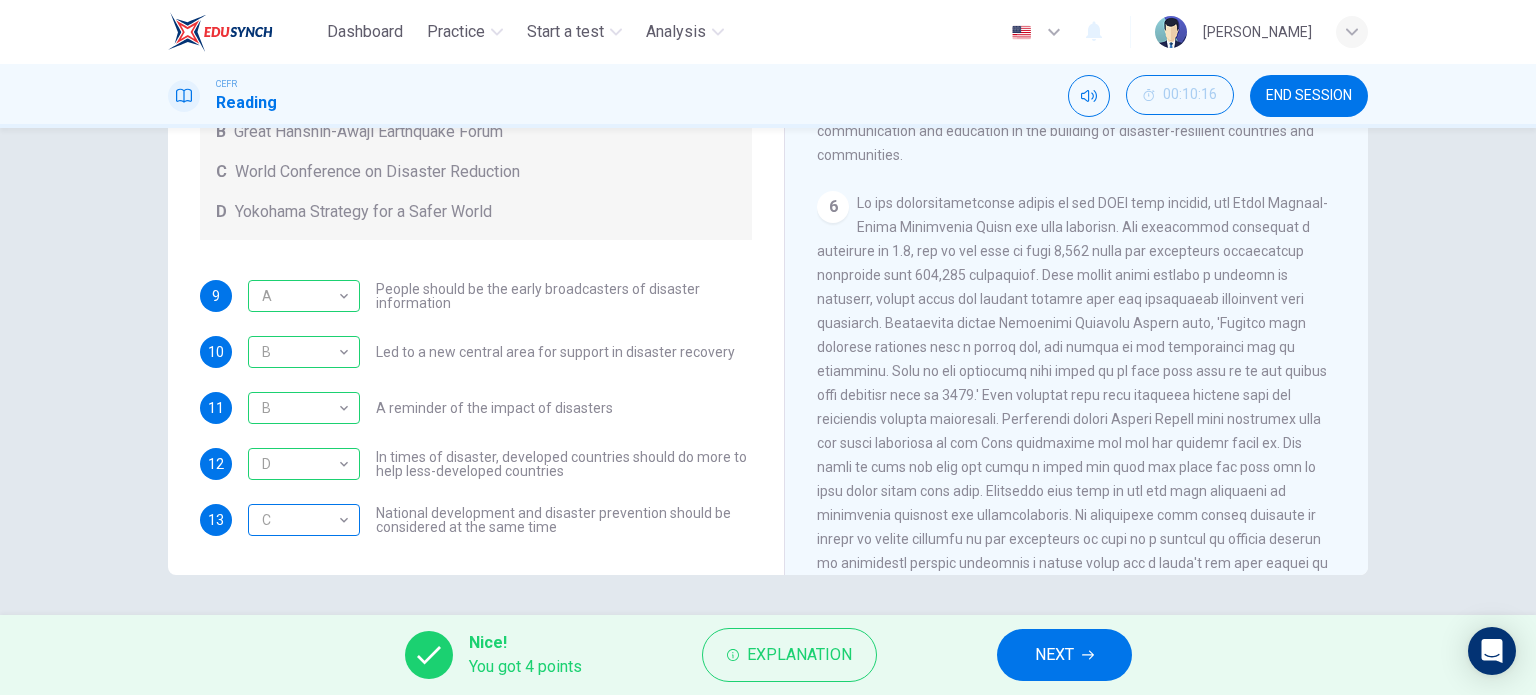 click on "C" at bounding box center (300, 520) 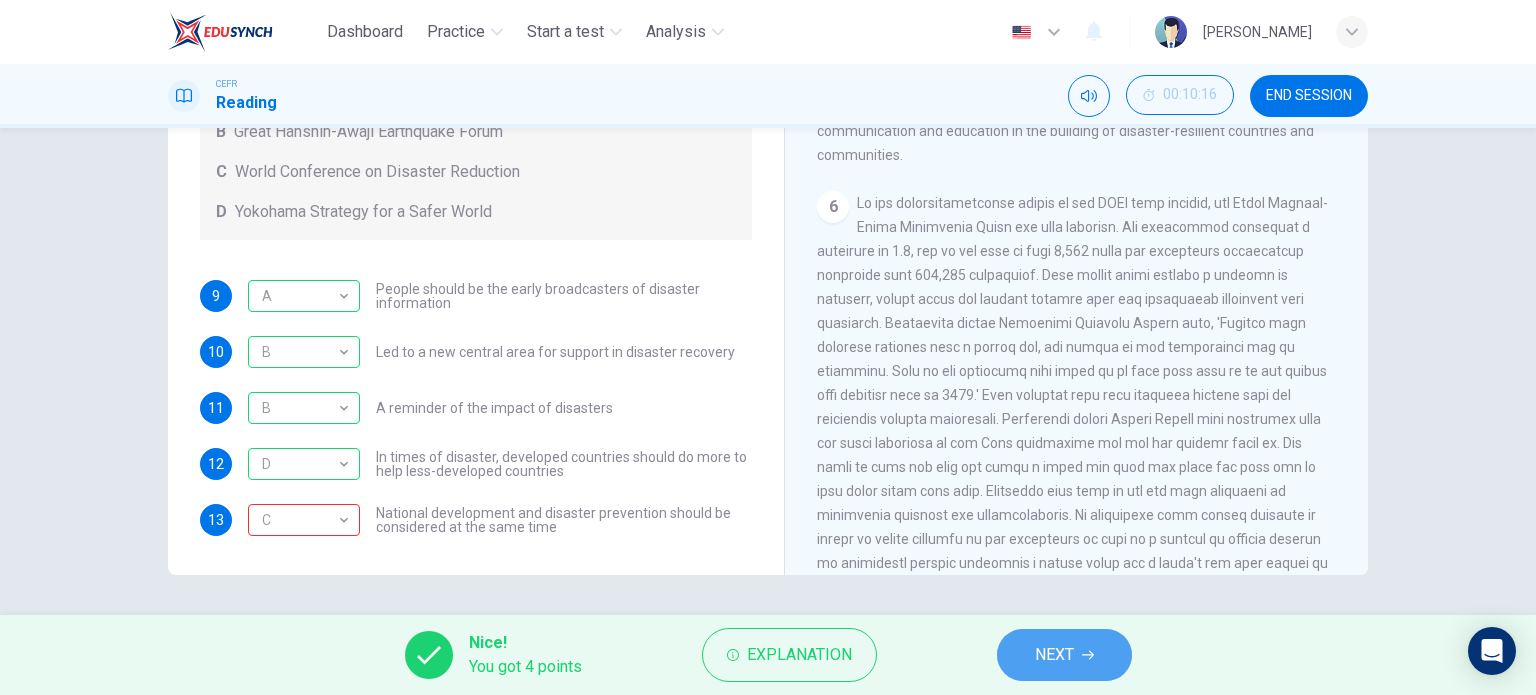click on "NEXT" at bounding box center (1054, 655) 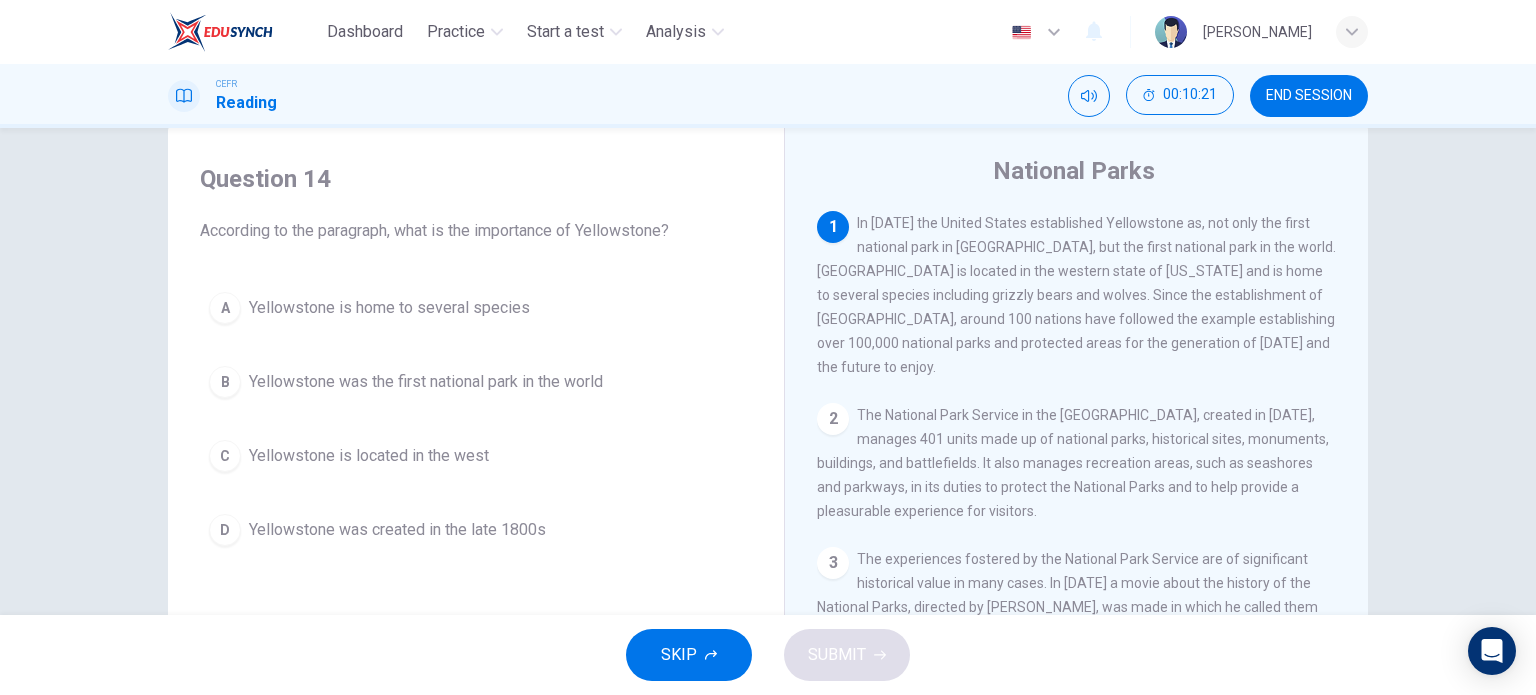 scroll, scrollTop: 0, scrollLeft: 0, axis: both 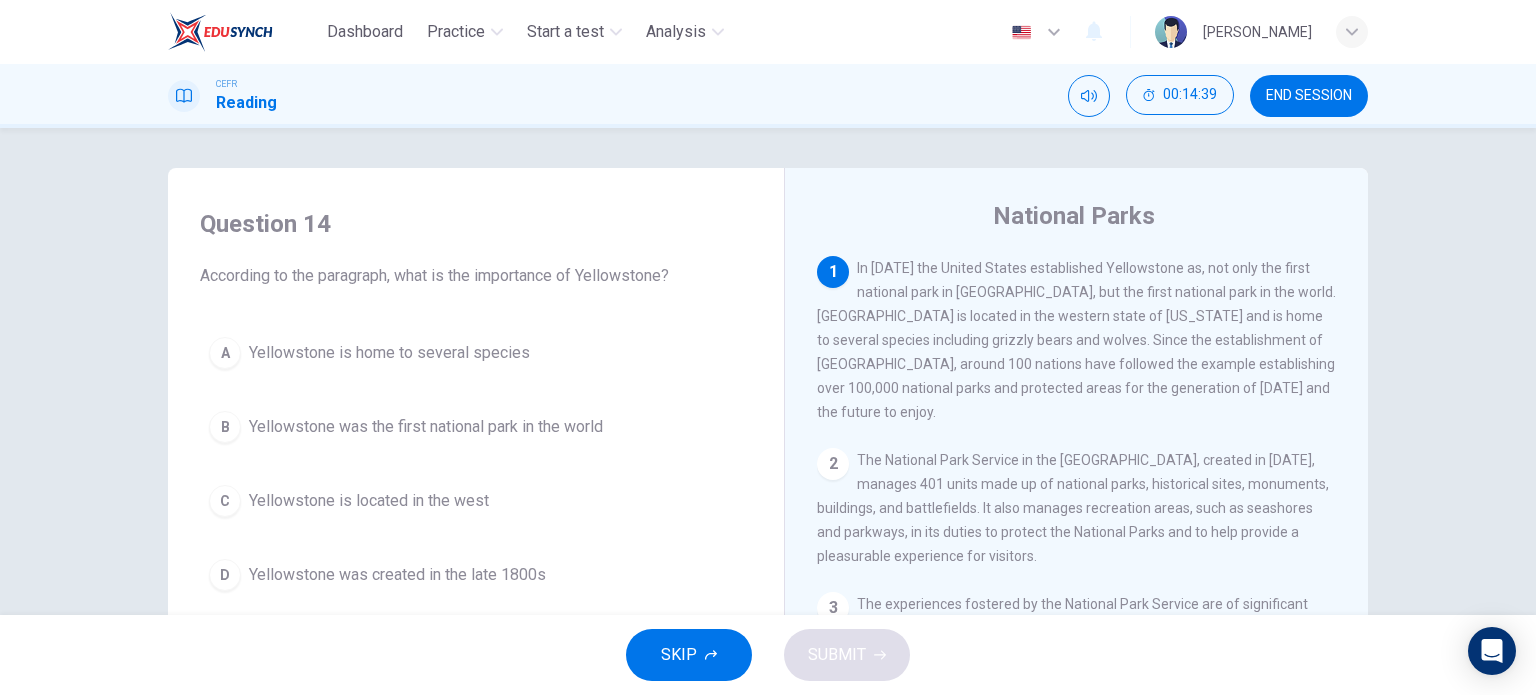 click on "Yellowstone is home to several species" at bounding box center [389, 353] 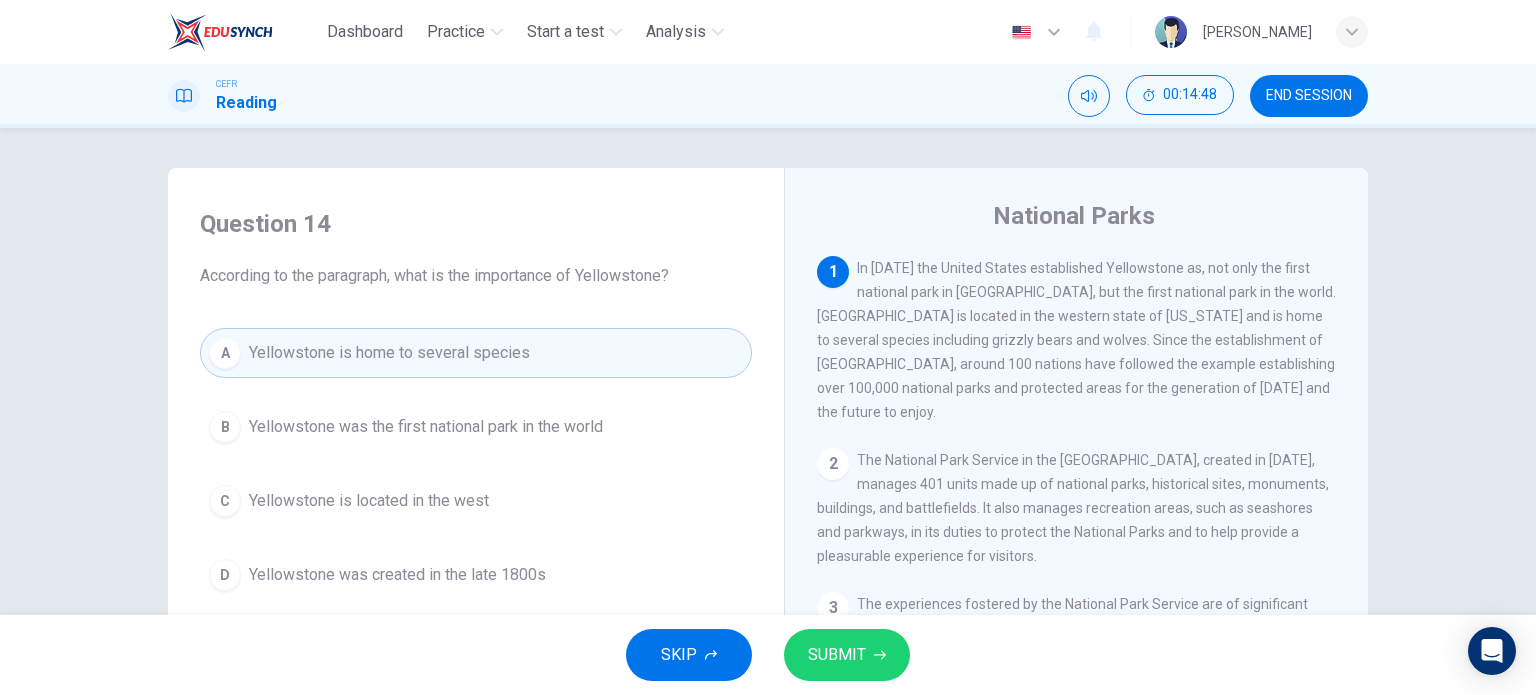 click on "SUBMIT" at bounding box center [837, 655] 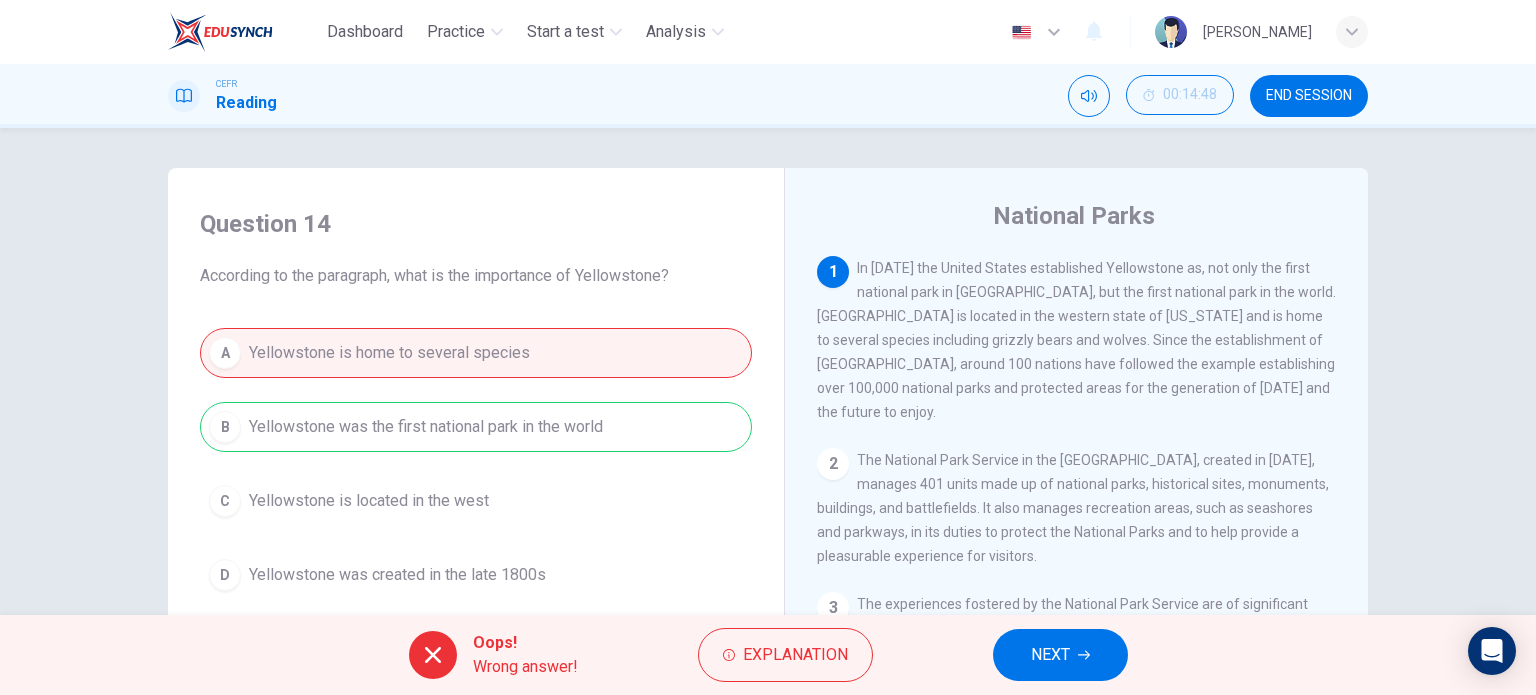 click on "A Yellowstone is home to several species B Yellowstone was the first national park in the world C Yellowstone is located in the west D Yellowstone was created in the late 1800s" at bounding box center [476, 464] 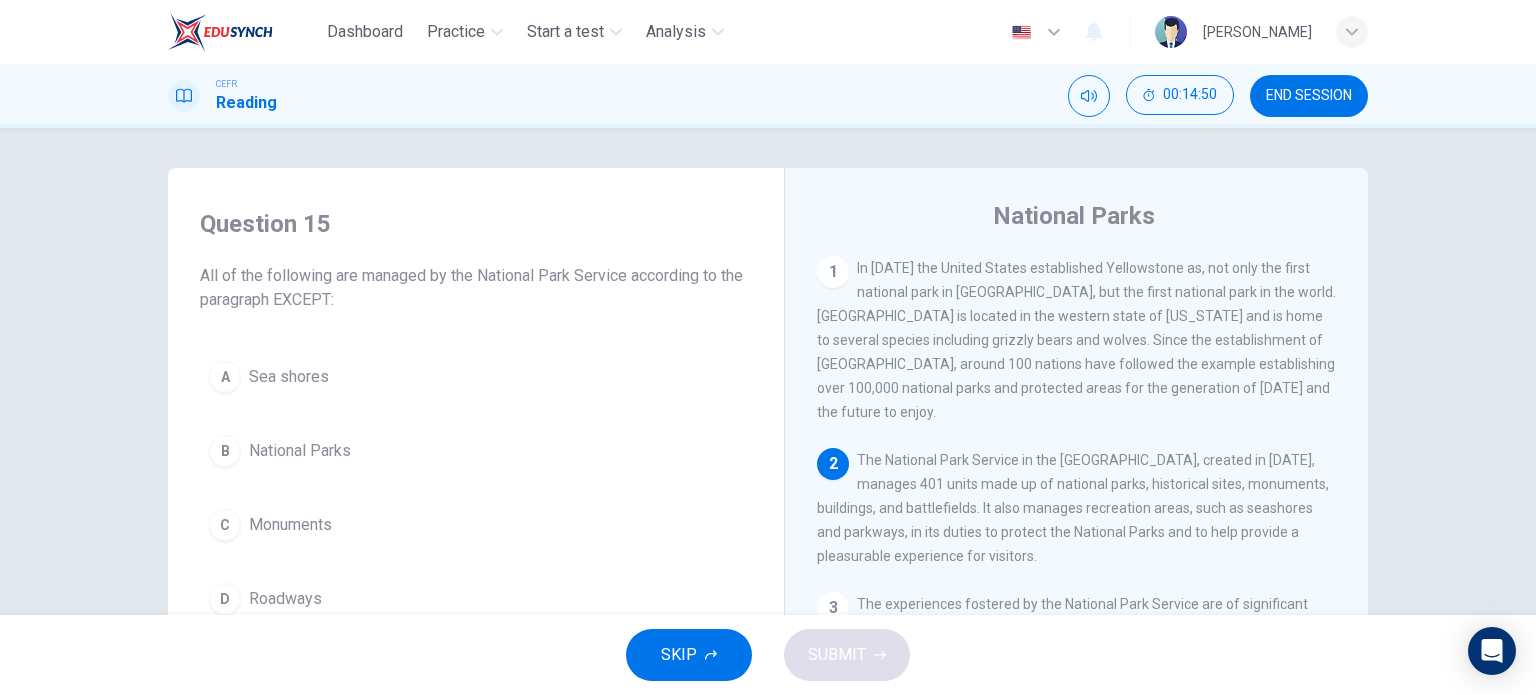 scroll, scrollTop: 100, scrollLeft: 0, axis: vertical 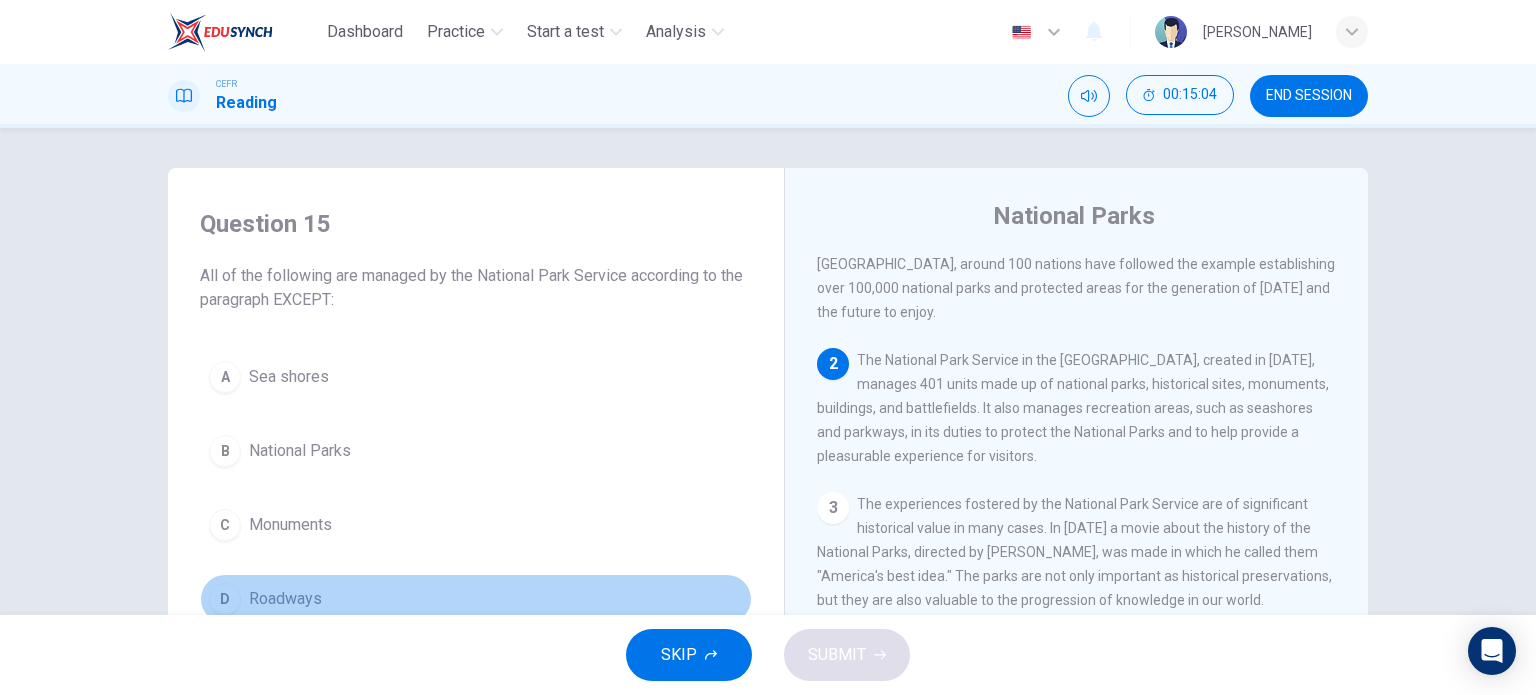 click on "Roadways" at bounding box center [285, 599] 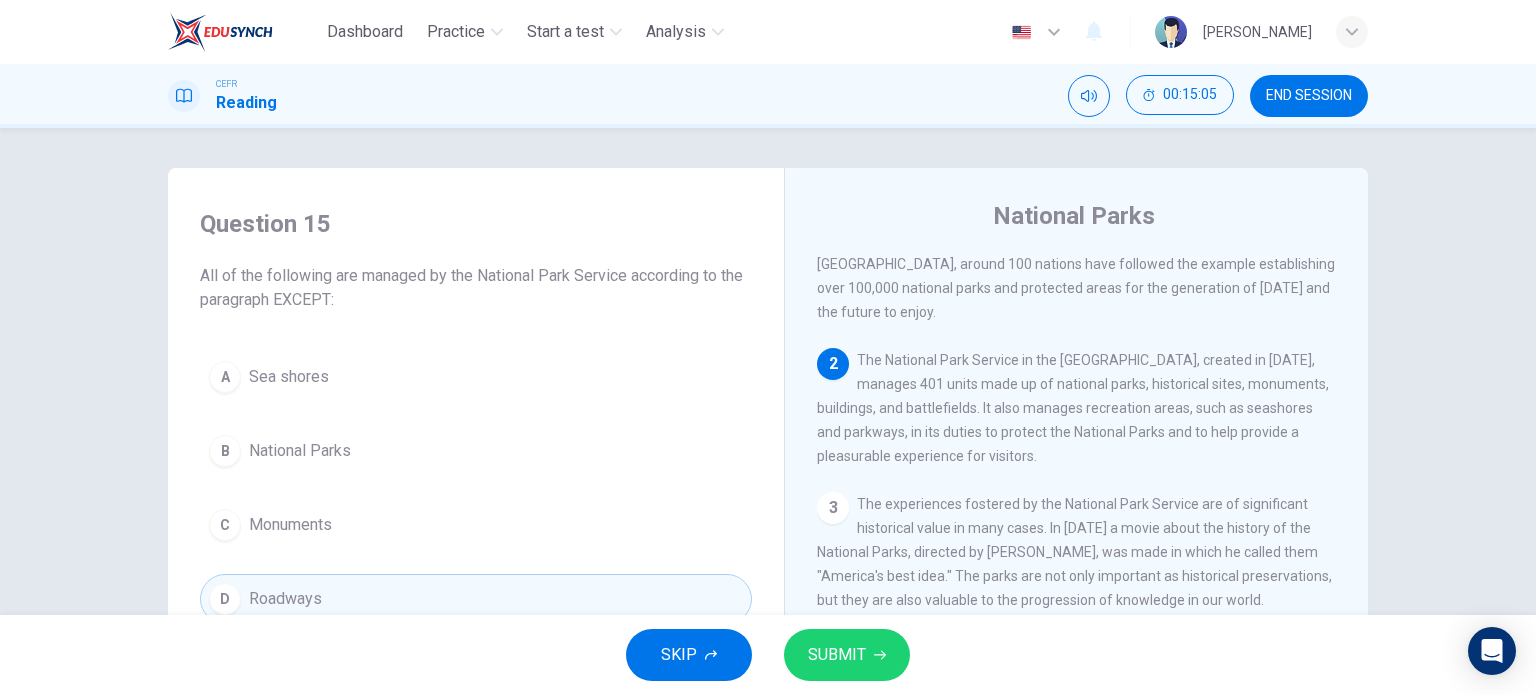click on "SUBMIT" at bounding box center [847, 655] 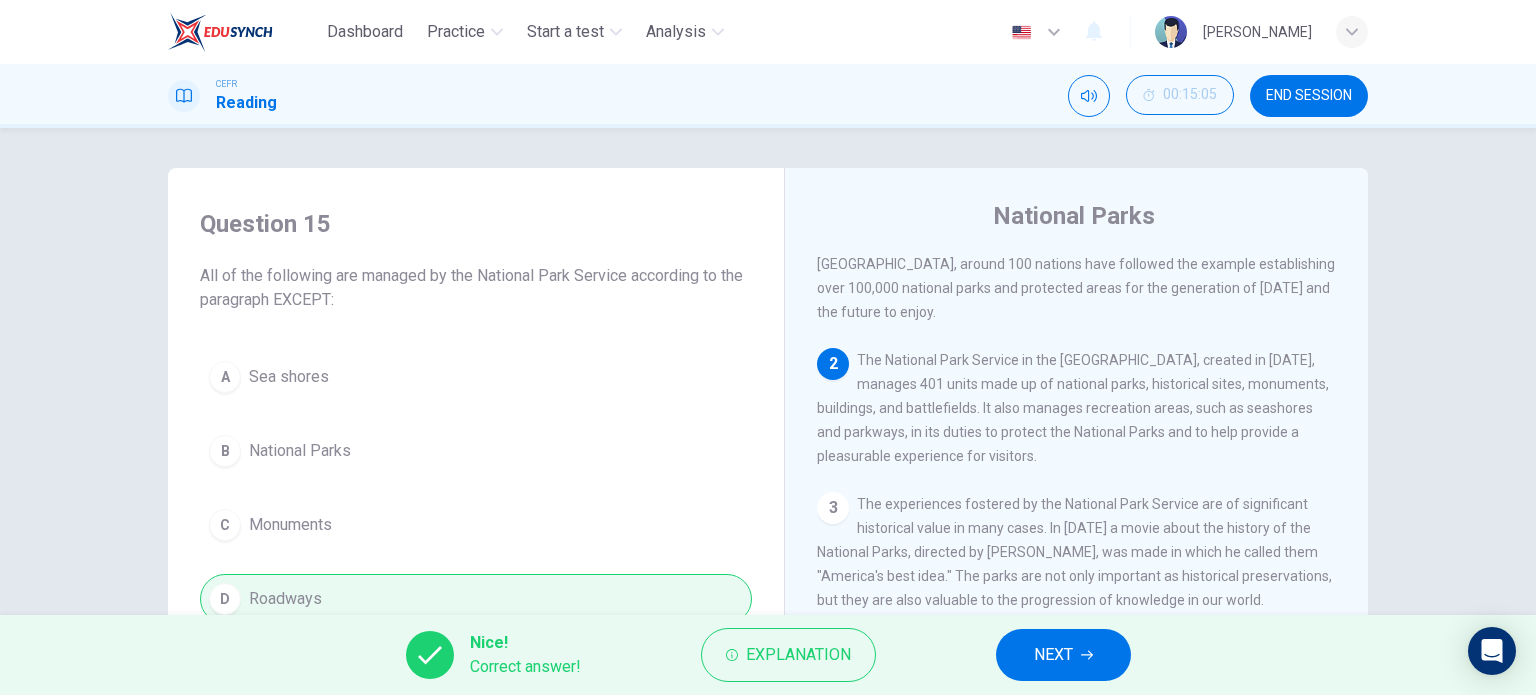click on "NEXT" at bounding box center (1063, 655) 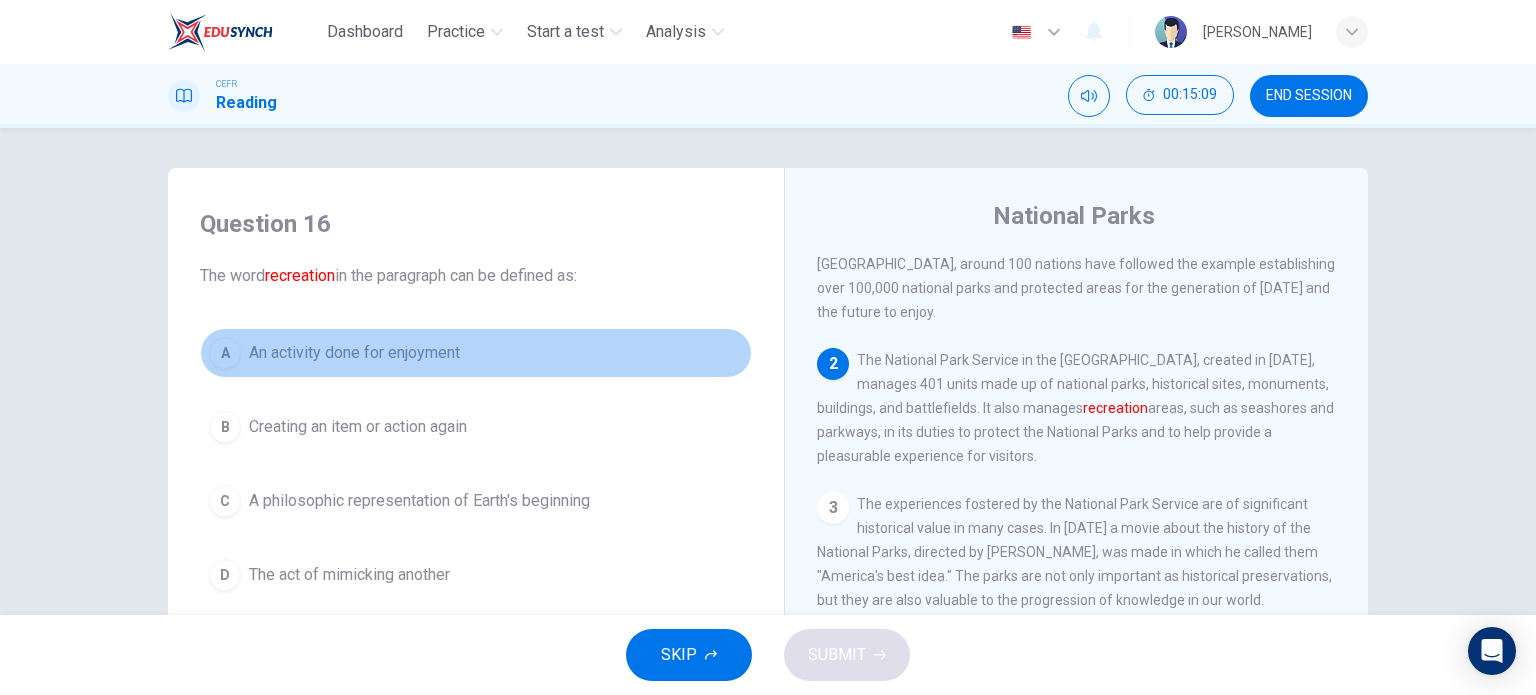 click on "An activity done for enjoyment" at bounding box center [354, 353] 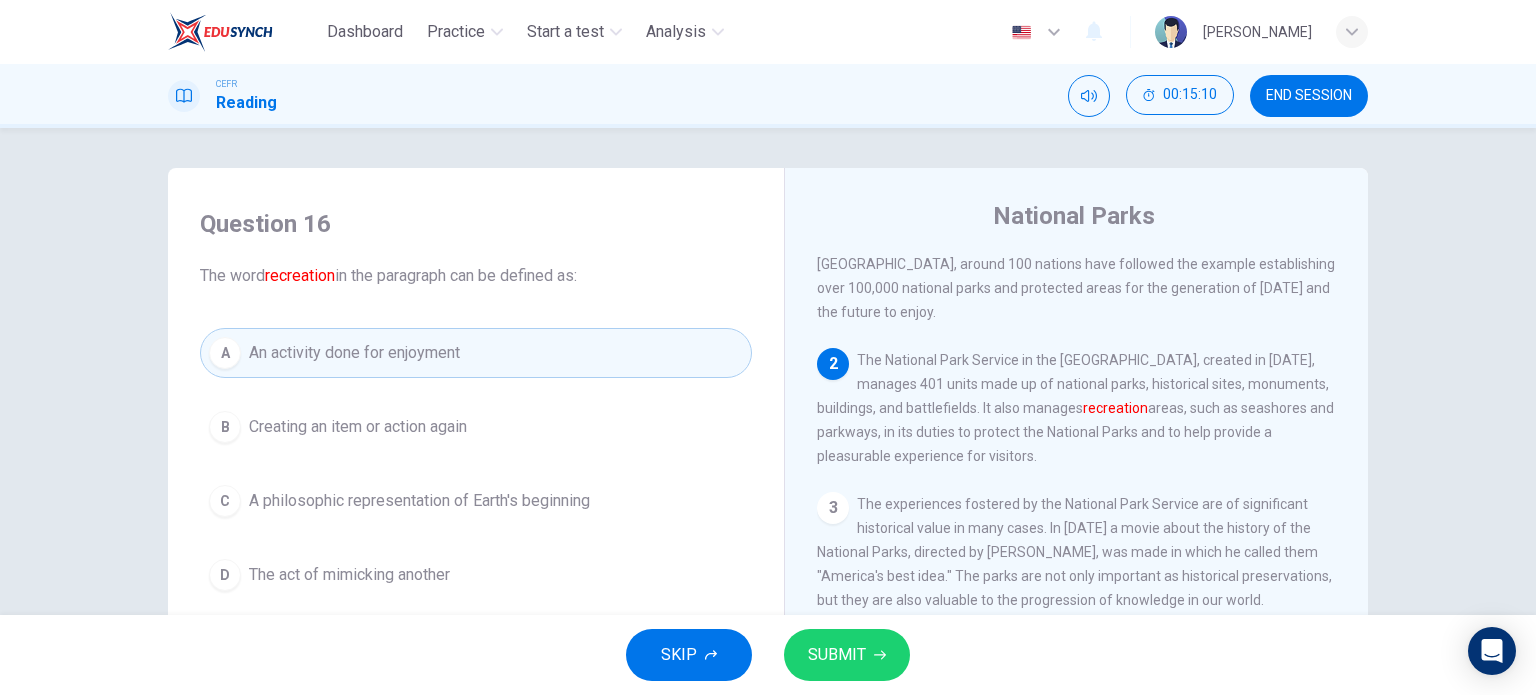 click on "SUBMIT" at bounding box center (847, 655) 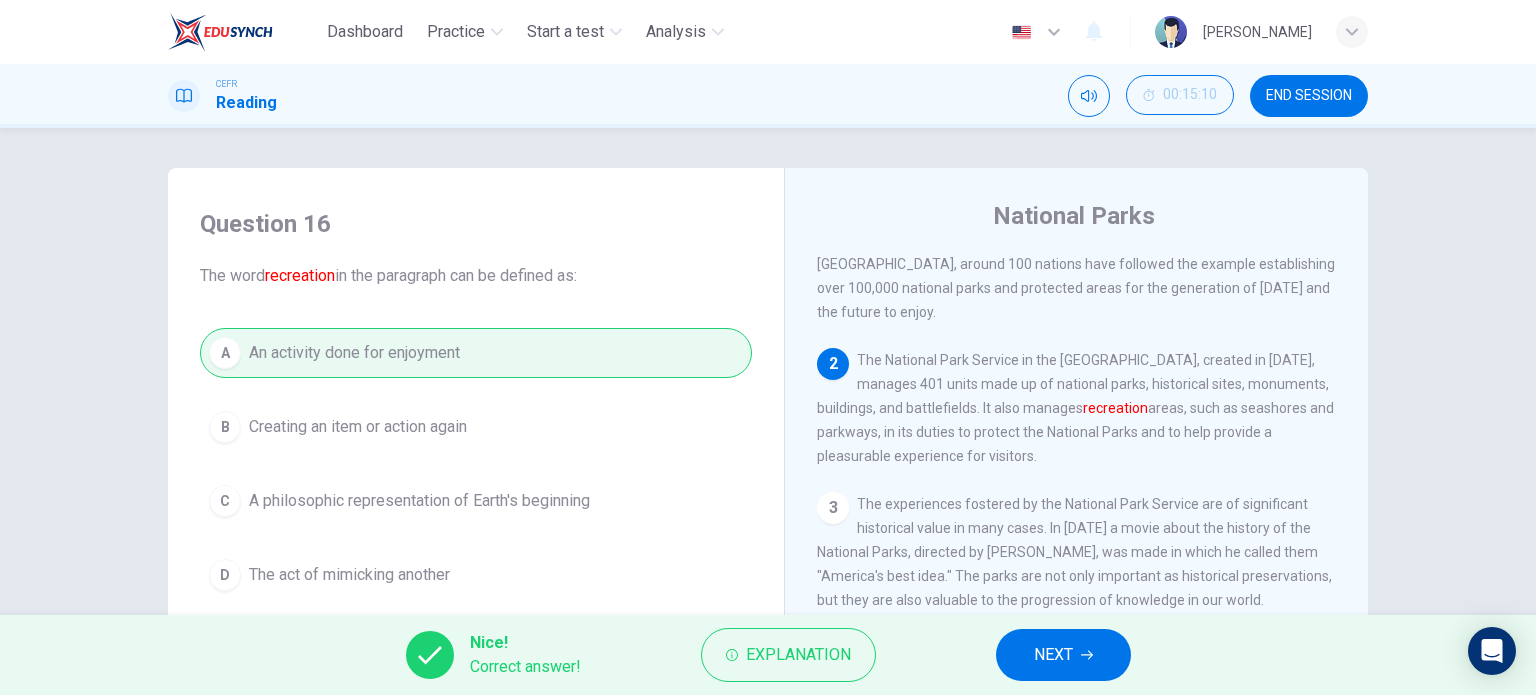 click on "NEXT" at bounding box center (1053, 655) 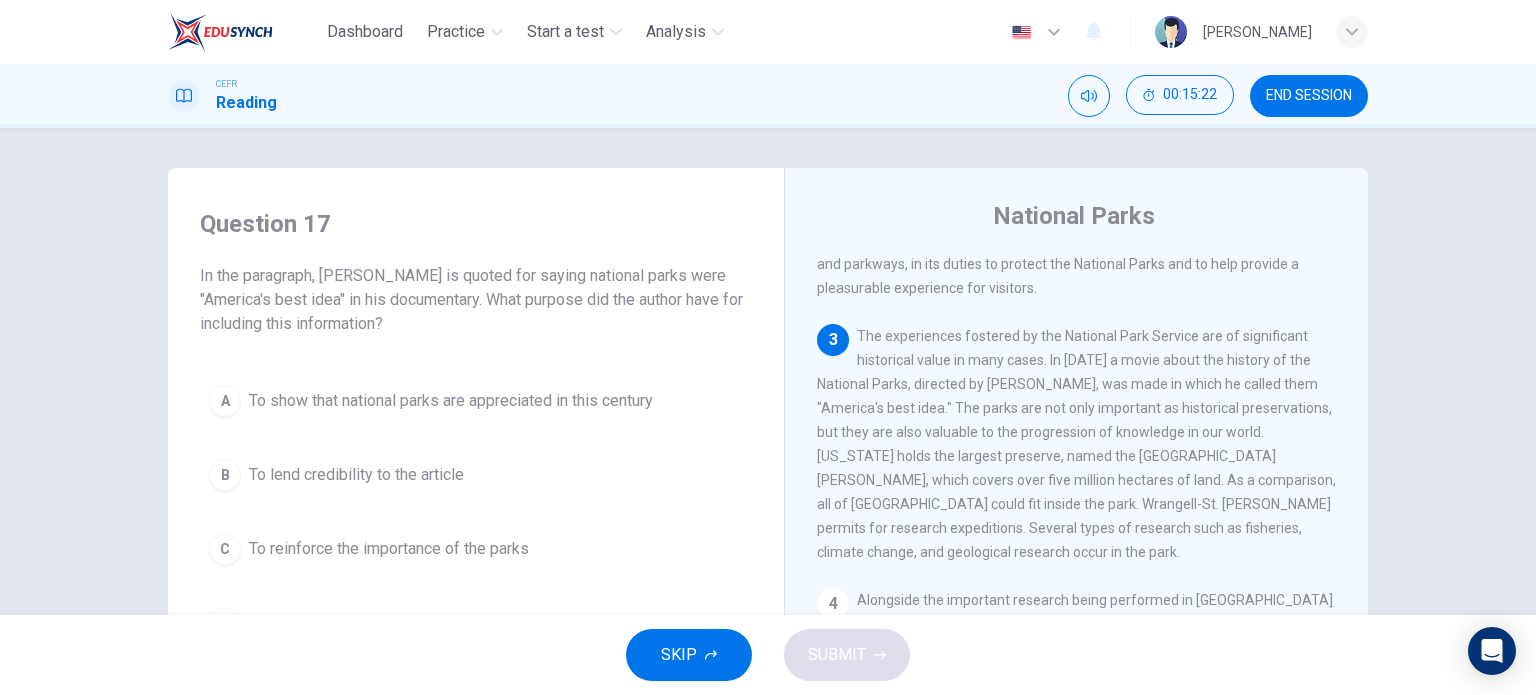 scroll, scrollTop: 300, scrollLeft: 0, axis: vertical 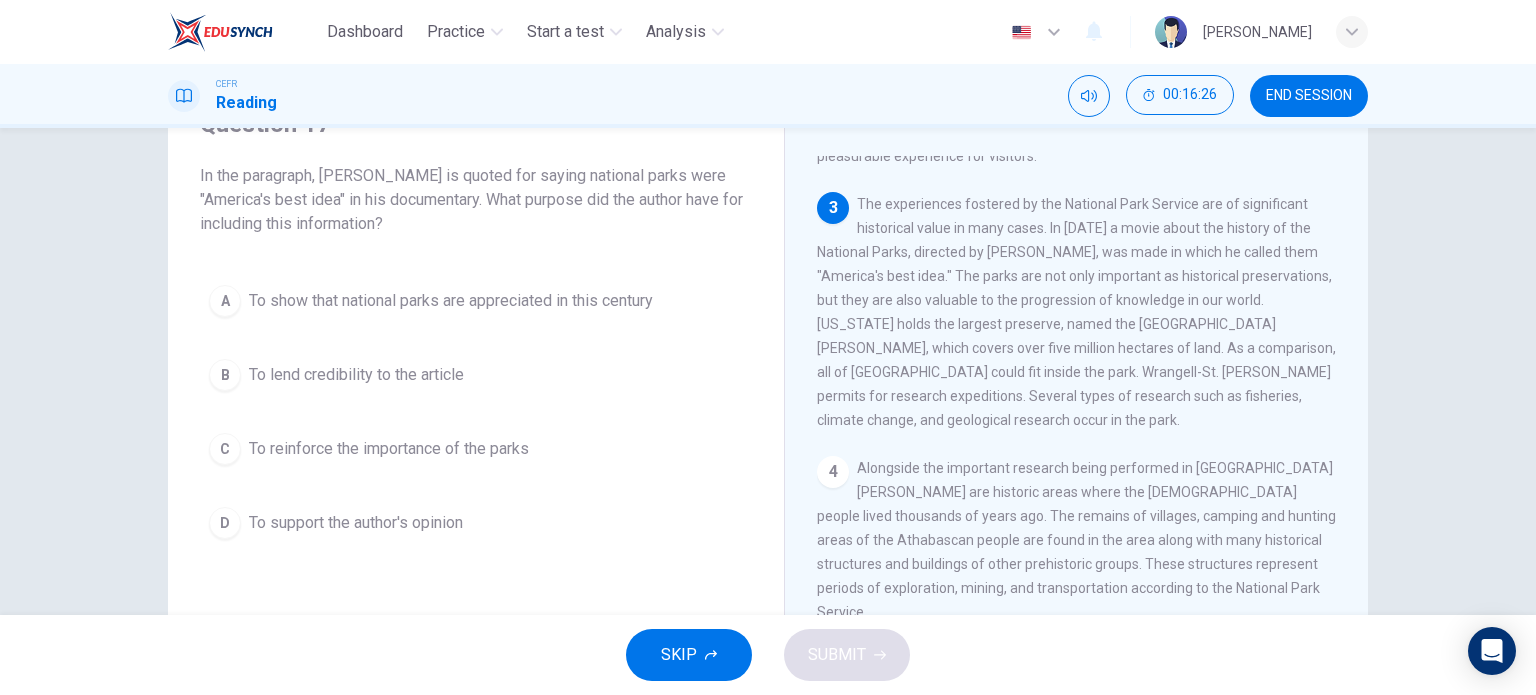 click on "To reinforce the importance of the parks" at bounding box center (389, 449) 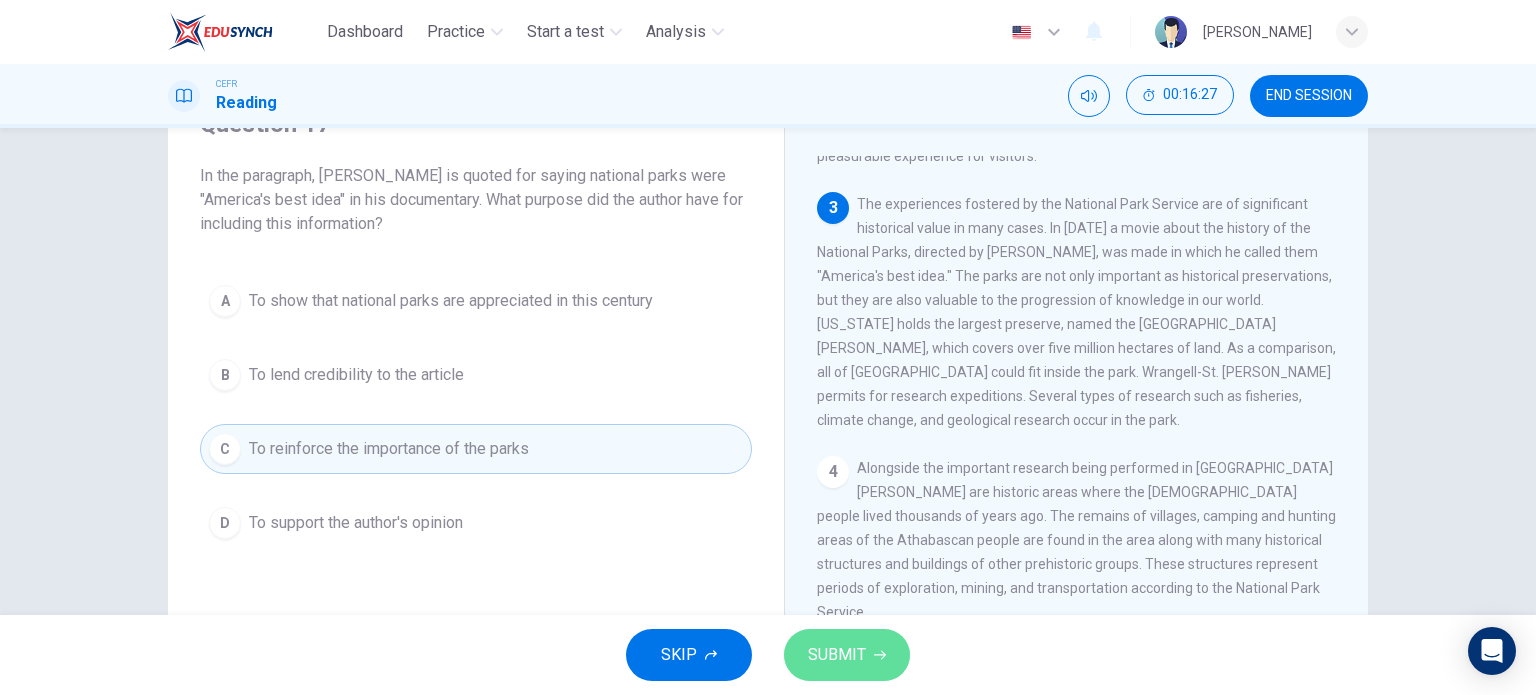 click on "SUBMIT" at bounding box center (837, 655) 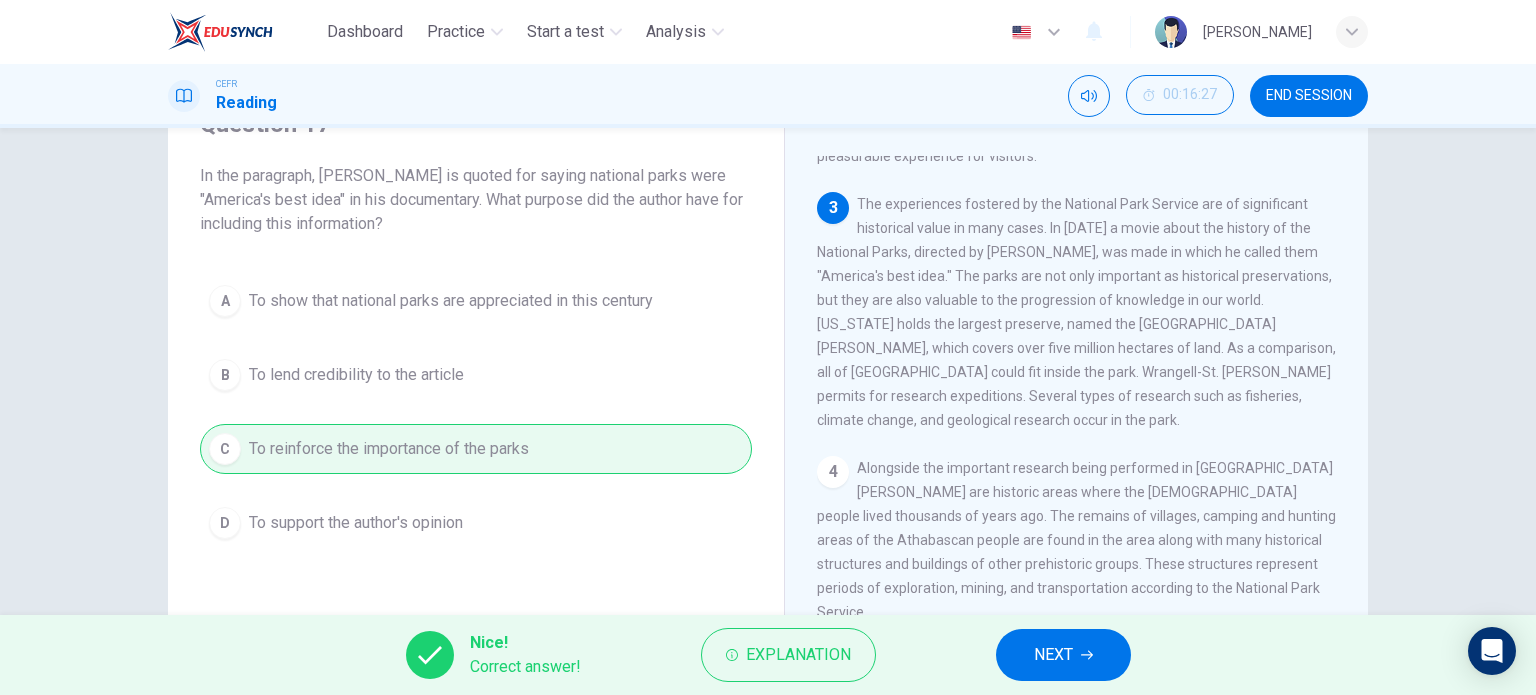 click on "NEXT" at bounding box center [1063, 655] 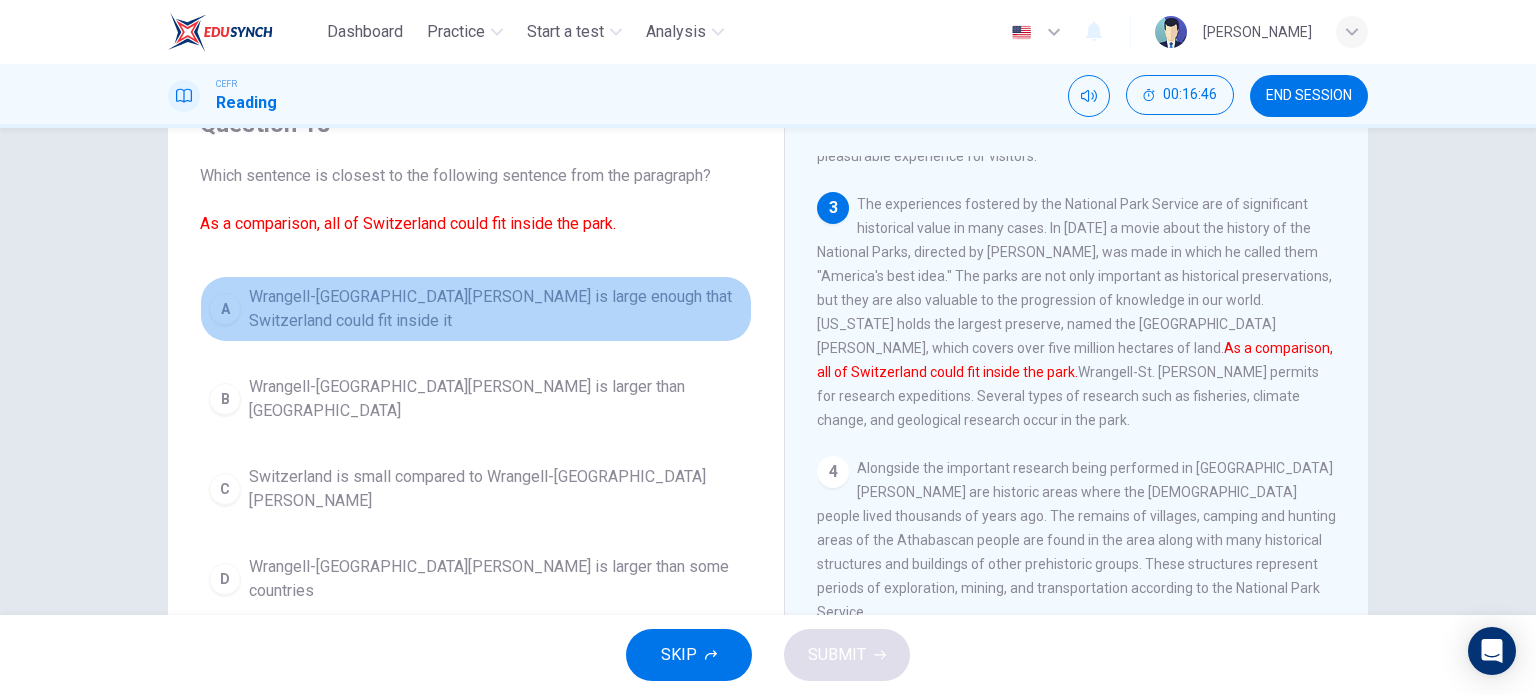 click on "Wrangell-St. Elias National Park is large enough that Switzerland could fit inside it" at bounding box center [496, 309] 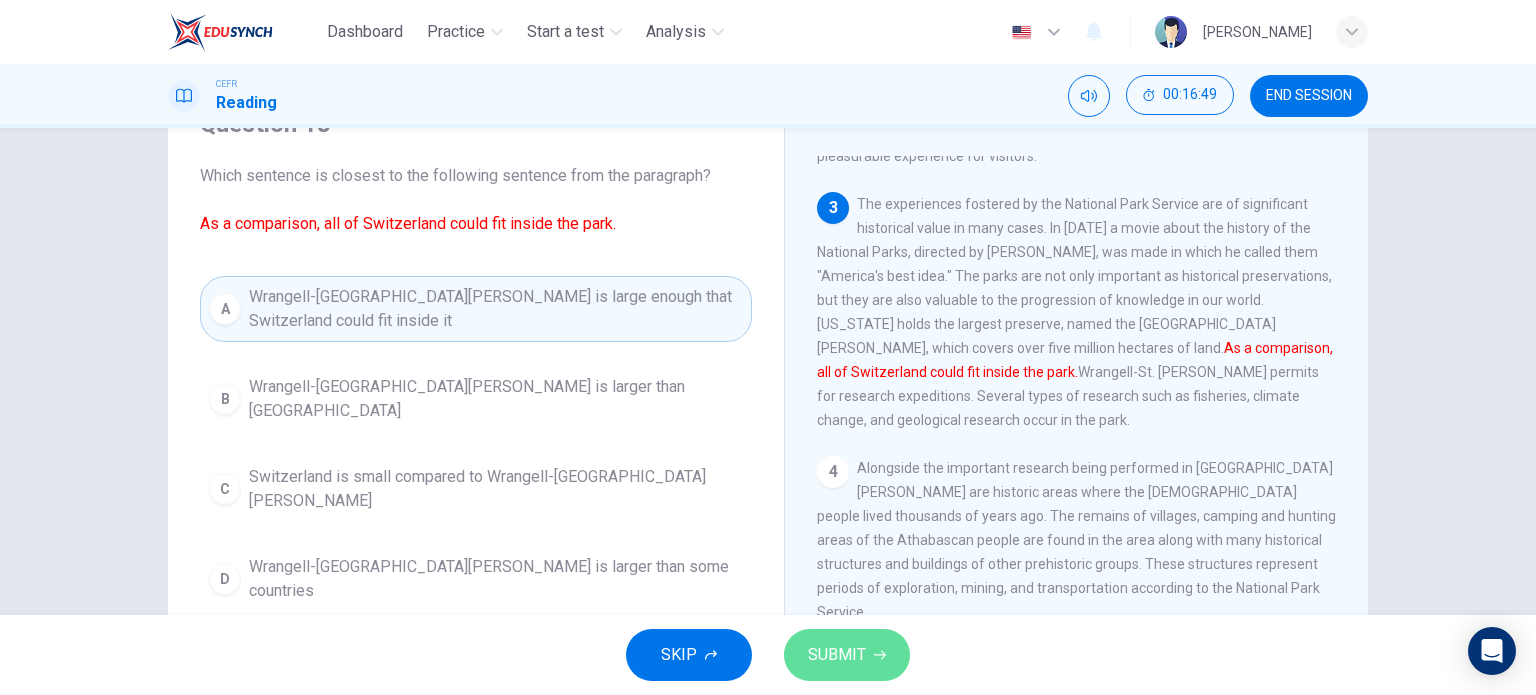 click on "SUBMIT" at bounding box center [837, 655] 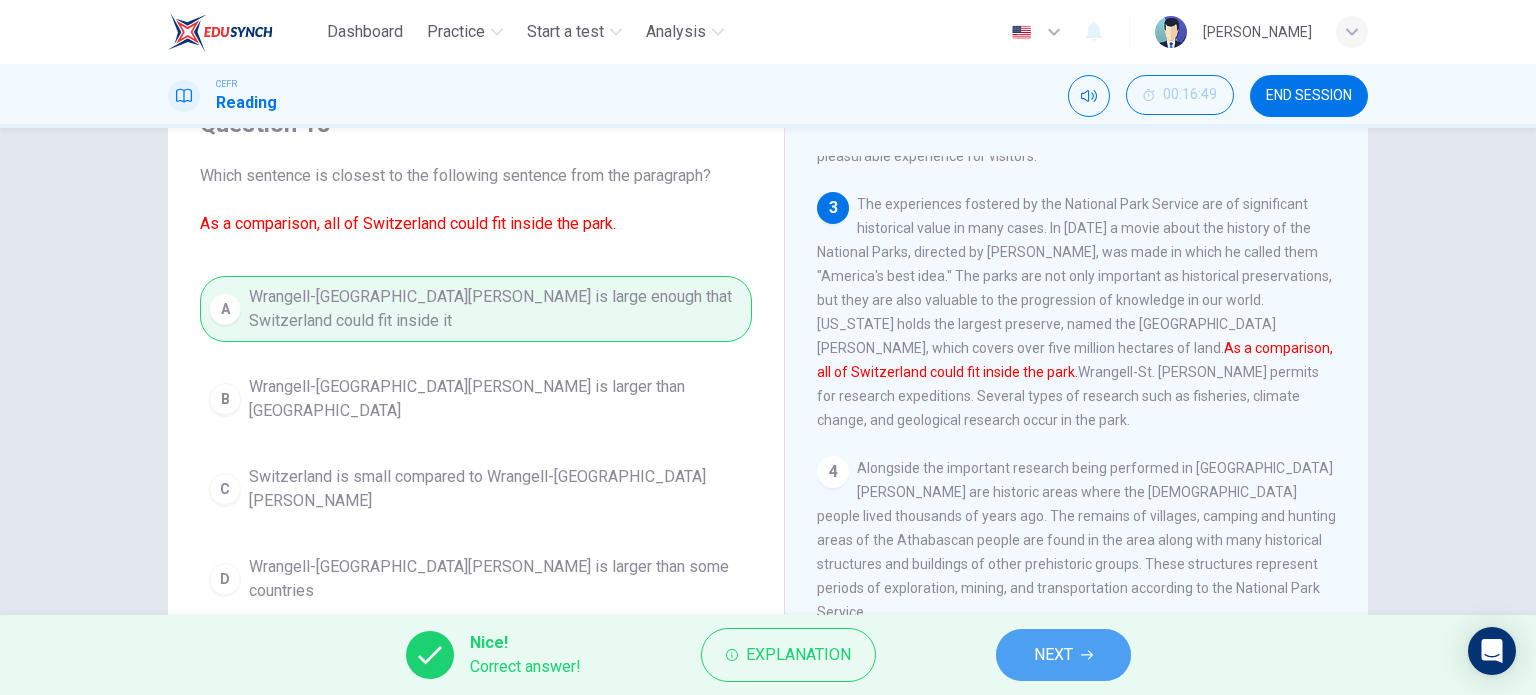 click on "NEXT" at bounding box center (1053, 655) 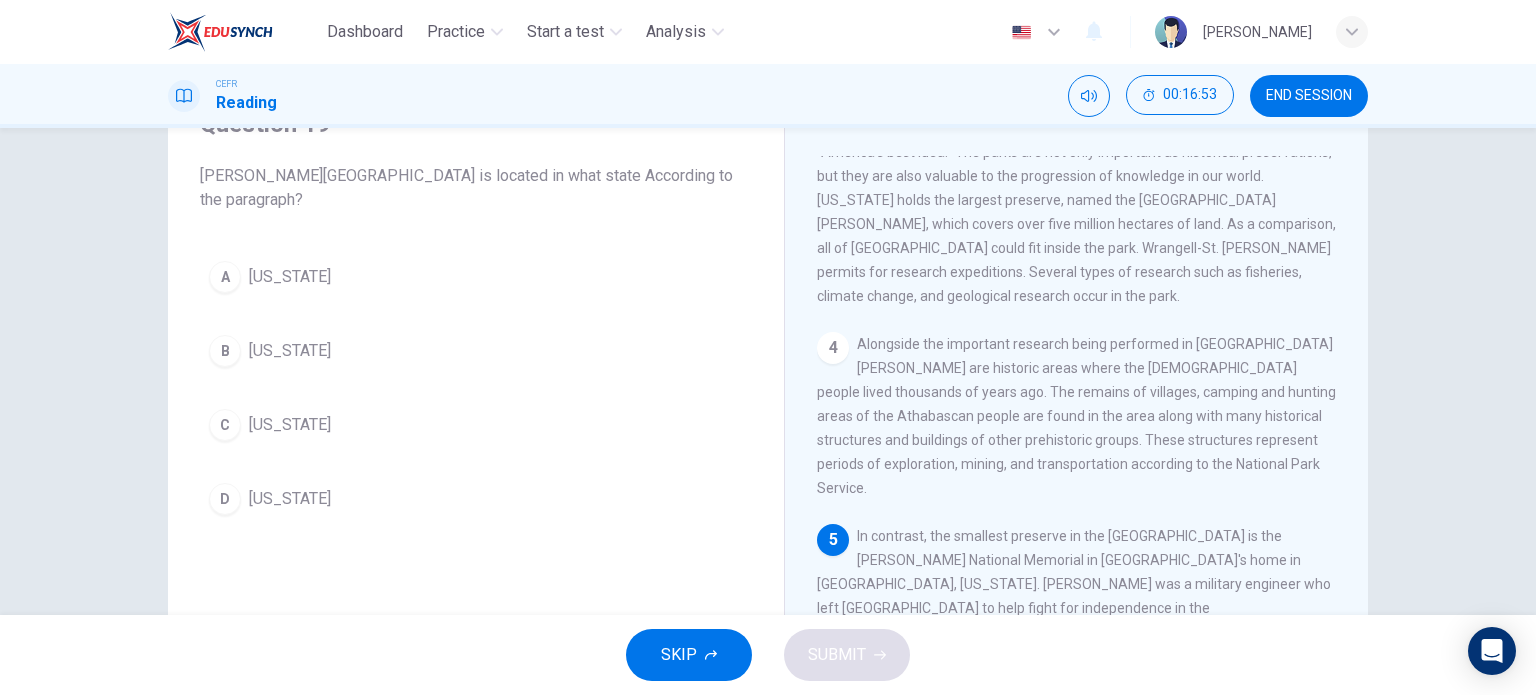 scroll, scrollTop: 700, scrollLeft: 0, axis: vertical 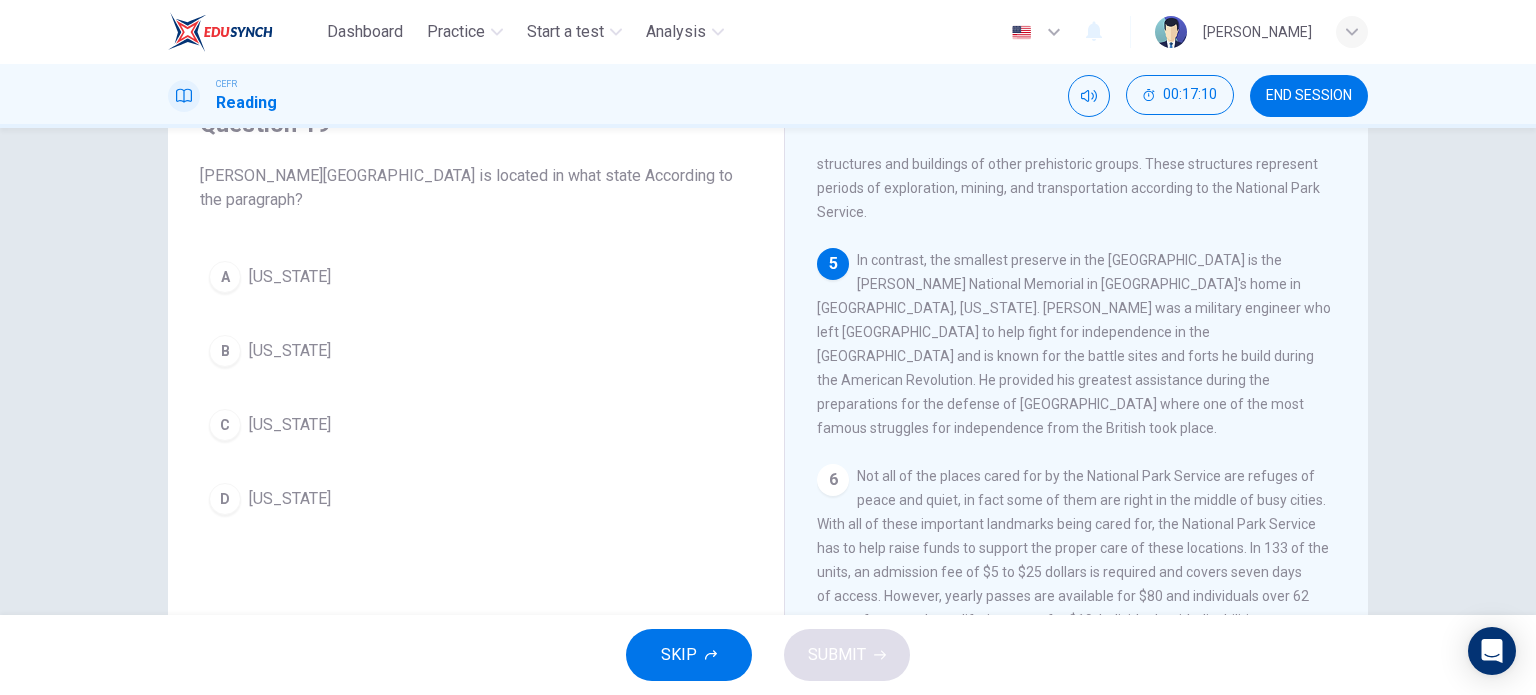 click on "Pennsylvania" at bounding box center (290, 277) 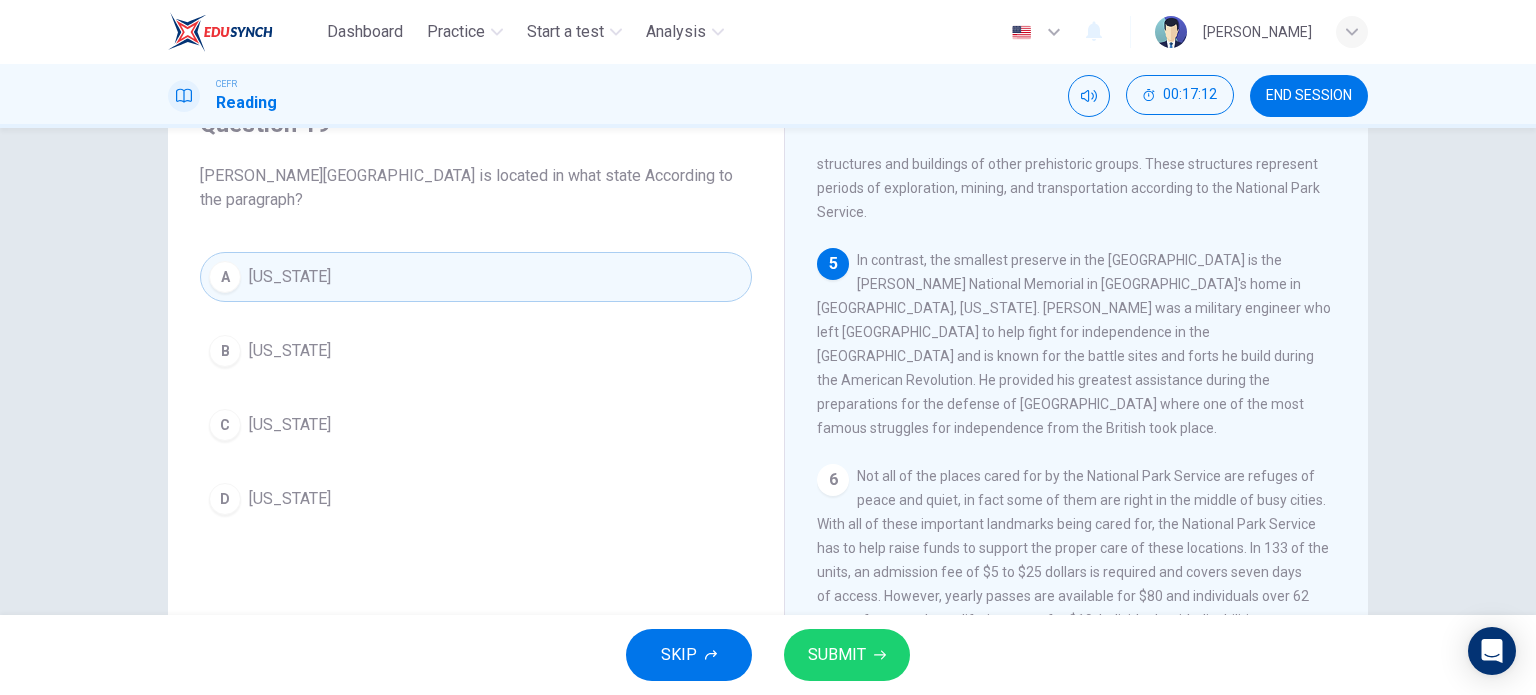 click on "SUBMIT" at bounding box center [847, 655] 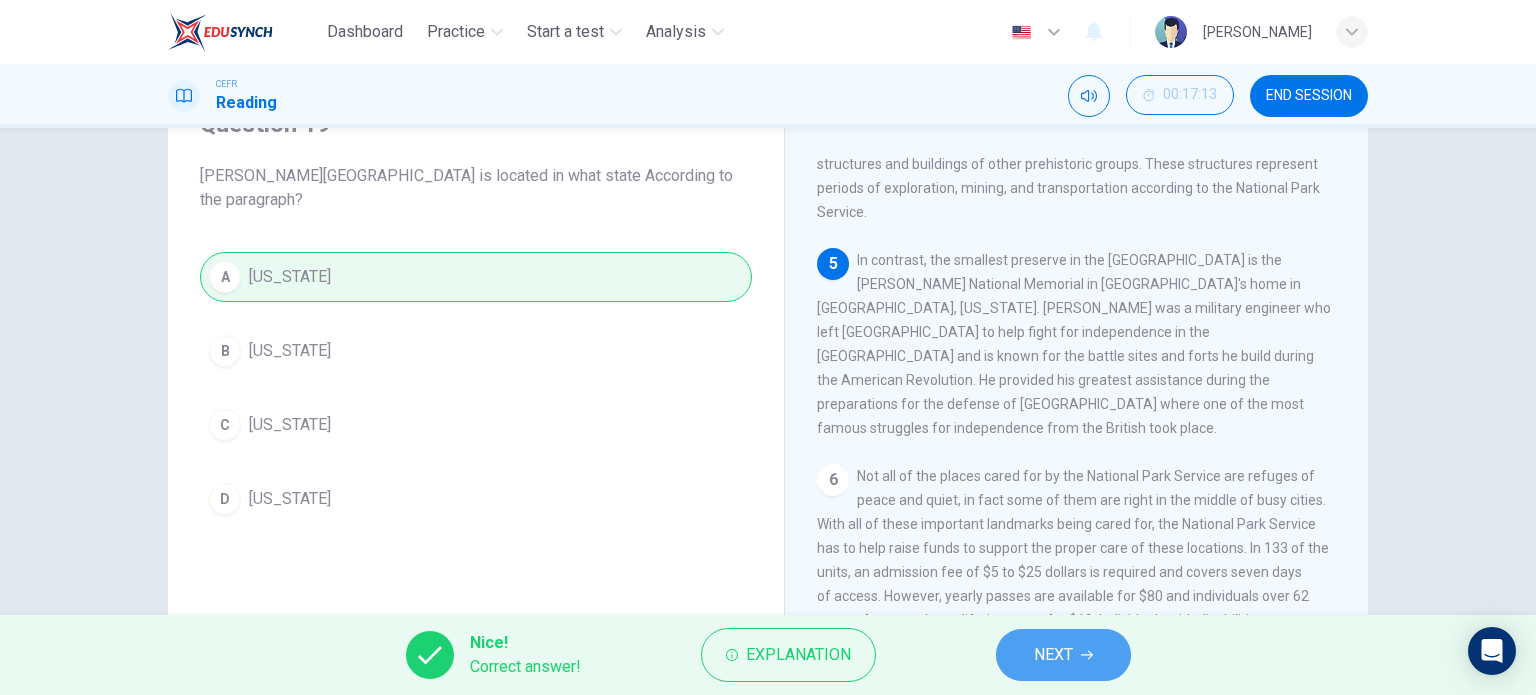 click on "NEXT" at bounding box center [1063, 655] 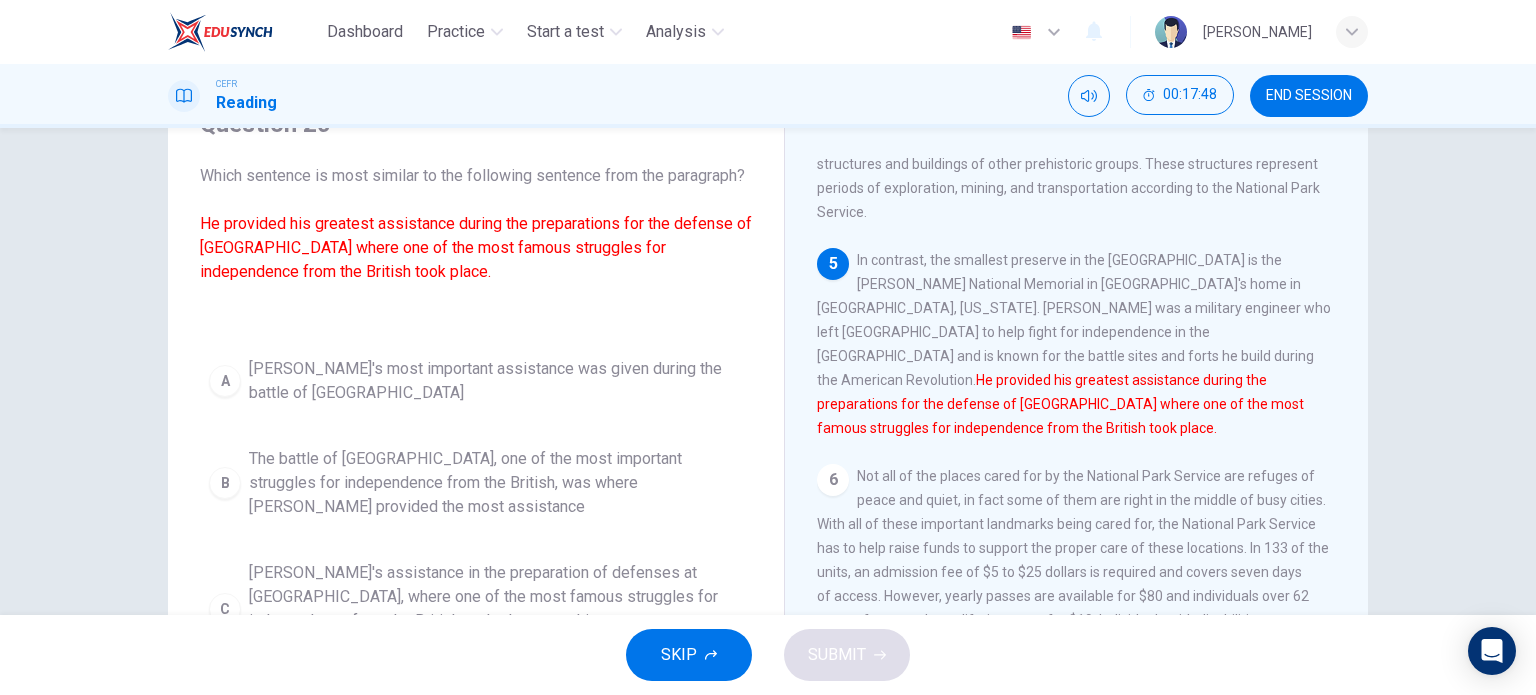 click on "The battle of Saratoga, one of the most important struggles for independence from the British, was where Kosciuszko provided the most assistance" at bounding box center [496, 483] 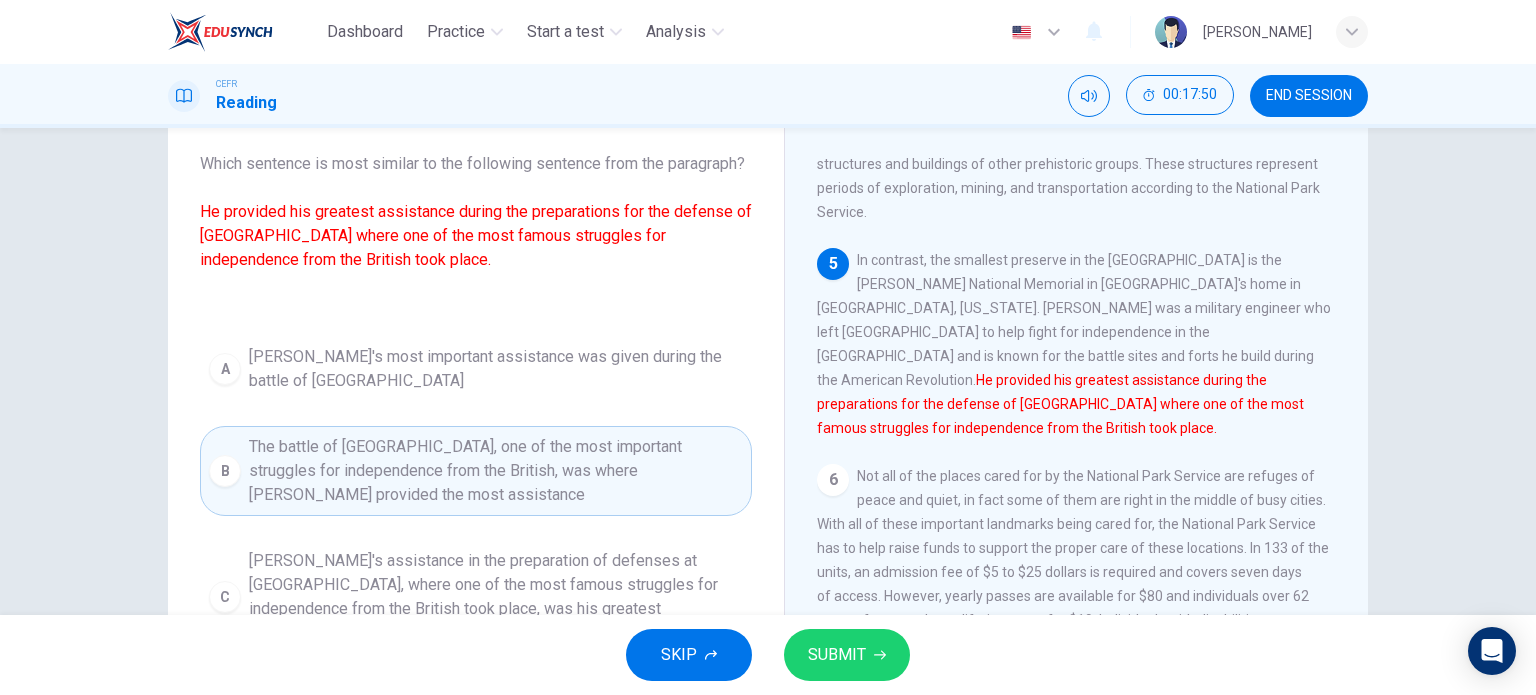 scroll, scrollTop: 15, scrollLeft: 0, axis: vertical 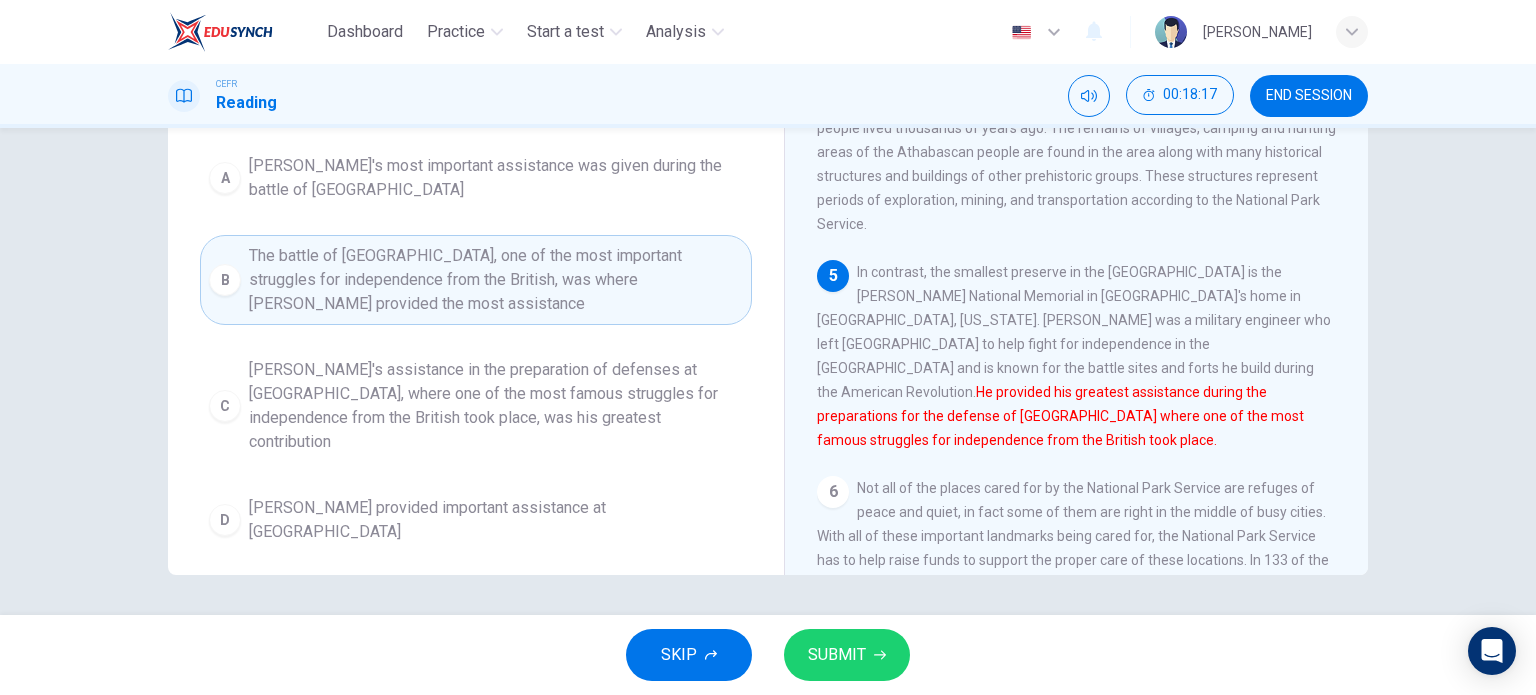 click 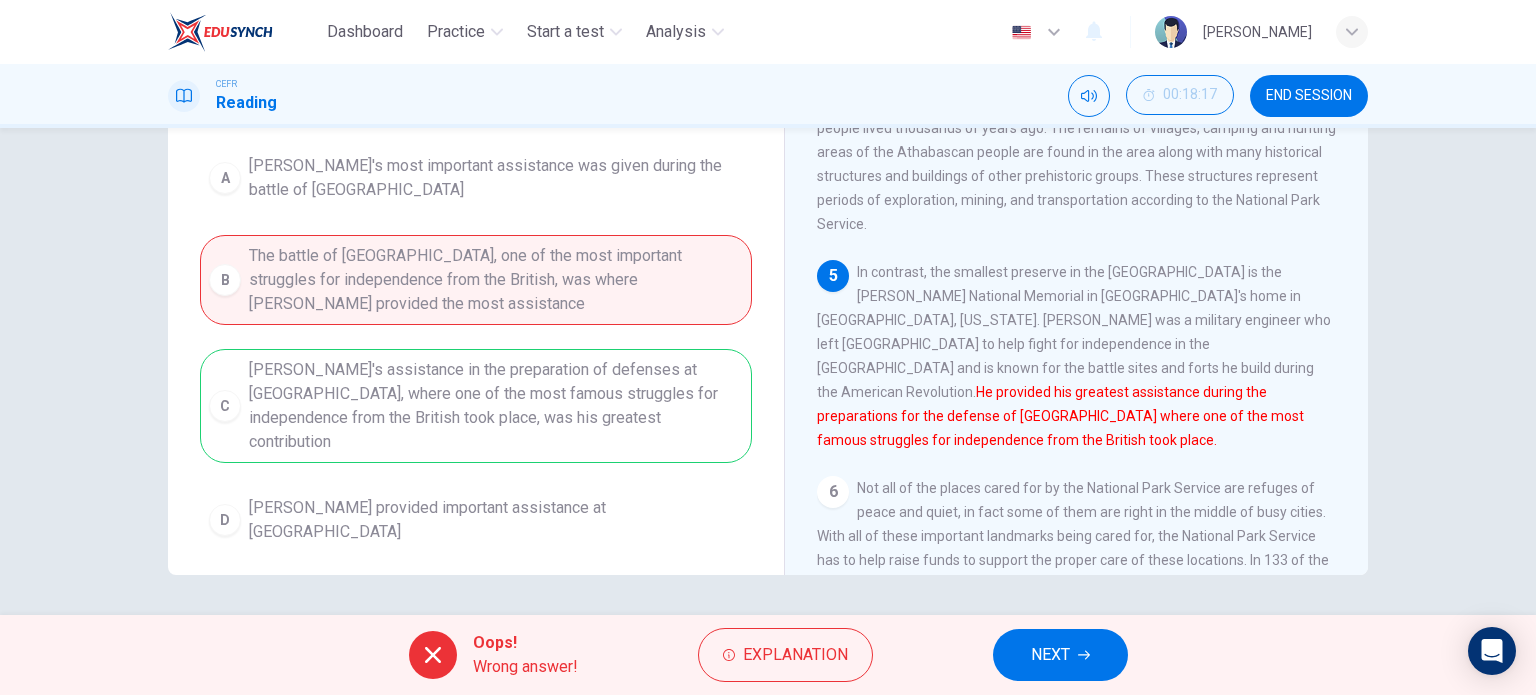 click on "A Kosciuszko's most important assistance was given during the battle of Saratoga B The battle of Saratoga, one of the most important struggles for independence from the British, was where Kosciuszko provided the most assistance C Kosciuszko's assistance in the preparation of defenses at Saratoga, where one of the most famous struggles for independence from the British took place, was his greatest contribution D Kosciuszko provided important assistance at Saratoga" at bounding box center [476, 349] 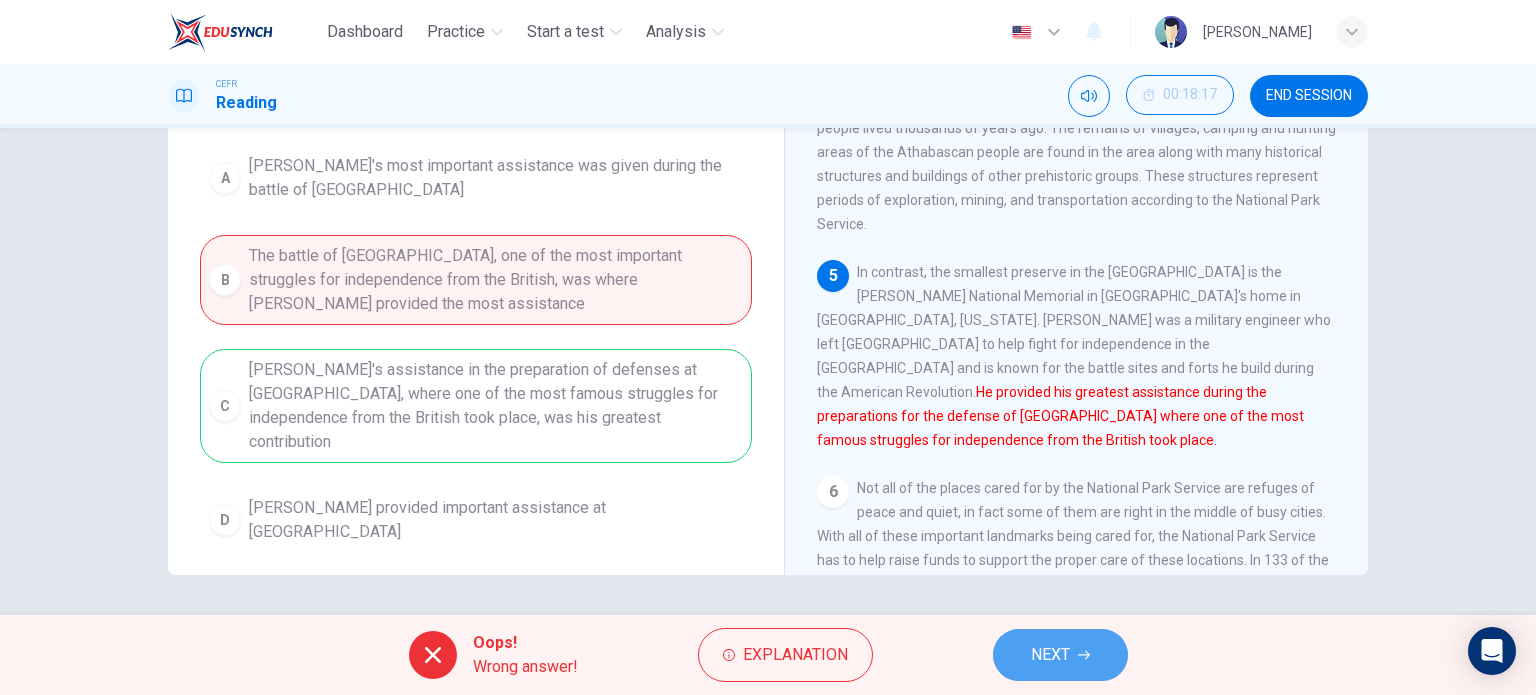 click on "NEXT" at bounding box center (1060, 655) 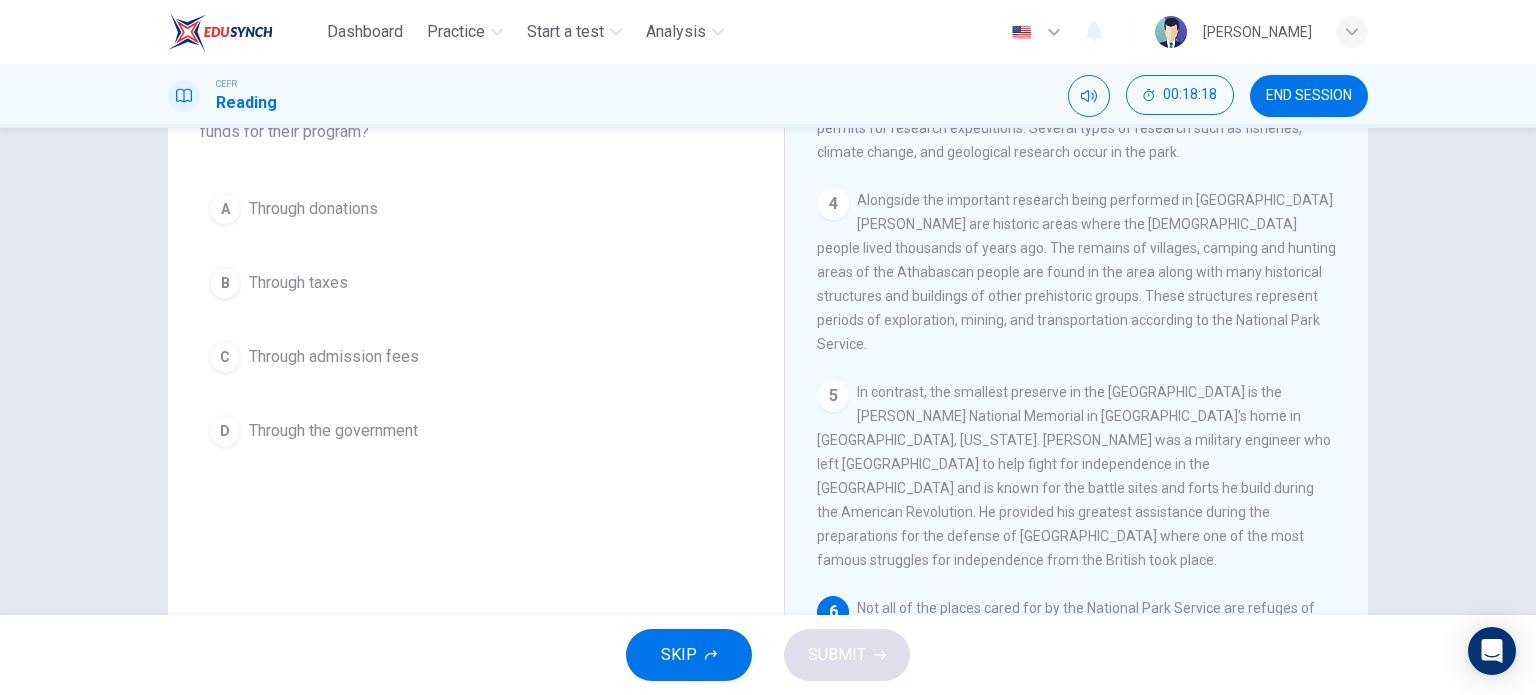 scroll, scrollTop: 0, scrollLeft: 0, axis: both 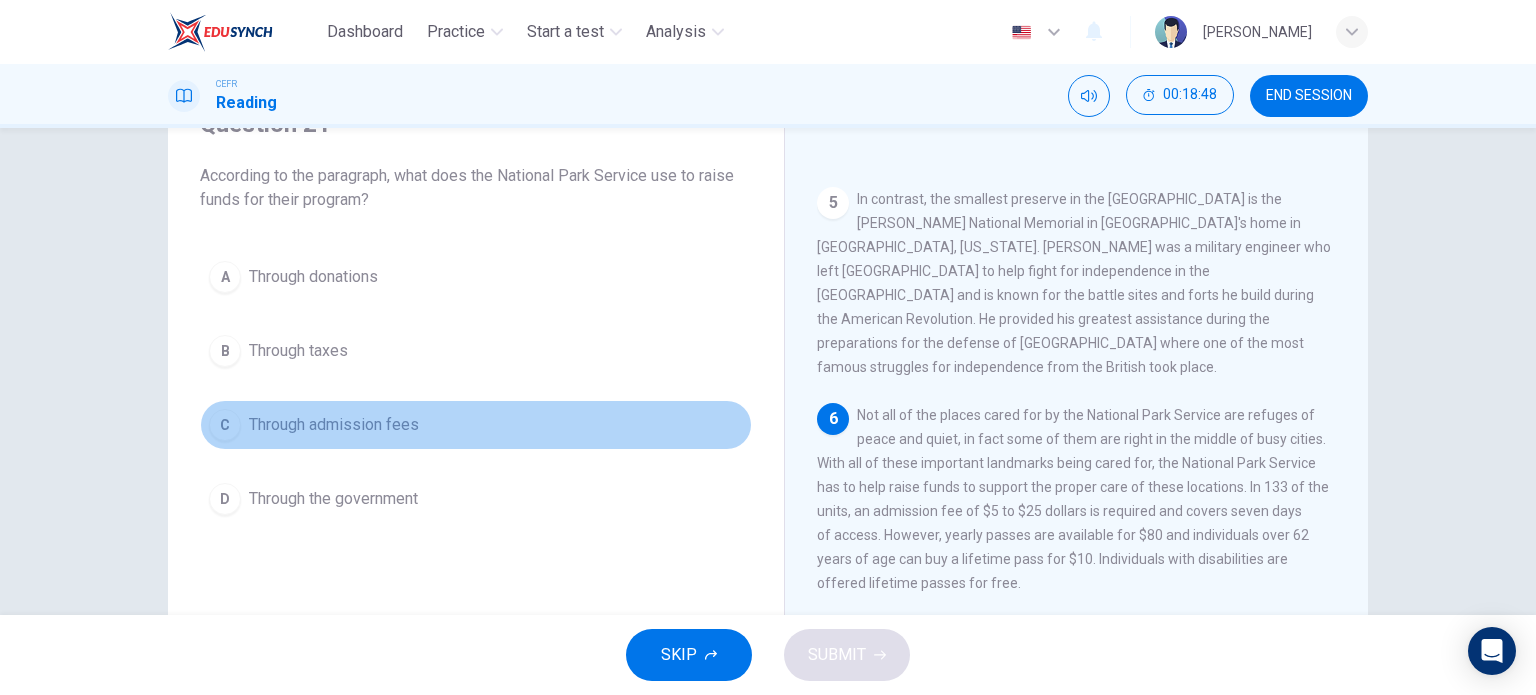 click on "Through admission fees" at bounding box center [334, 425] 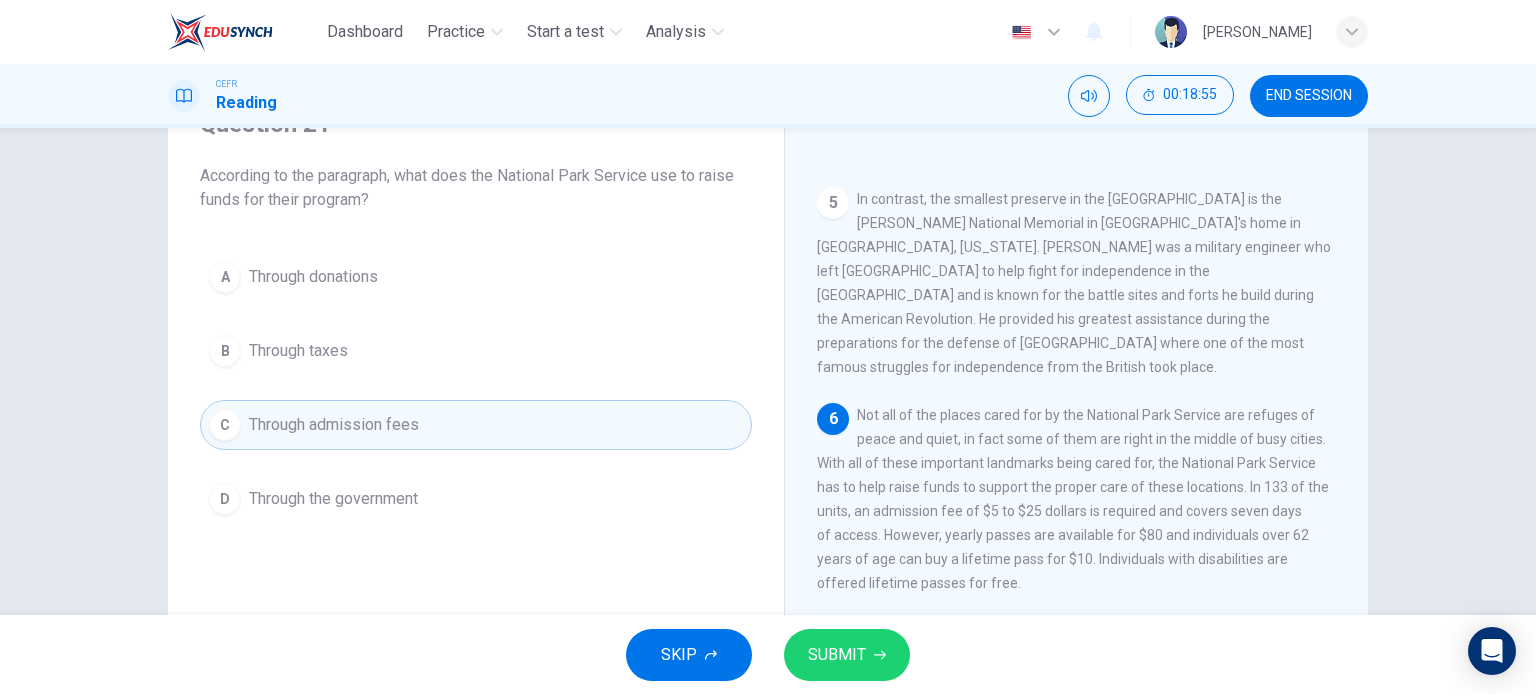 click on "Question 21 According to the paragraph, what does the National Park Service use to raise funds for their program? A Through donations B Through taxes C Through admission fees D Through the government" at bounding box center [476, 425] 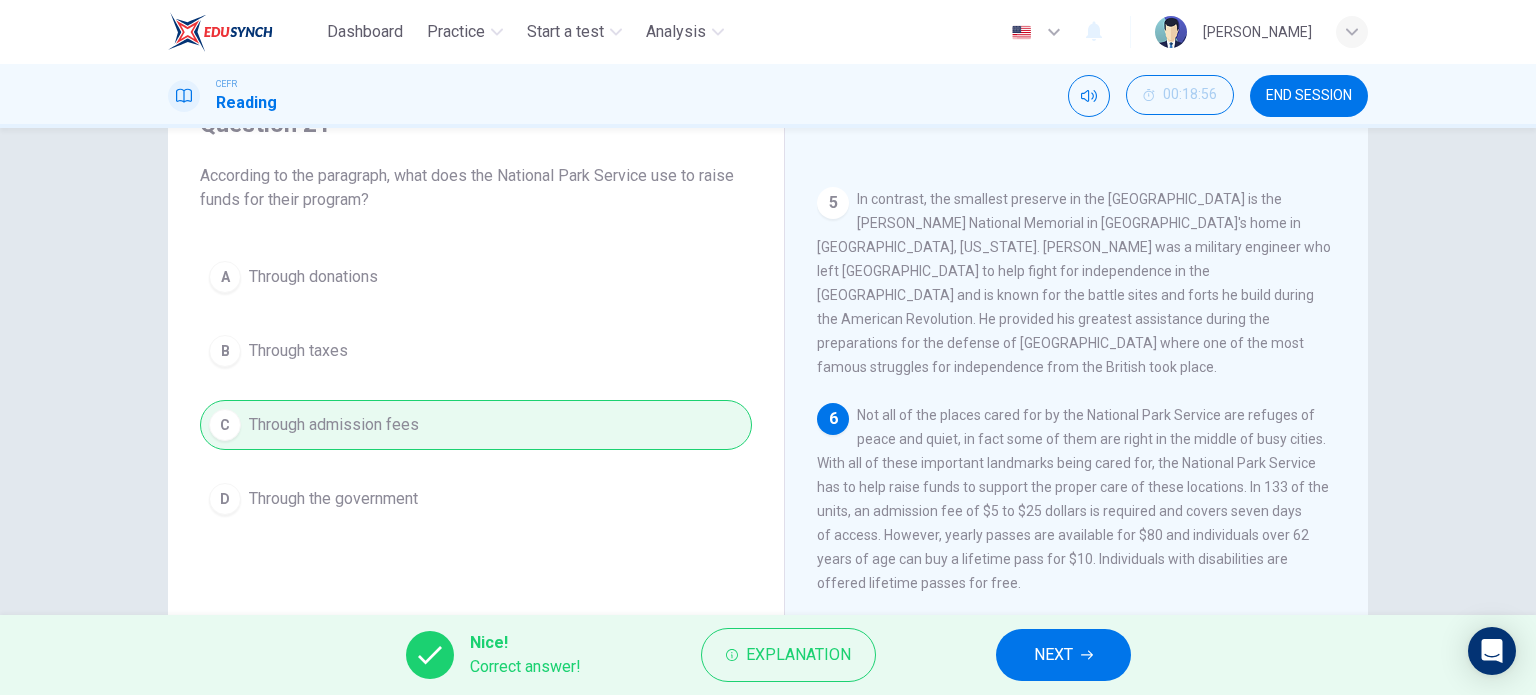 click on "NEXT" at bounding box center (1053, 655) 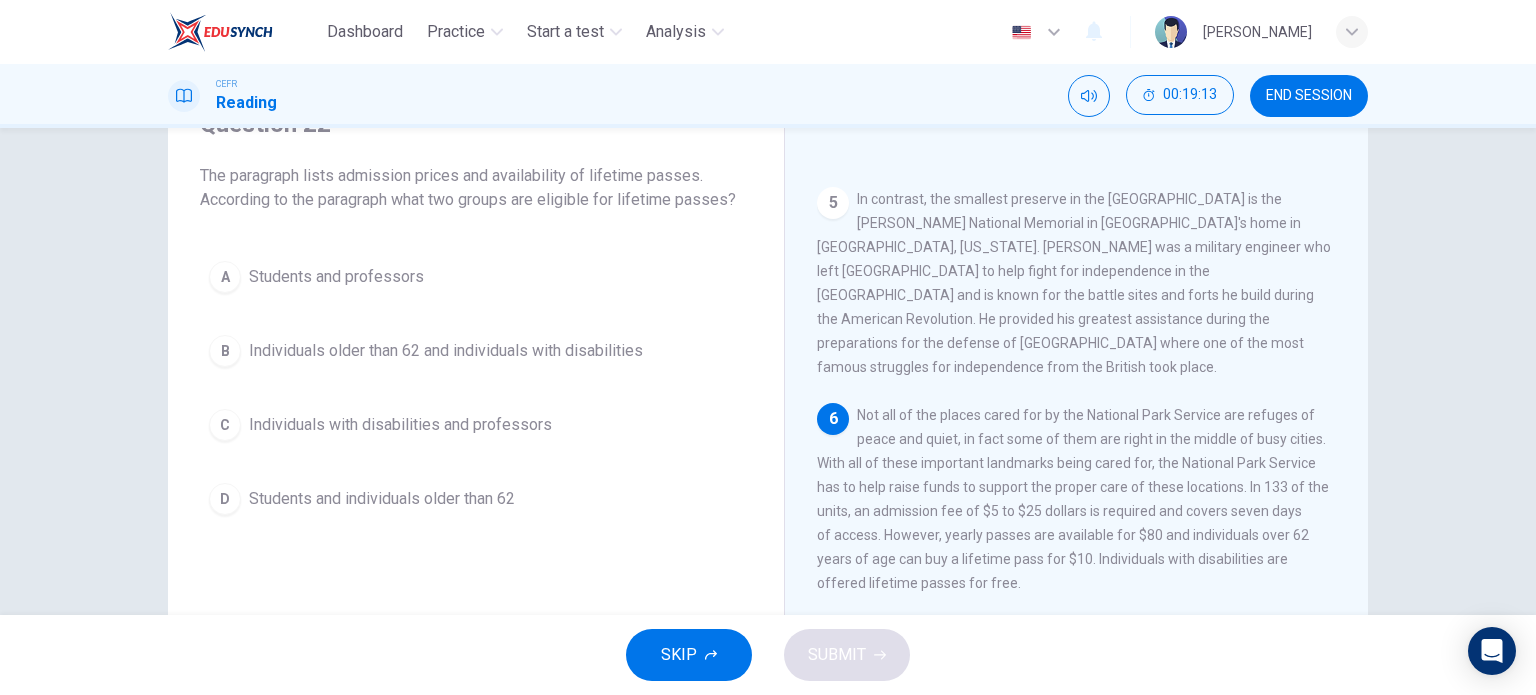 click on "Individuals older than 62 and individuals with disabilities" at bounding box center (446, 351) 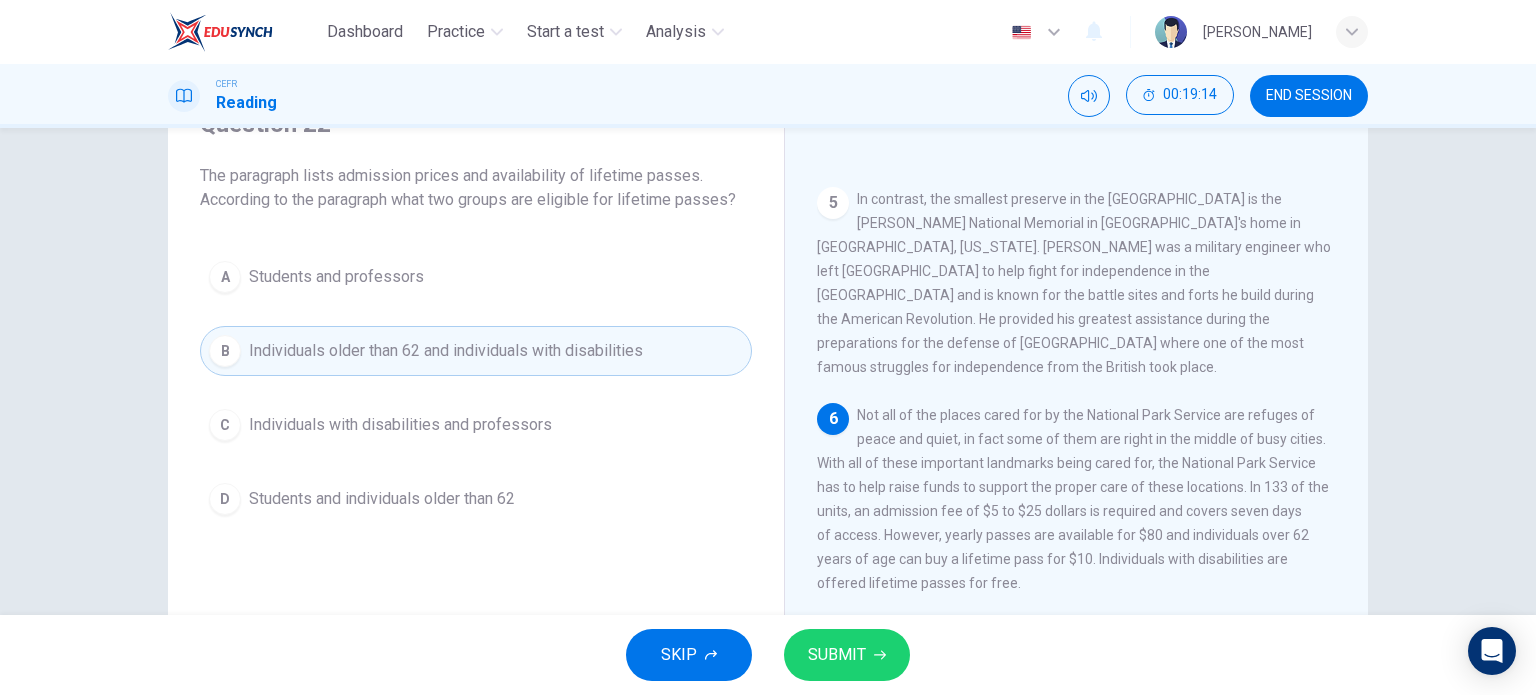 click on "SUBMIT" at bounding box center [837, 655] 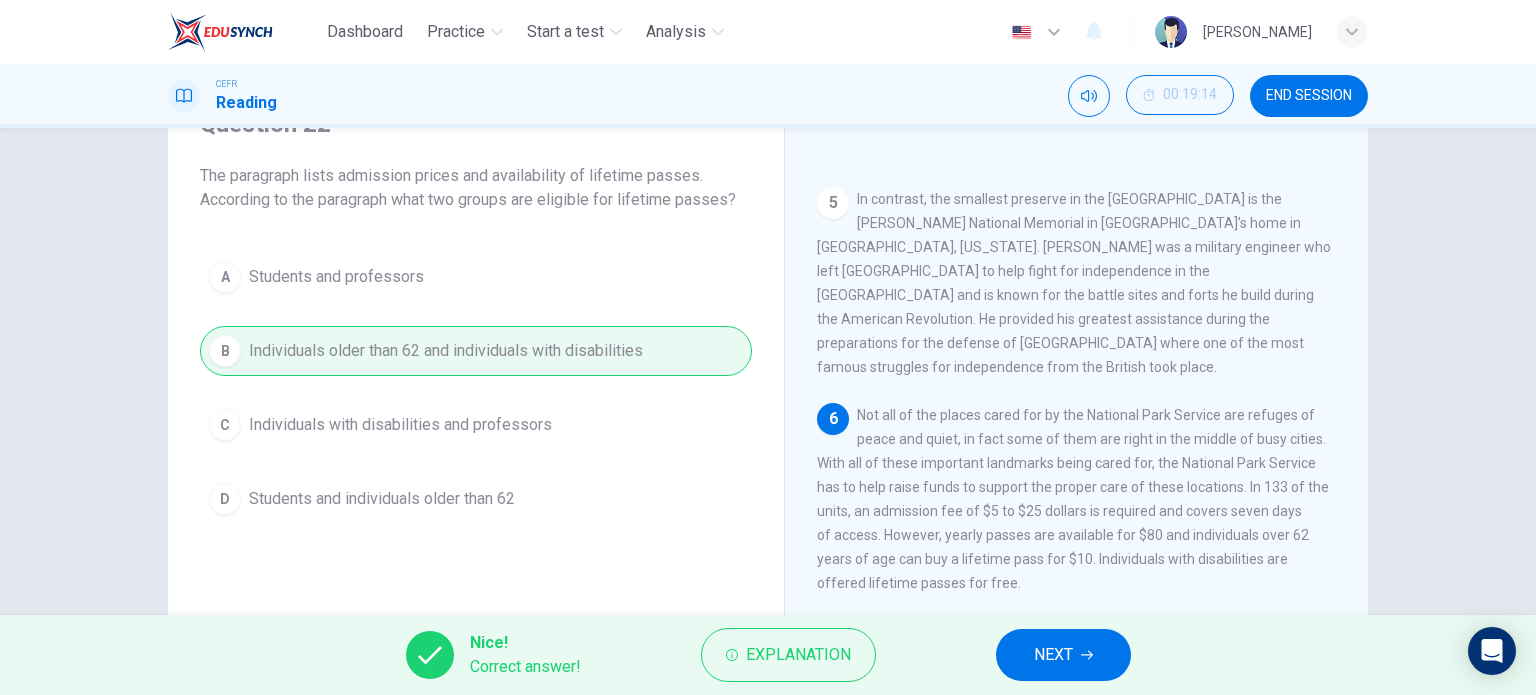 click on "NEXT" at bounding box center [1063, 655] 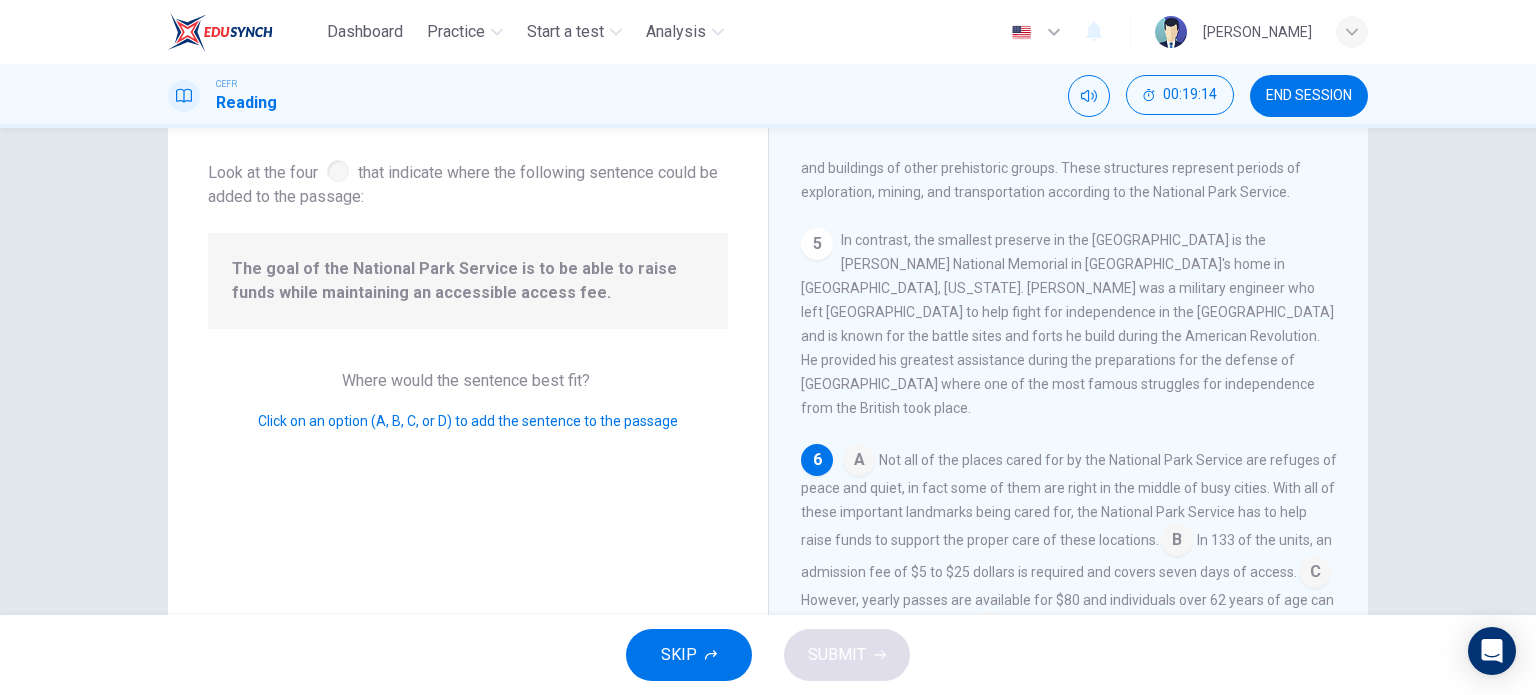 scroll, scrollTop: 784, scrollLeft: 0, axis: vertical 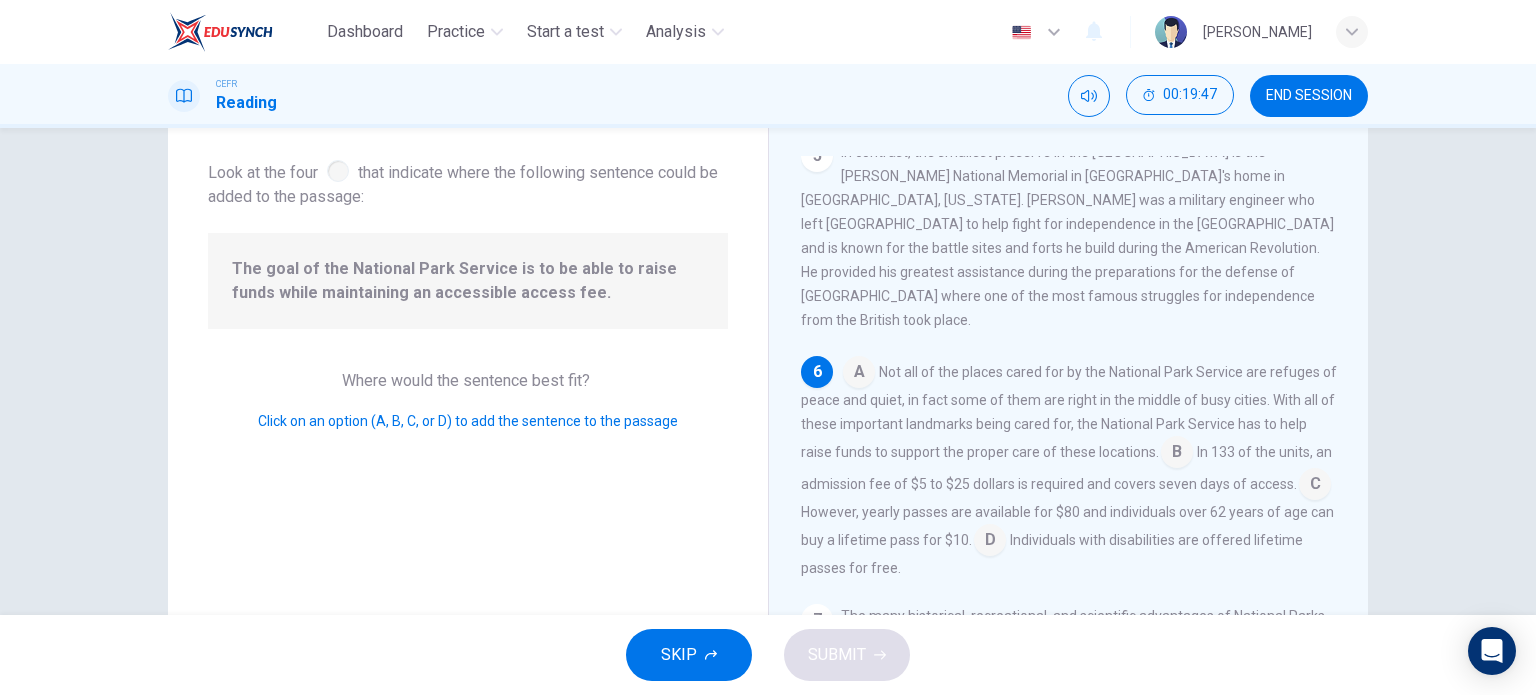 click at bounding box center [1177, 454] 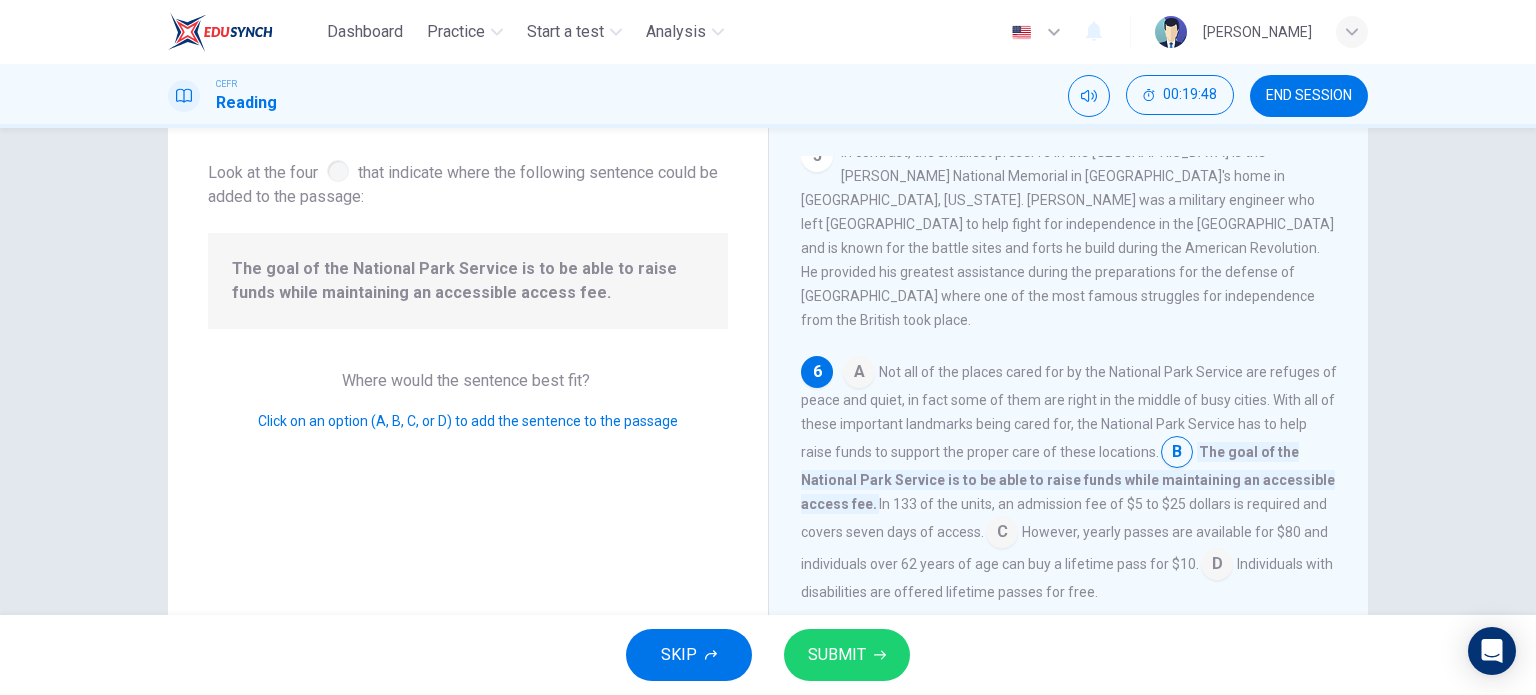 click on "SUBMIT" at bounding box center (837, 655) 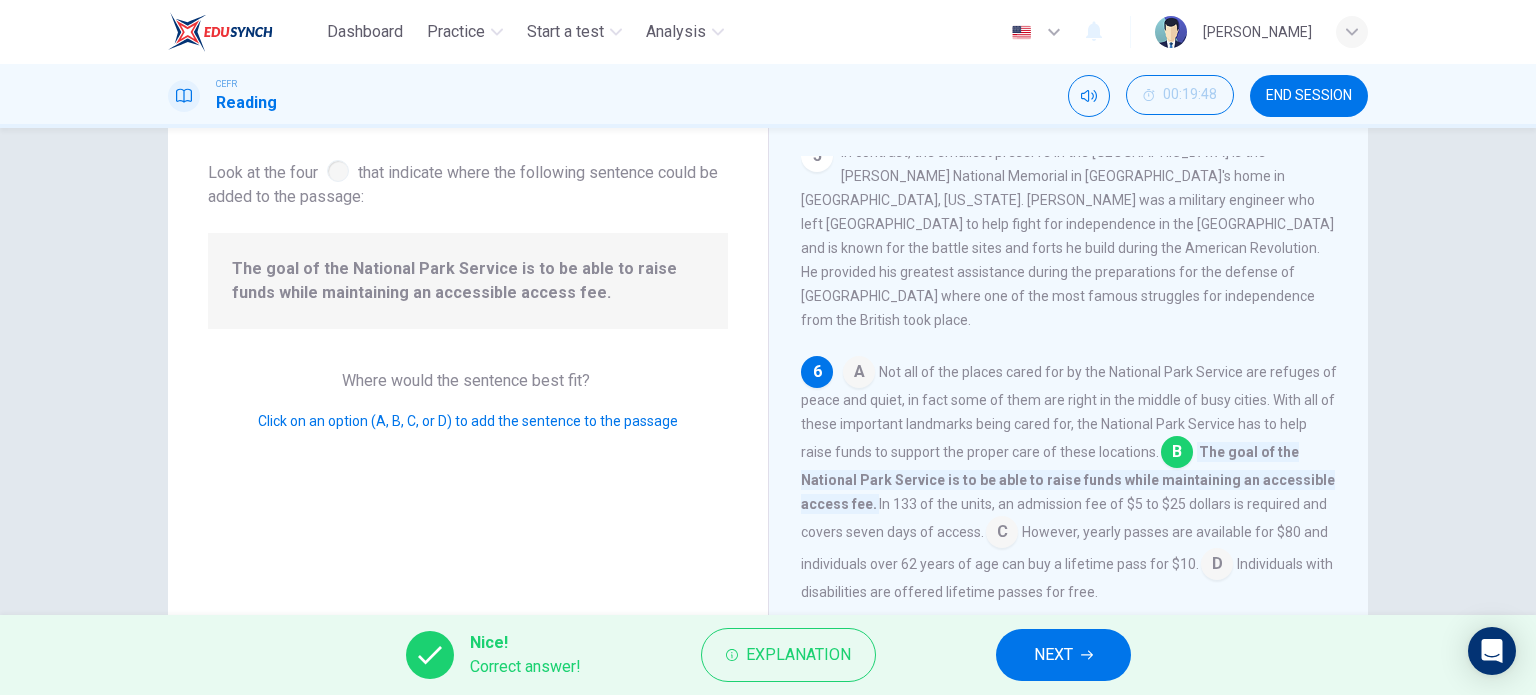 click on "NEXT" at bounding box center (1053, 655) 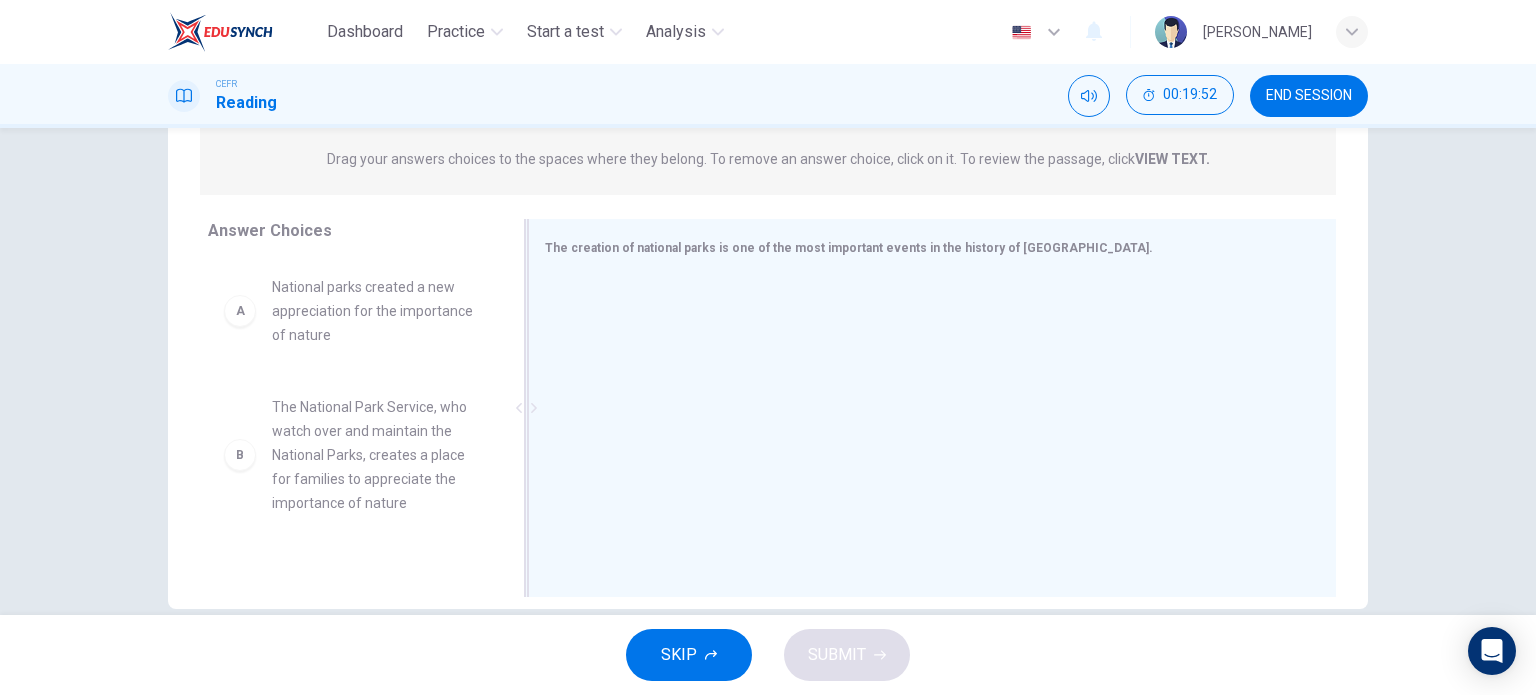 scroll, scrollTop: 288, scrollLeft: 0, axis: vertical 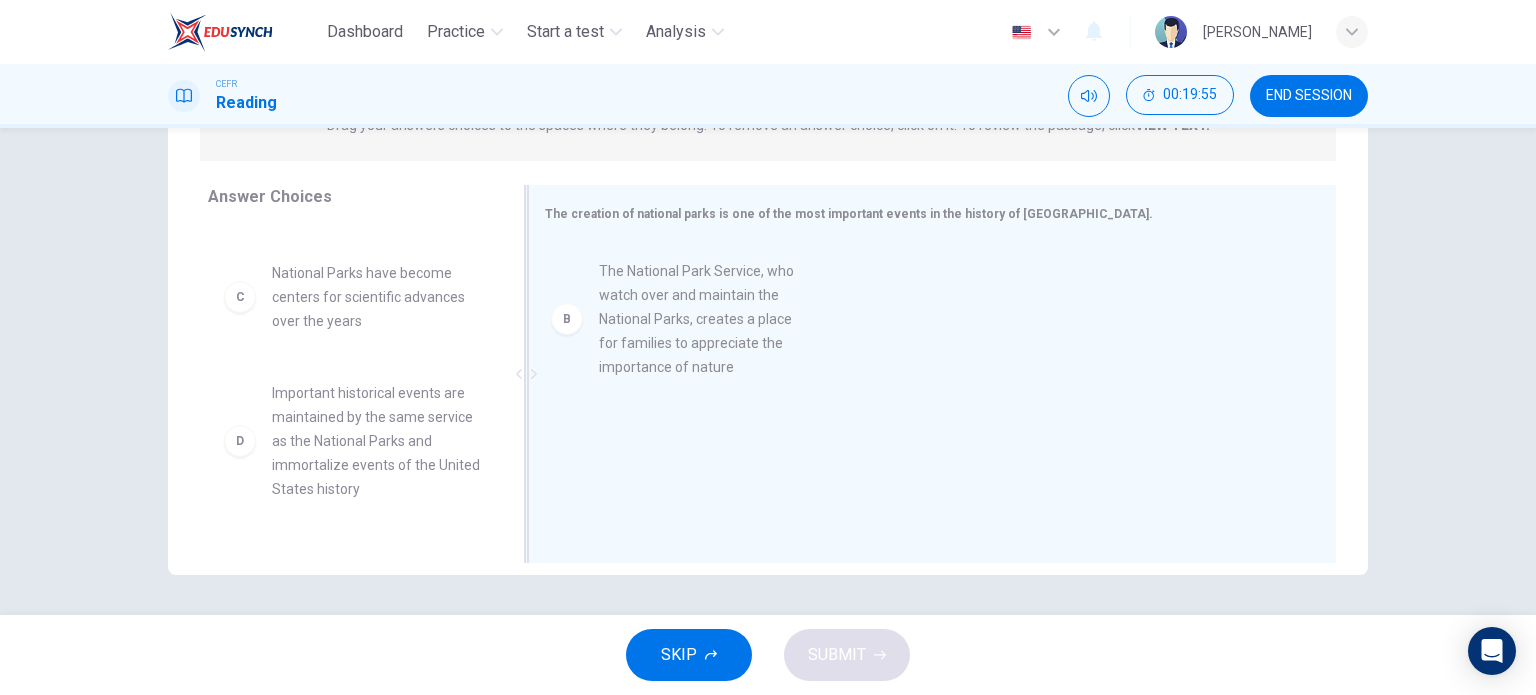 drag, startPoint x: 405, startPoint y: 356, endPoint x: 792, endPoint y: 353, distance: 387.01163 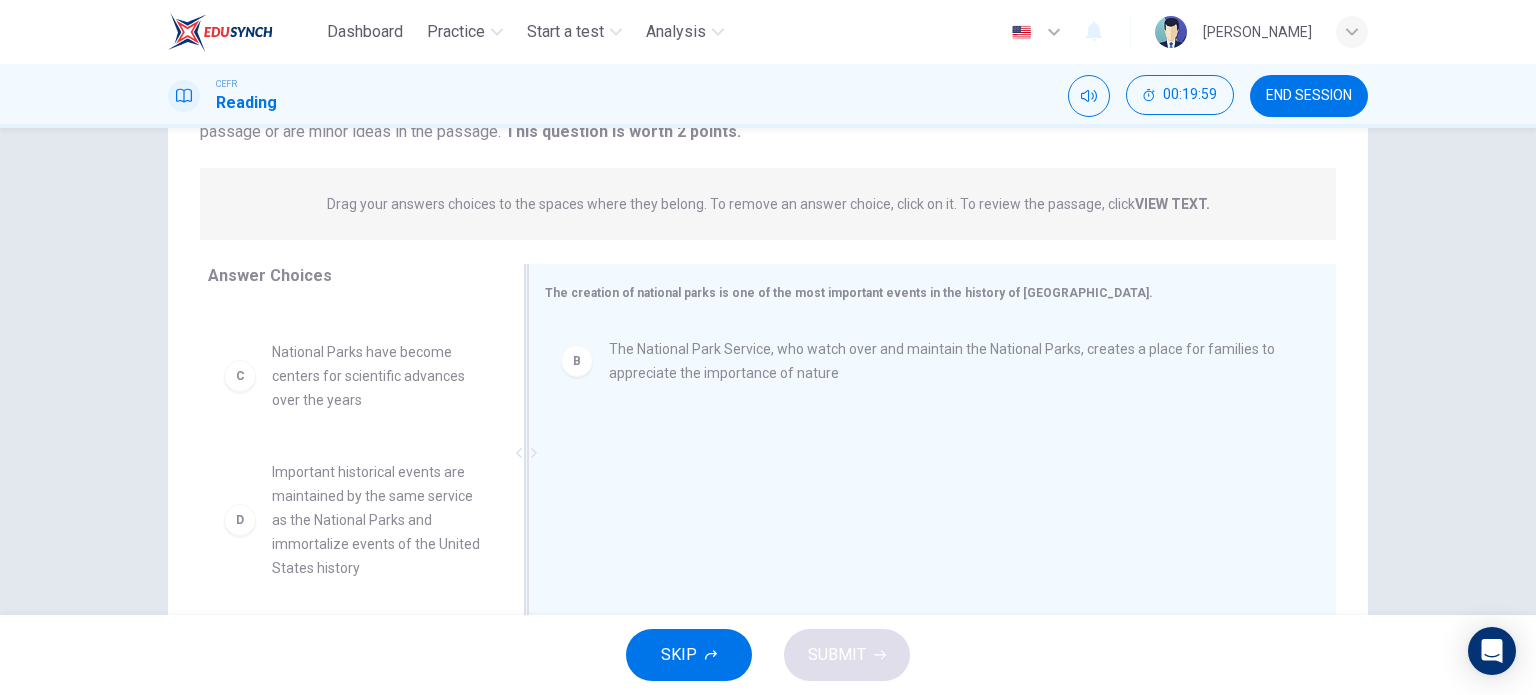 scroll, scrollTop: 288, scrollLeft: 0, axis: vertical 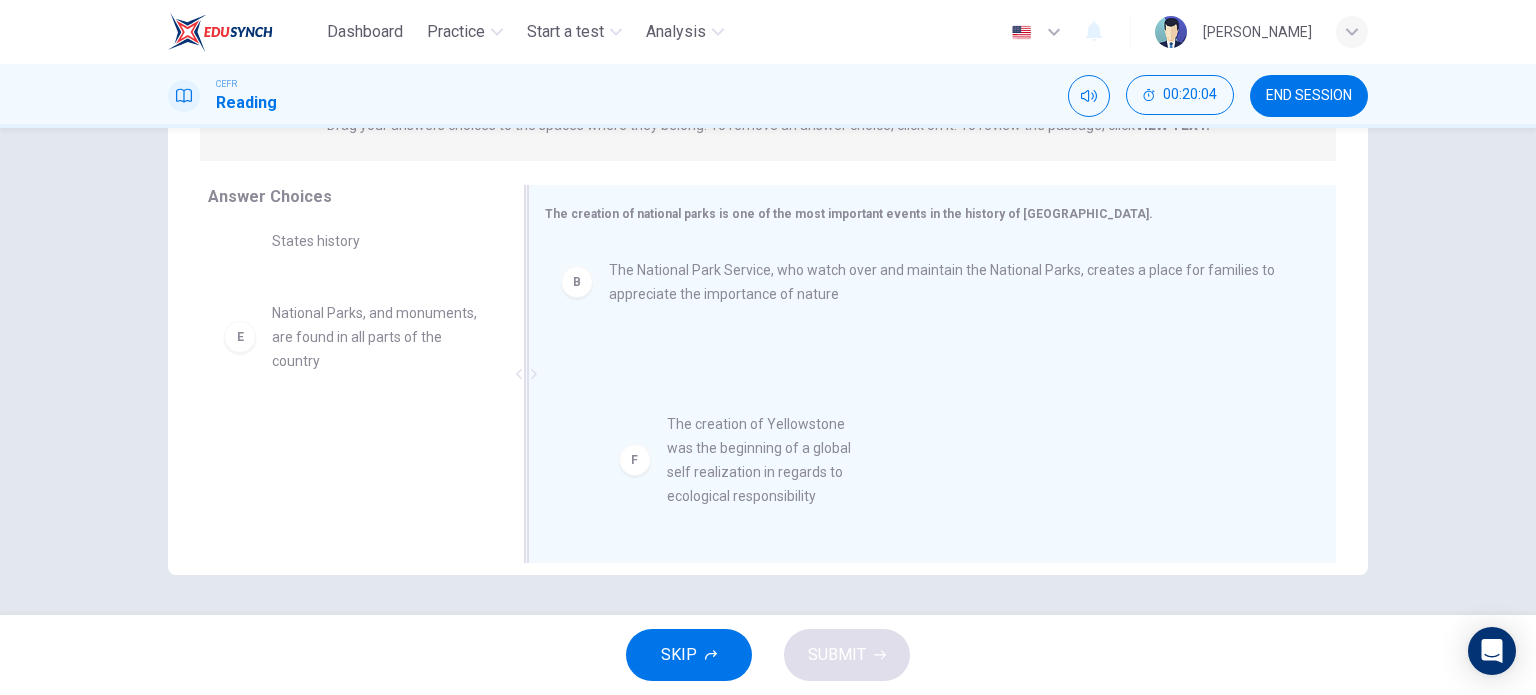 drag, startPoint x: 408, startPoint y: 462, endPoint x: 907, endPoint y: 408, distance: 501.91333 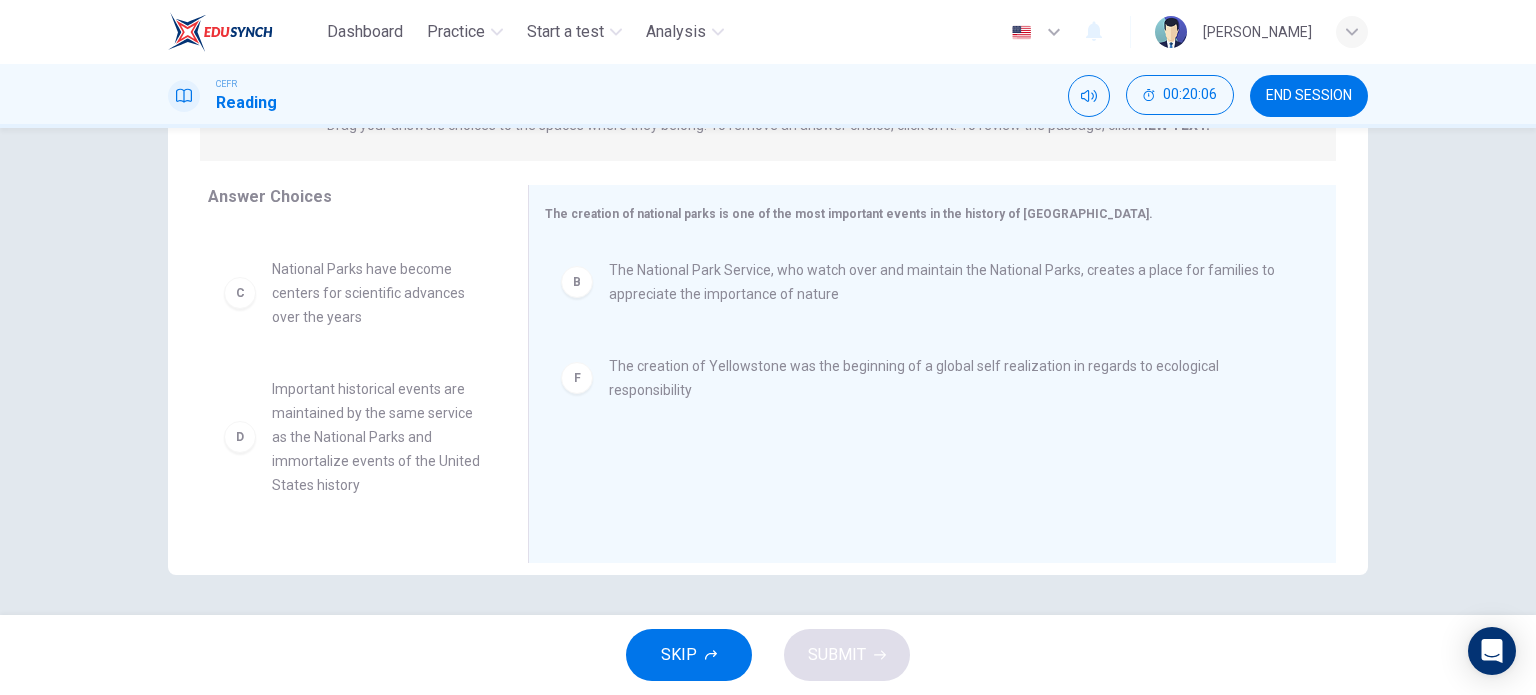 scroll, scrollTop: 4, scrollLeft: 0, axis: vertical 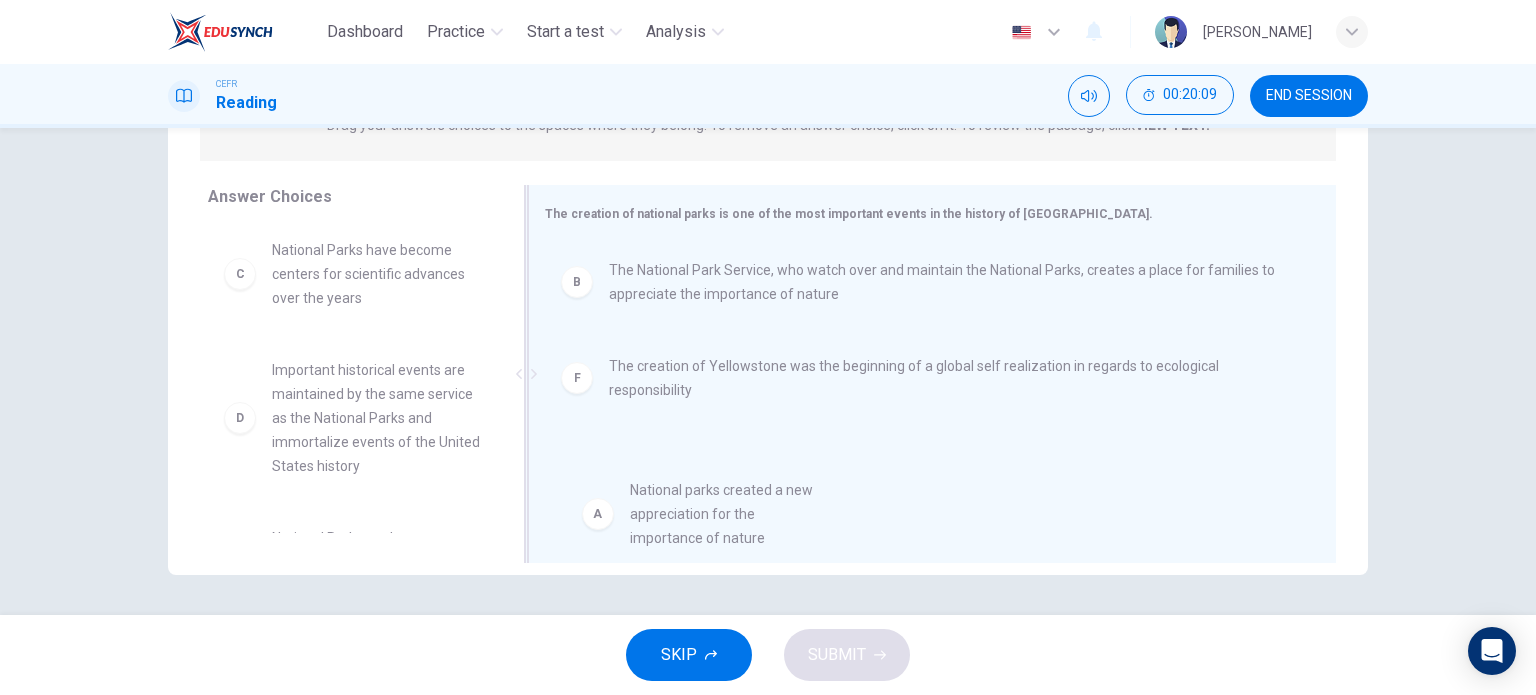 drag, startPoint x: 455, startPoint y: 335, endPoint x: 746, endPoint y: 534, distance: 352.53653 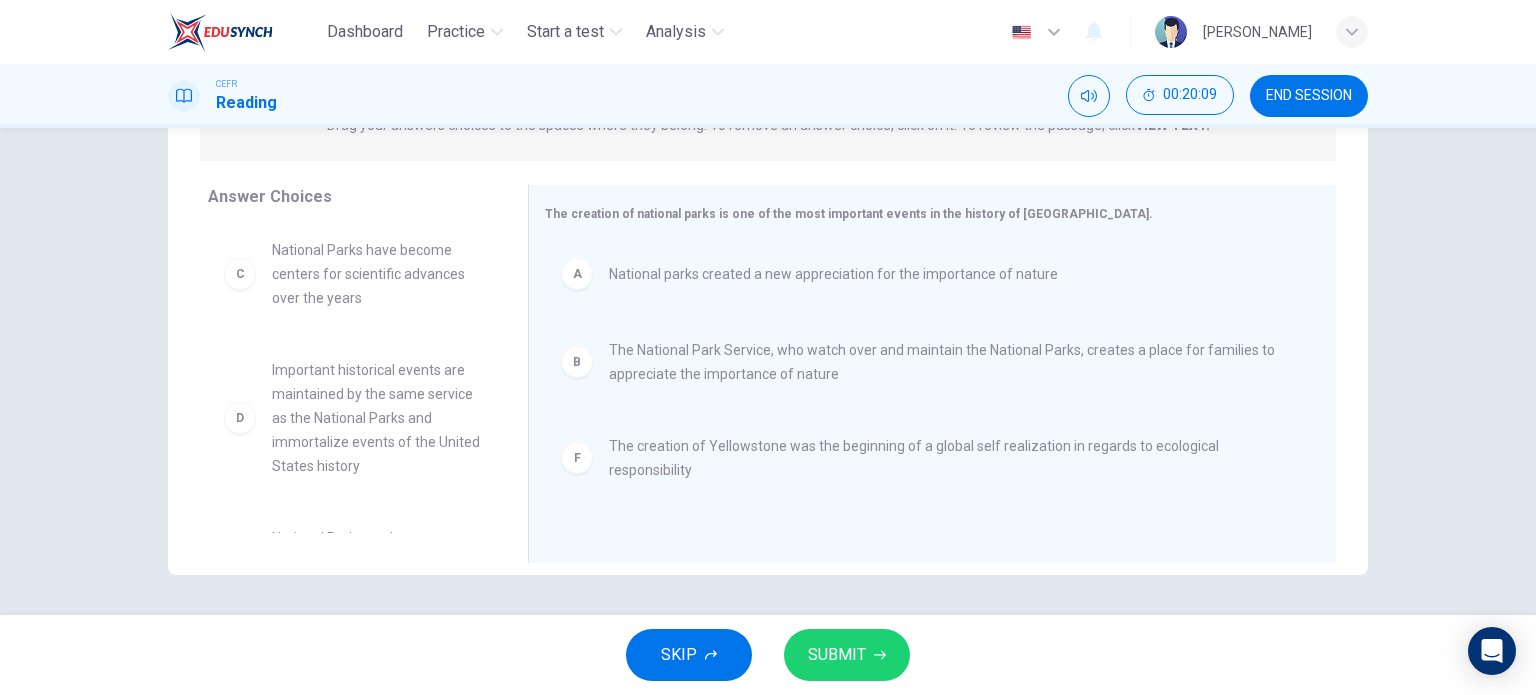 click on "SUBMIT" at bounding box center (847, 655) 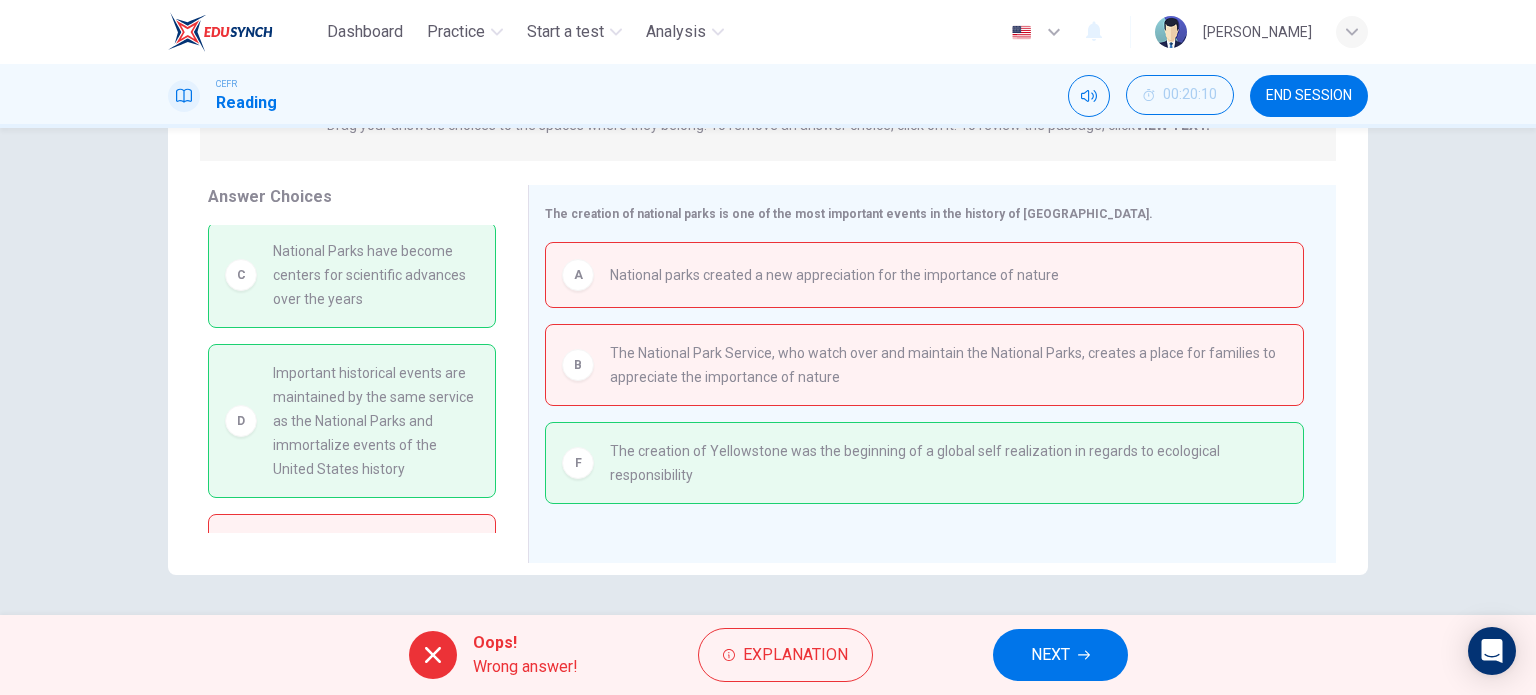 click 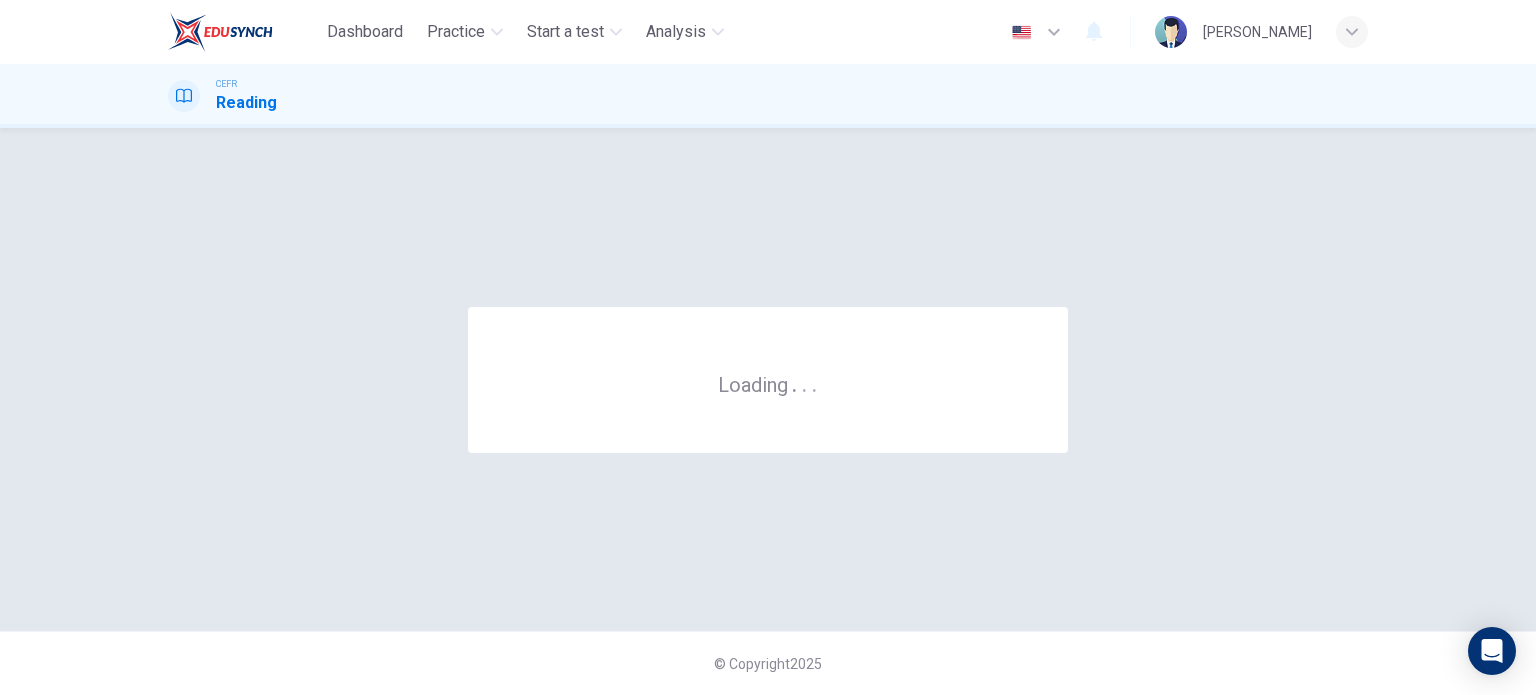 scroll, scrollTop: 0, scrollLeft: 0, axis: both 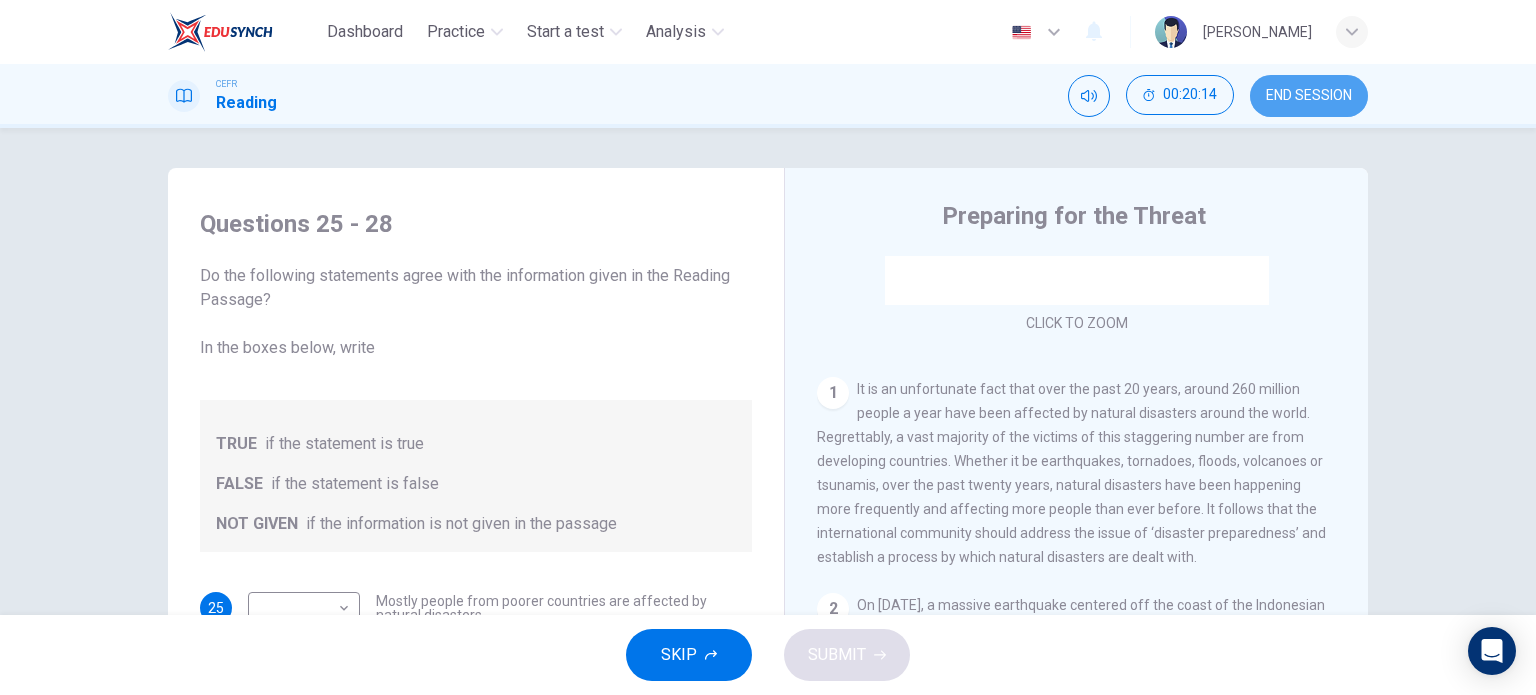 click on "END SESSION" at bounding box center (1309, 96) 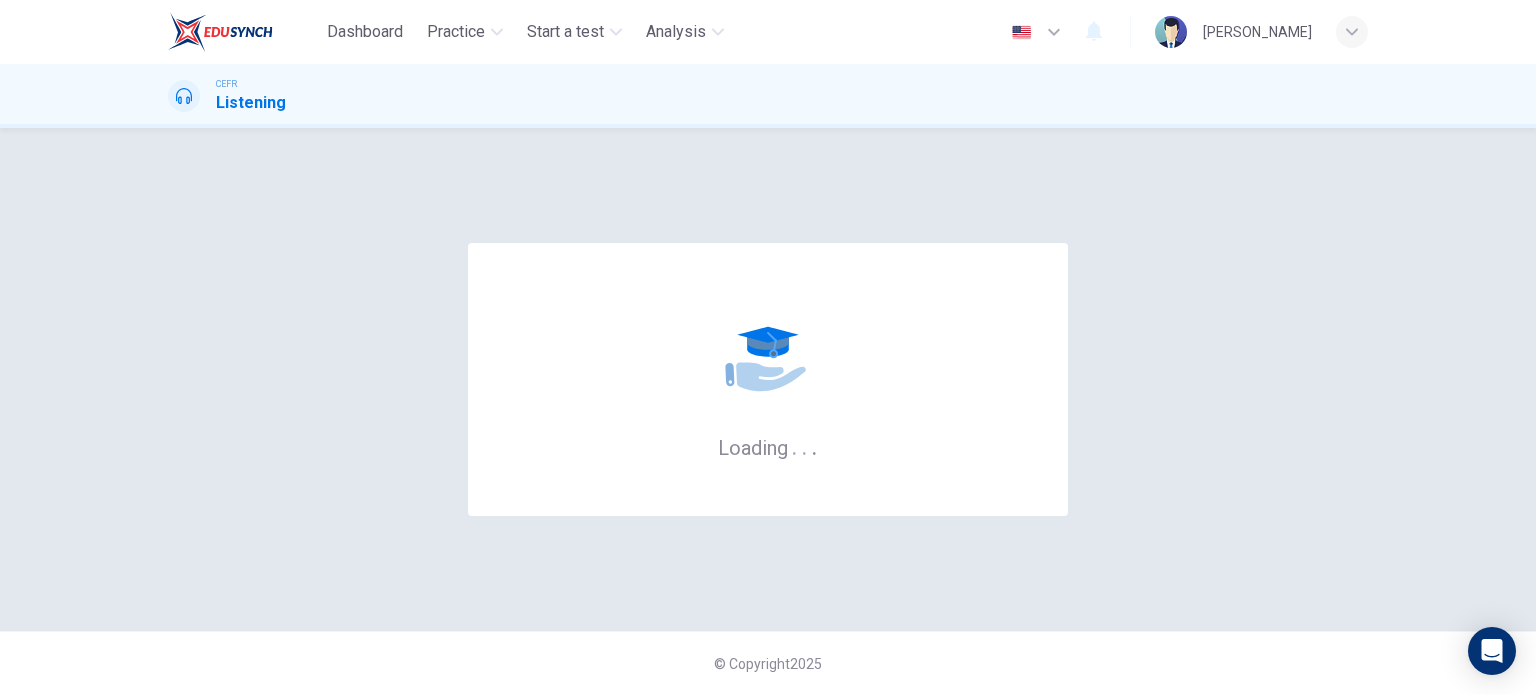 scroll, scrollTop: 0, scrollLeft: 0, axis: both 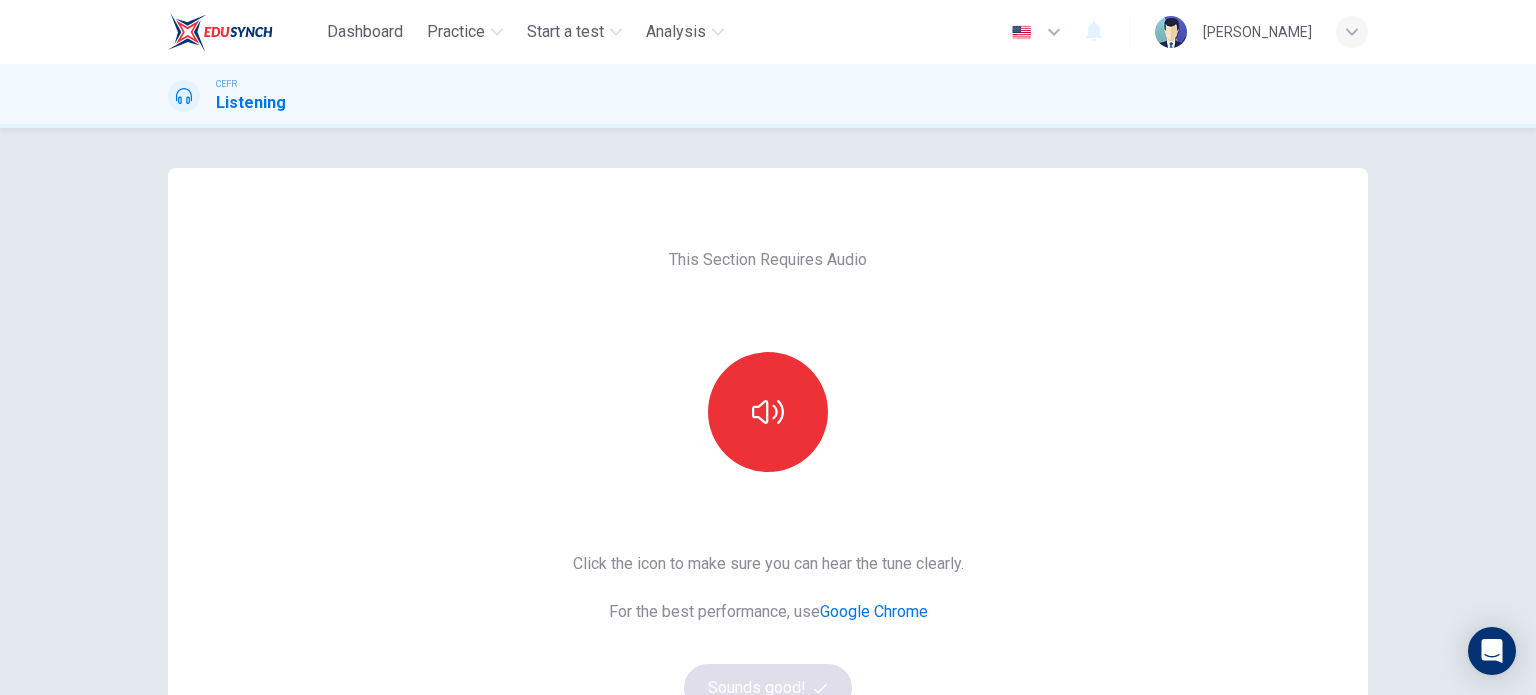 click on "[PERSON_NAME]" at bounding box center (1257, 32) 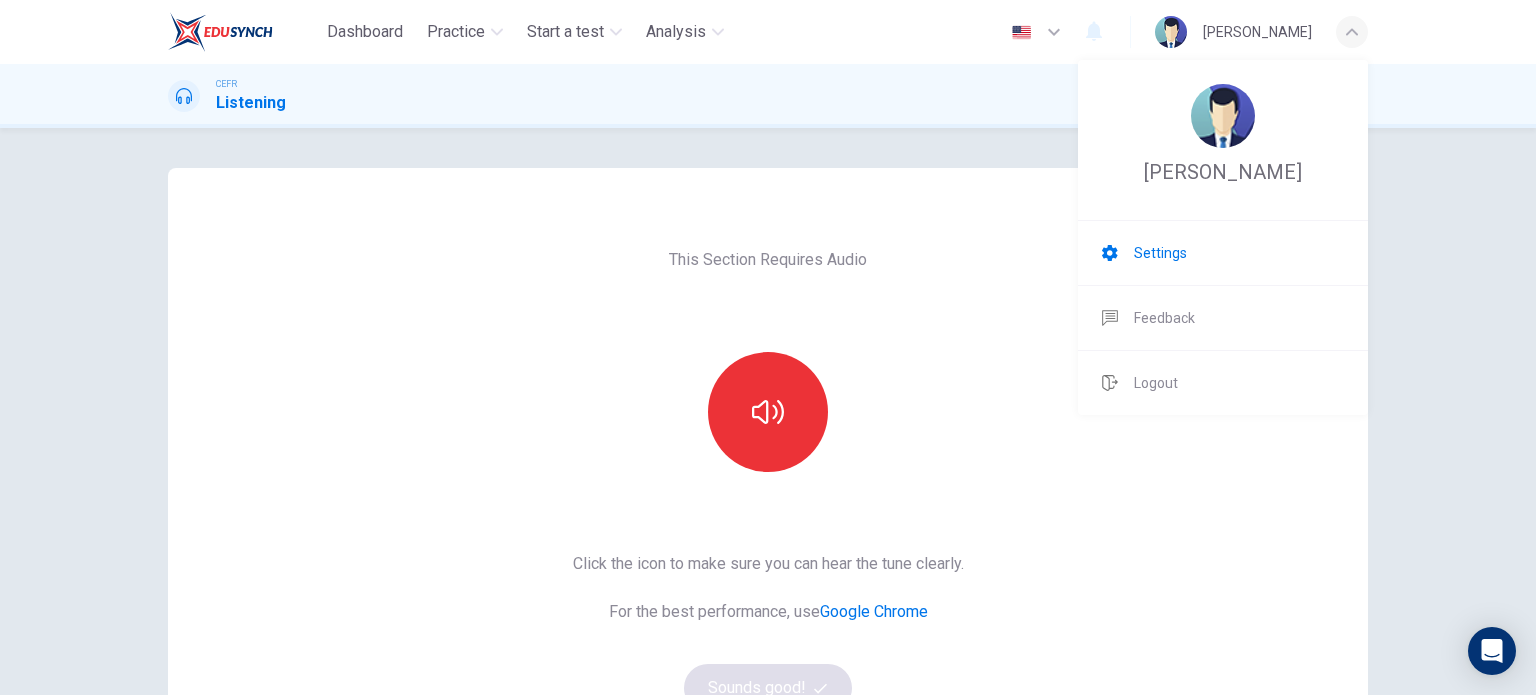 click on "Settings" at bounding box center (1223, 253) 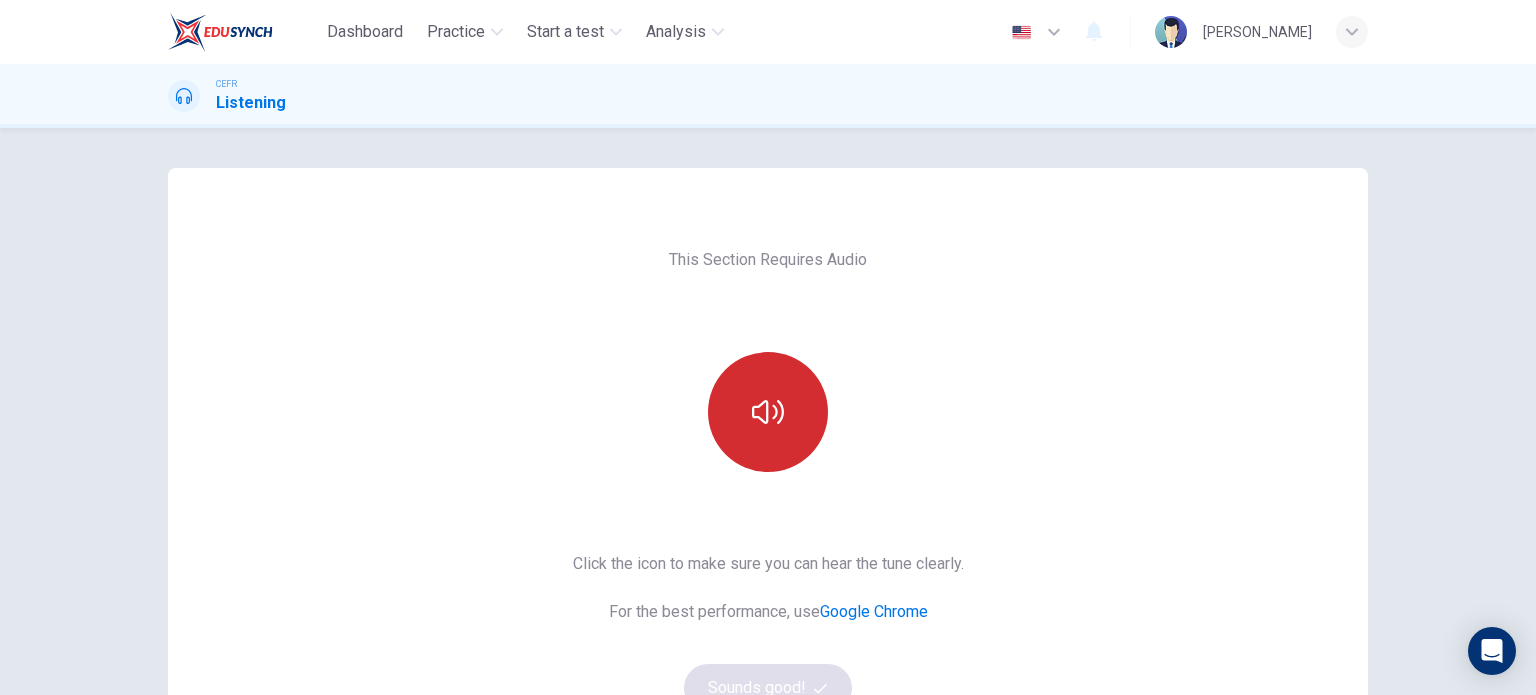 click at bounding box center (768, 412) 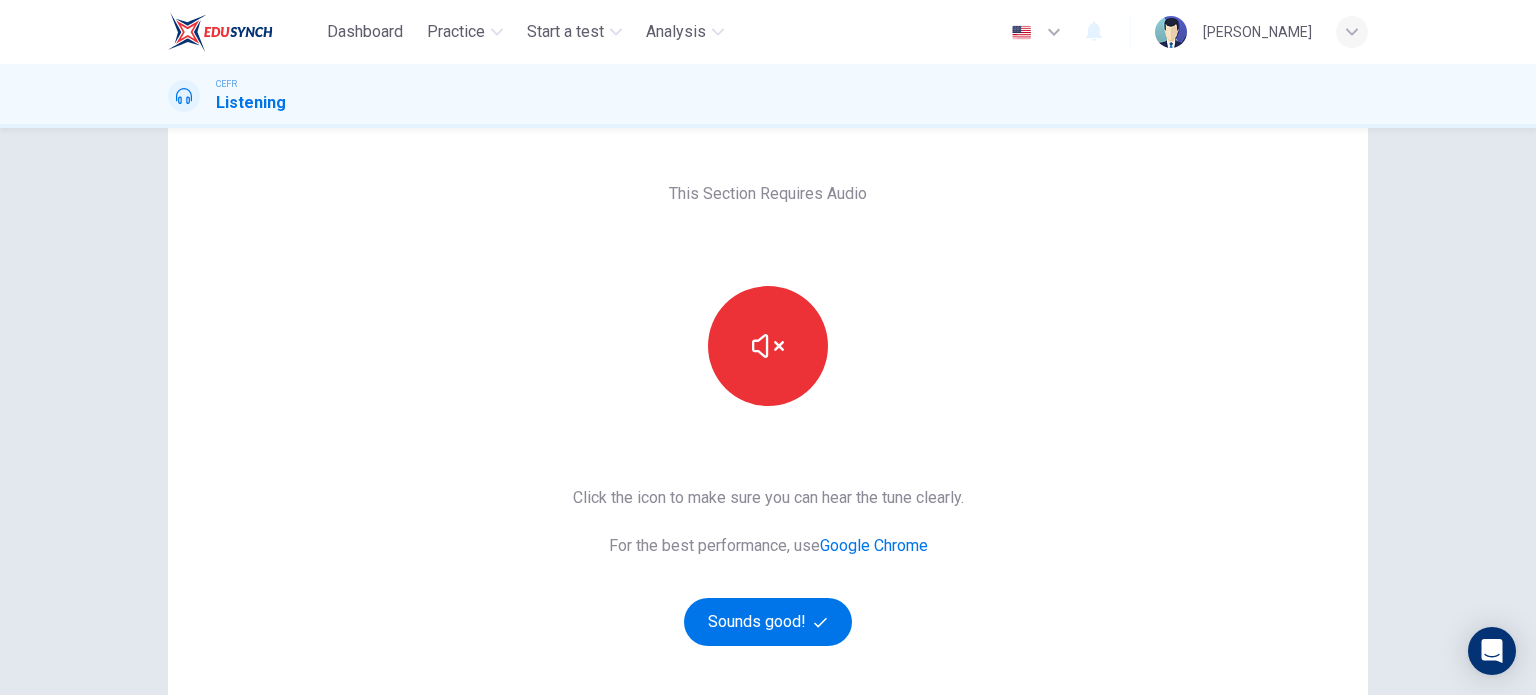 scroll, scrollTop: 100, scrollLeft: 0, axis: vertical 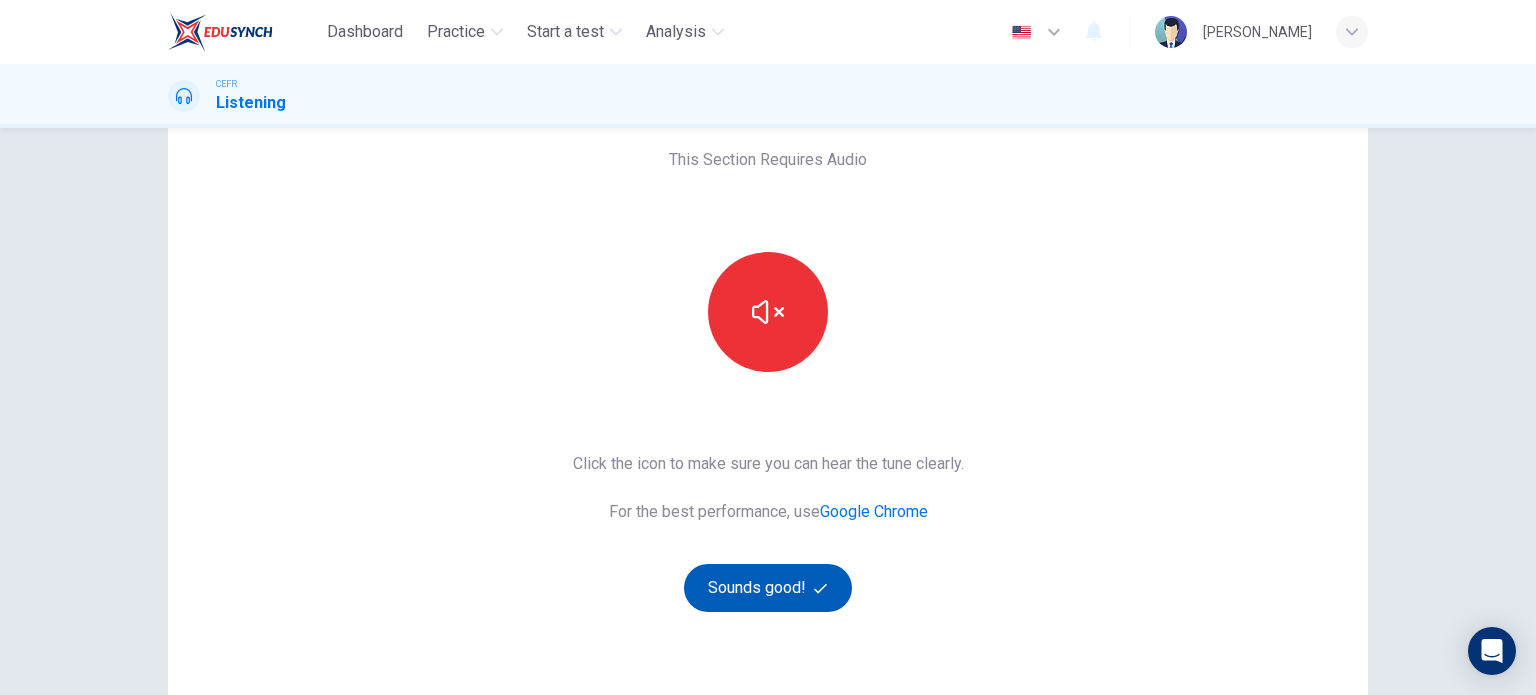 click on "Sounds good!" at bounding box center [768, 588] 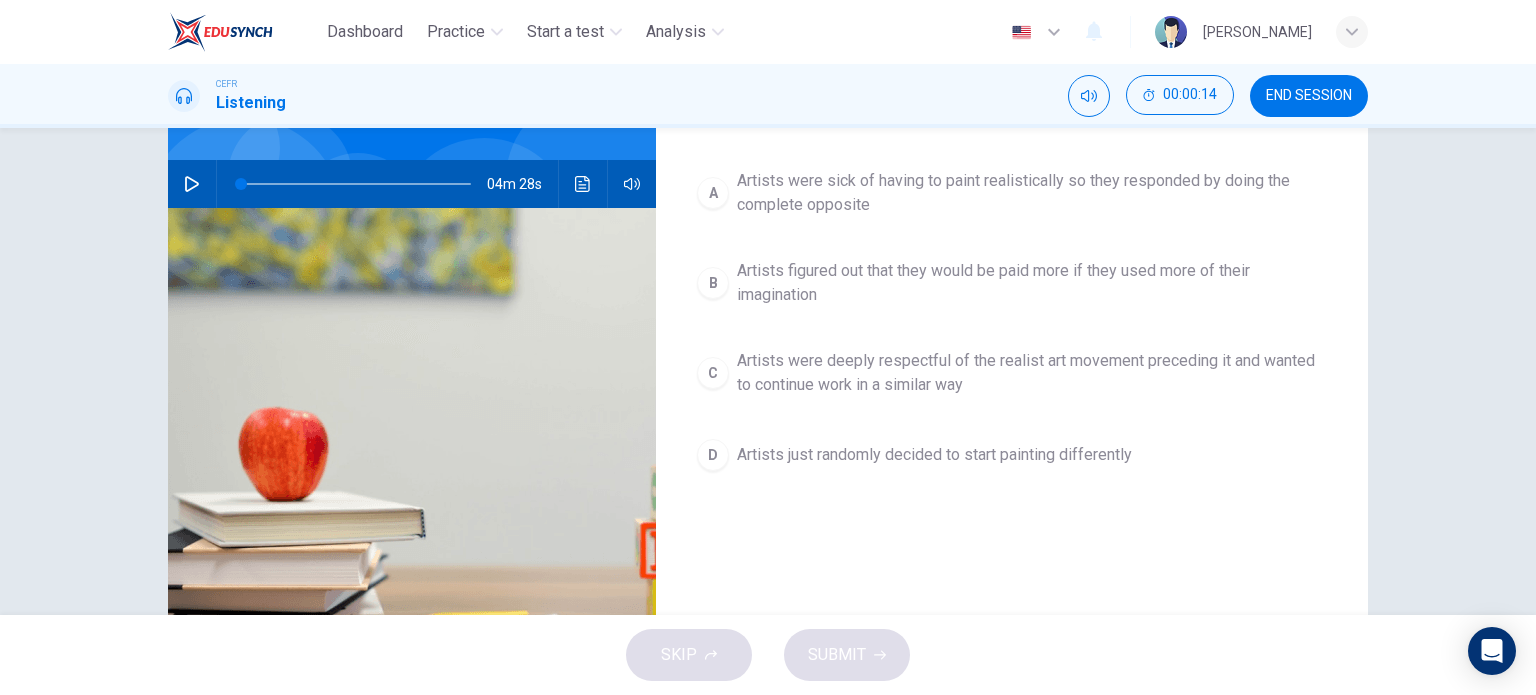 scroll, scrollTop: 88, scrollLeft: 0, axis: vertical 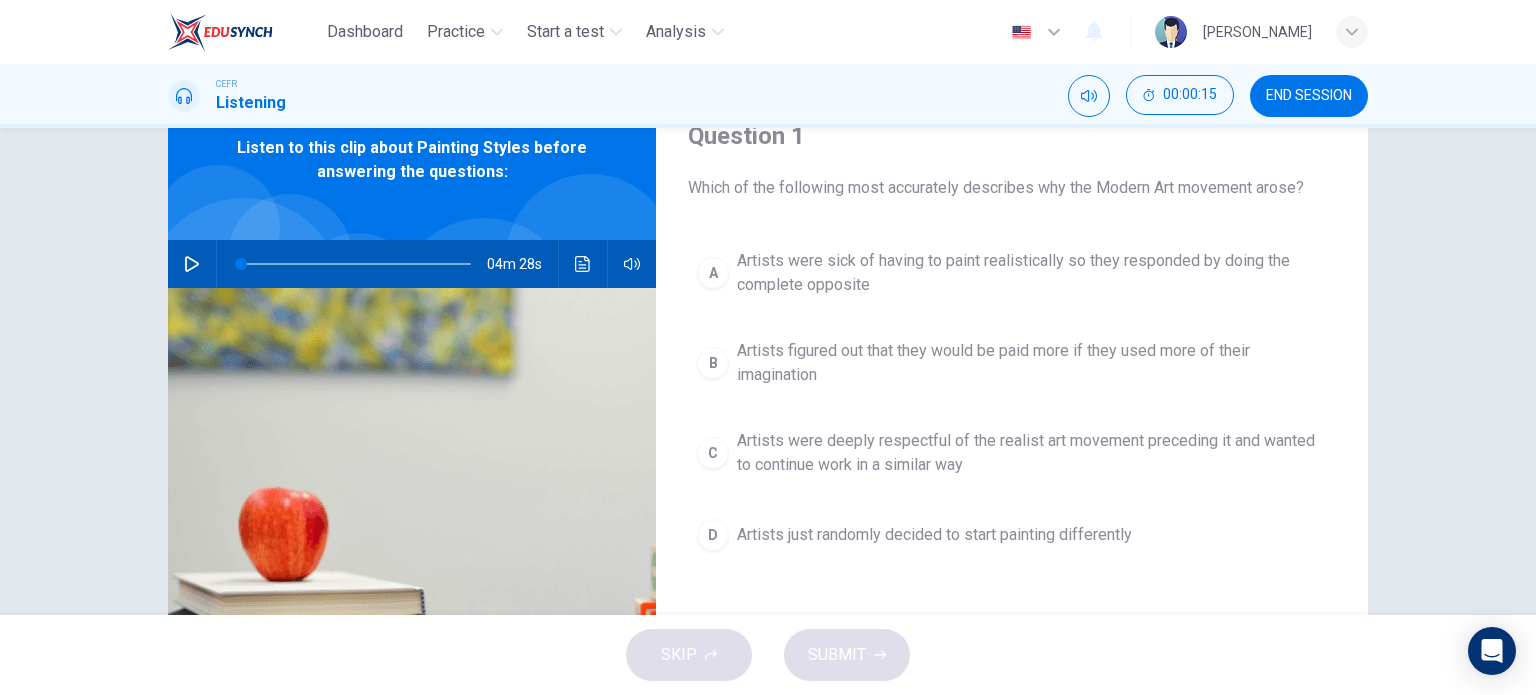 click 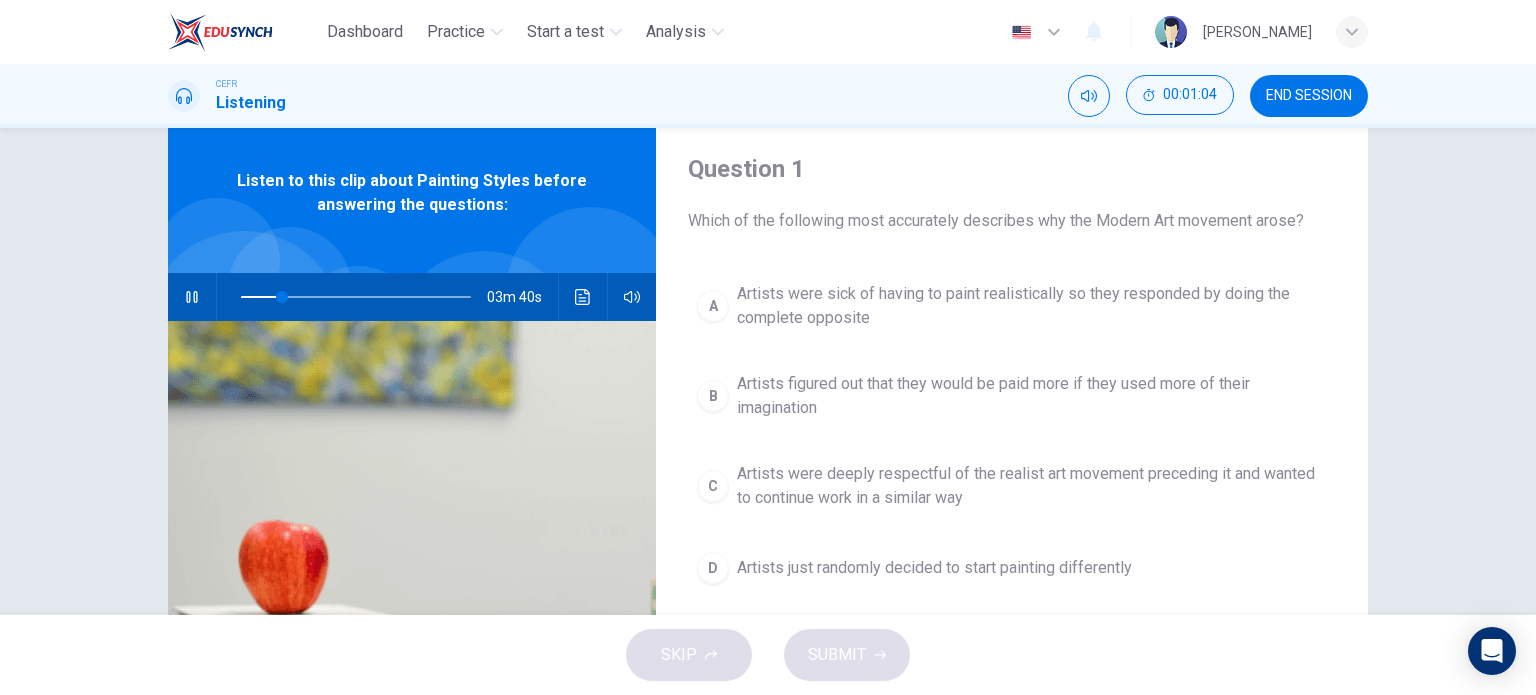 scroll, scrollTop: 100, scrollLeft: 0, axis: vertical 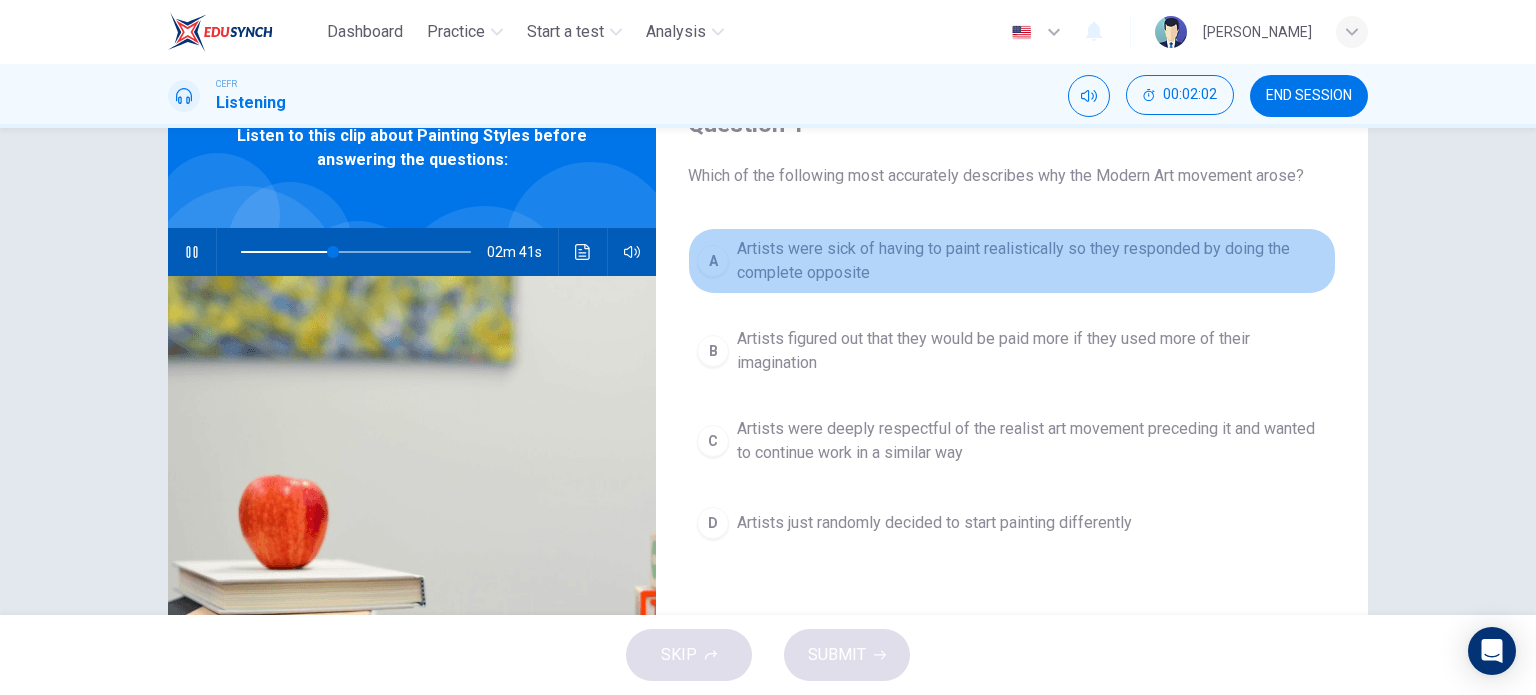 click on "Artists were sick of having to paint realistically so they responded by doing the complete opposite" at bounding box center (1032, 261) 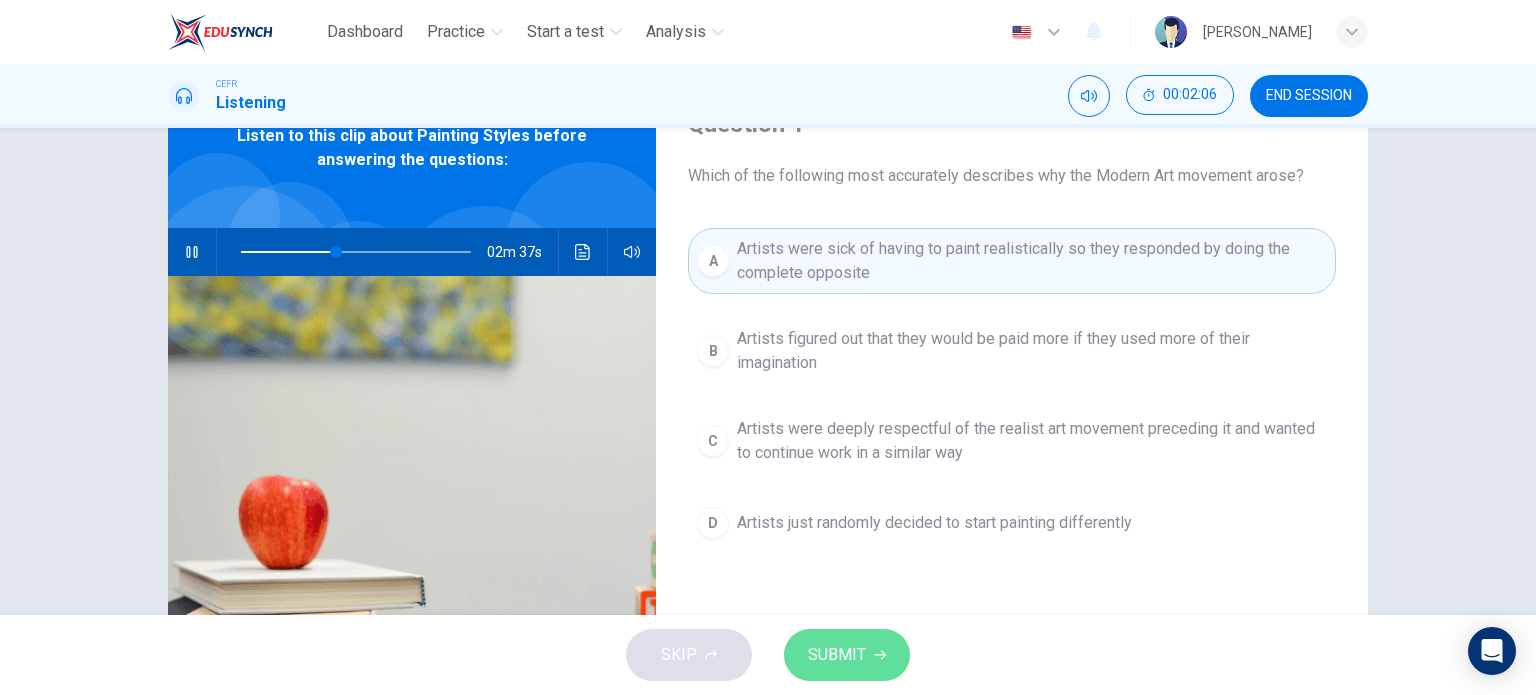 click on "SUBMIT" at bounding box center [837, 655] 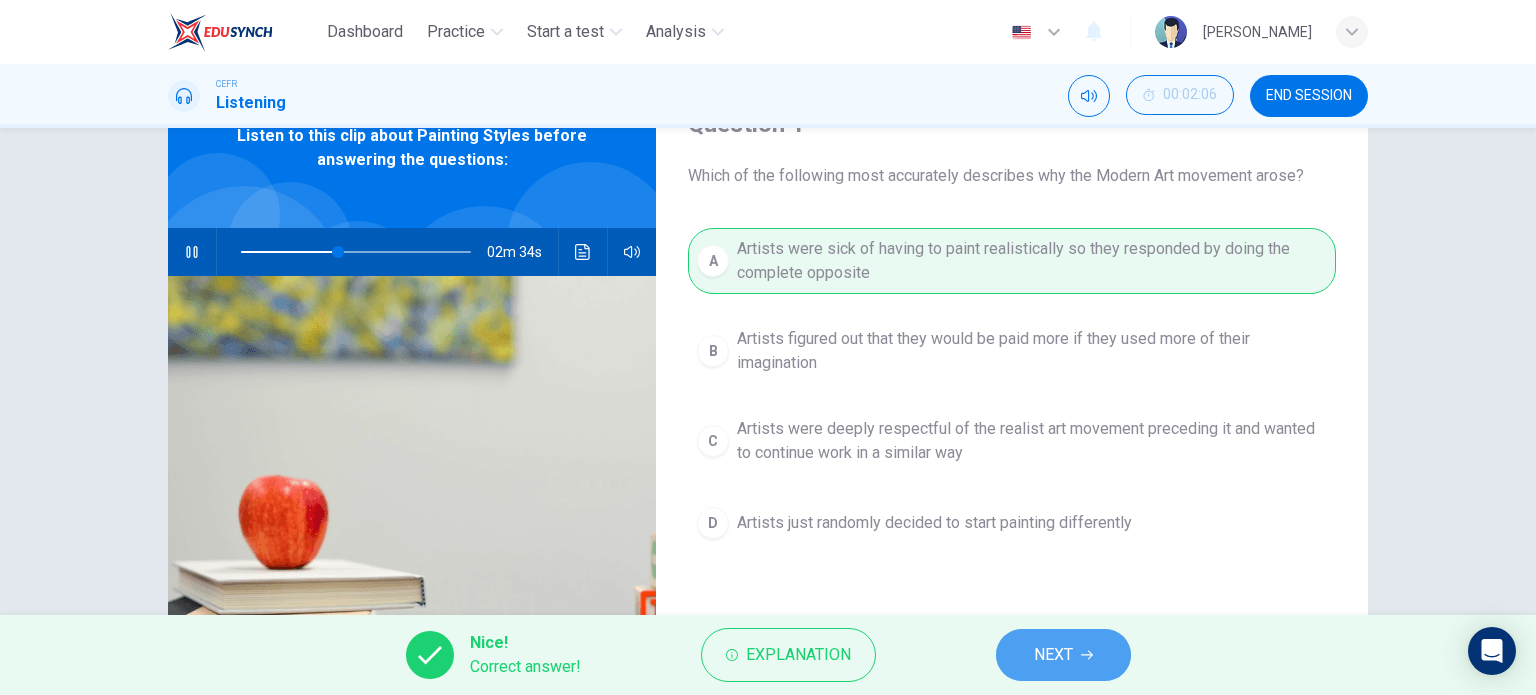 click on "NEXT" at bounding box center [1063, 655] 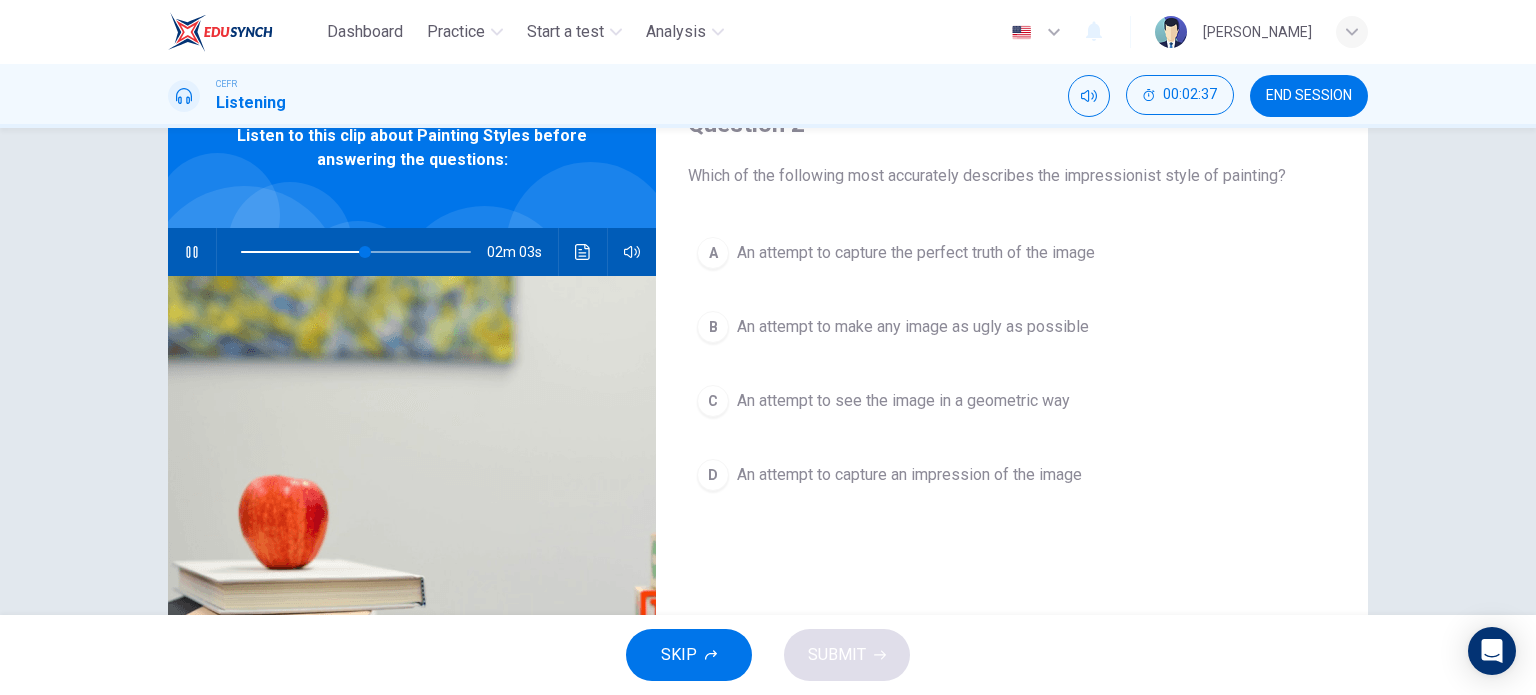click on "An attempt to capture the perfect truth of the image" at bounding box center (916, 253) 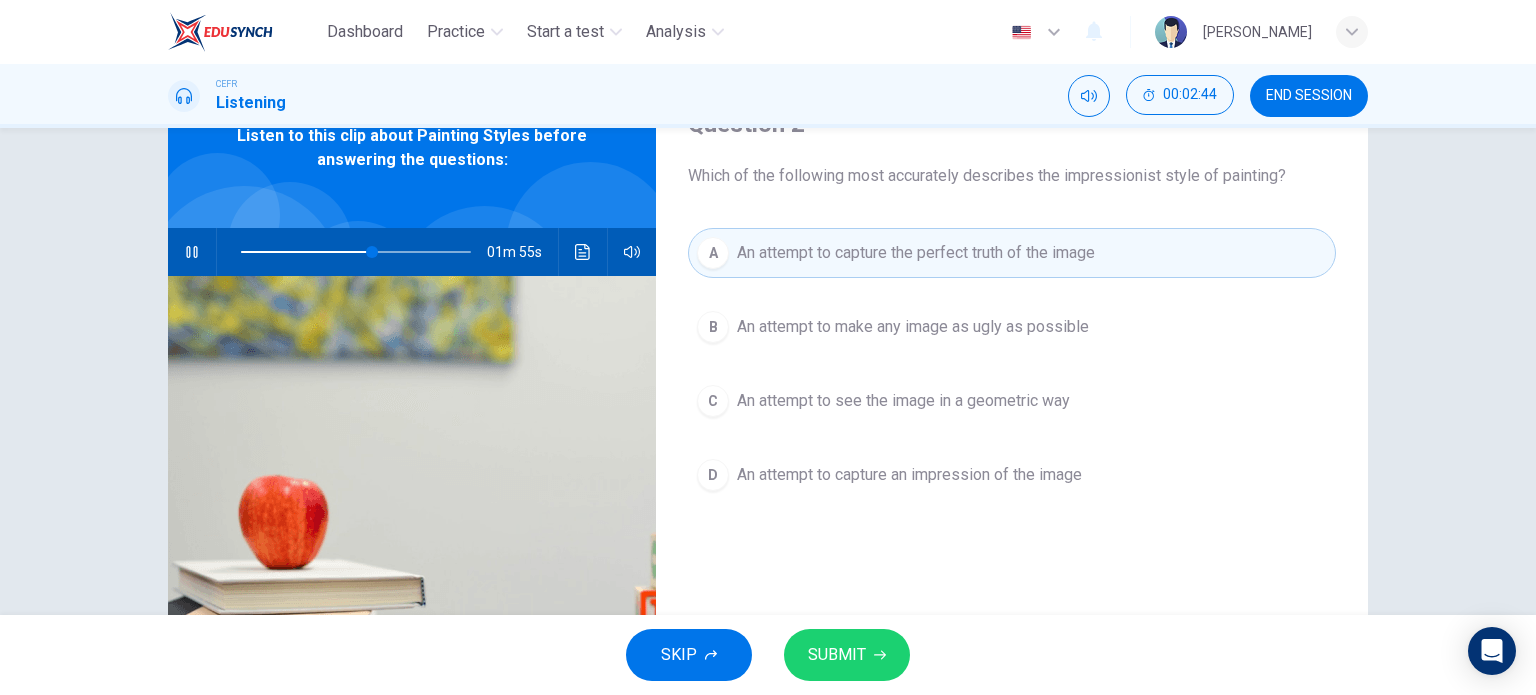 click on "An attempt to capture an impression of the image" at bounding box center (909, 475) 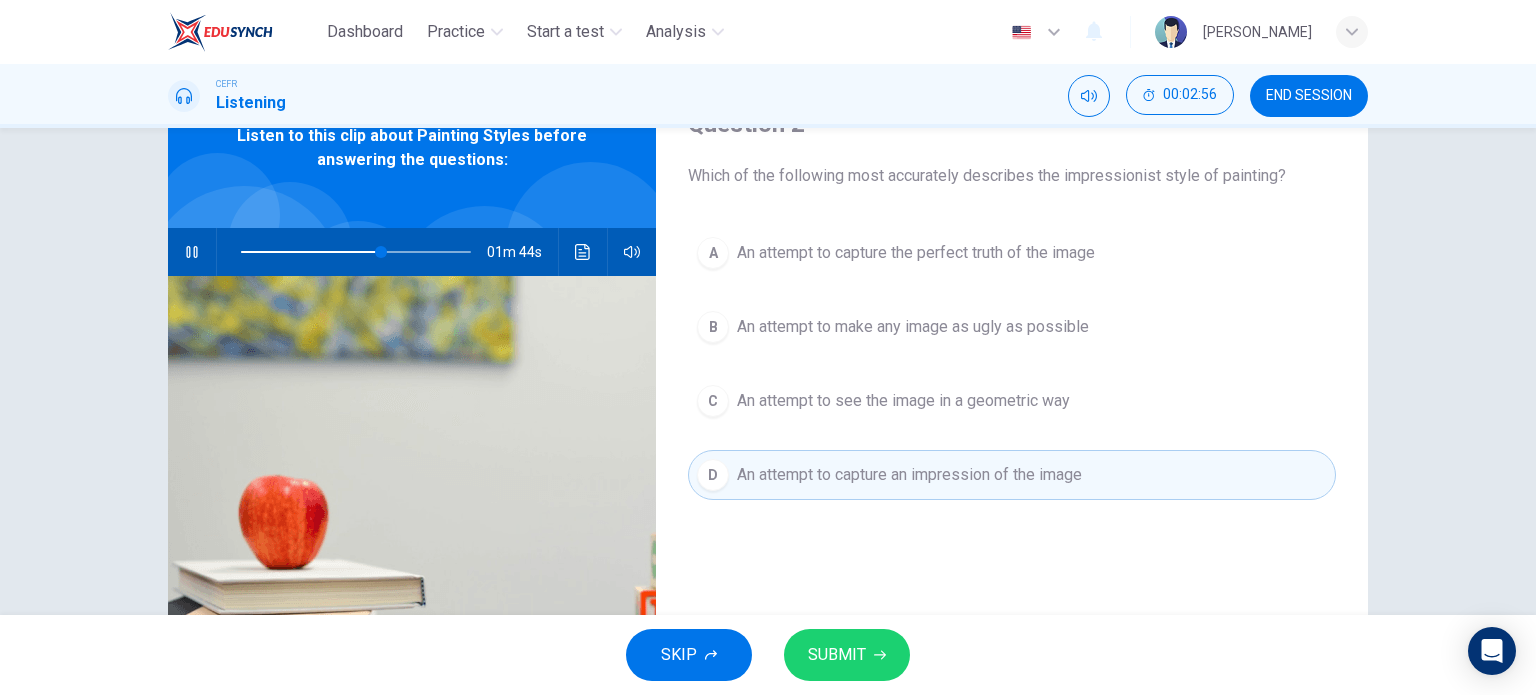type on "61" 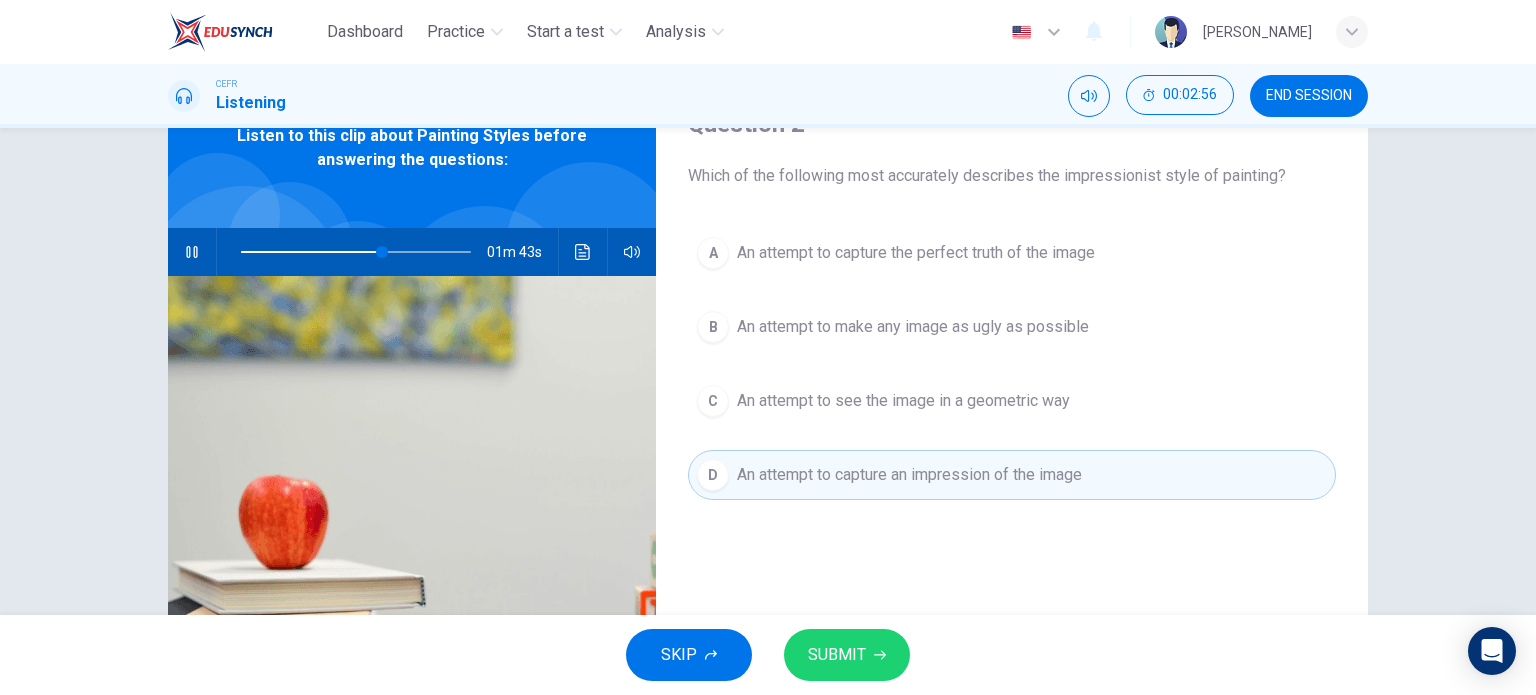 type 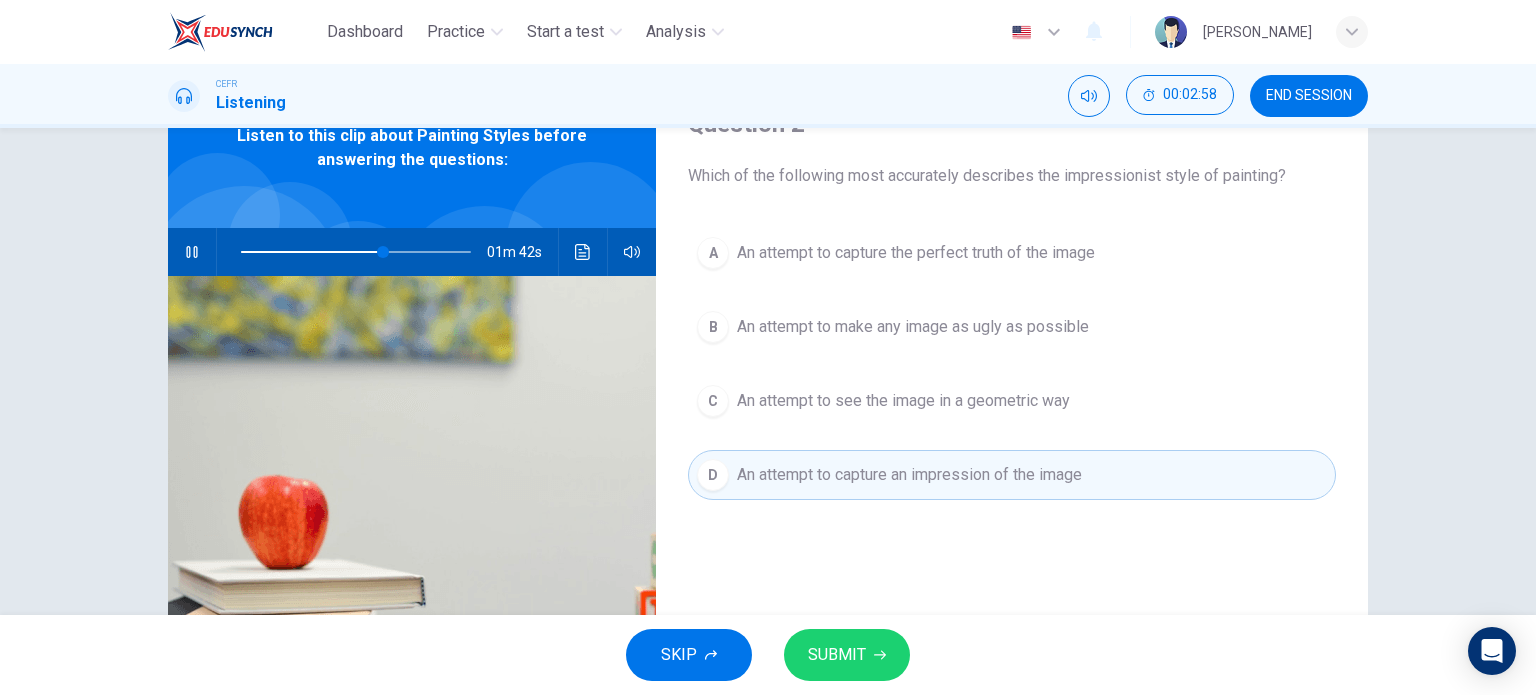 click on "SUBMIT" at bounding box center [837, 655] 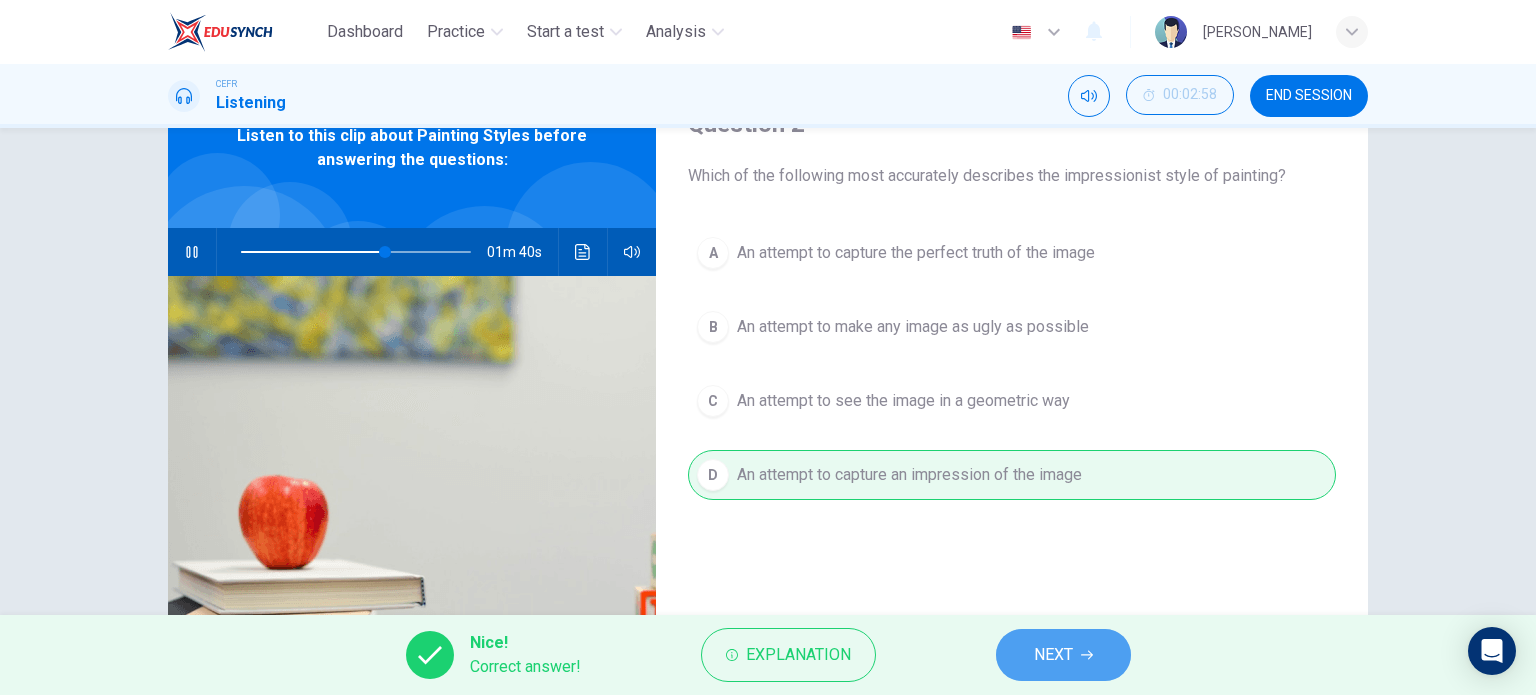 click on "NEXT" at bounding box center (1053, 655) 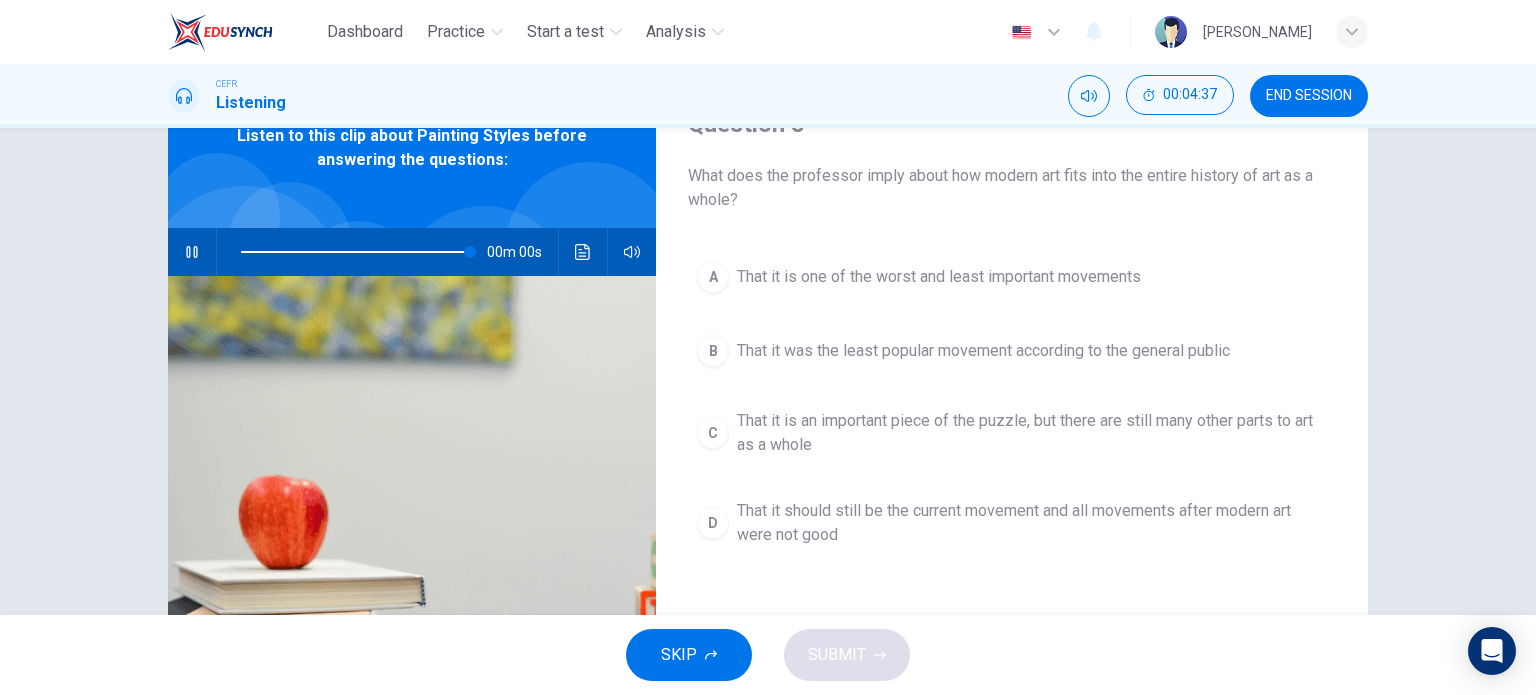 click on "That it is an important piece of the puzzle, but there are still many other parts to art as a whole" at bounding box center (1032, 433) 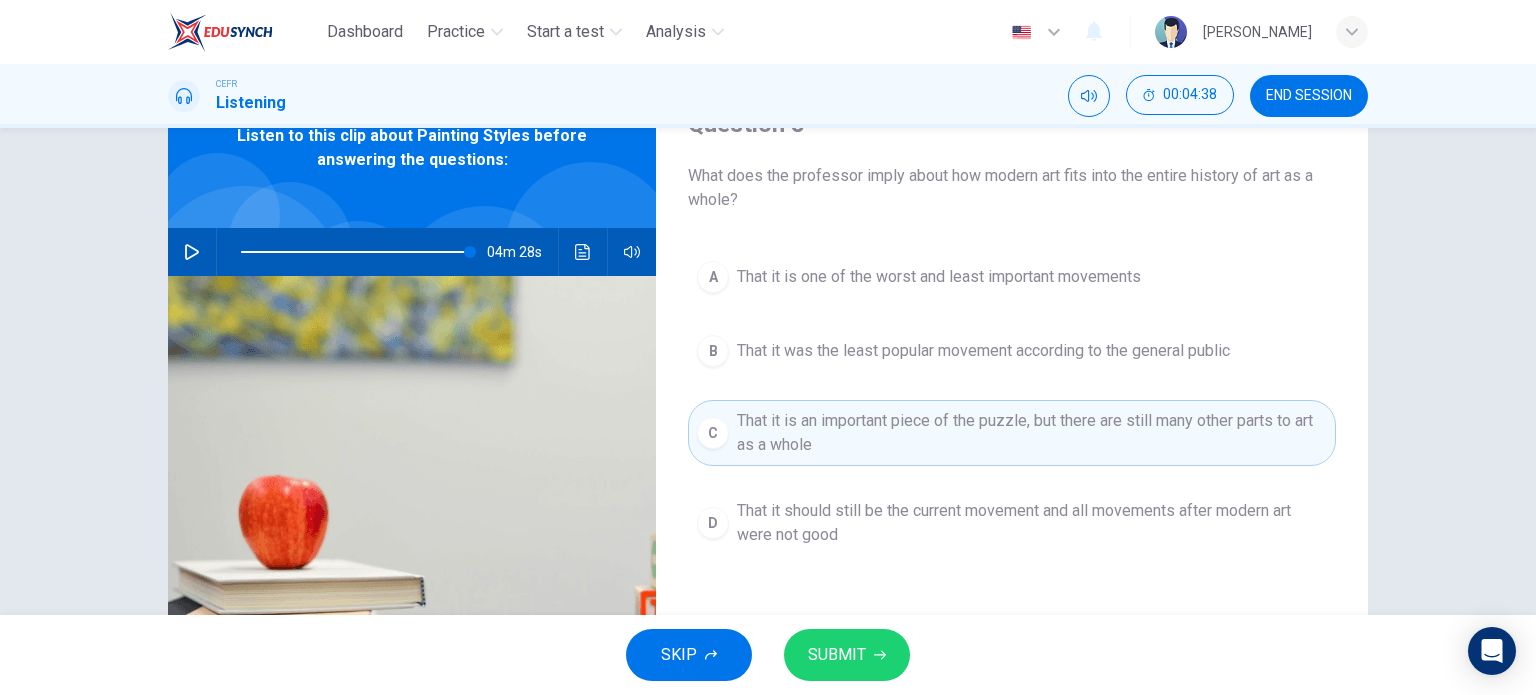 type on "0" 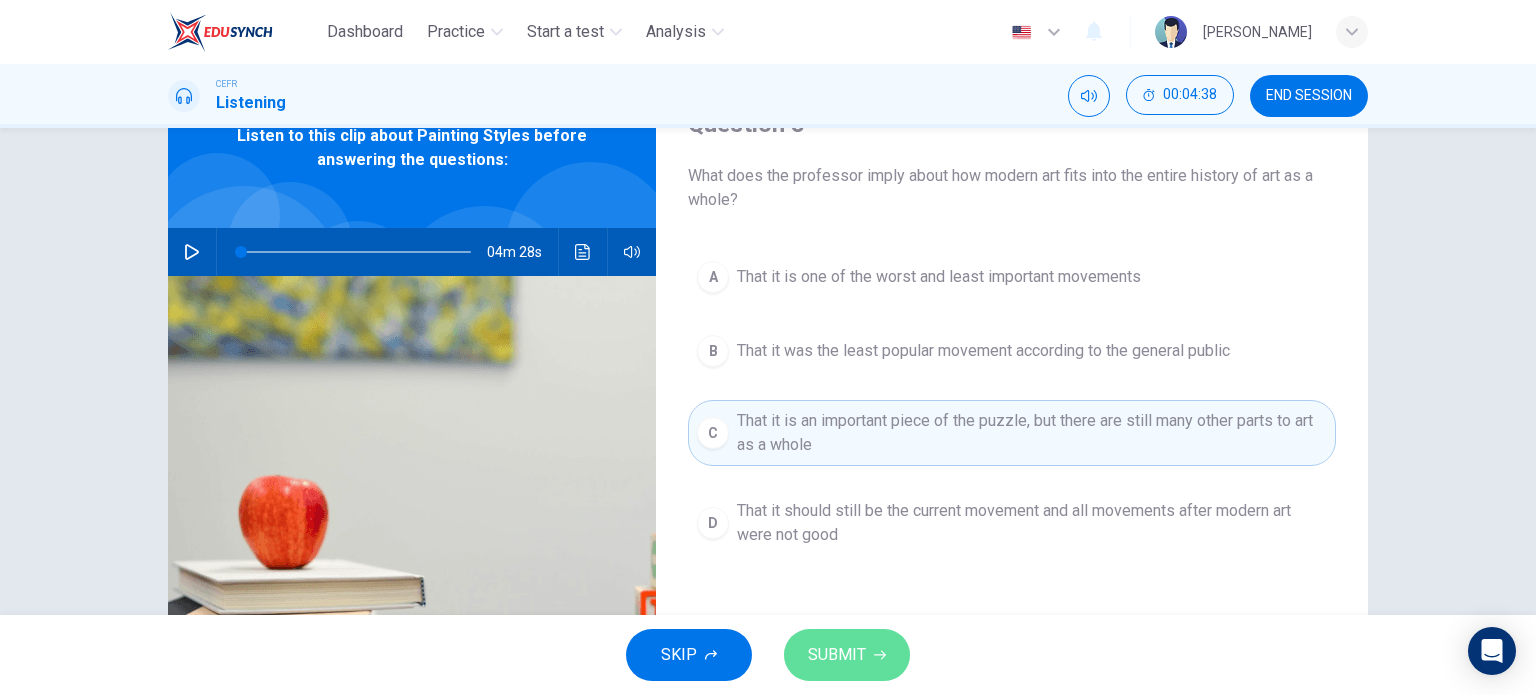click on "SUBMIT" at bounding box center [837, 655] 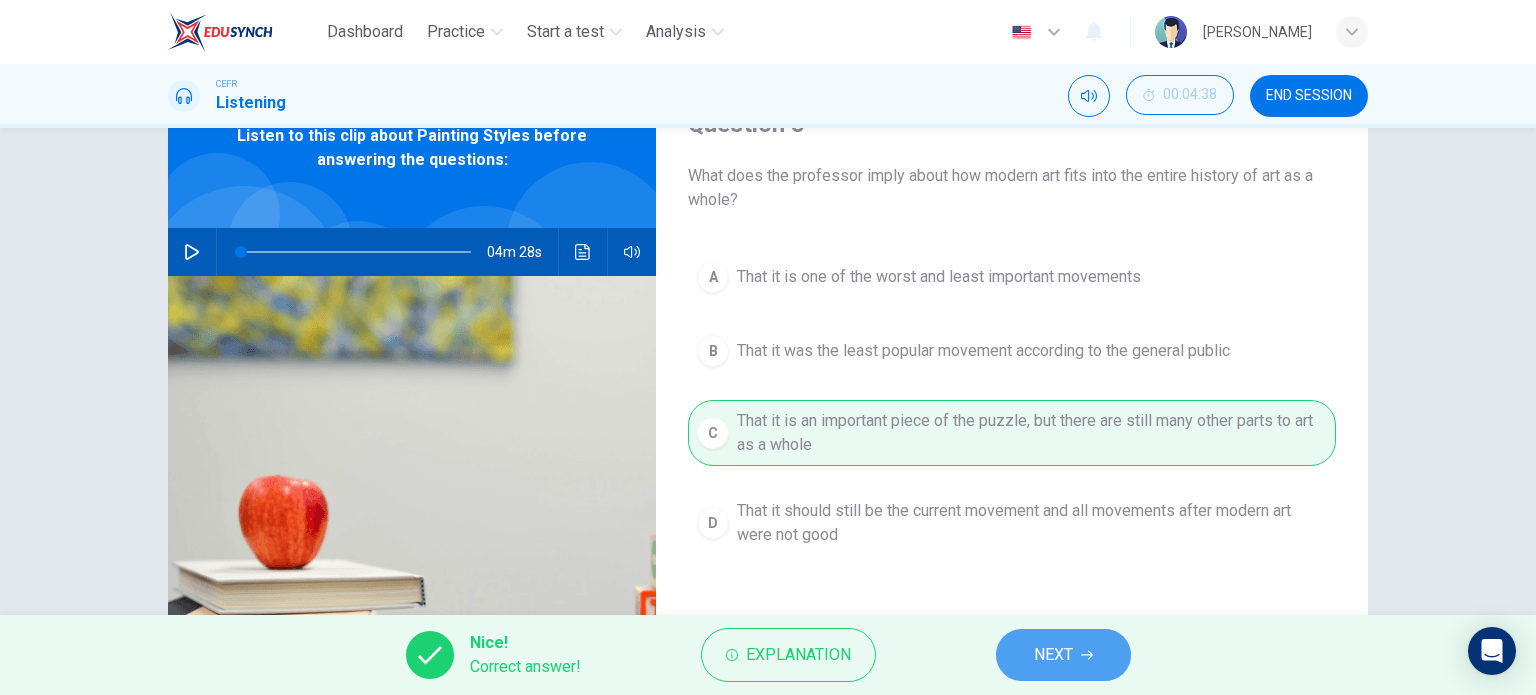 click on "NEXT" at bounding box center (1063, 655) 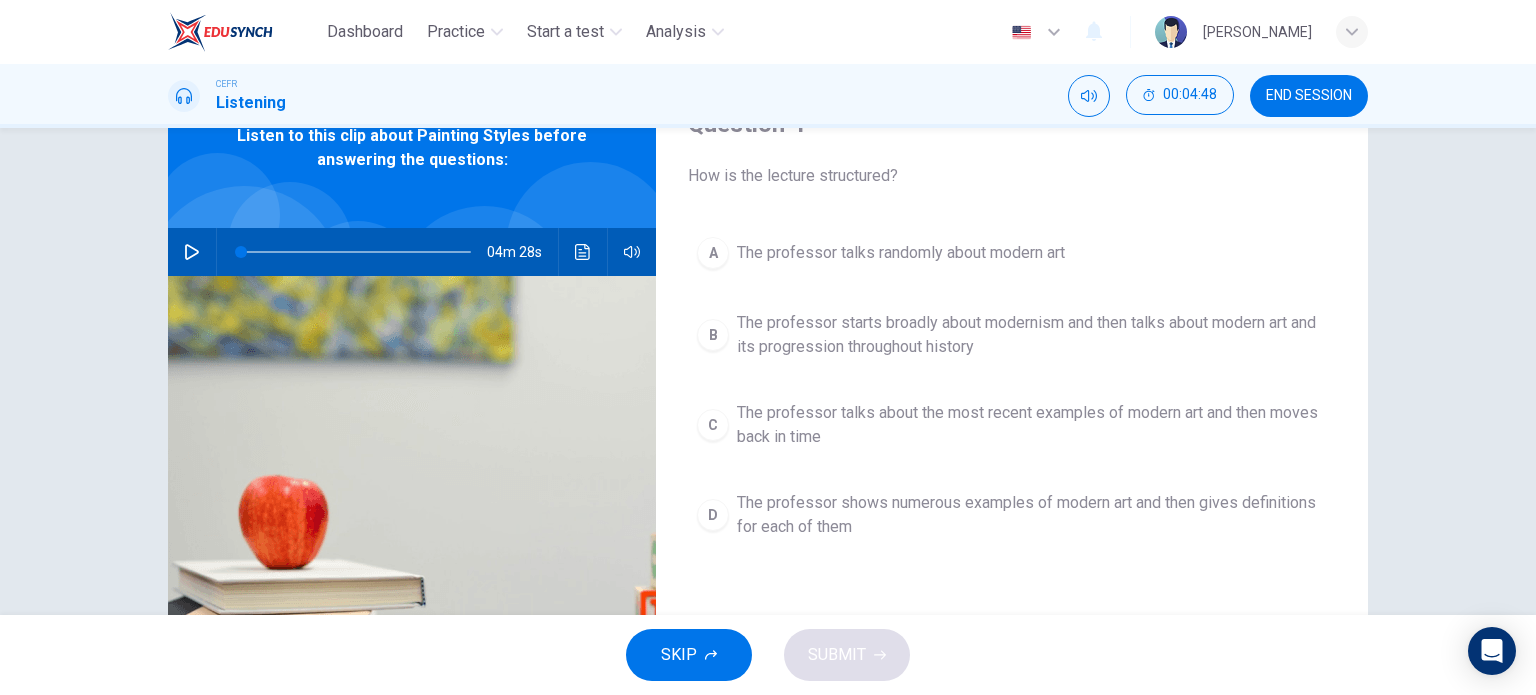 click on "The professor shows numerous examples of modern art and then gives definitions for each of them" at bounding box center (1032, 515) 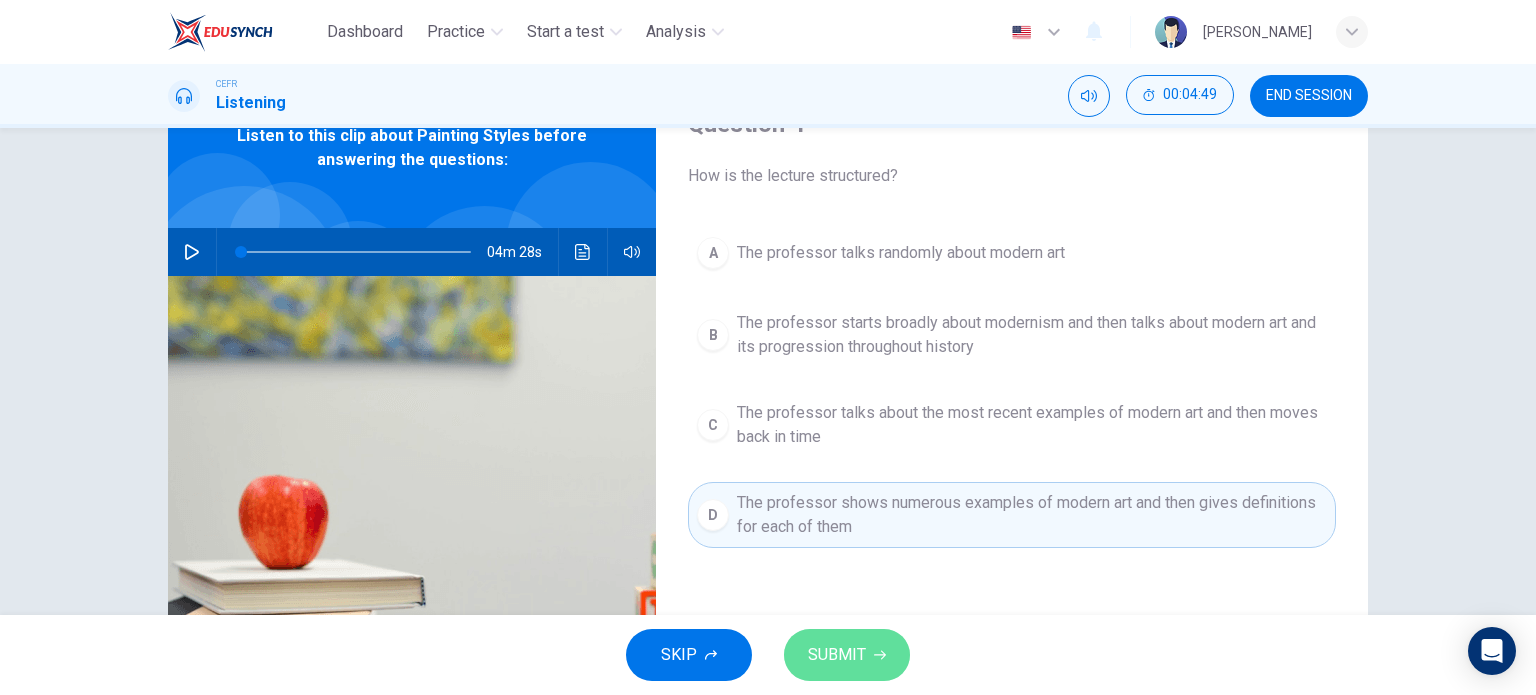 click 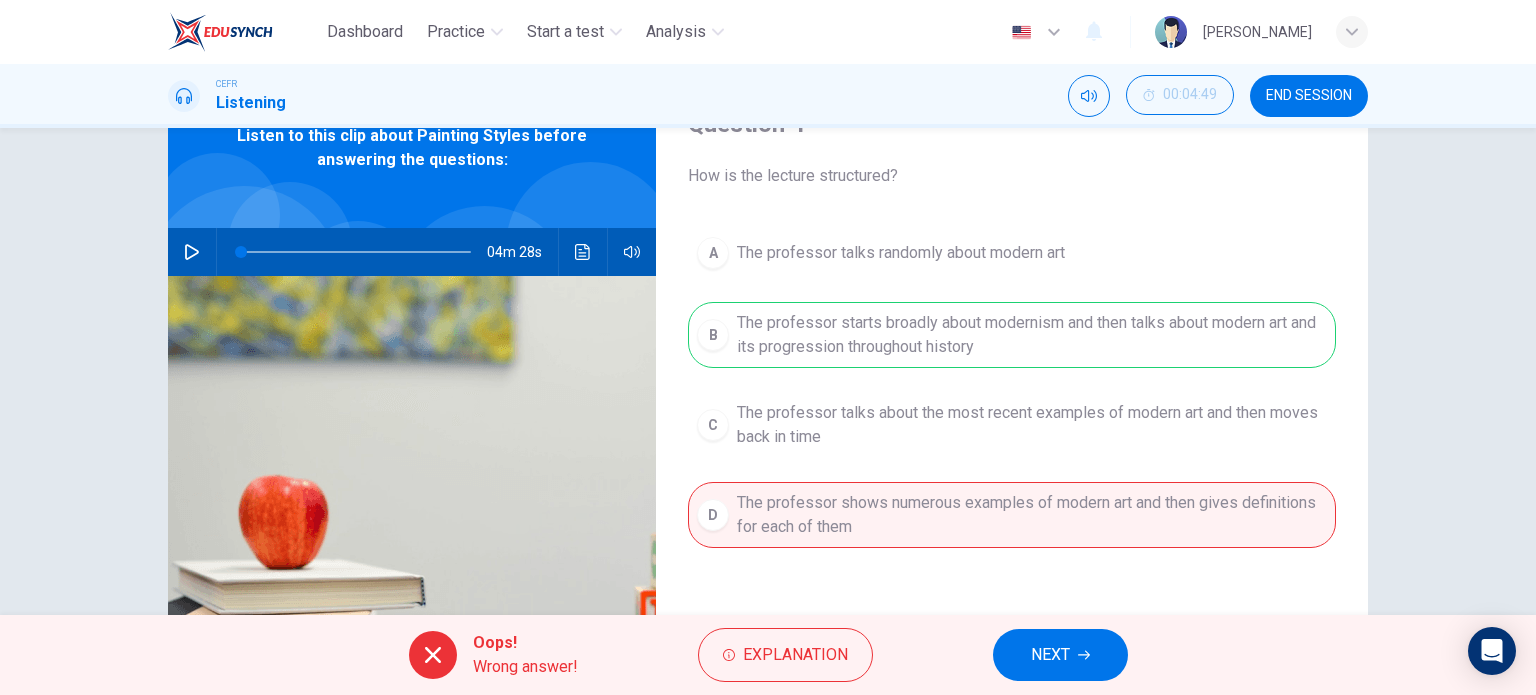 click on "A The professor talks randomly about modern art B The professor starts broadly about modernism and then talks about modern art and its progression throughout history C The professor talks about the most recent examples of modern art and then moves back in time D The professor shows numerous examples of modern art and then gives definitions for each of them" at bounding box center (1012, 408) 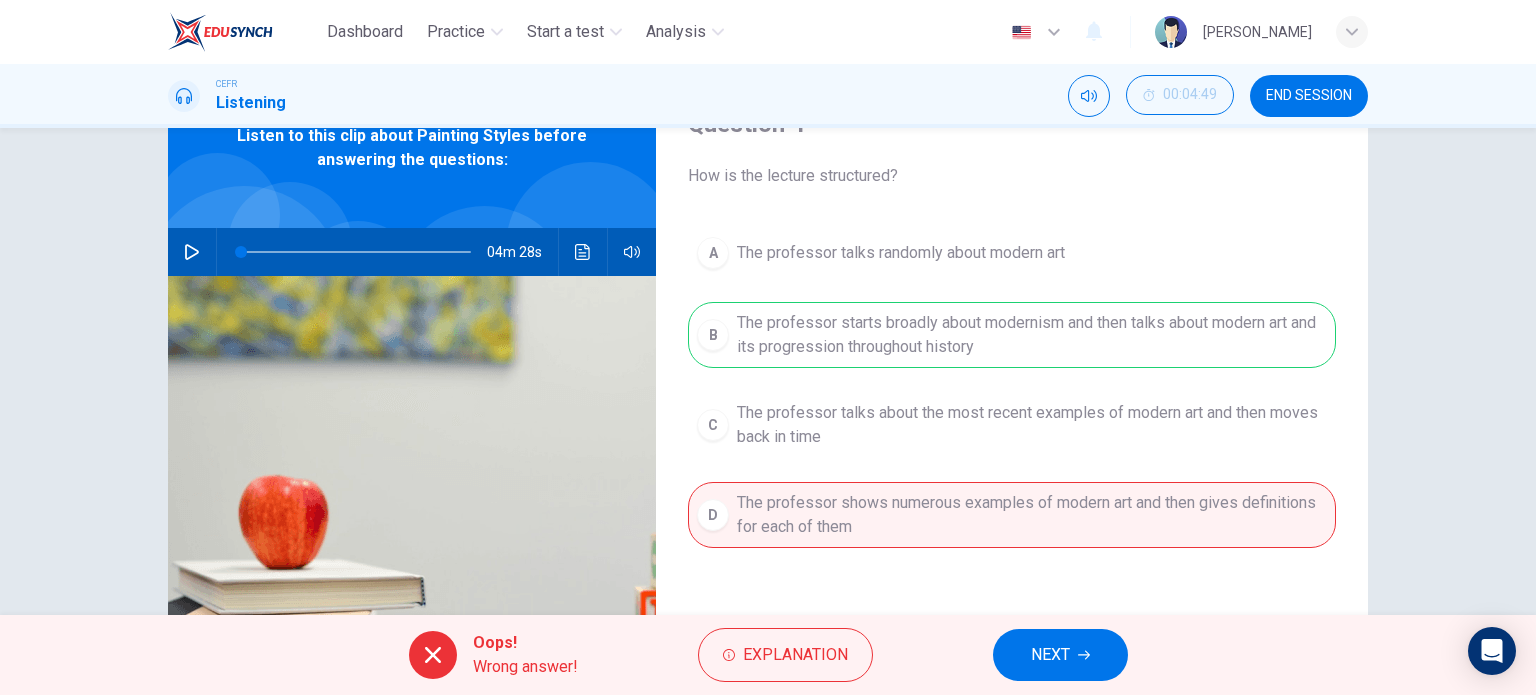 click 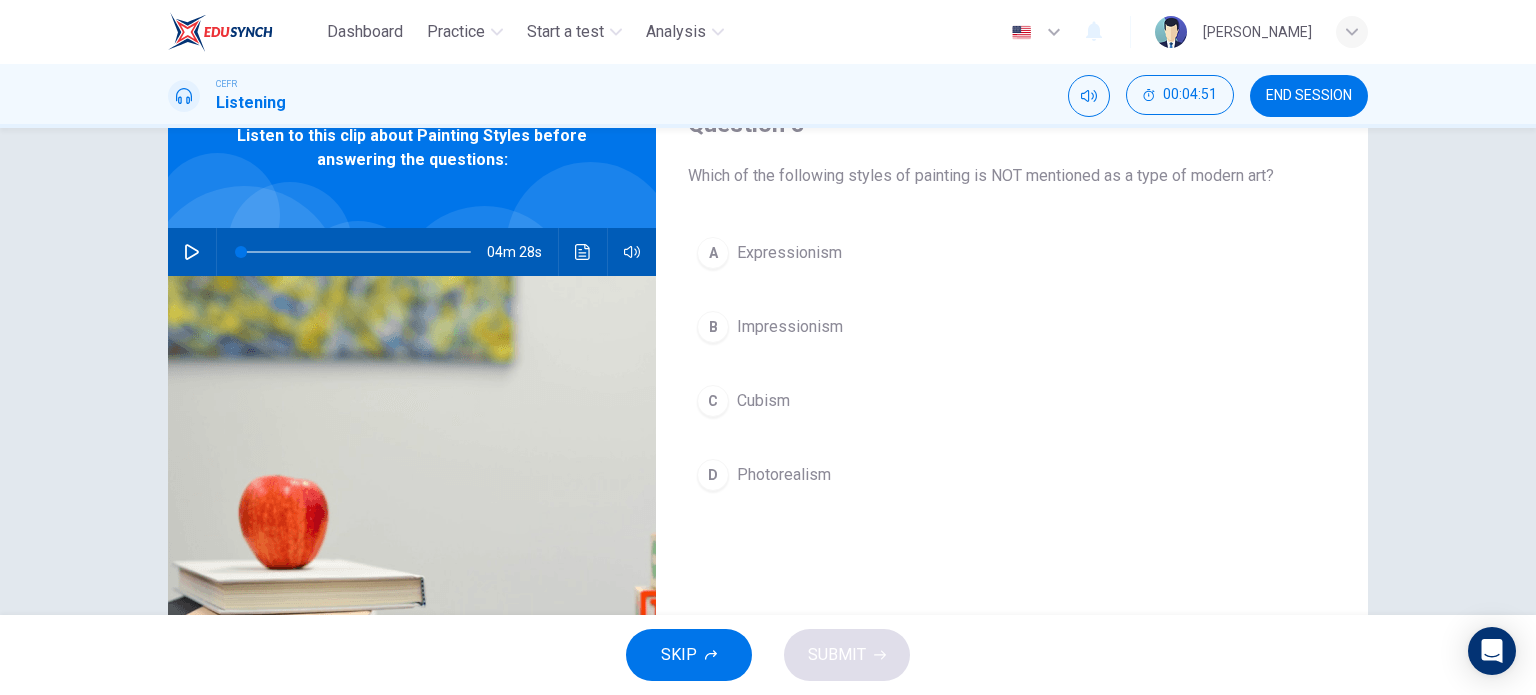 click on "Expressionism" at bounding box center (789, 253) 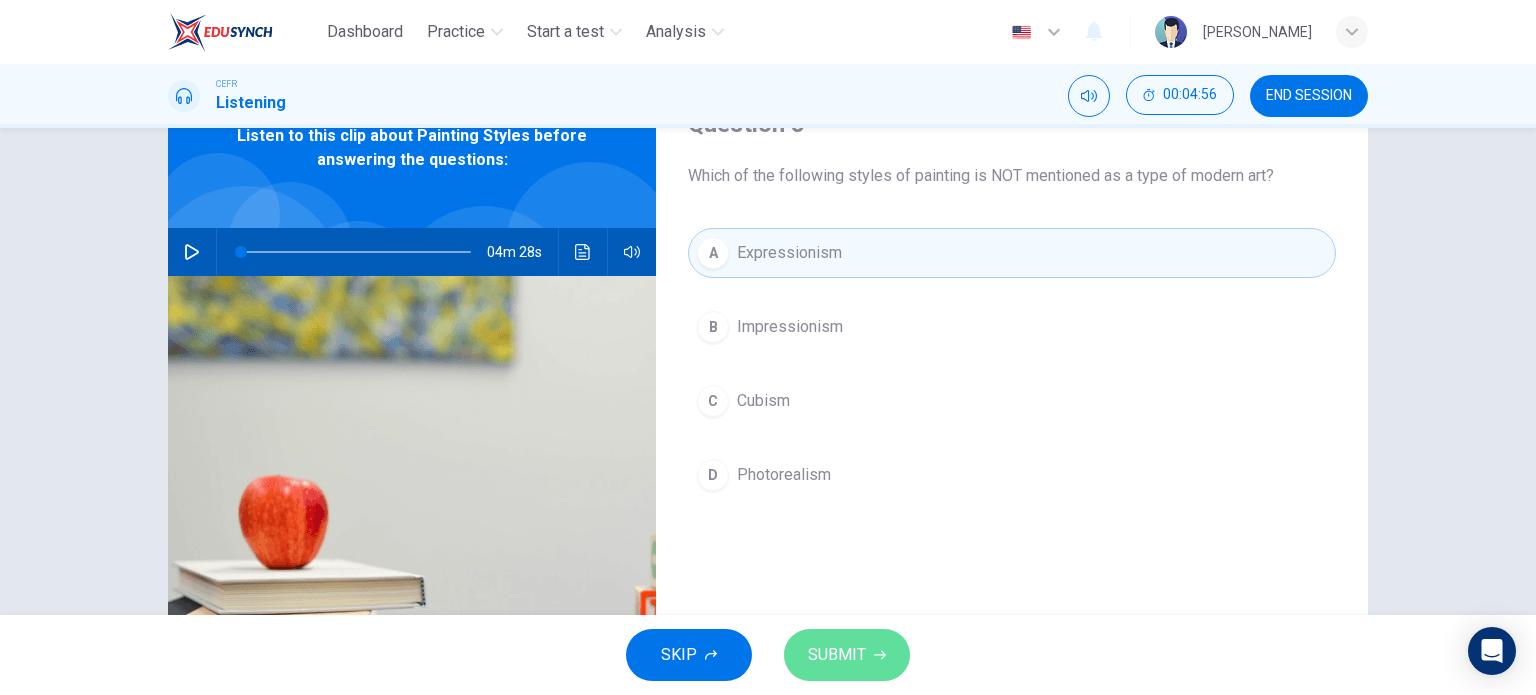click on "SUBMIT" at bounding box center (847, 655) 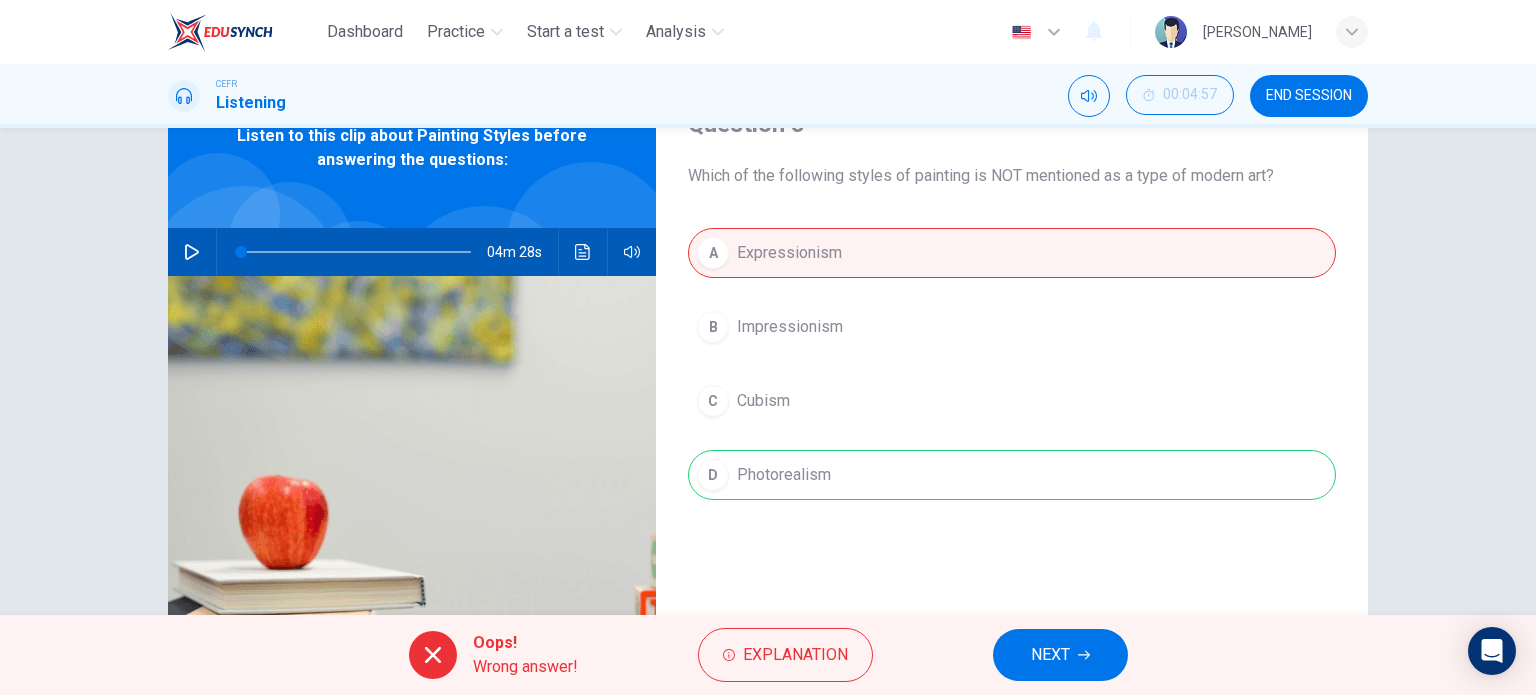 click on "NEXT" at bounding box center (1050, 655) 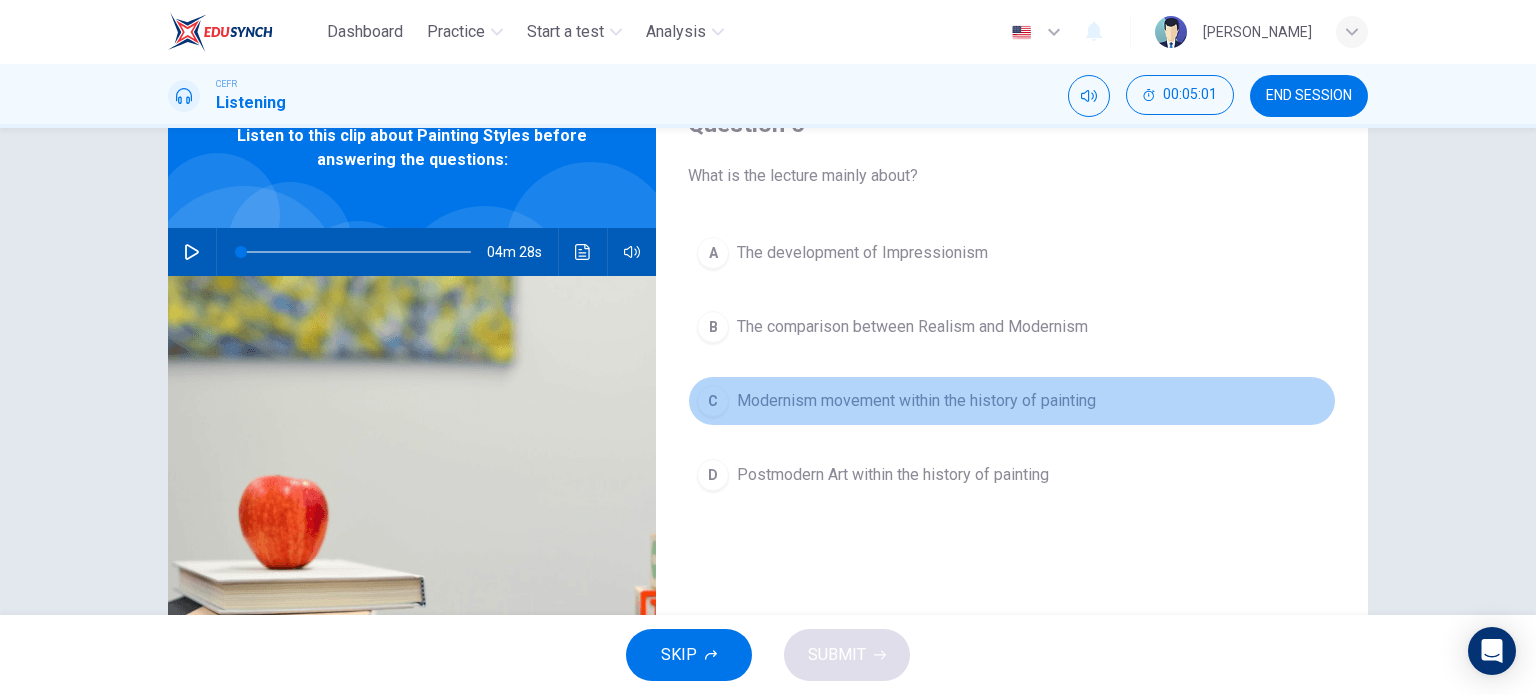 click on "Modernism movement within the history of painting" at bounding box center [916, 401] 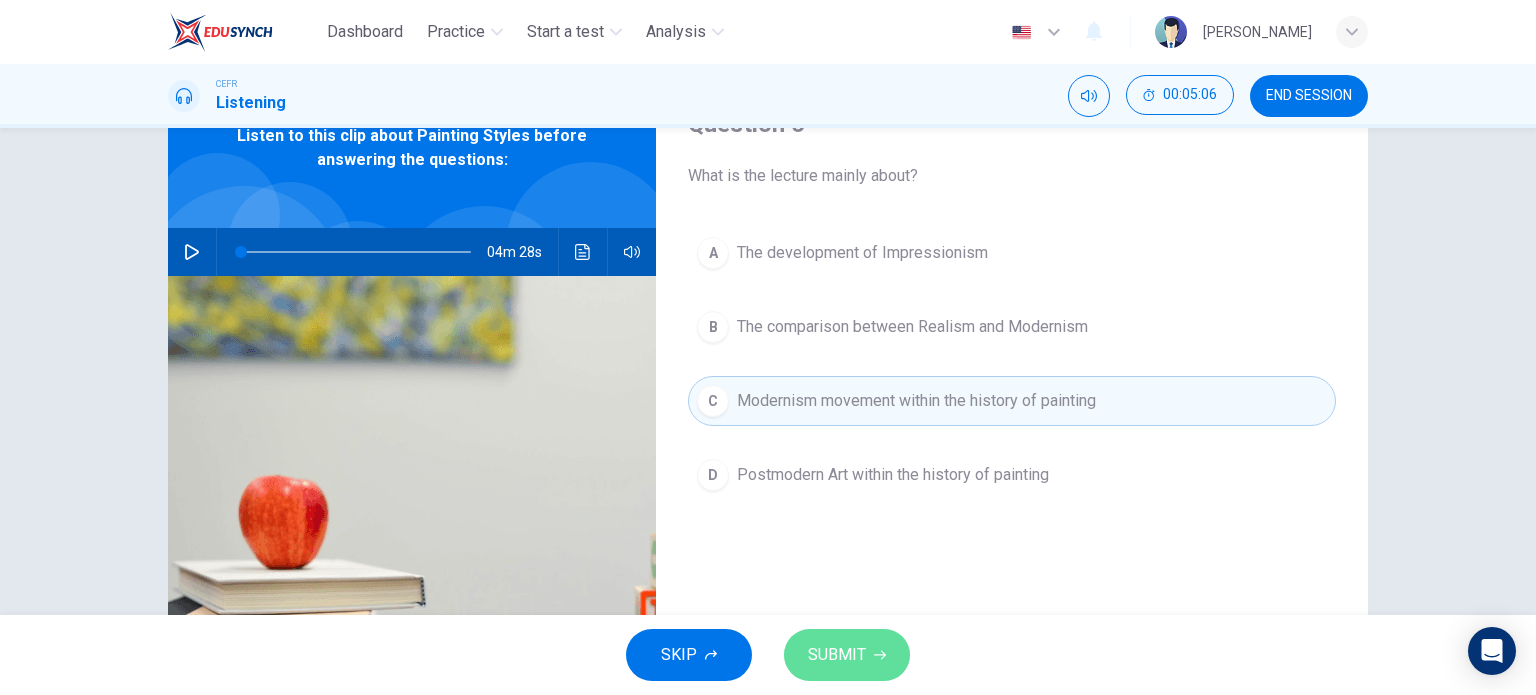click on "SUBMIT" at bounding box center (837, 655) 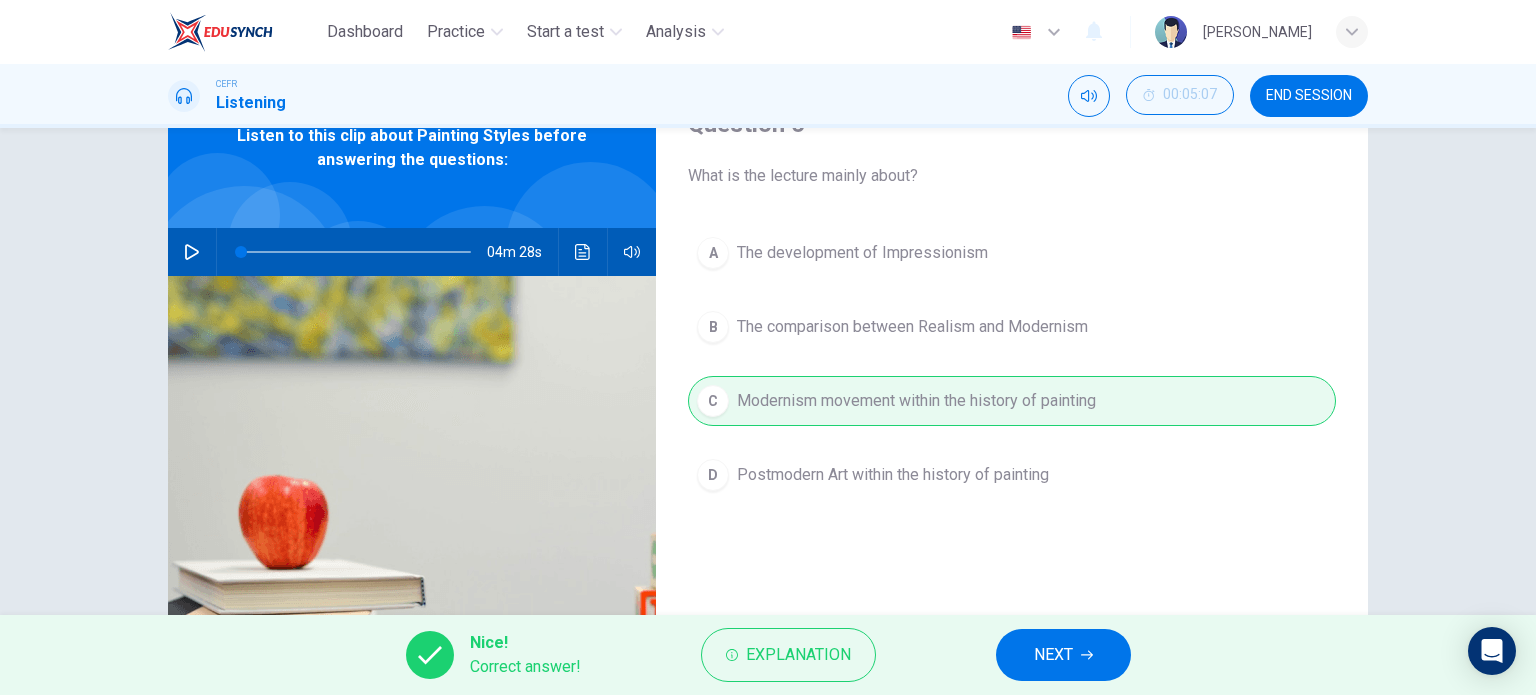 click on "NEXT" at bounding box center [1063, 655] 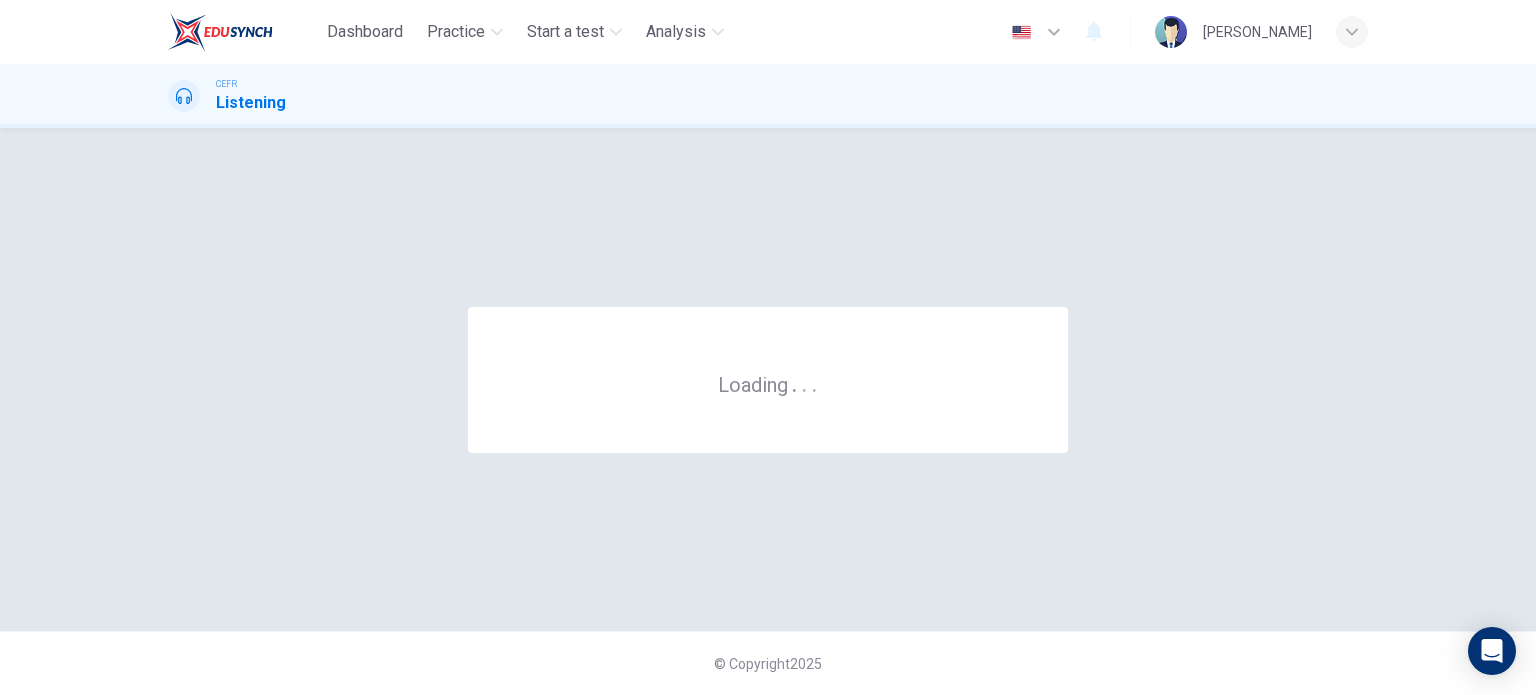 scroll, scrollTop: 0, scrollLeft: 0, axis: both 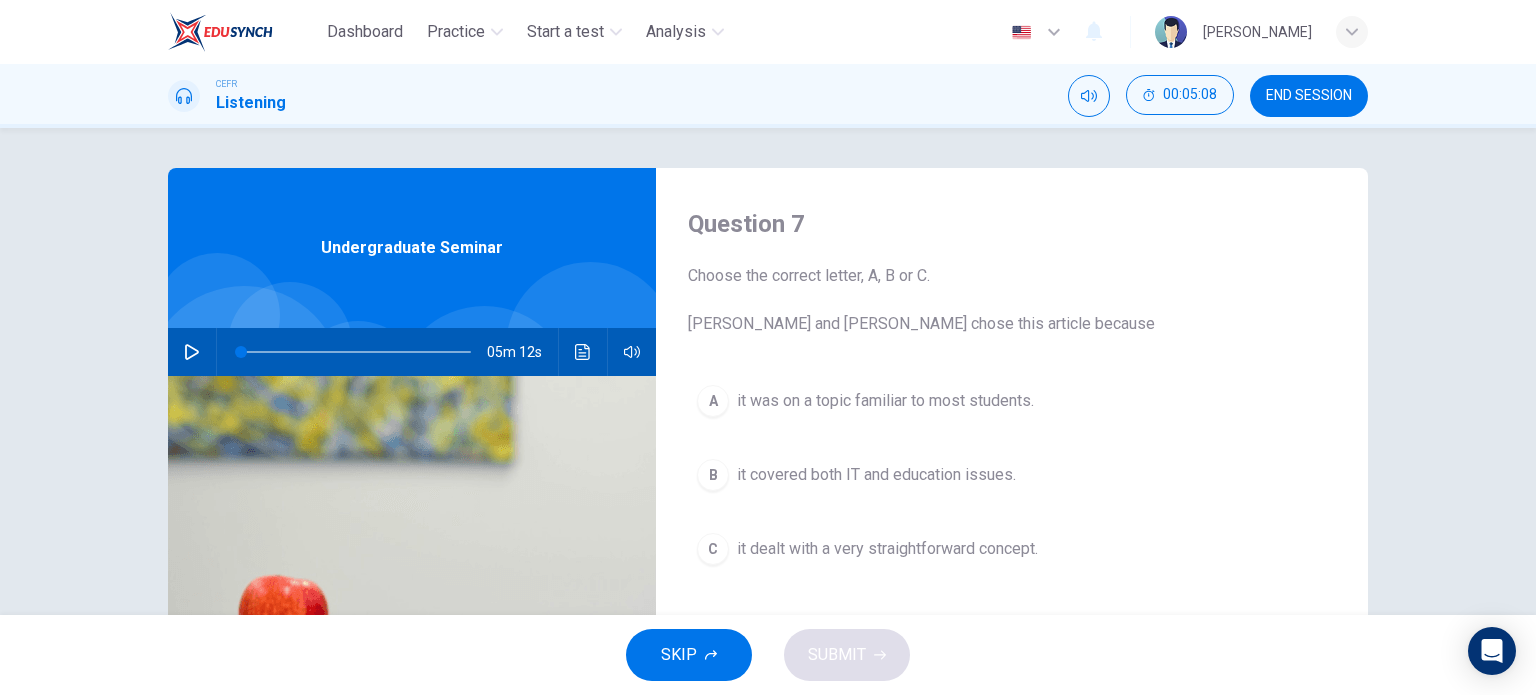 click 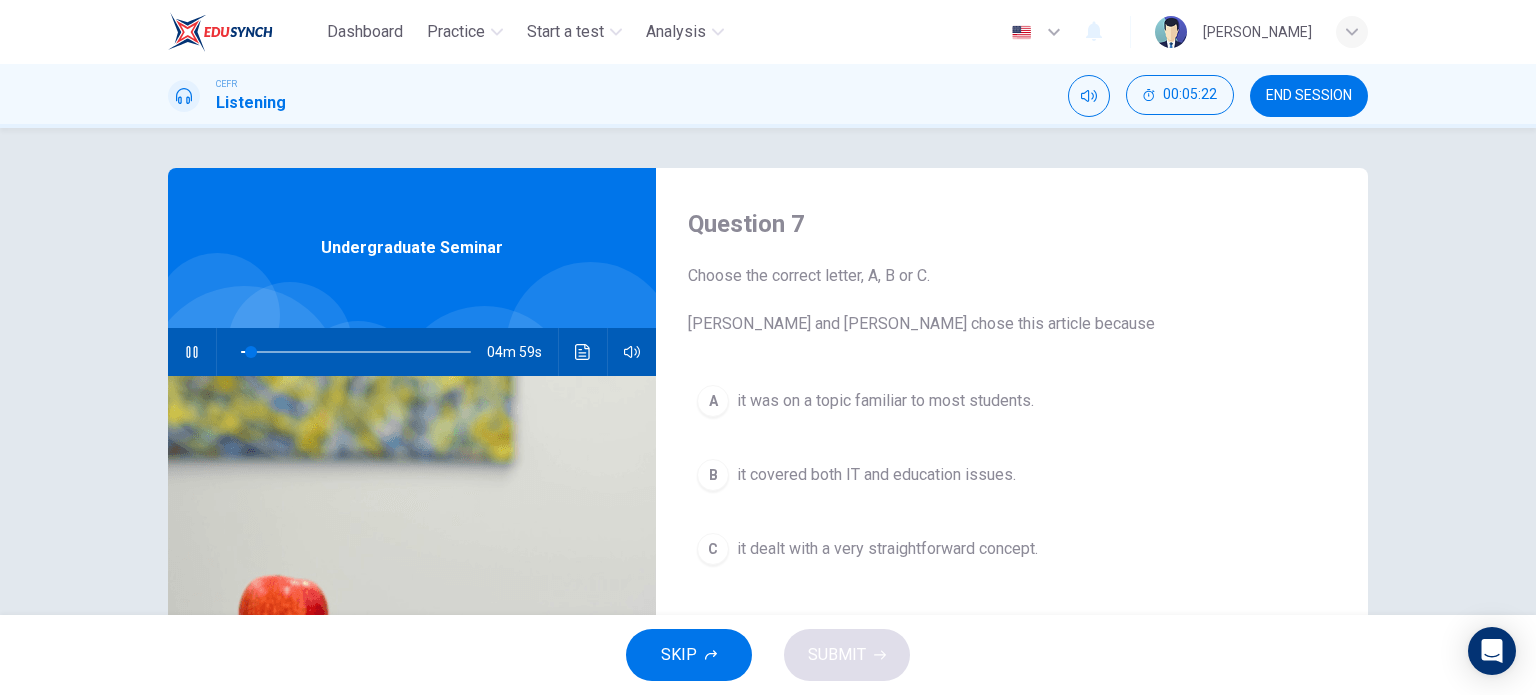 type on "4" 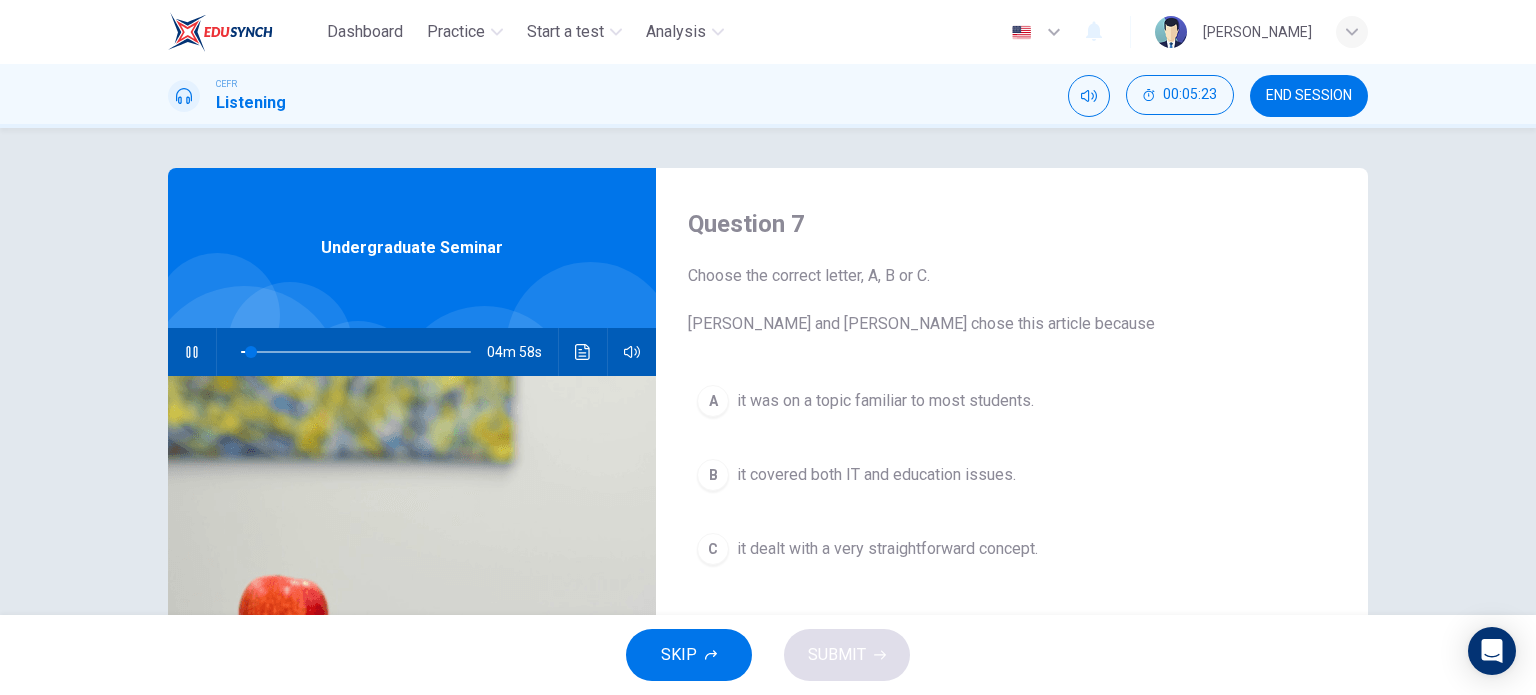 type 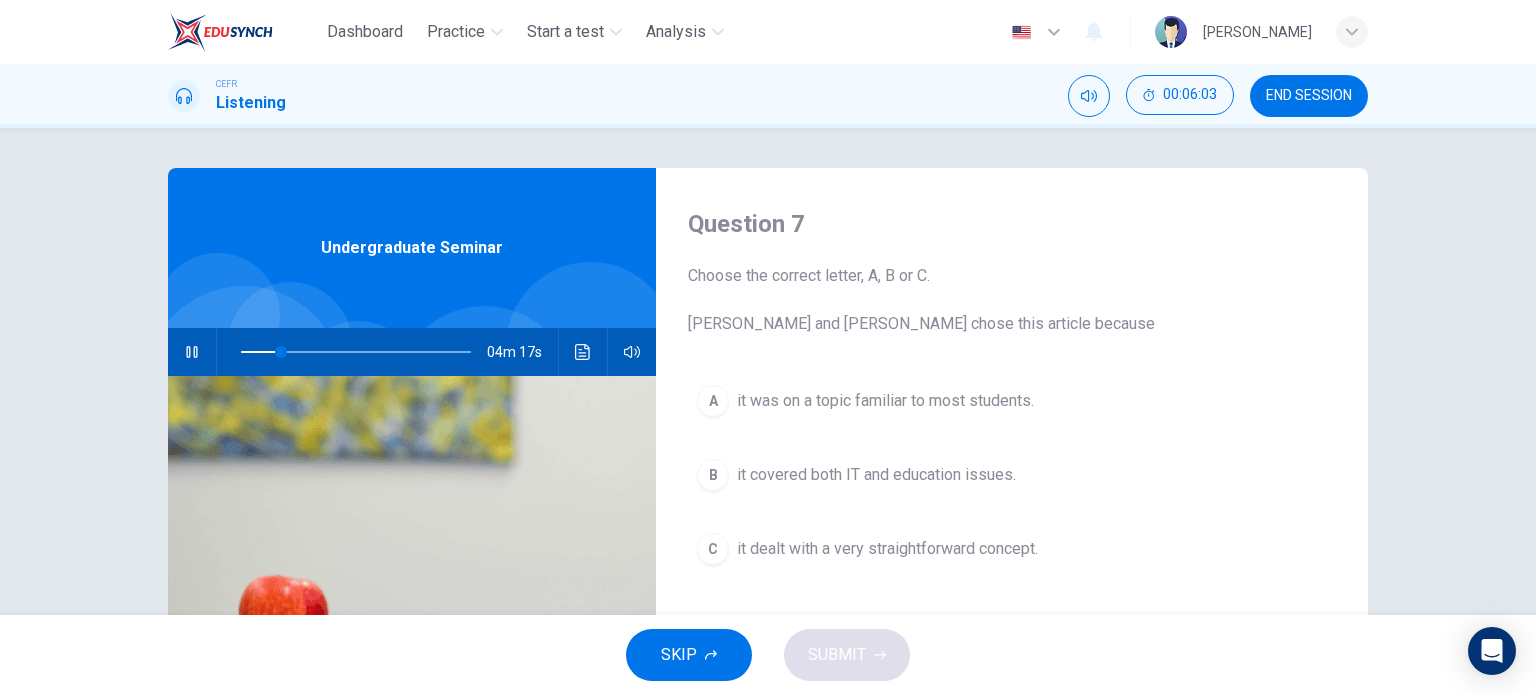 scroll, scrollTop: 100, scrollLeft: 0, axis: vertical 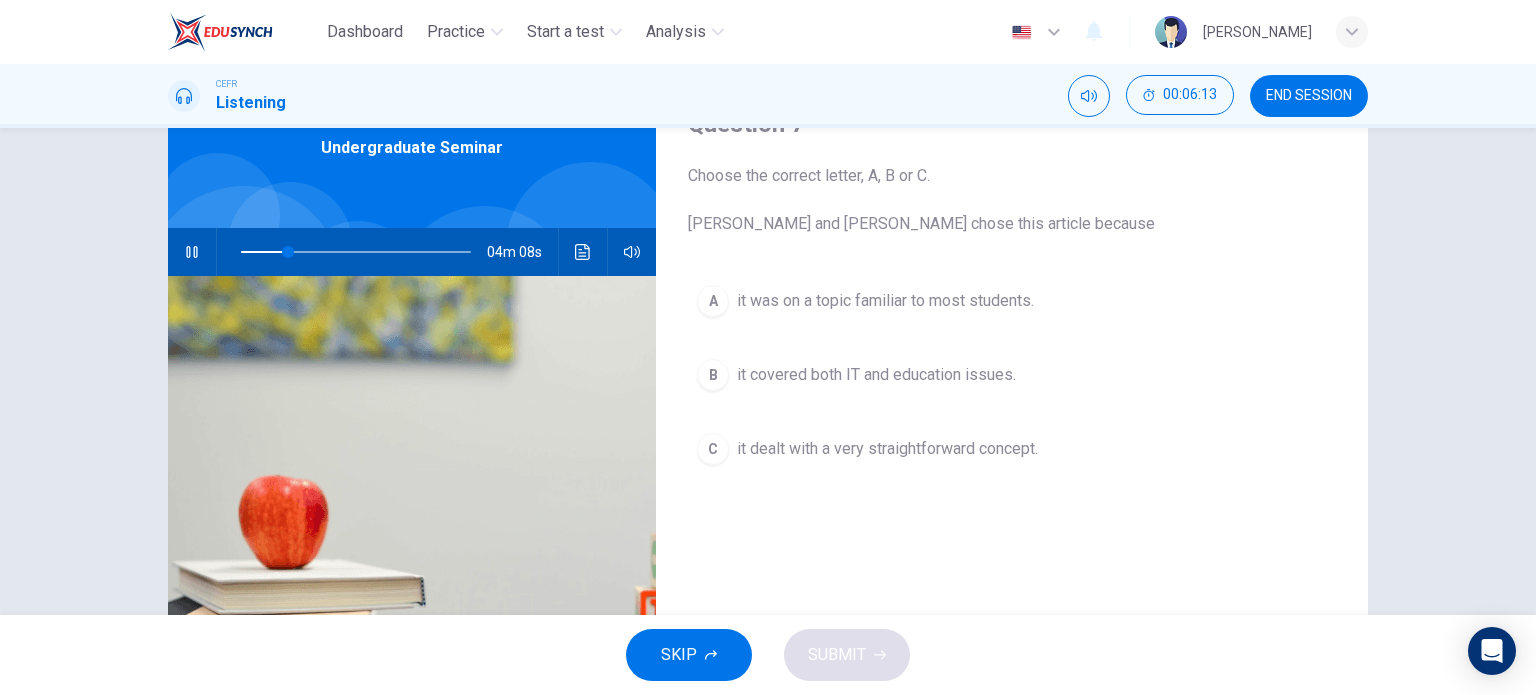 click on "it was on a topic familiar to most students." at bounding box center [885, 301] 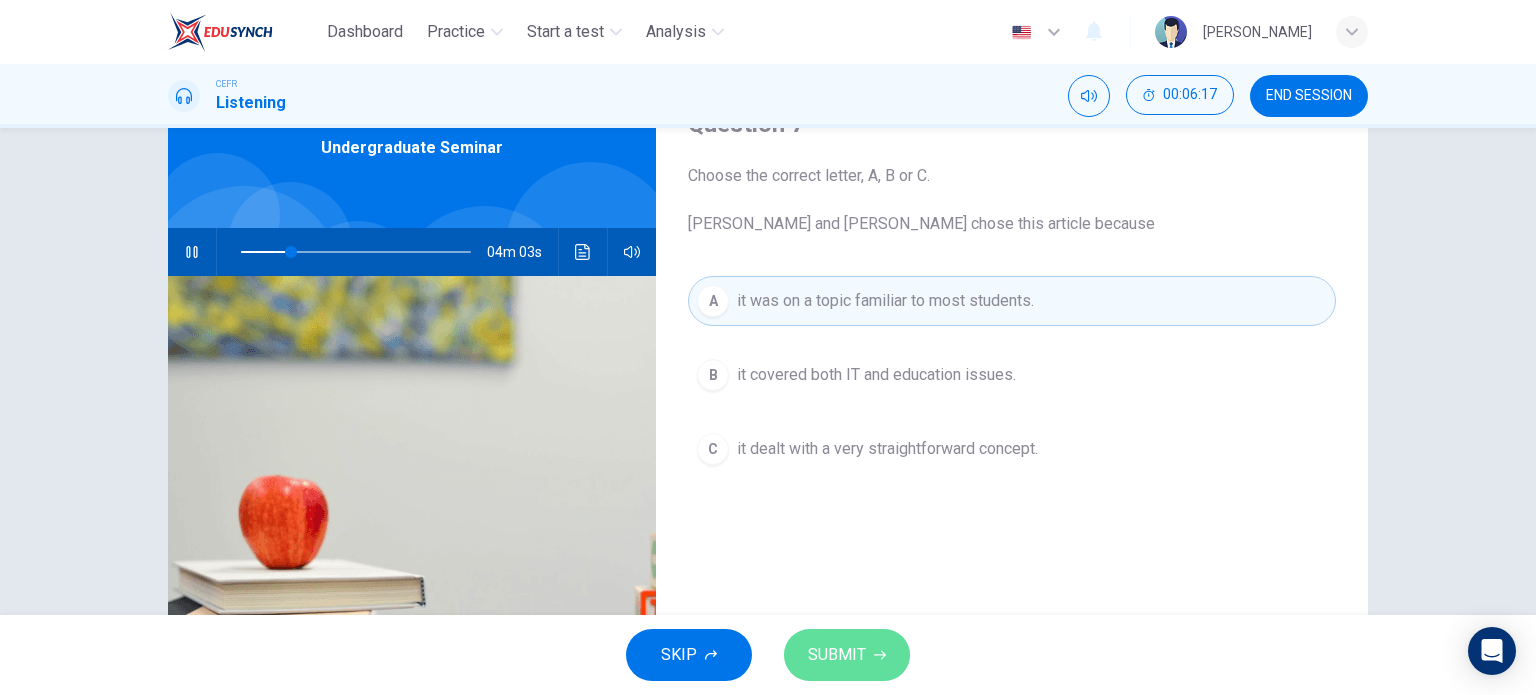 click on "SUBMIT" at bounding box center [837, 655] 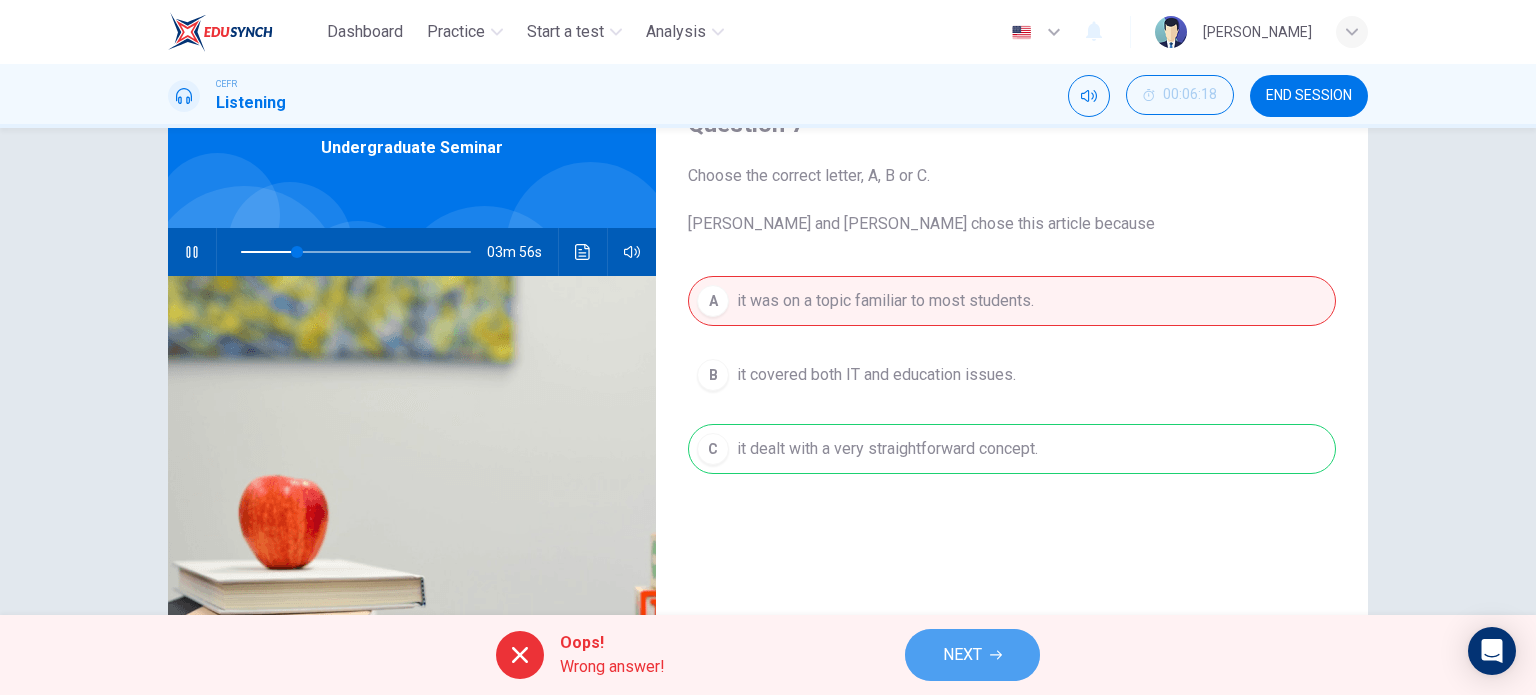 click on "NEXT" at bounding box center (962, 655) 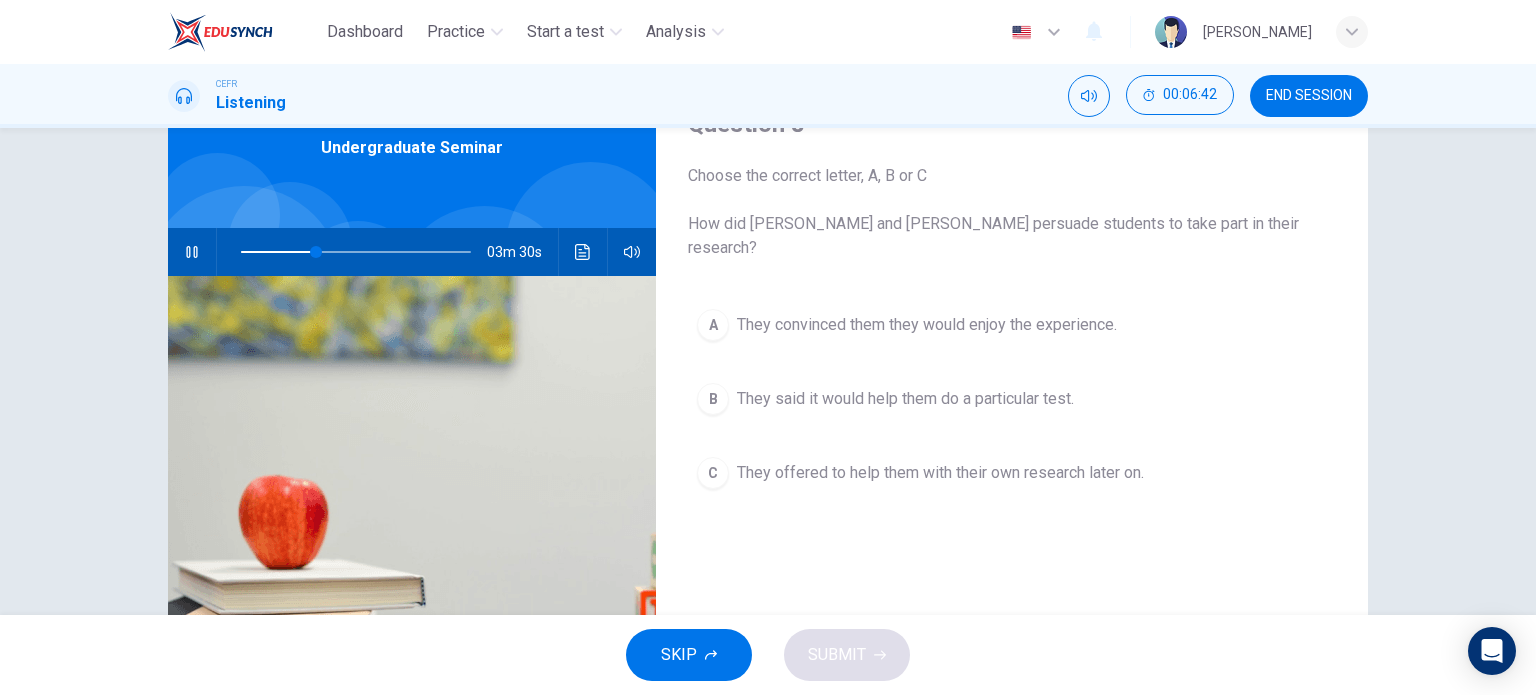 click on "They said it would help them do a particular test." at bounding box center (905, 399) 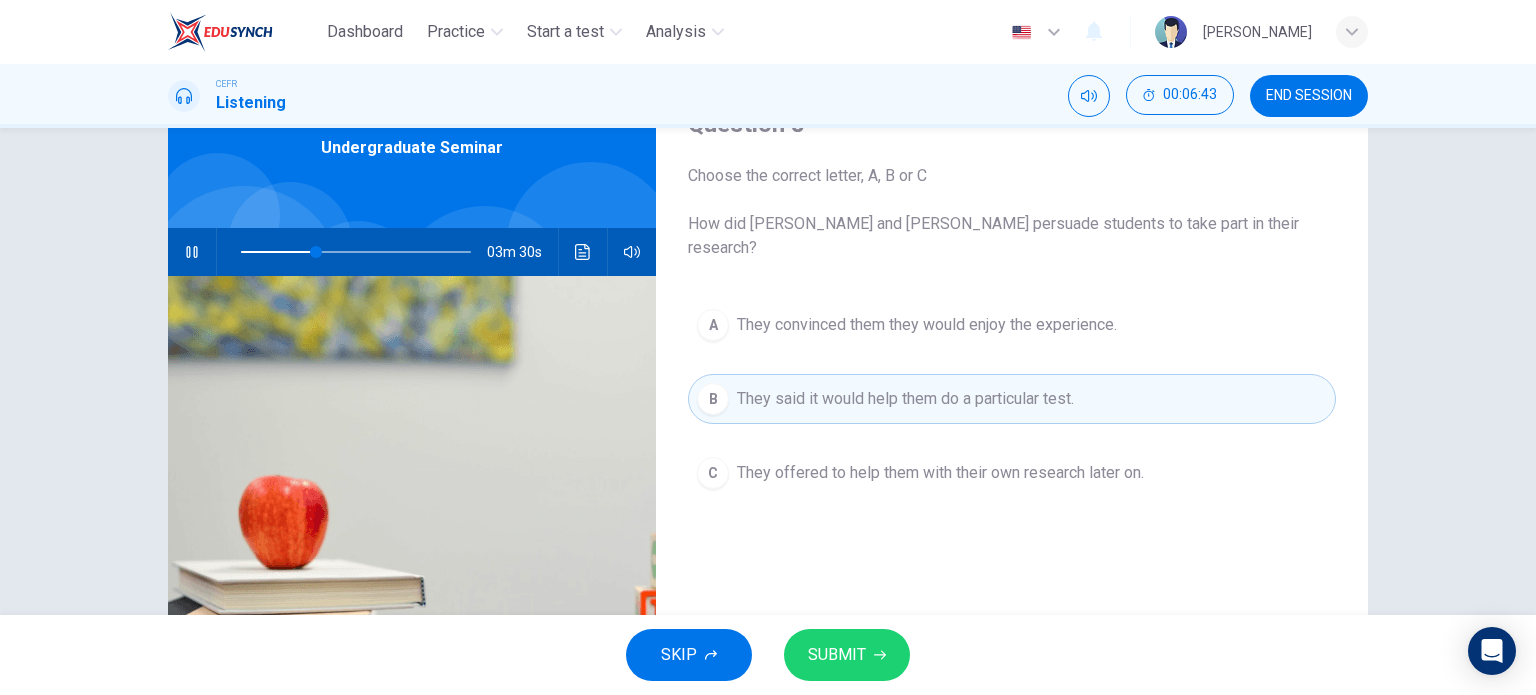click on "SUBMIT" at bounding box center (837, 655) 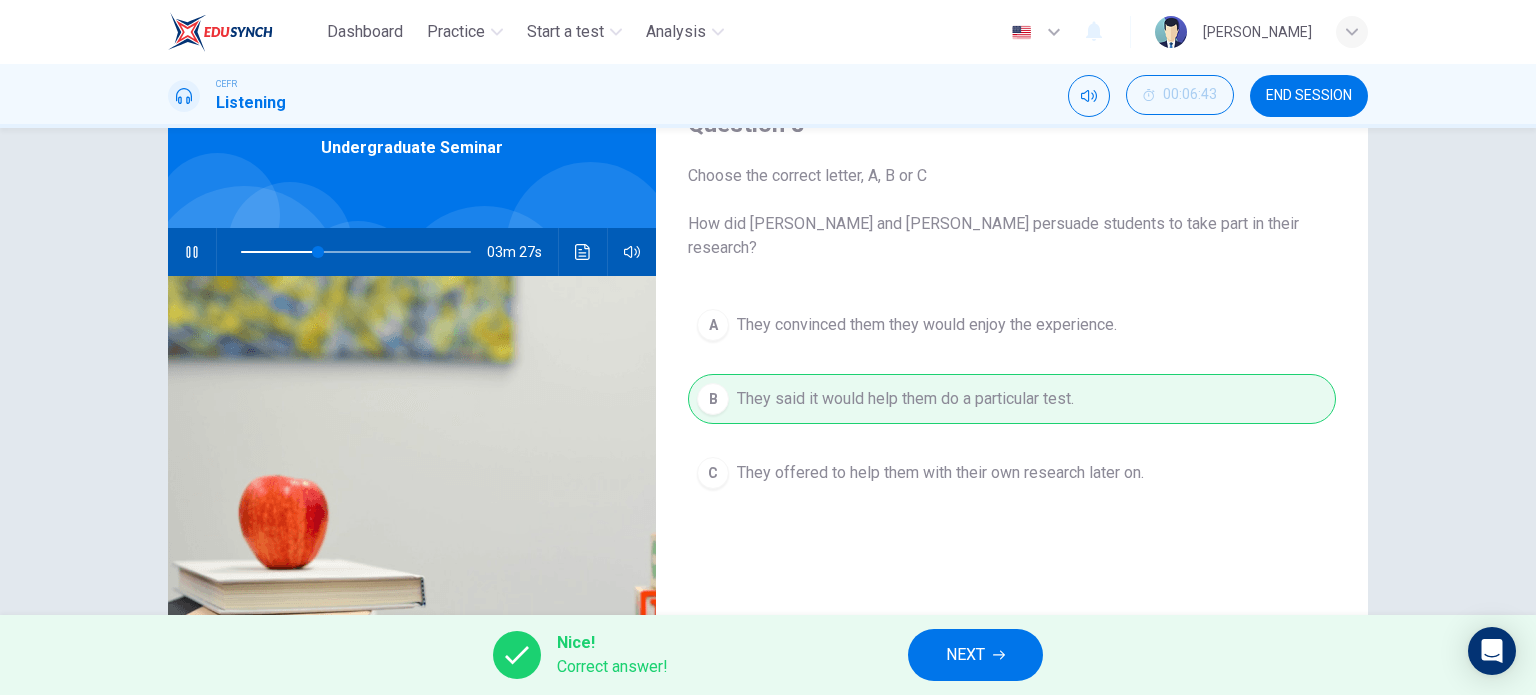 click on "NEXT" at bounding box center (975, 655) 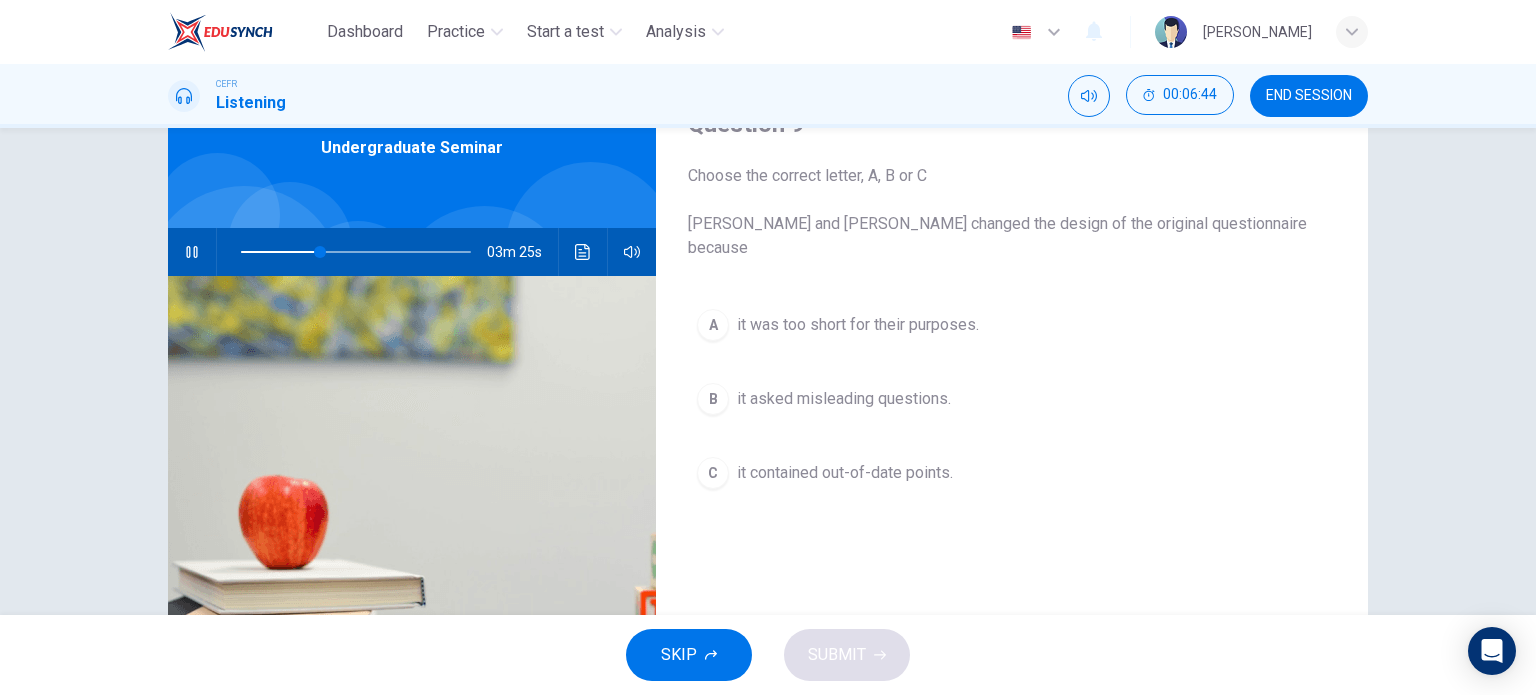 drag, startPoint x: 707, startPoint y: 216, endPoint x: 996, endPoint y: 223, distance: 289.08478 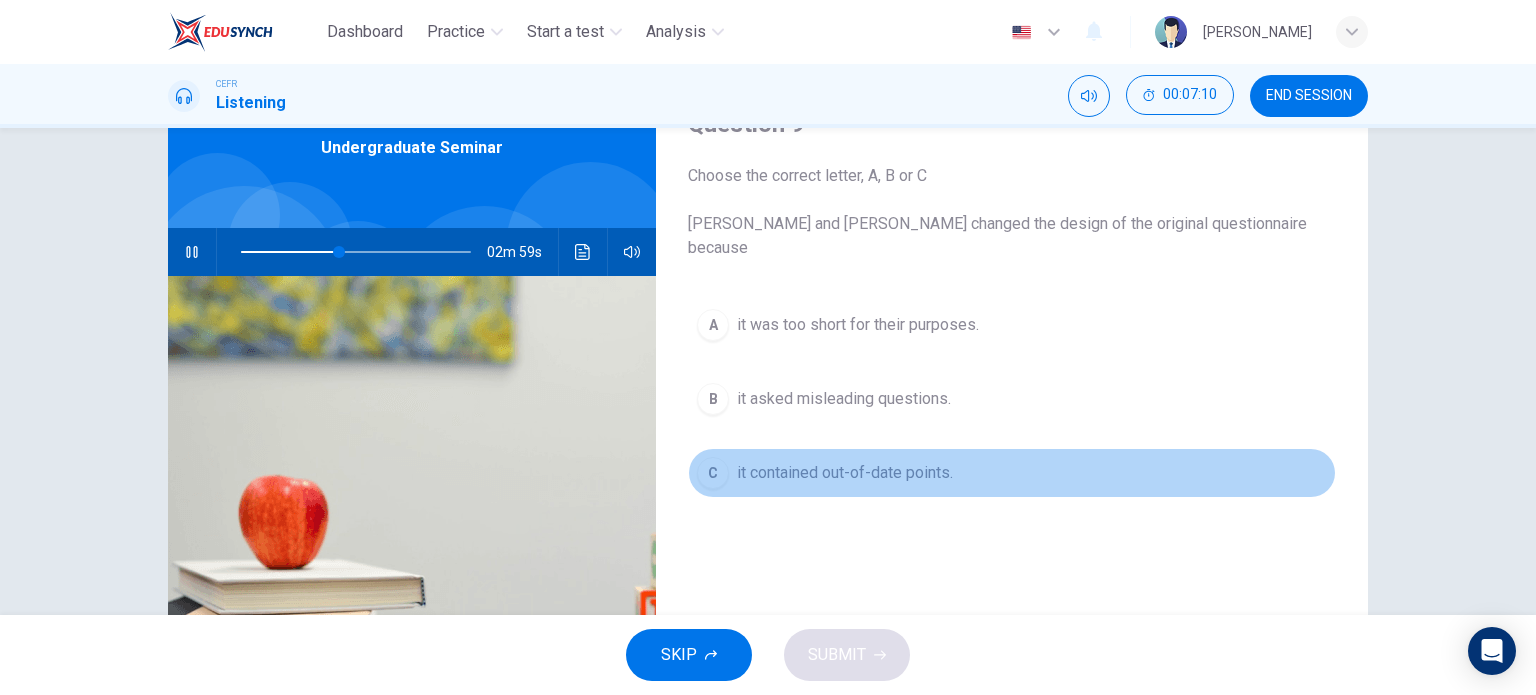 click on "it contained out-of-date points." at bounding box center (845, 473) 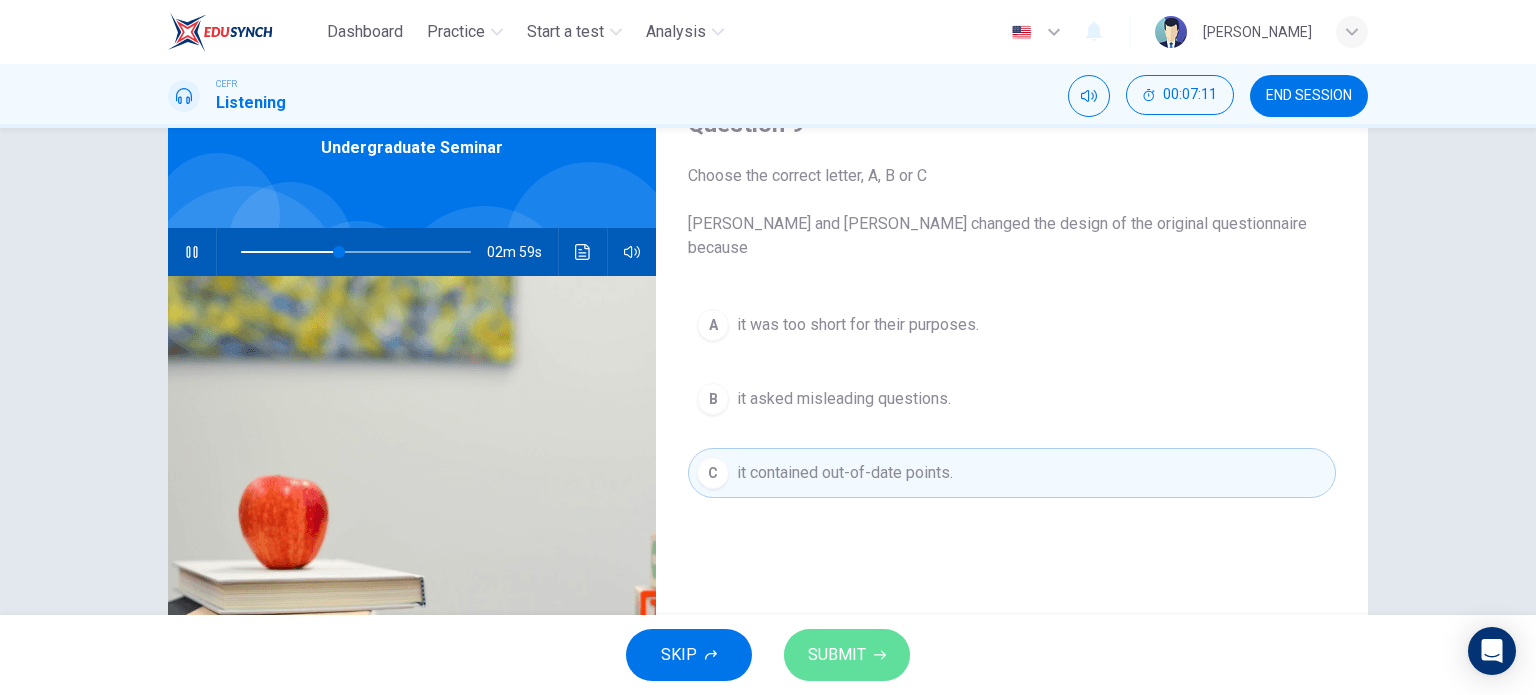 click on "SUBMIT" at bounding box center (847, 655) 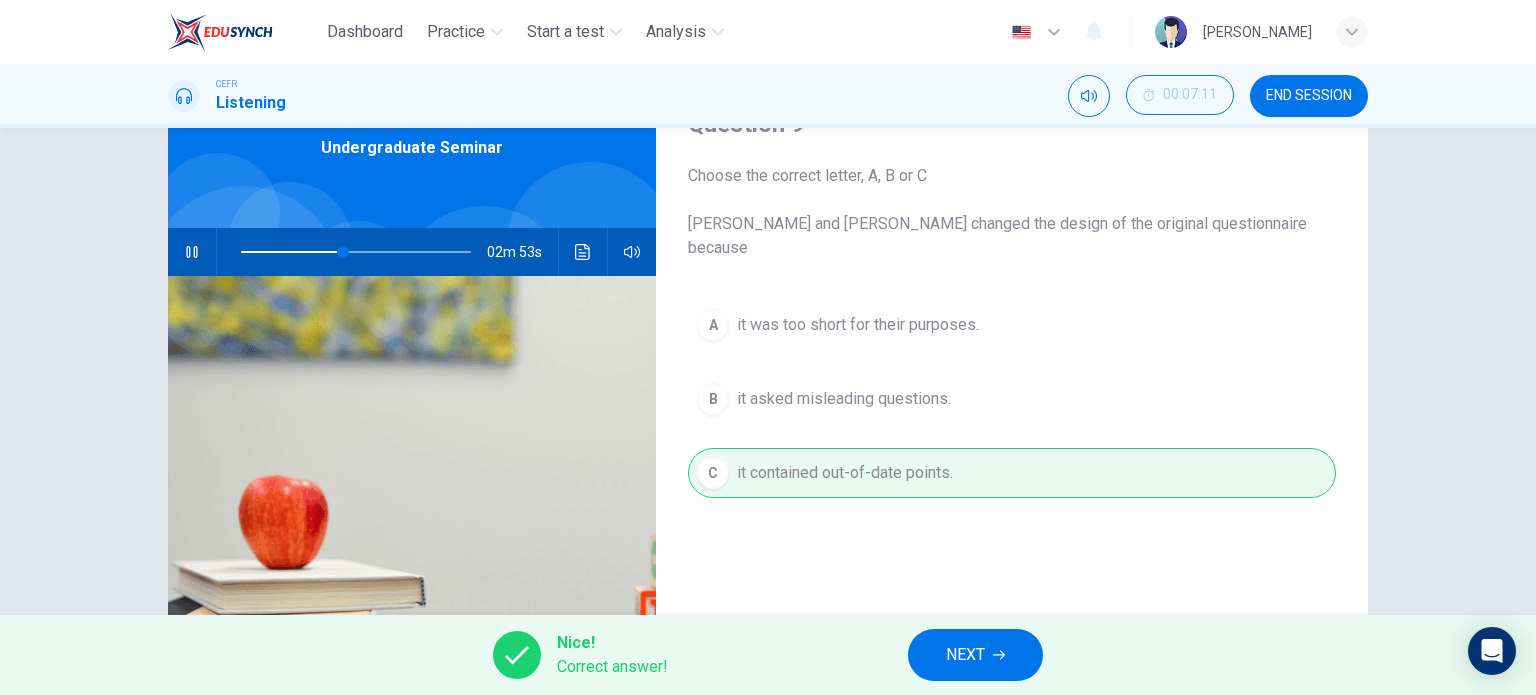 click on "NEXT" at bounding box center (975, 655) 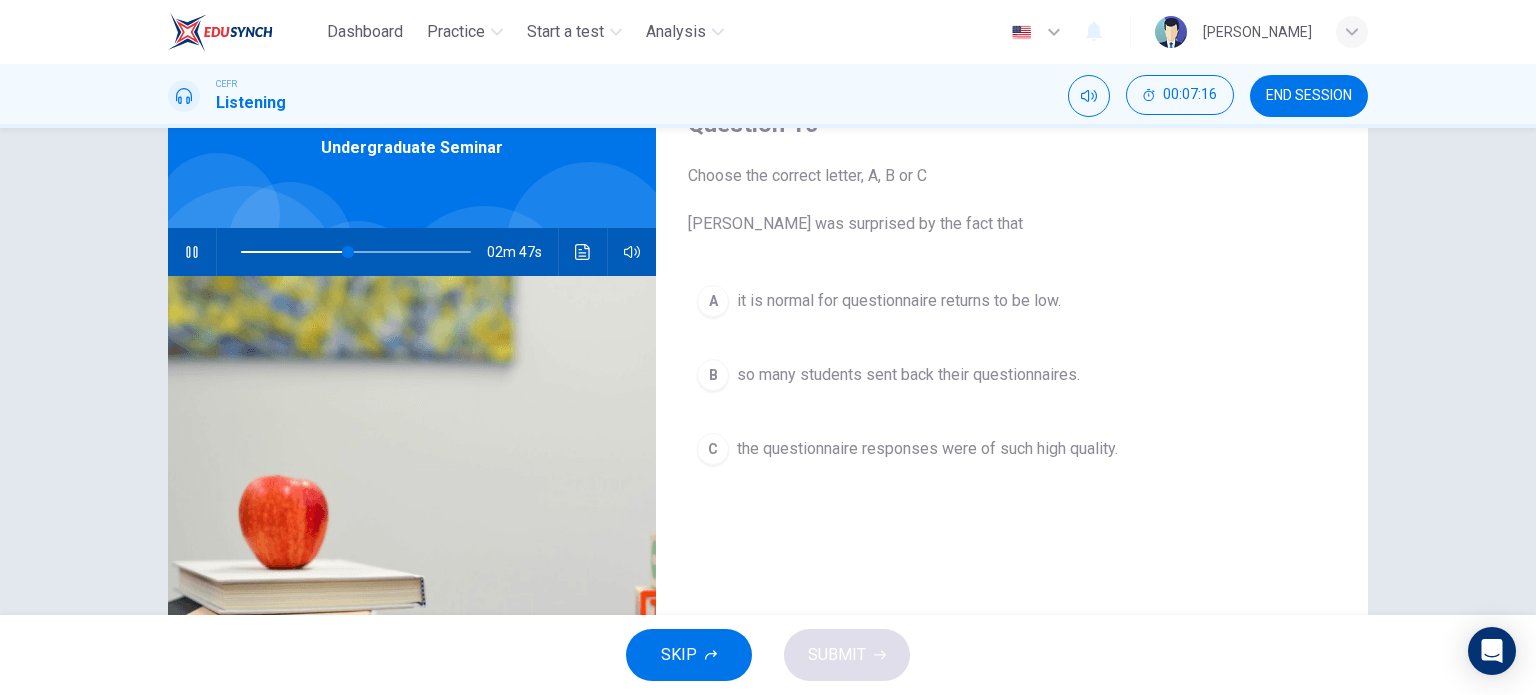 click on "the questionnaire responses were of such high quality." at bounding box center [927, 449] 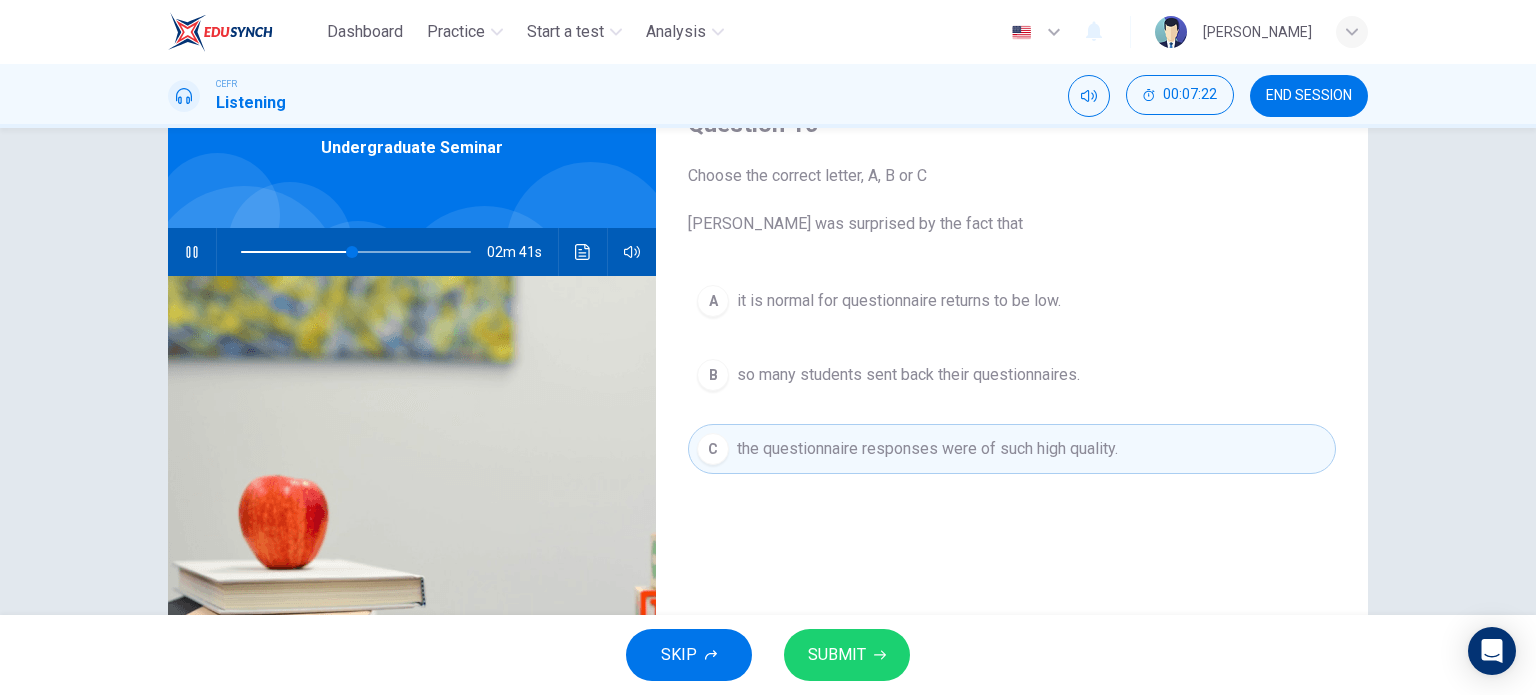 click on "SUBMIT" at bounding box center [837, 655] 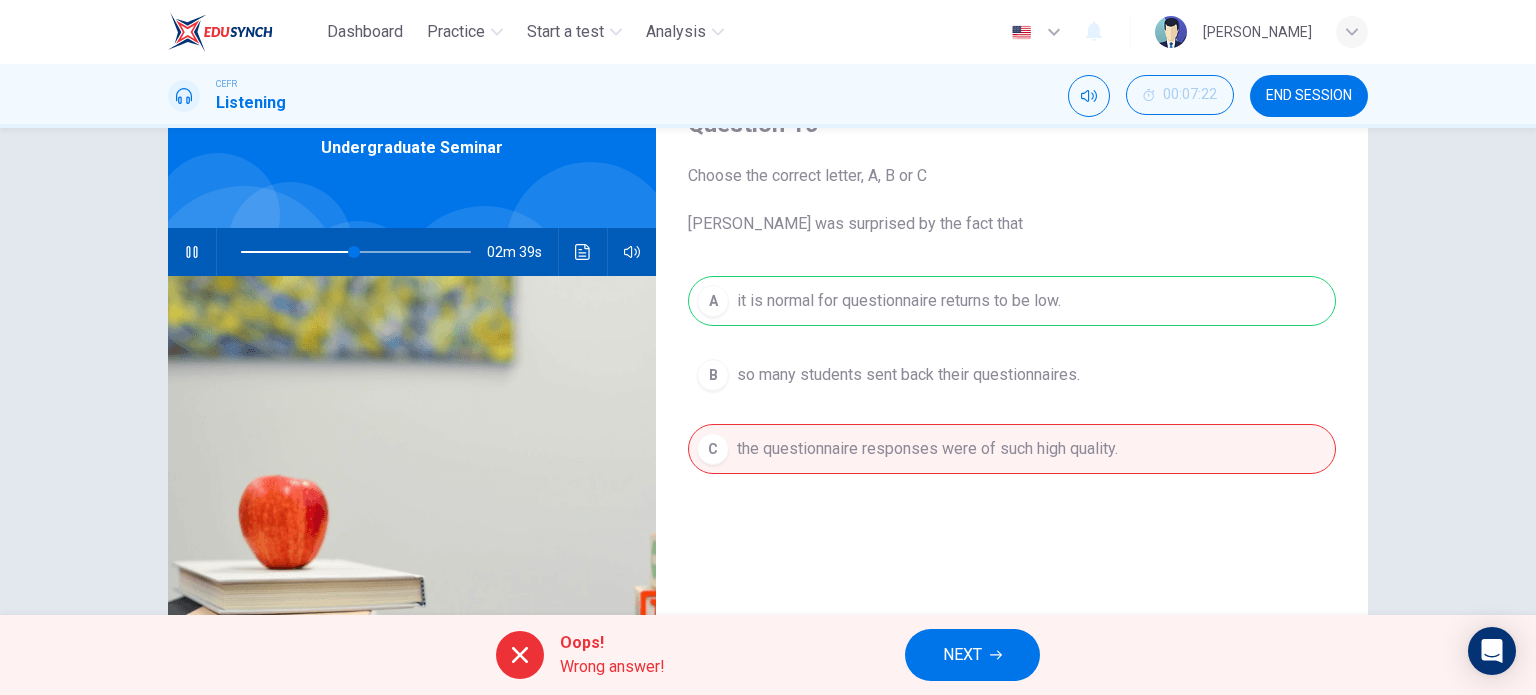 click on "A it is normal for questionnaire returns to be low. B so many students sent back their questionnaires. C the questionnaire responses were of such high quality." at bounding box center (1012, 395) 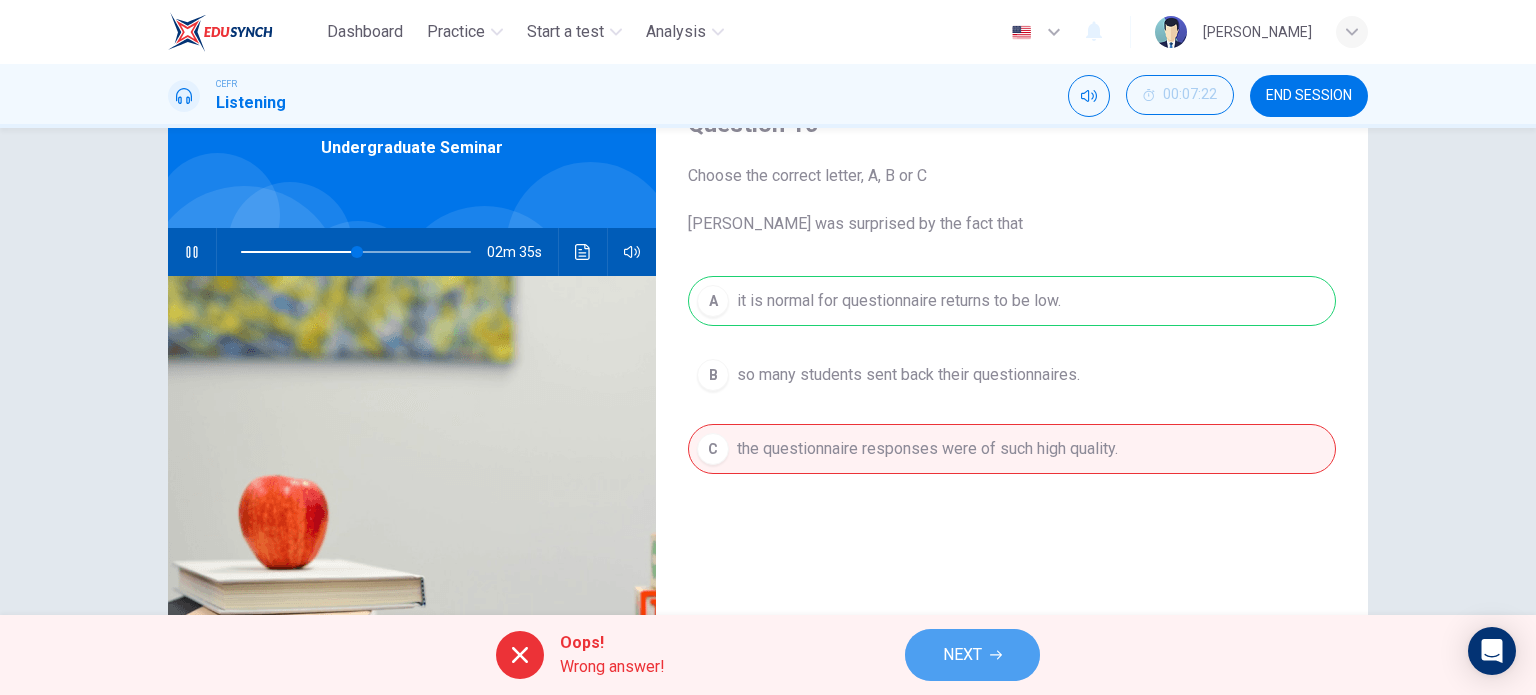 click on "NEXT" at bounding box center [972, 655] 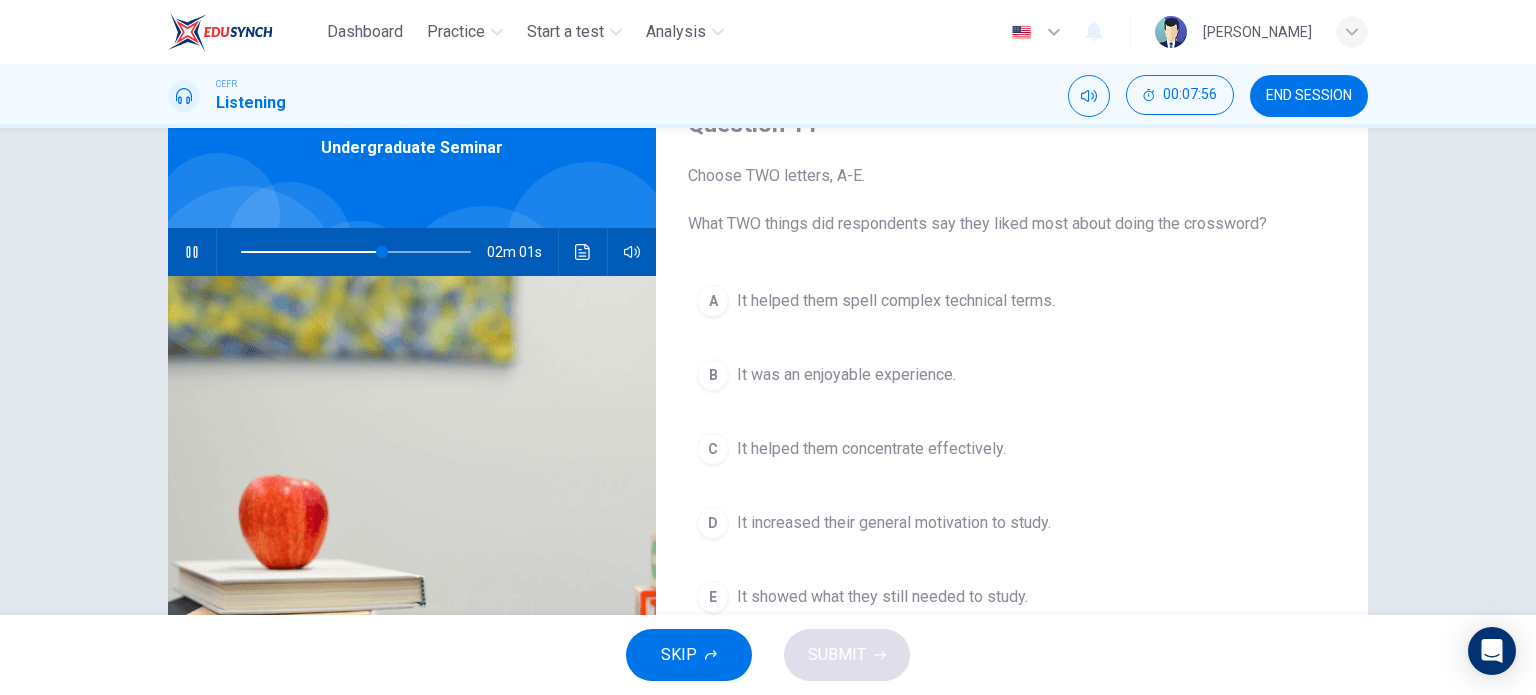click on "It helped them concentrate effectively." at bounding box center [871, 449] 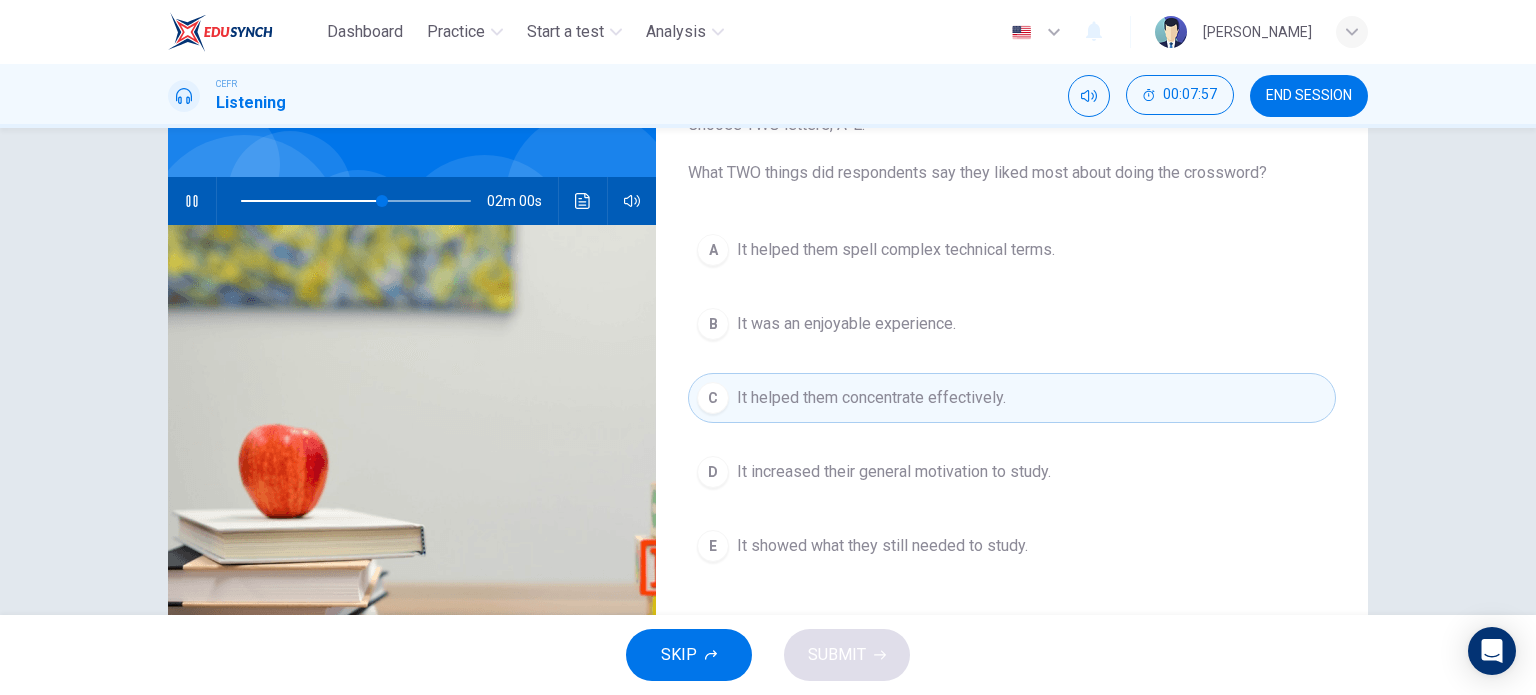 scroll, scrollTop: 200, scrollLeft: 0, axis: vertical 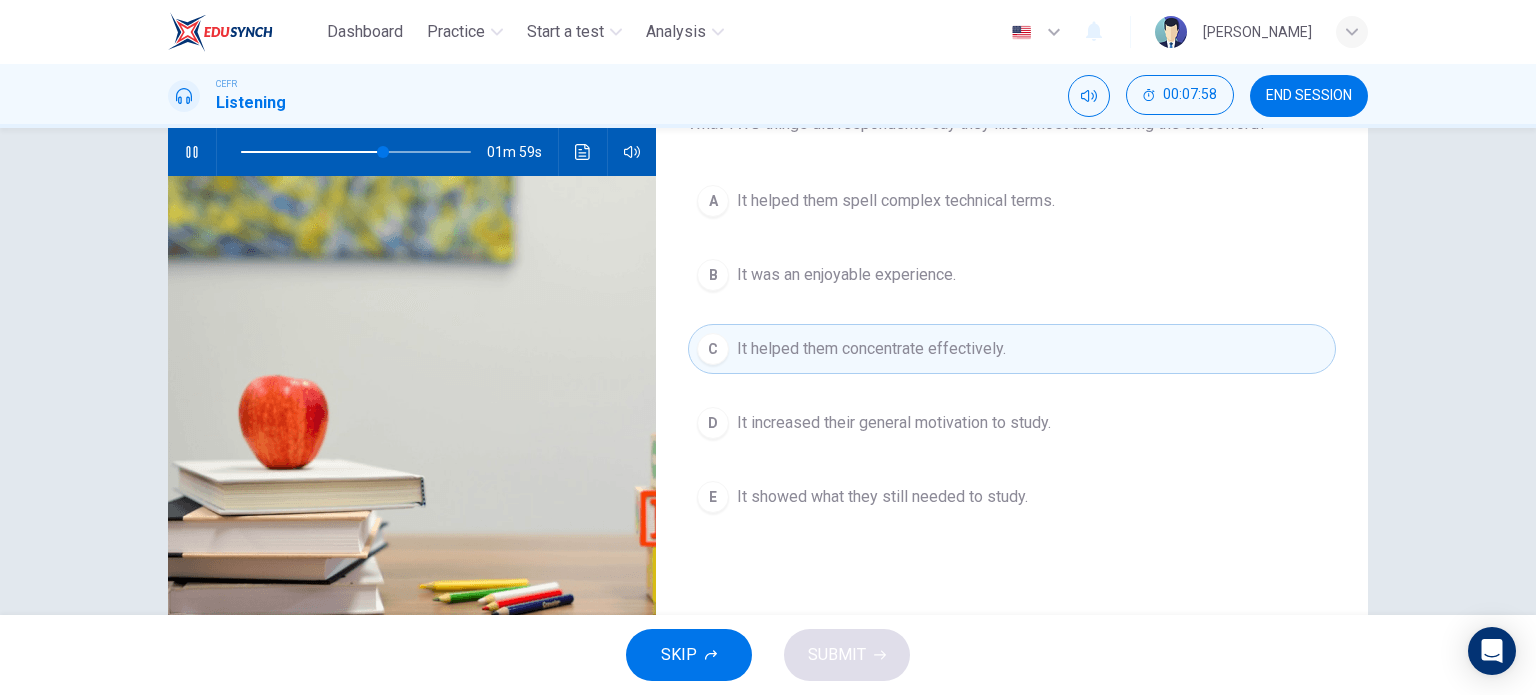 click on "It increased their general motivation to study." at bounding box center [894, 423] 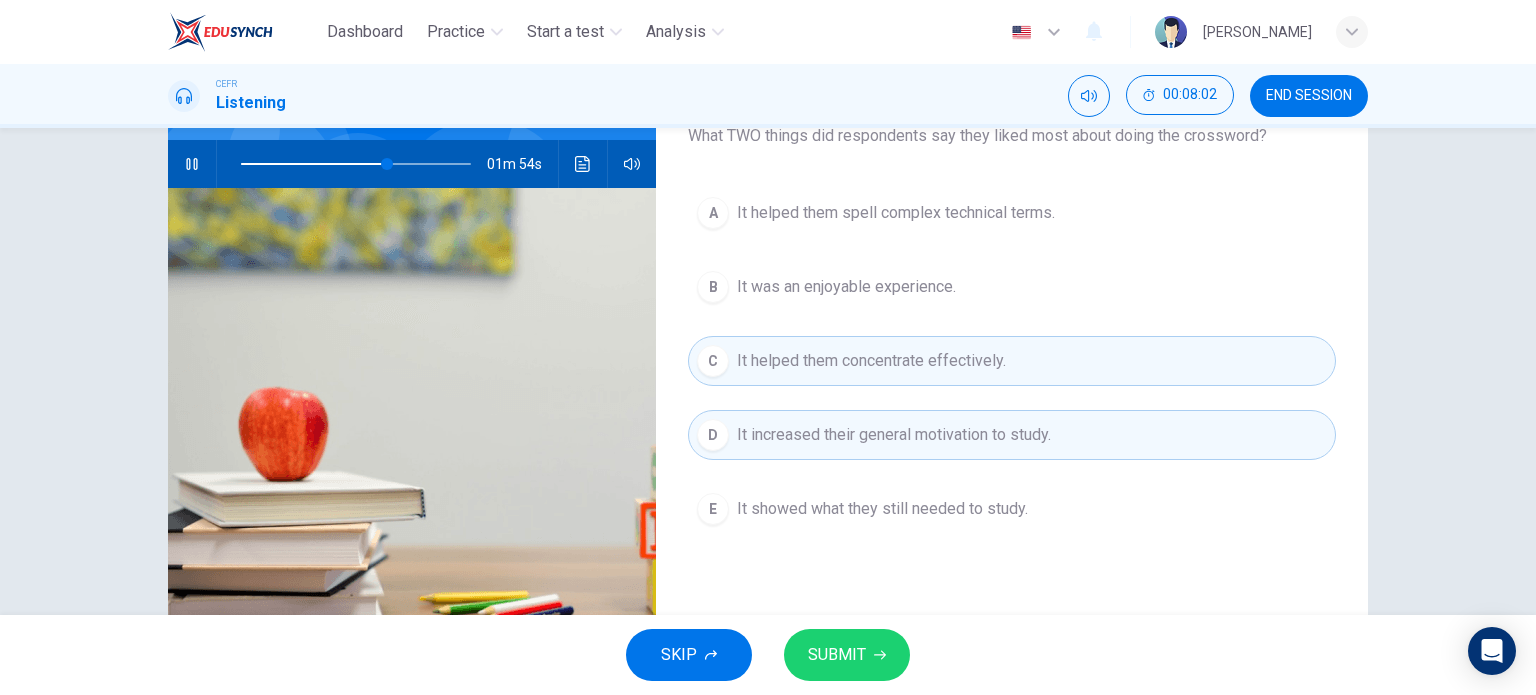 scroll, scrollTop: 288, scrollLeft: 0, axis: vertical 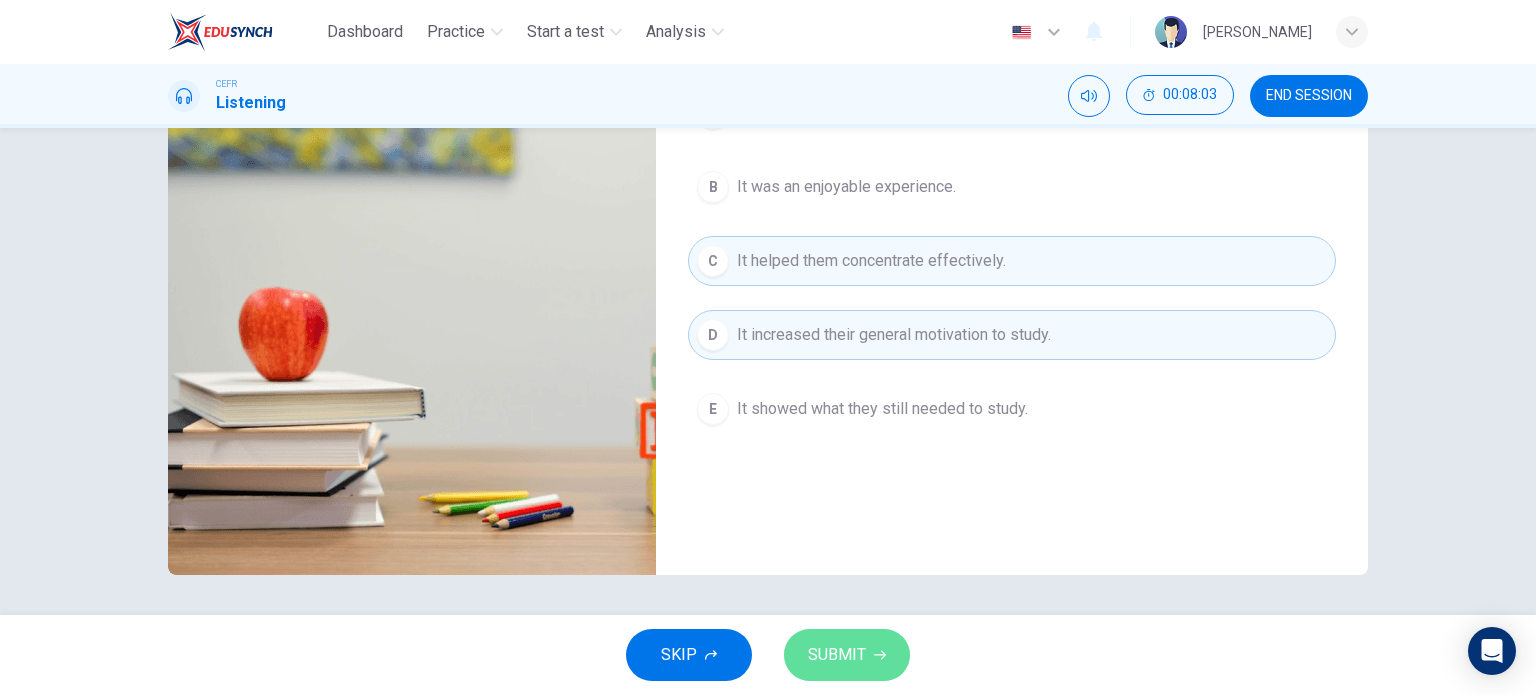 click on "SUBMIT" at bounding box center [837, 655] 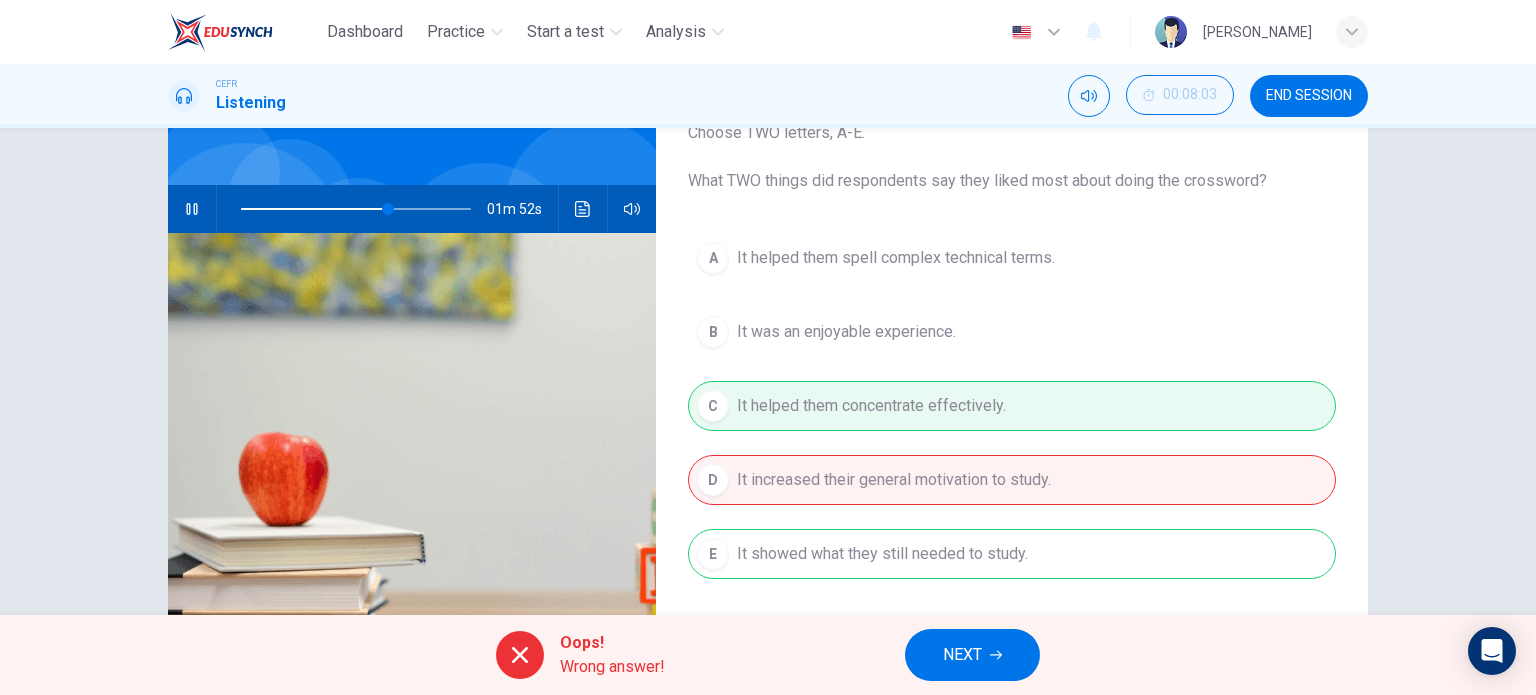 scroll, scrollTop: 188, scrollLeft: 0, axis: vertical 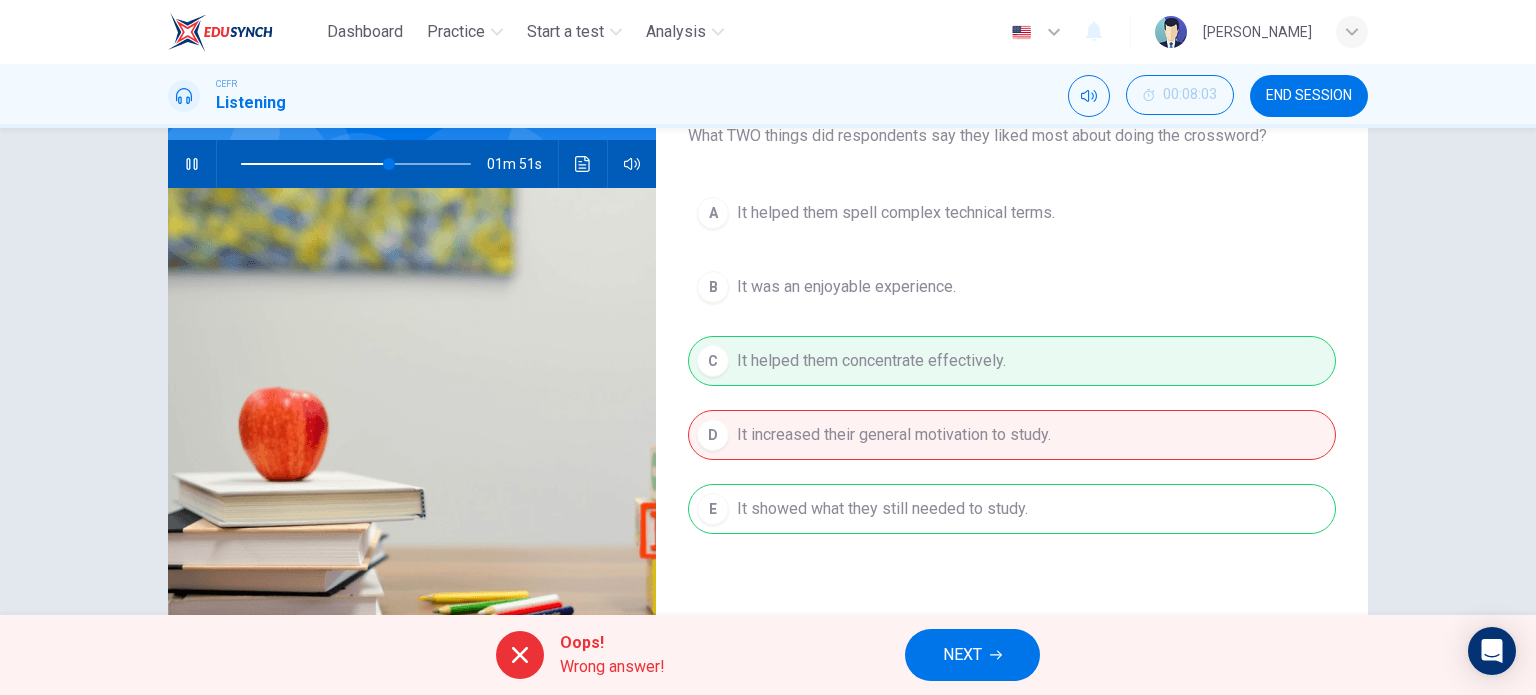 click on "A It helped them spell complex technical terms. B It was an enjoyable experience. C It helped them concentrate effectively. D It increased their general motivation to study. E It showed what they still needed to study." at bounding box center [1012, 381] 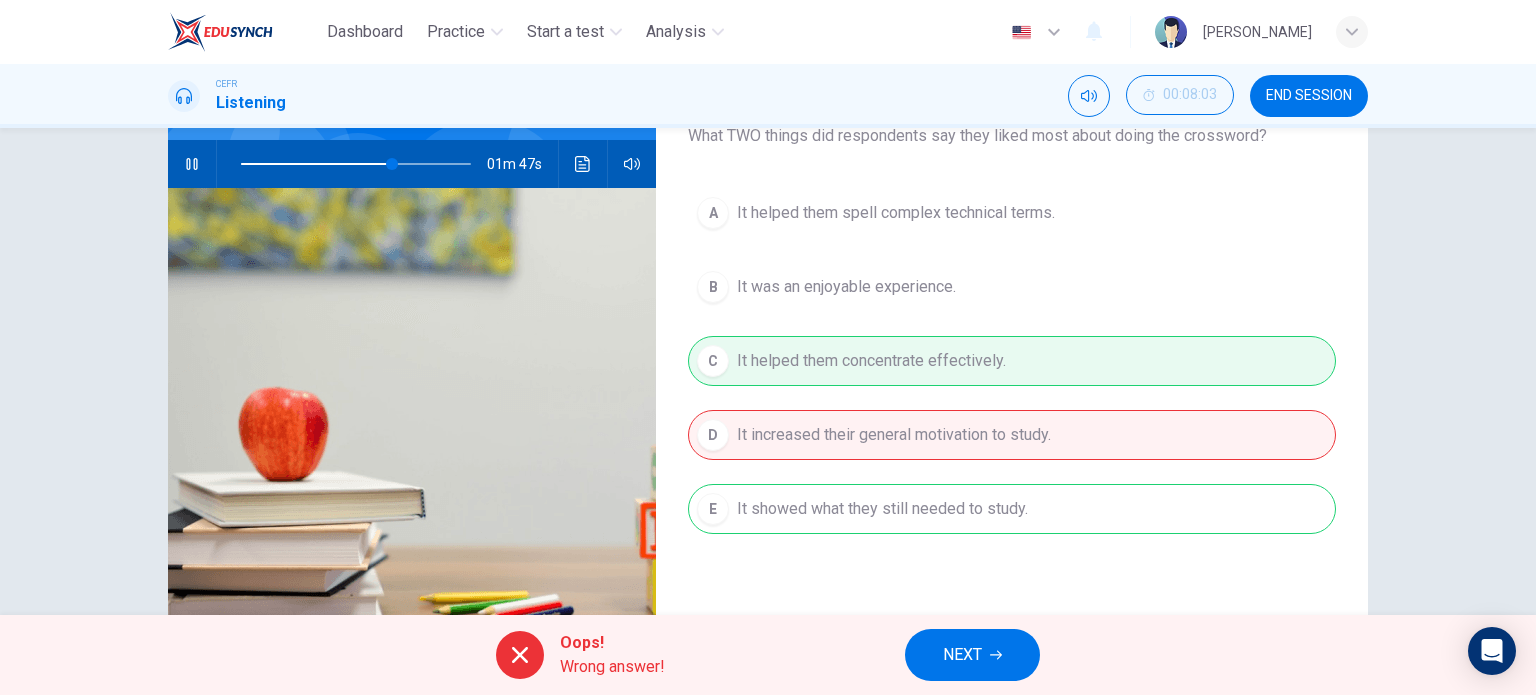 drag, startPoint x: 961, startPoint y: 660, endPoint x: 1002, endPoint y: 512, distance: 153.57408 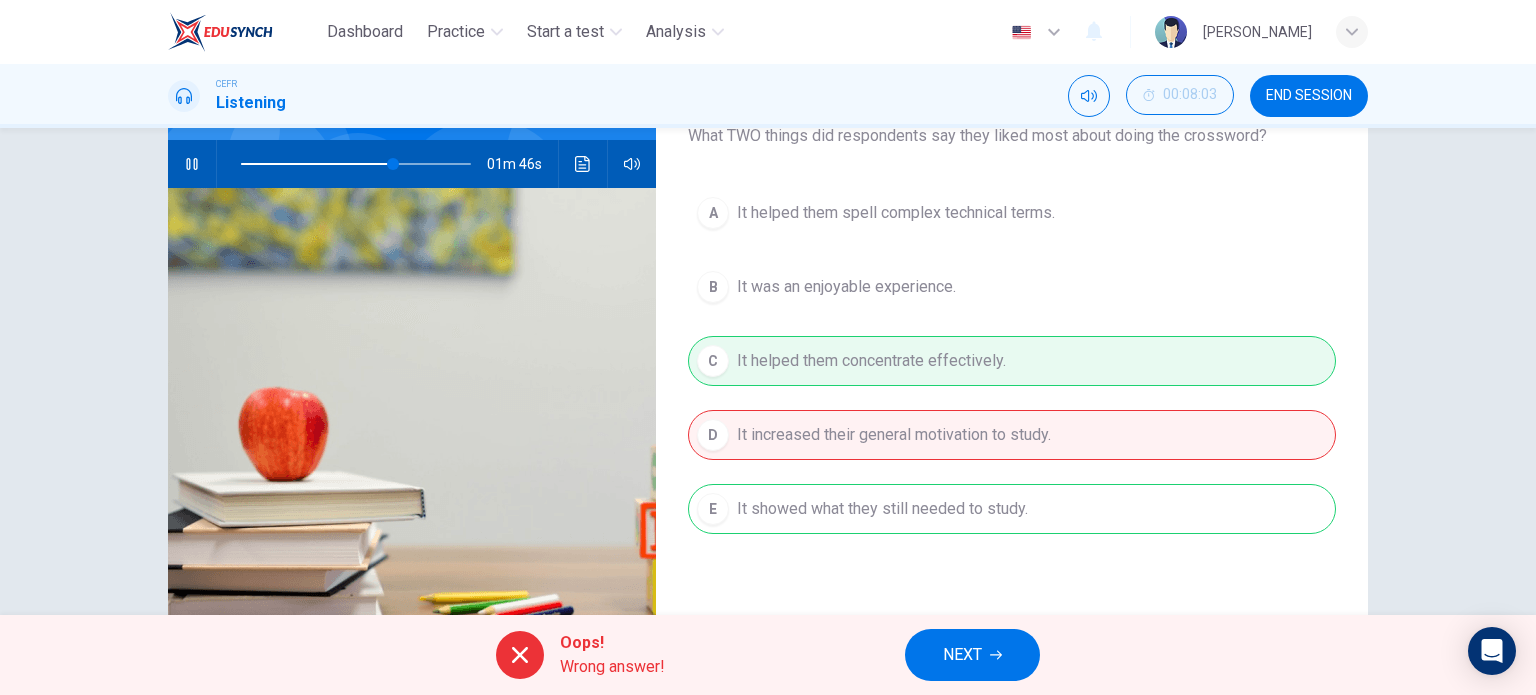 click on "NEXT" at bounding box center [962, 655] 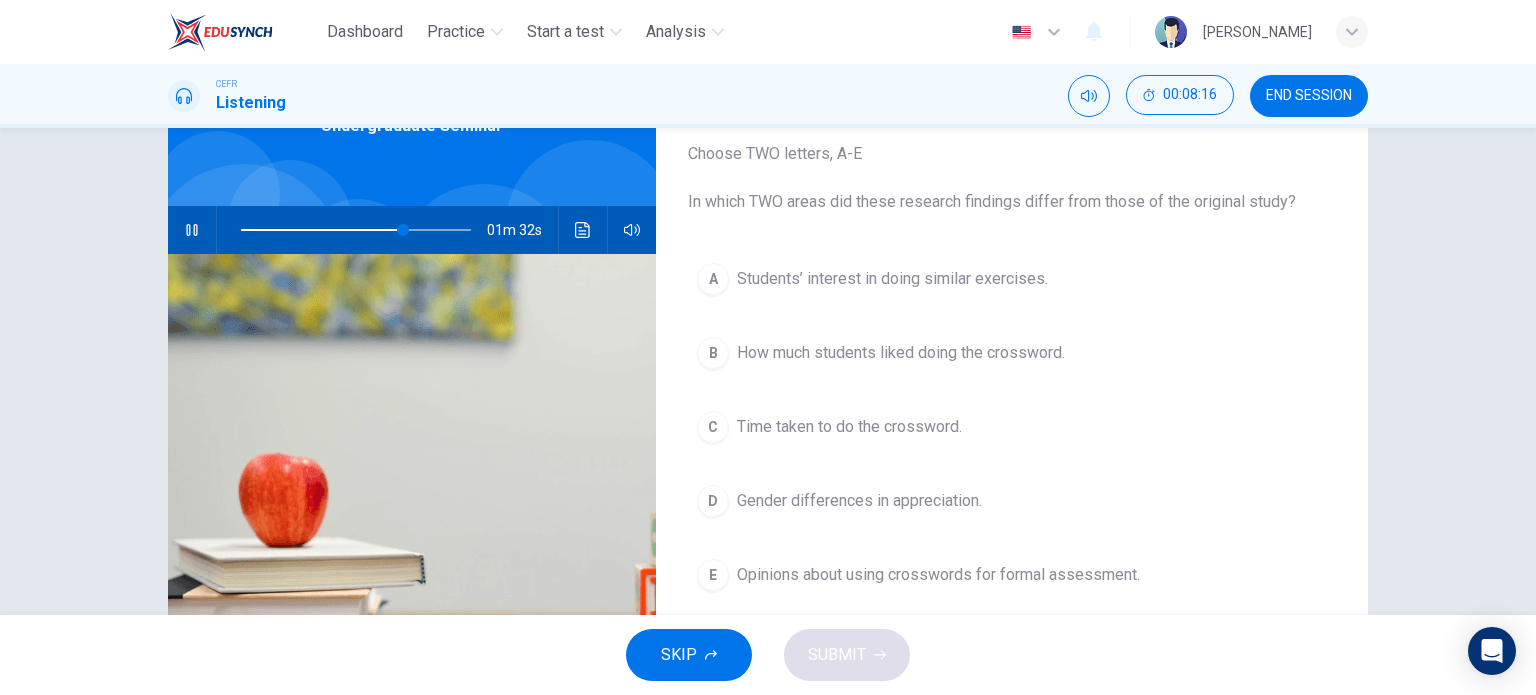 scroll, scrollTop: 88, scrollLeft: 0, axis: vertical 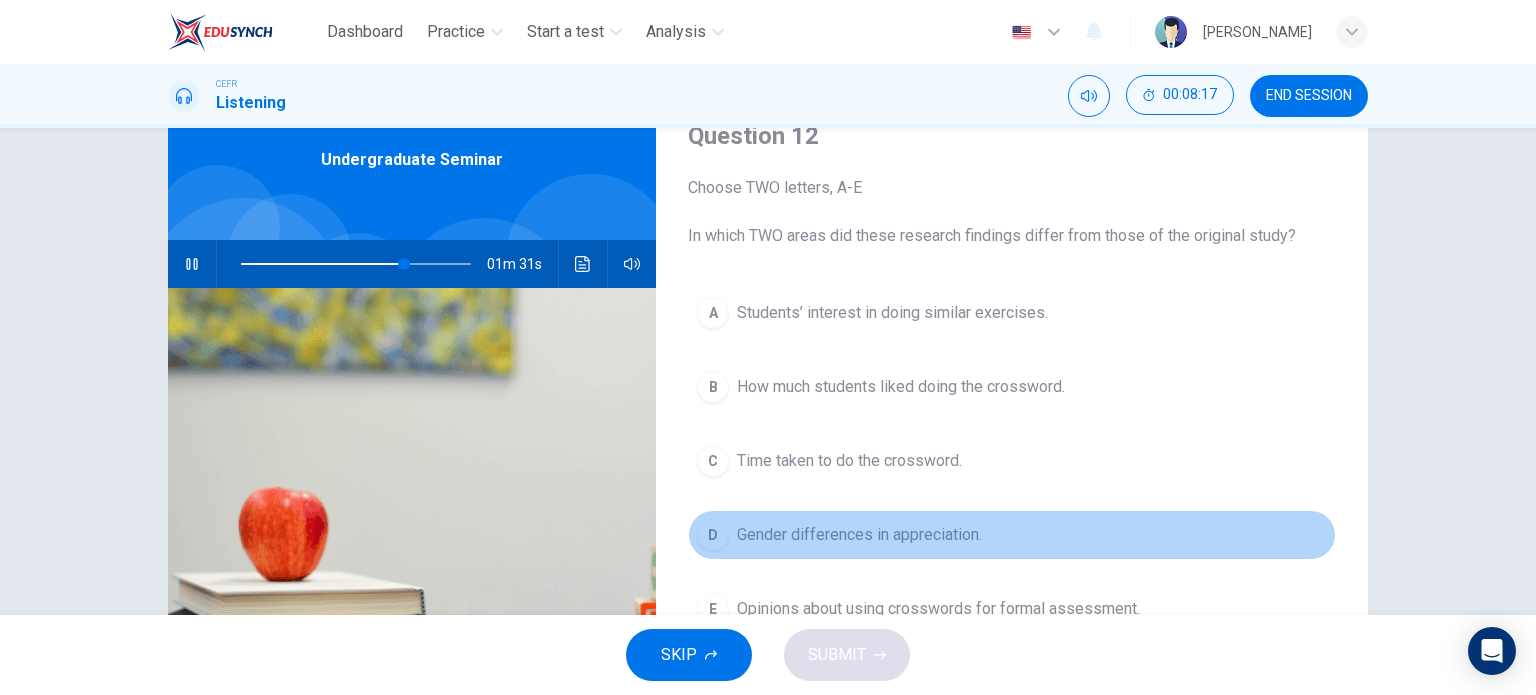 click on "Gender differences in appreciation." at bounding box center (859, 535) 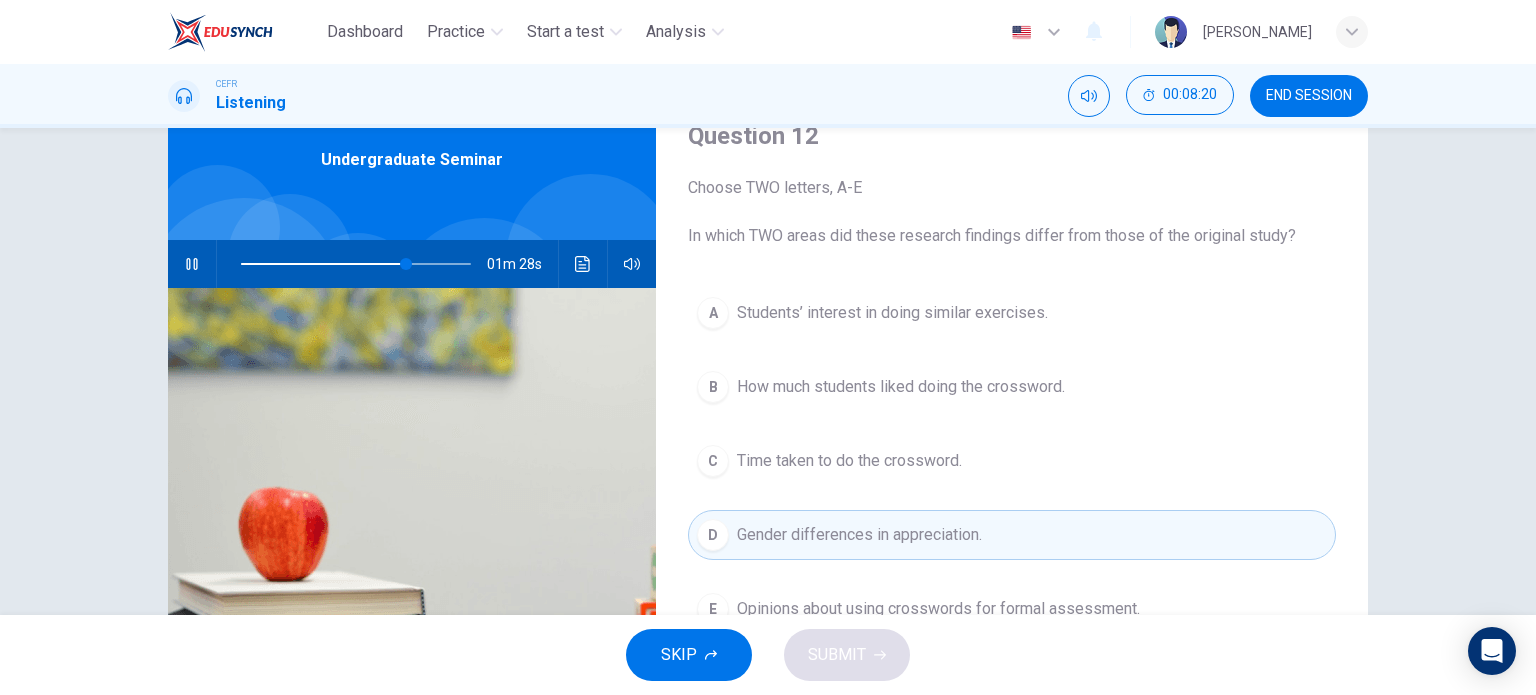 scroll, scrollTop: 188, scrollLeft: 0, axis: vertical 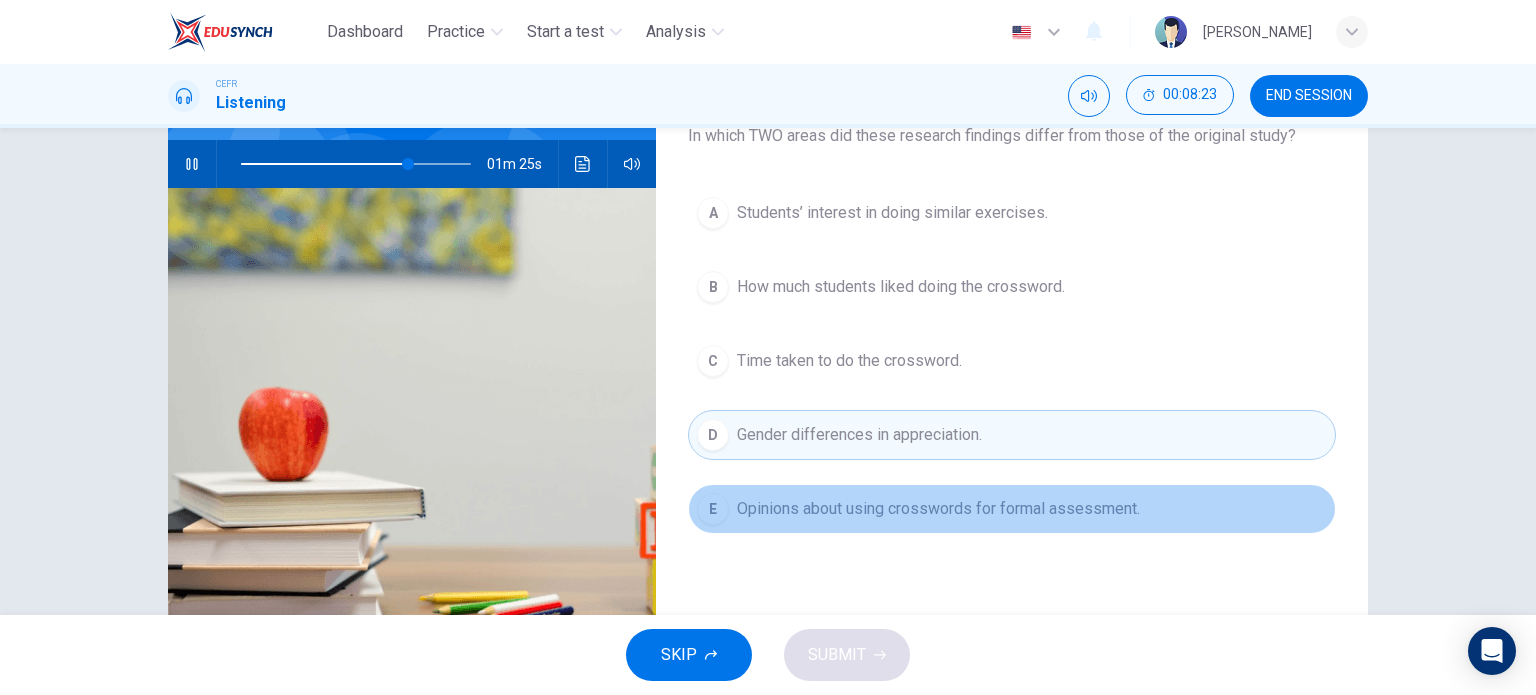 click on "Opinions about using crosswords for formal assessment." at bounding box center (938, 509) 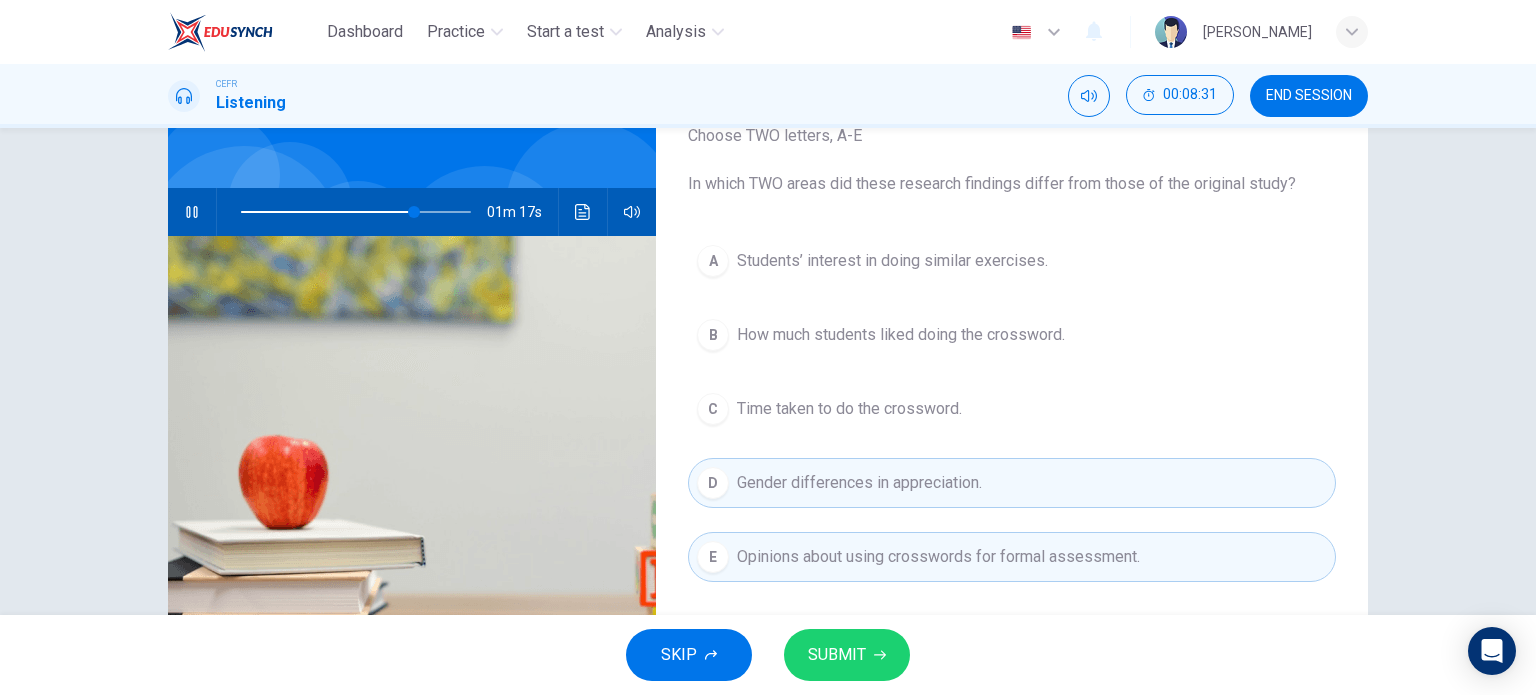 scroll, scrollTop: 188, scrollLeft: 0, axis: vertical 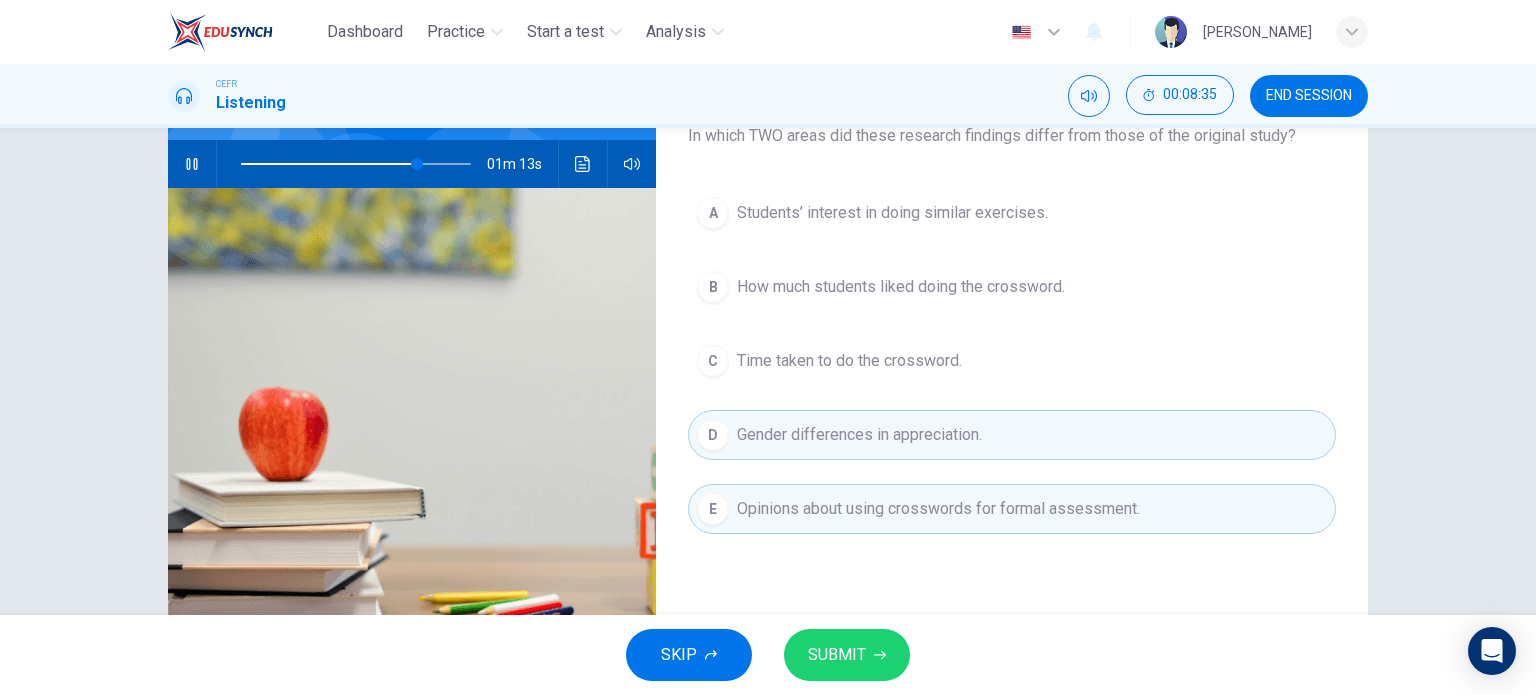 click on "SUBMIT" at bounding box center (847, 655) 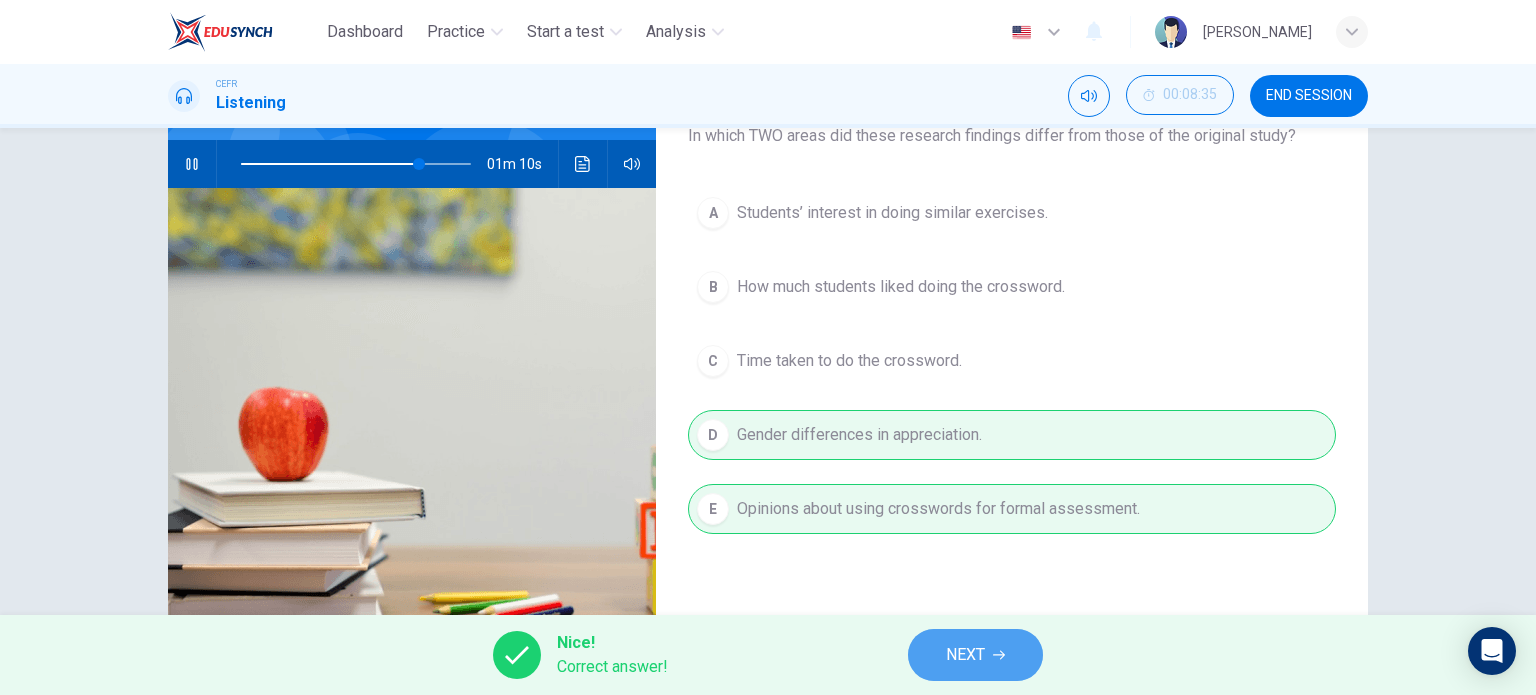 click on "NEXT" at bounding box center (975, 655) 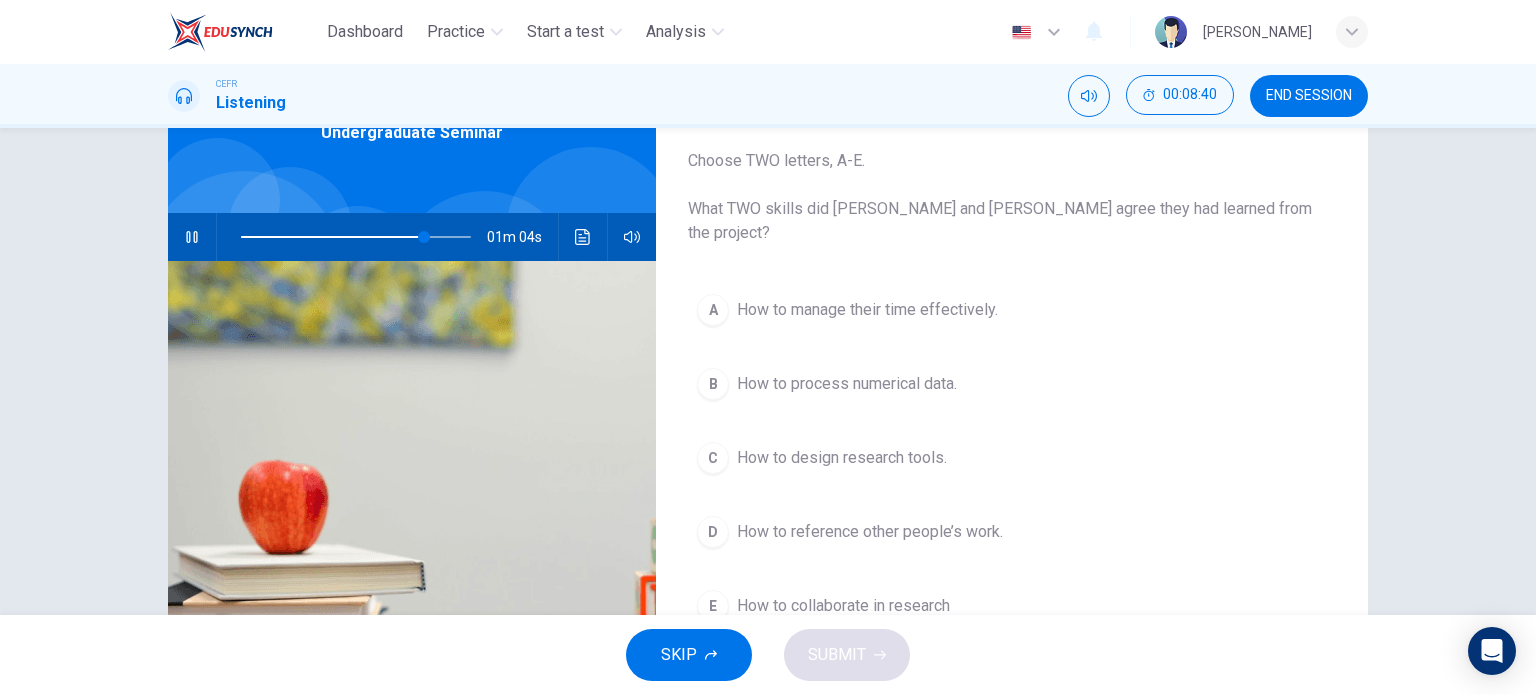 scroll, scrollTop: 188, scrollLeft: 0, axis: vertical 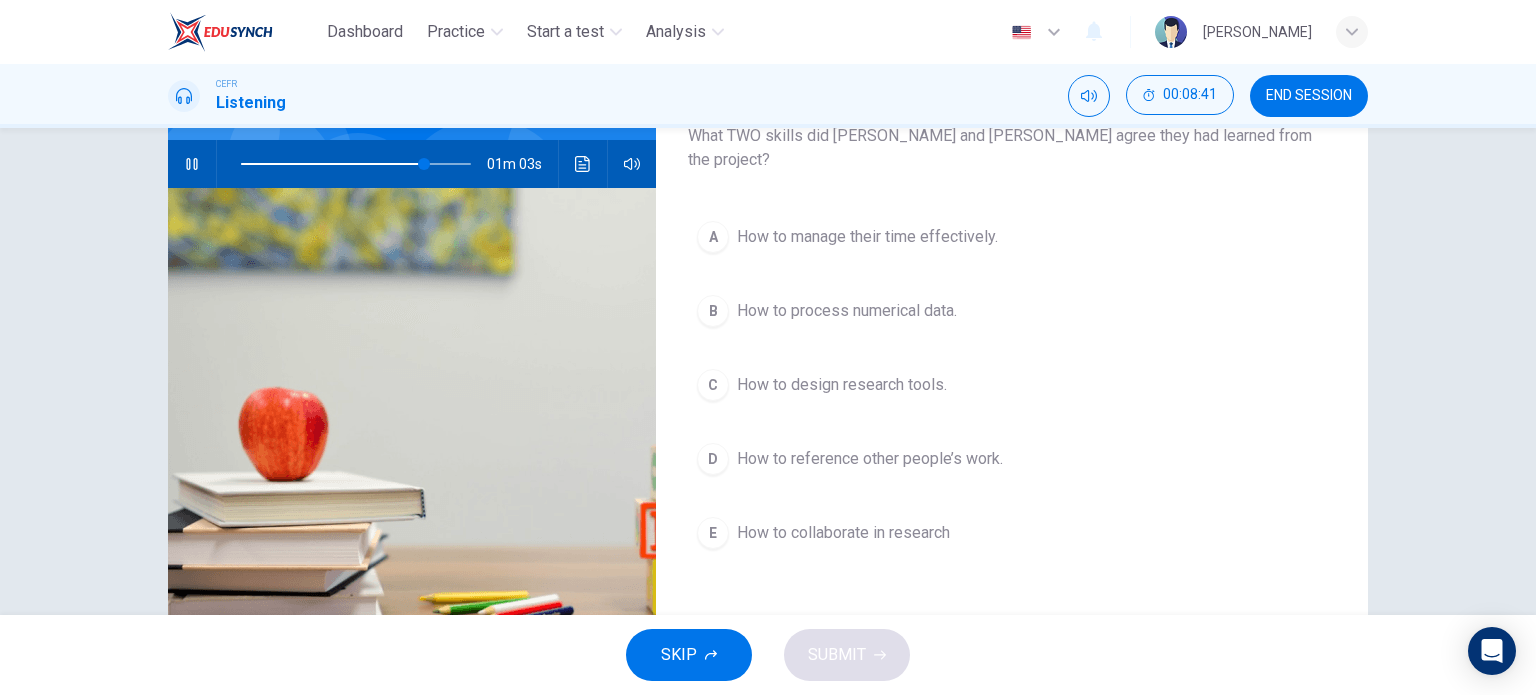 click on "How to collaborate in research" at bounding box center [843, 533] 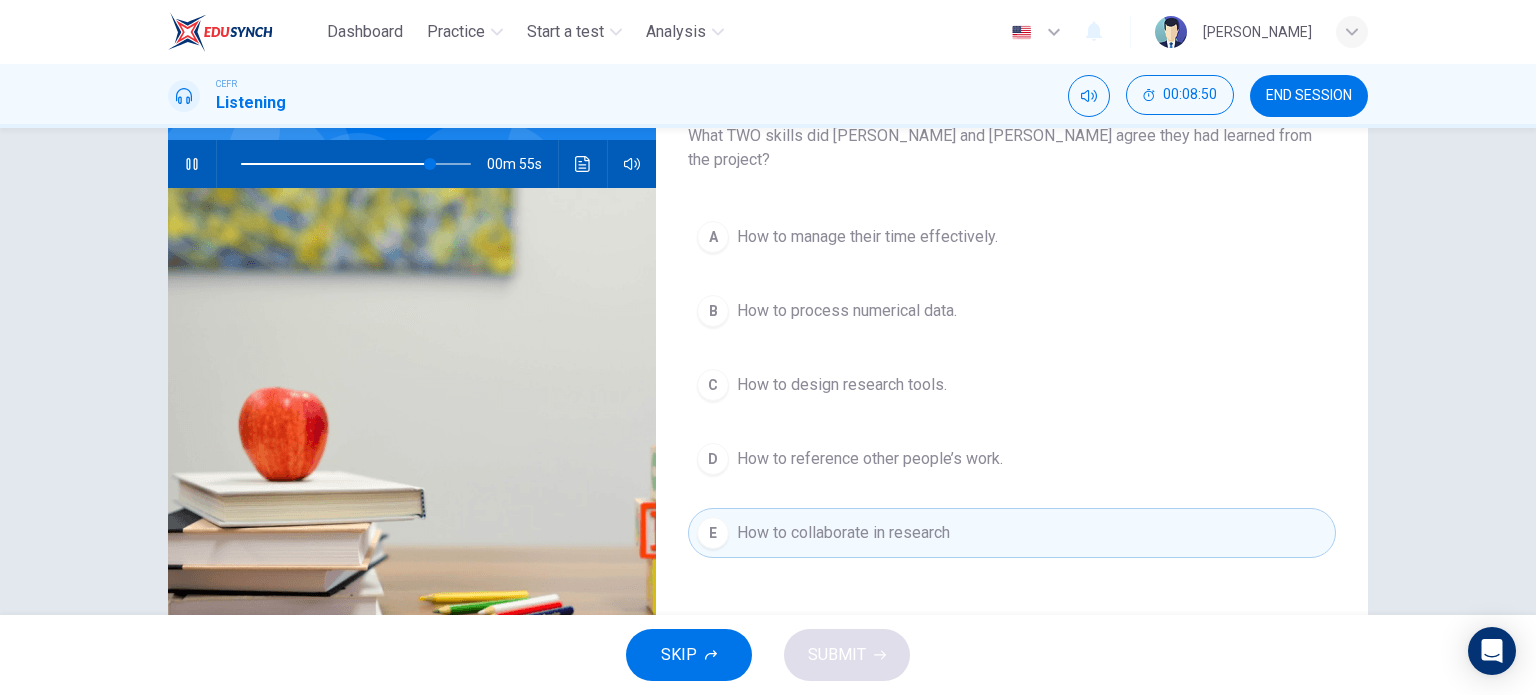 type on "83" 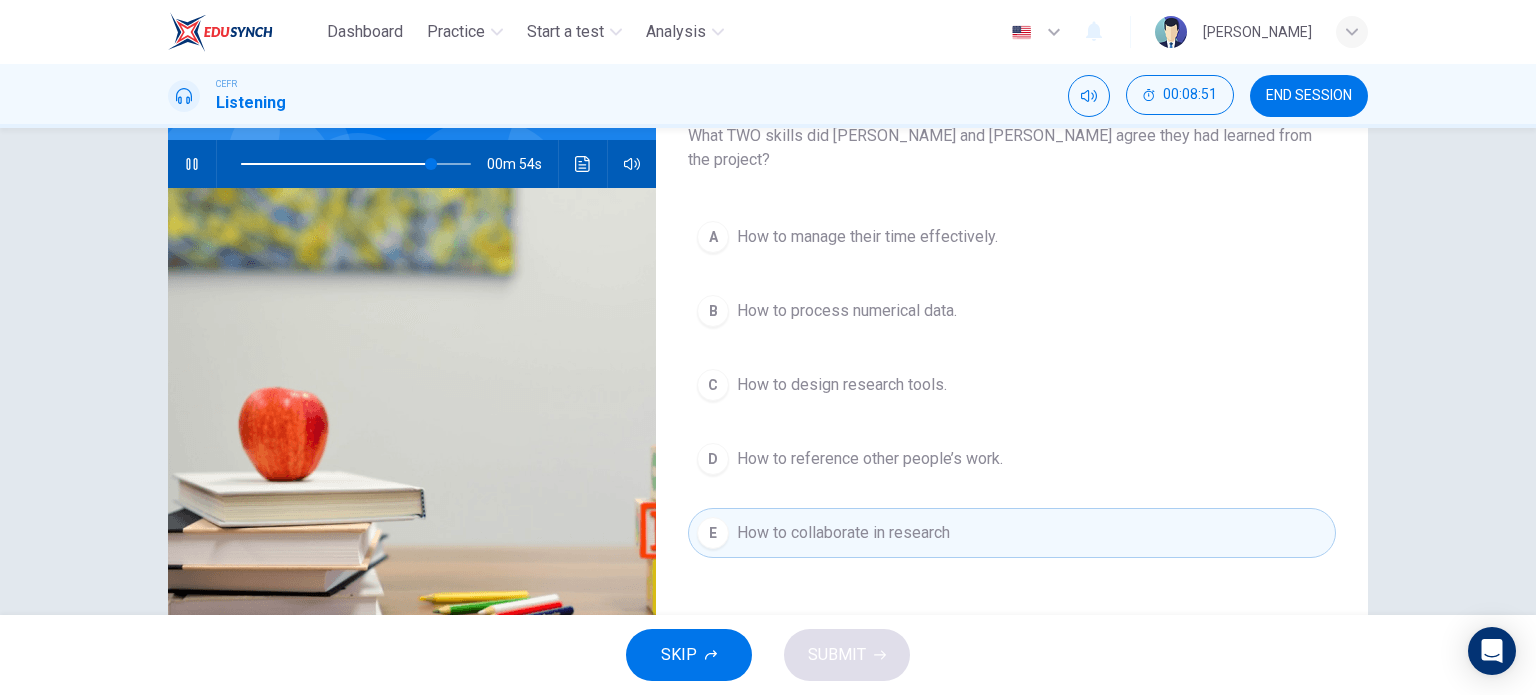 type 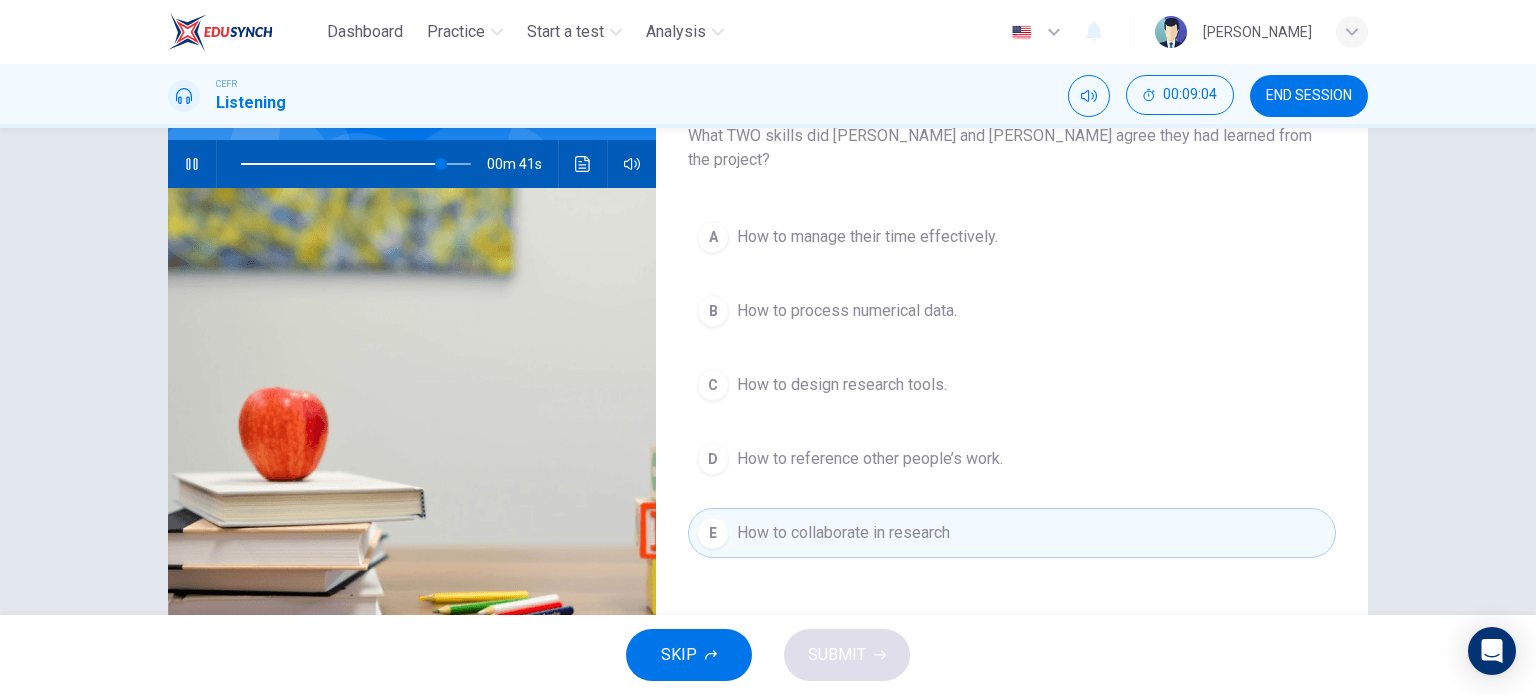 click on "C How to design research tools." at bounding box center (1012, 385) 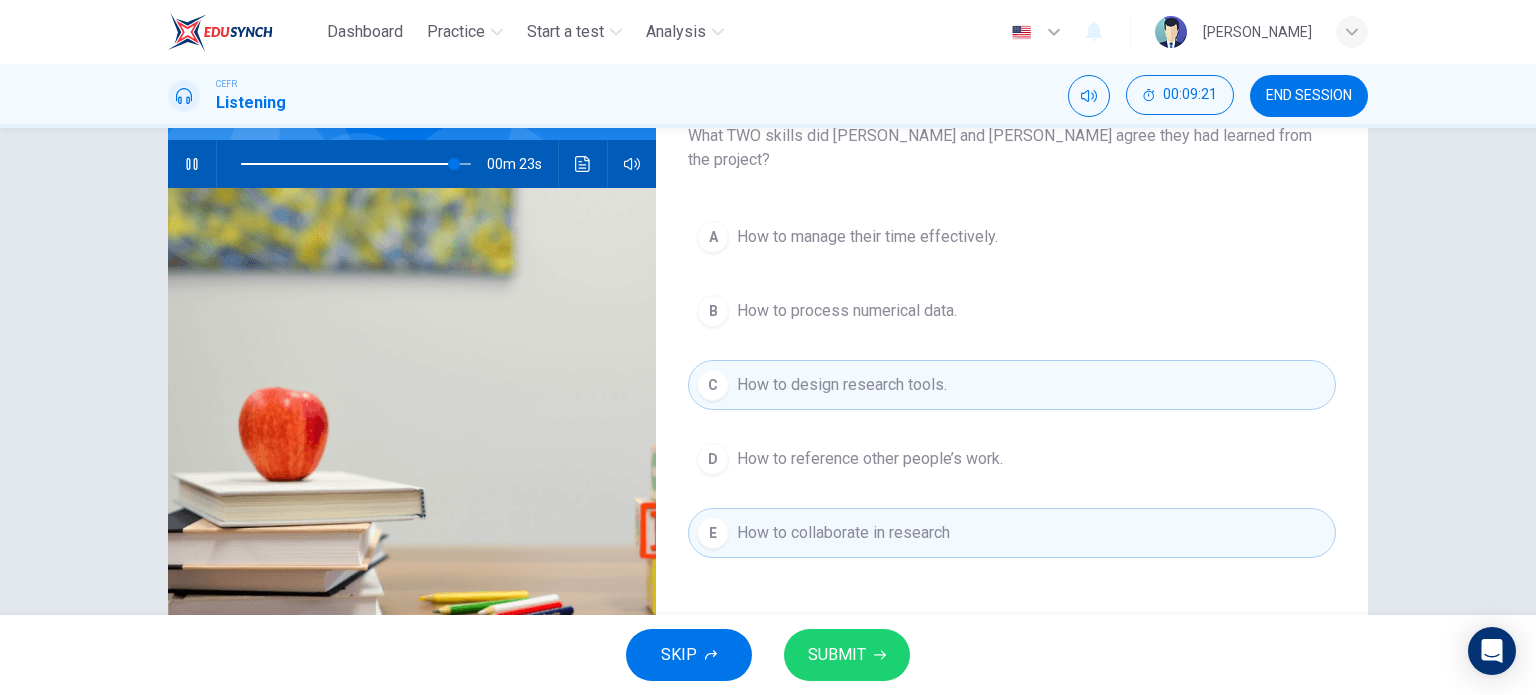 type on "93" 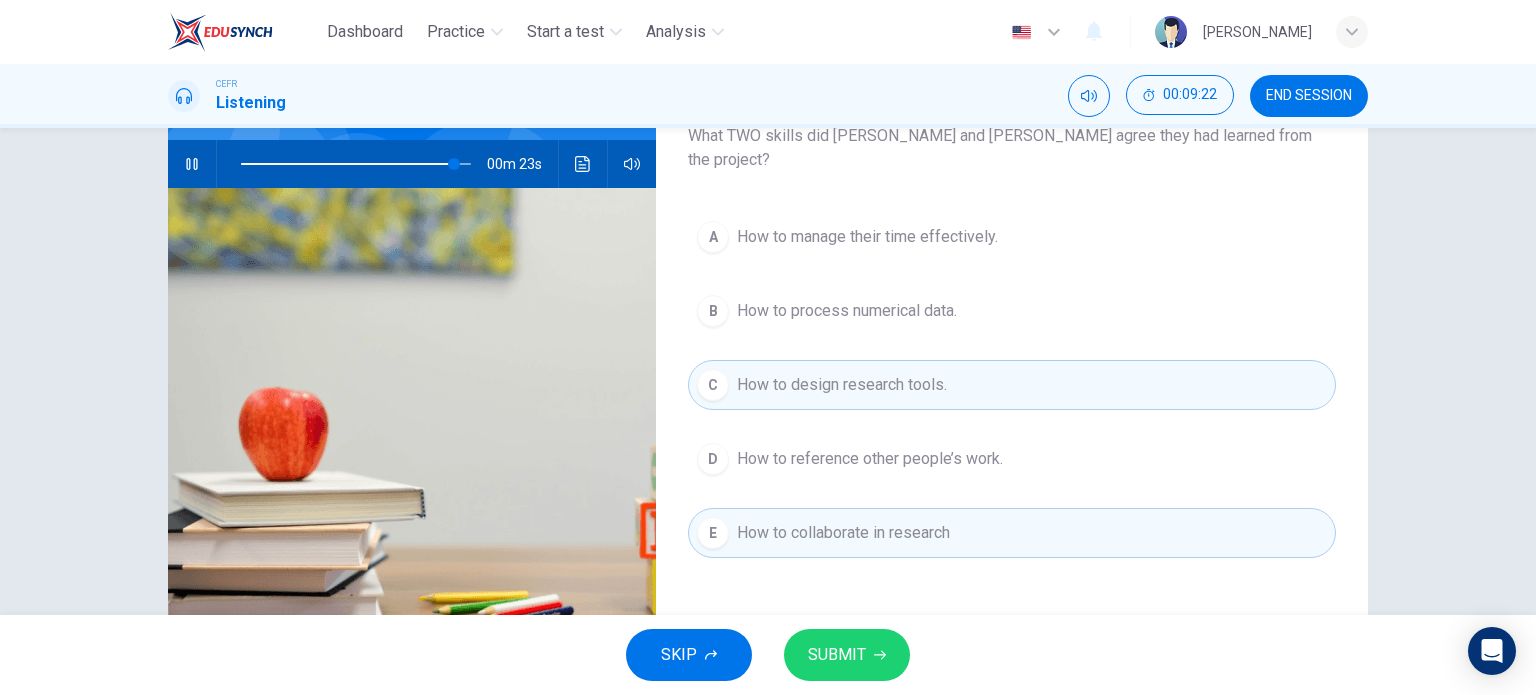 type 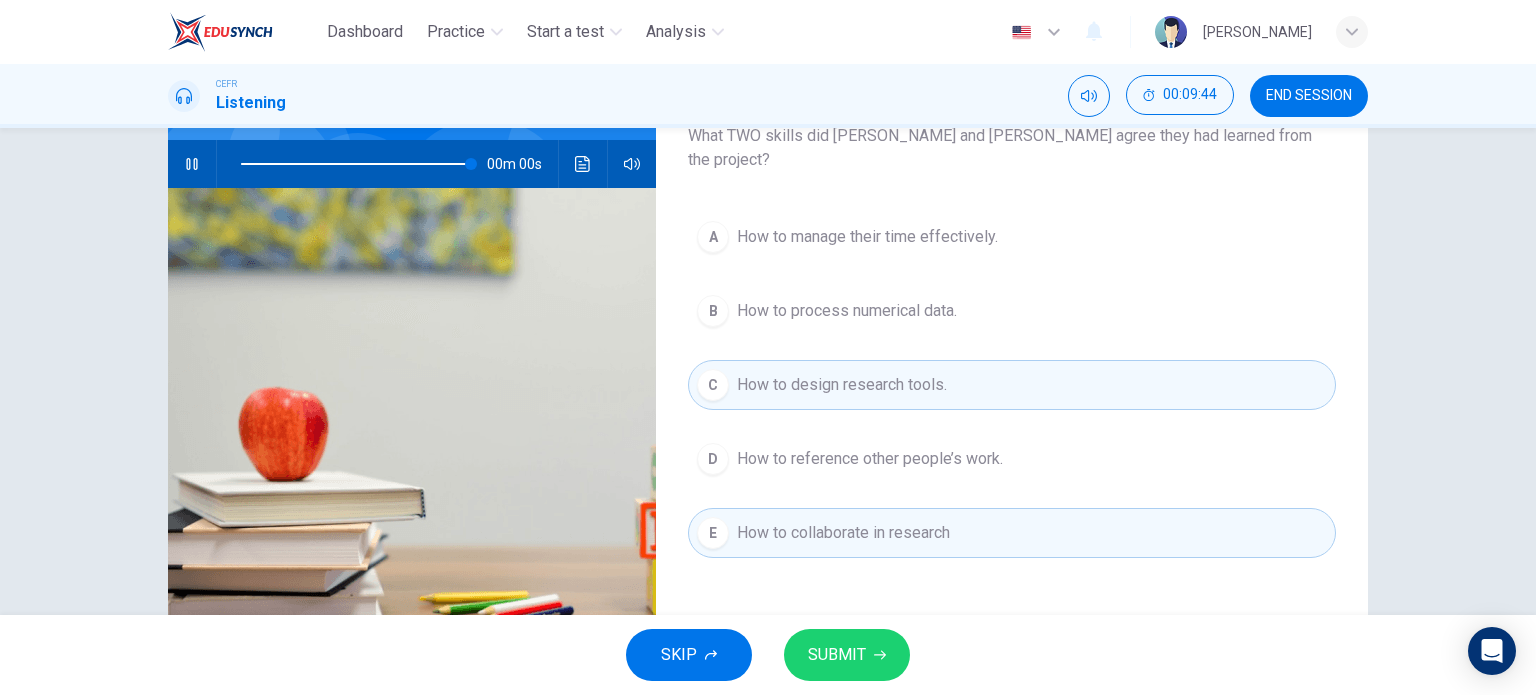 type on "0" 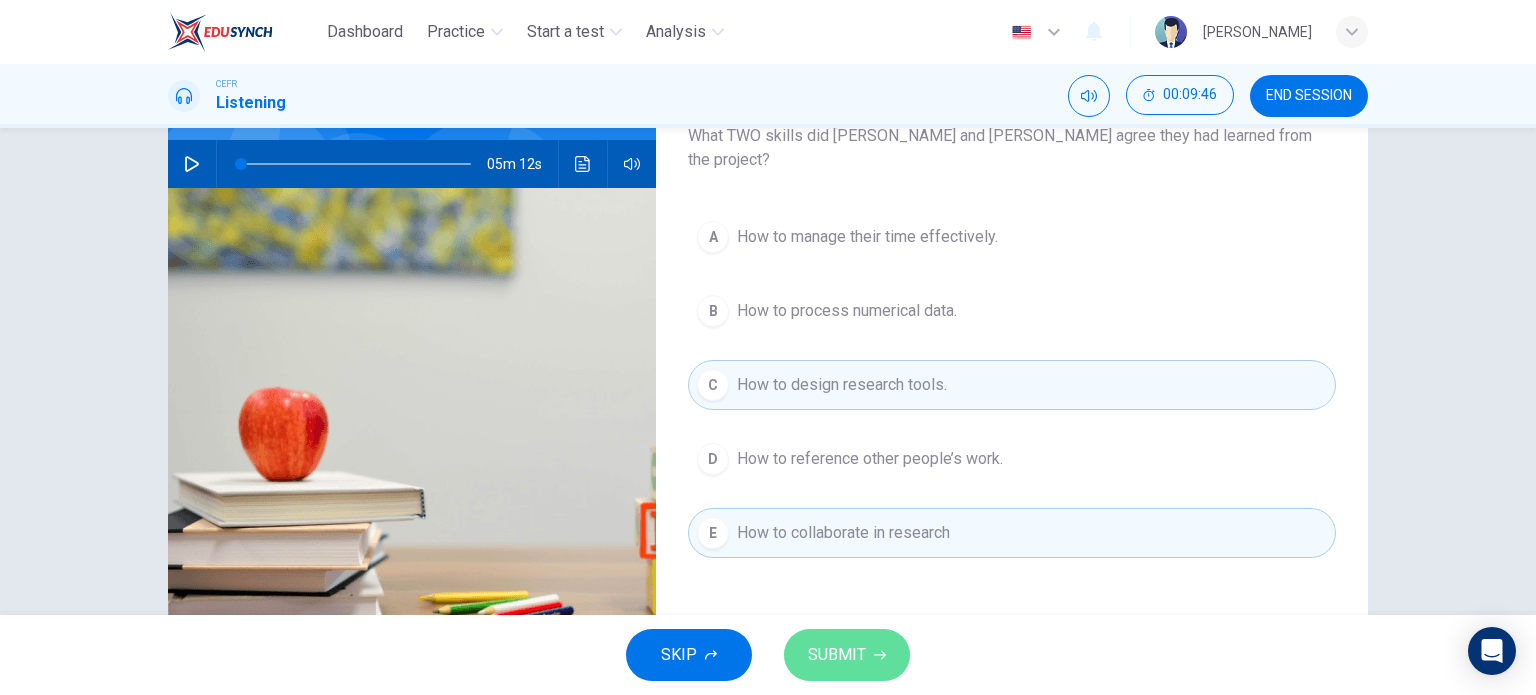 click on "SUBMIT" at bounding box center [837, 655] 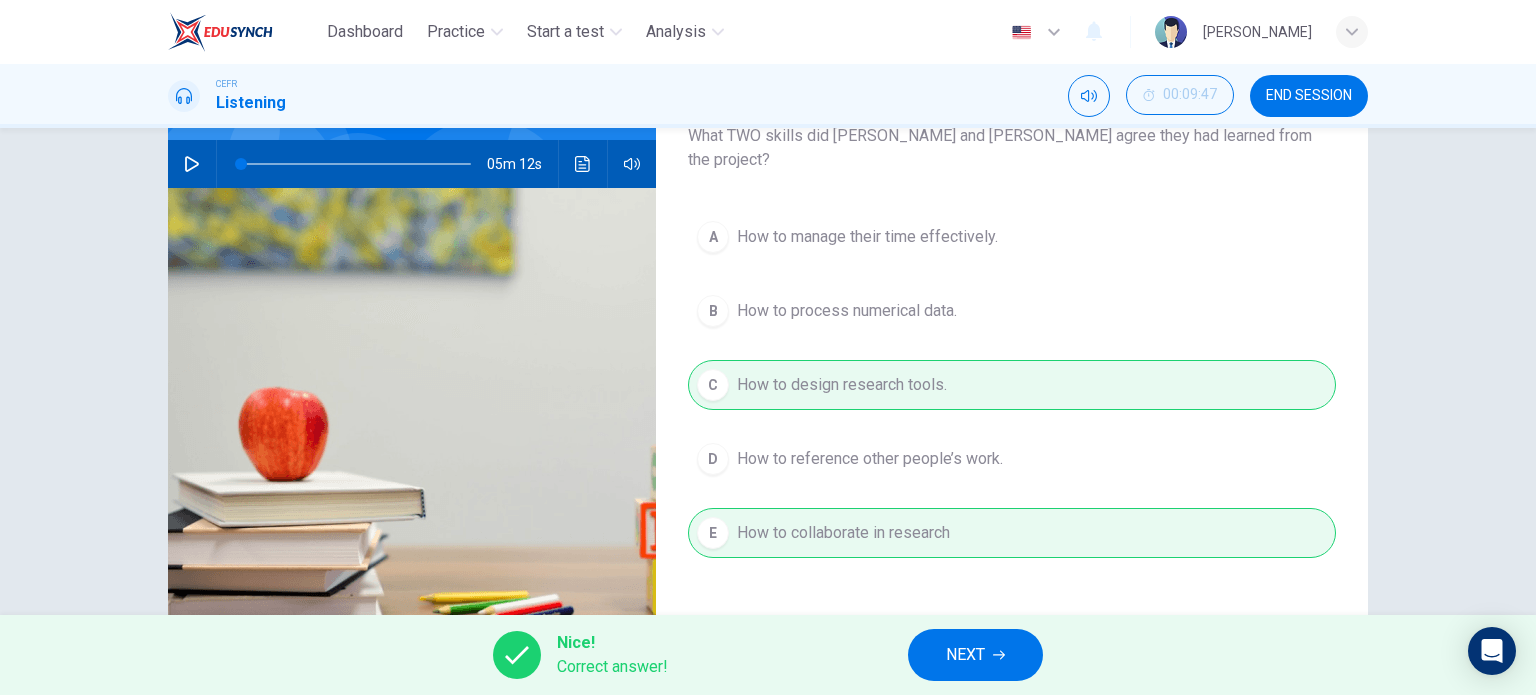 click on "NEXT" at bounding box center [975, 655] 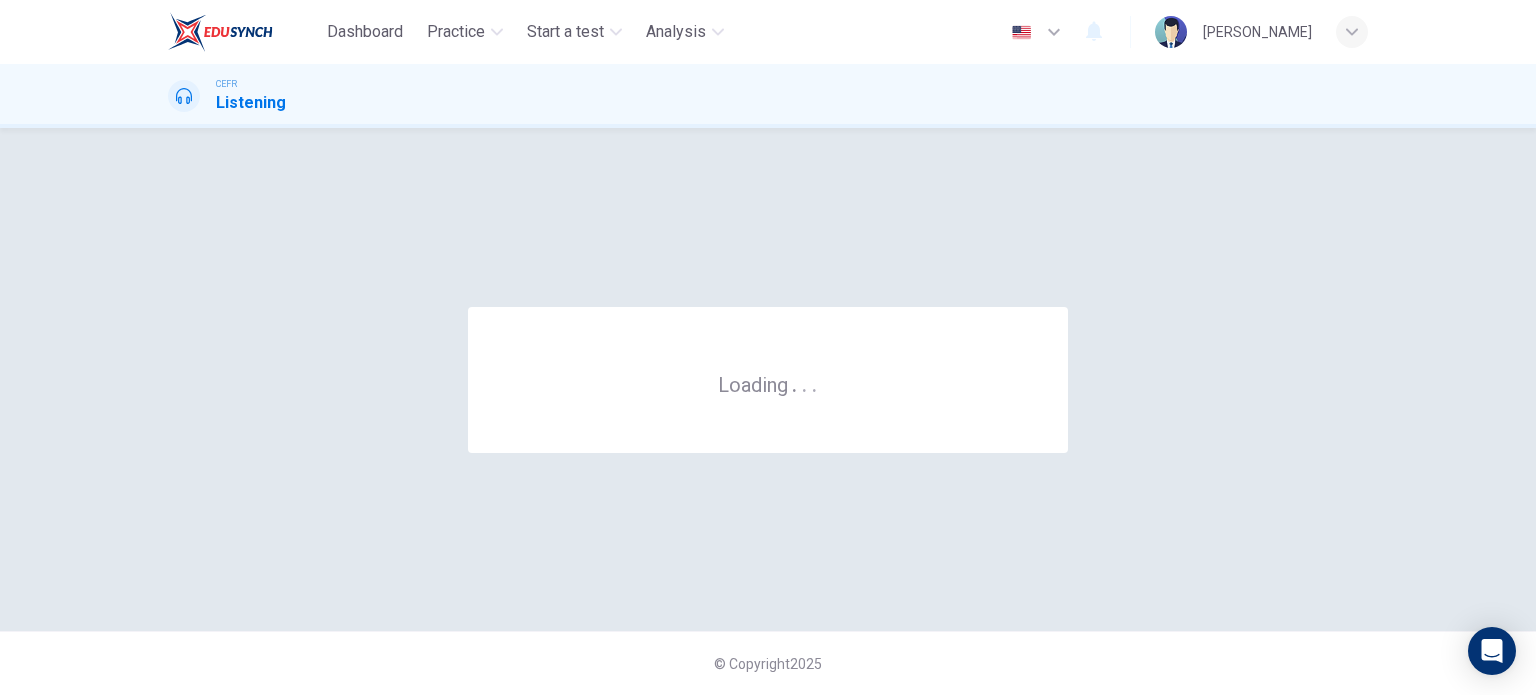 scroll, scrollTop: 0, scrollLeft: 0, axis: both 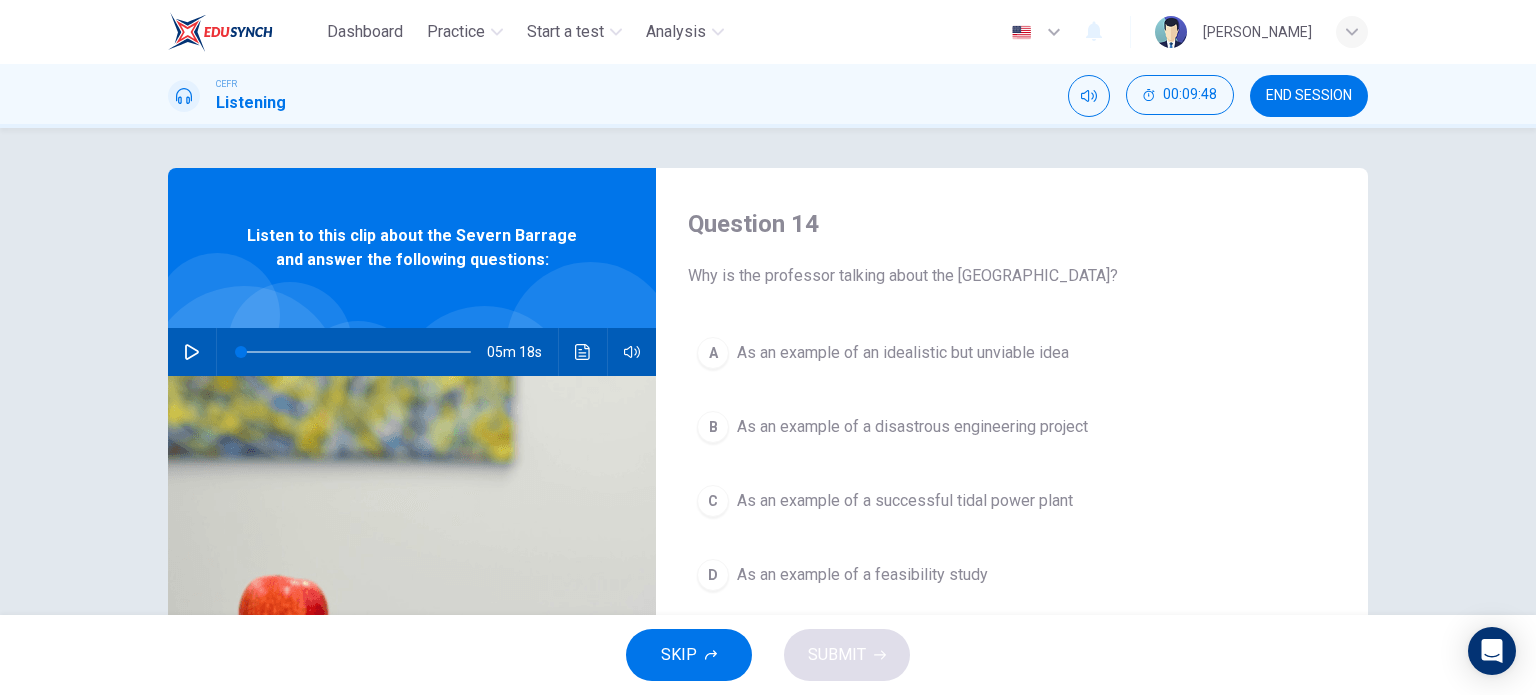 click on "END SESSION" at bounding box center [1309, 96] 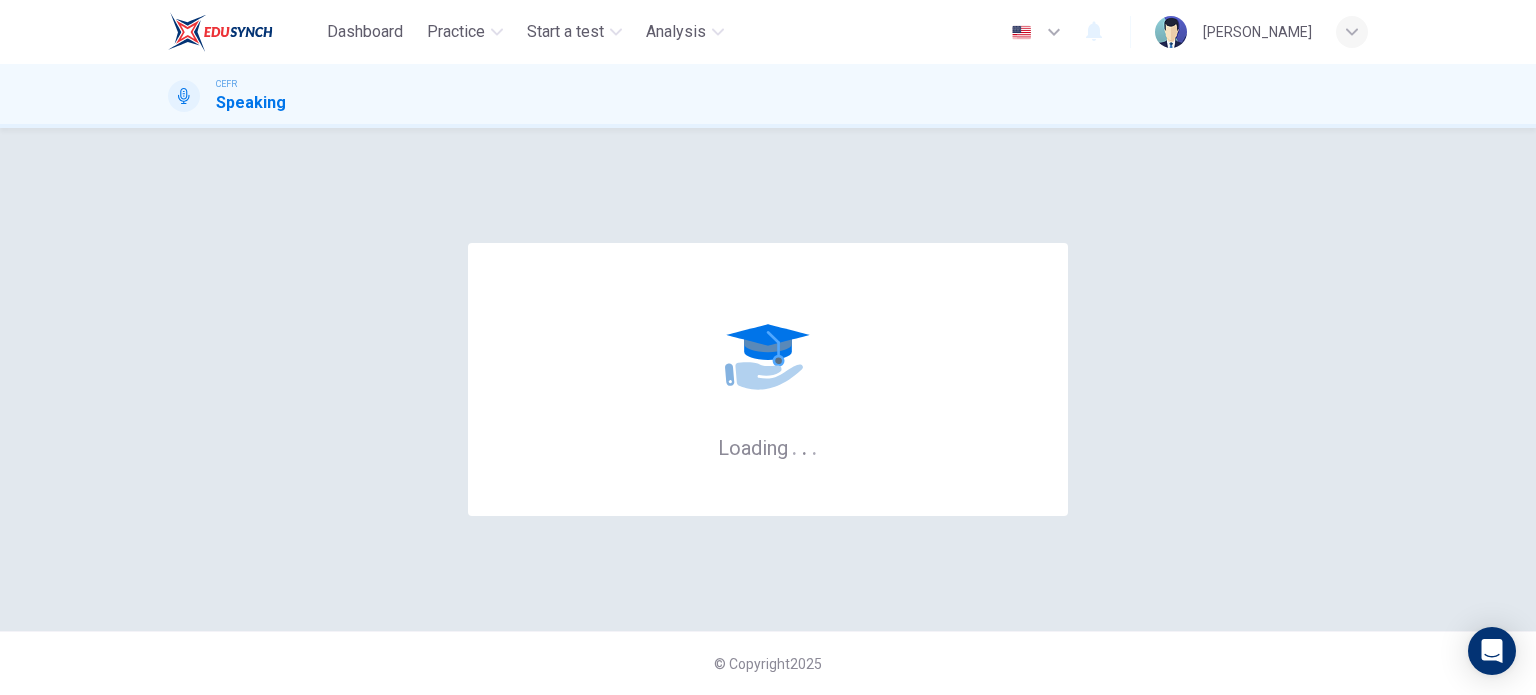 scroll, scrollTop: 0, scrollLeft: 0, axis: both 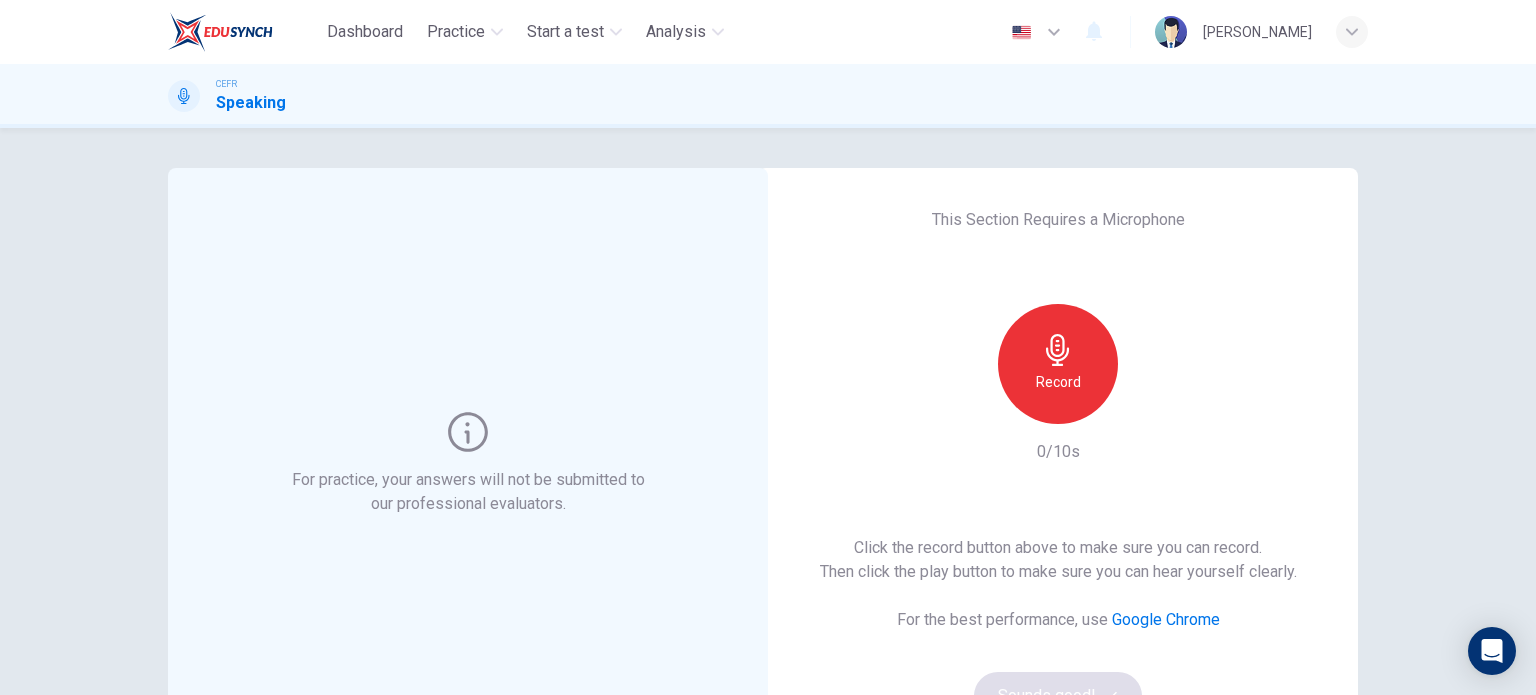 click on "Record" at bounding box center (1058, 382) 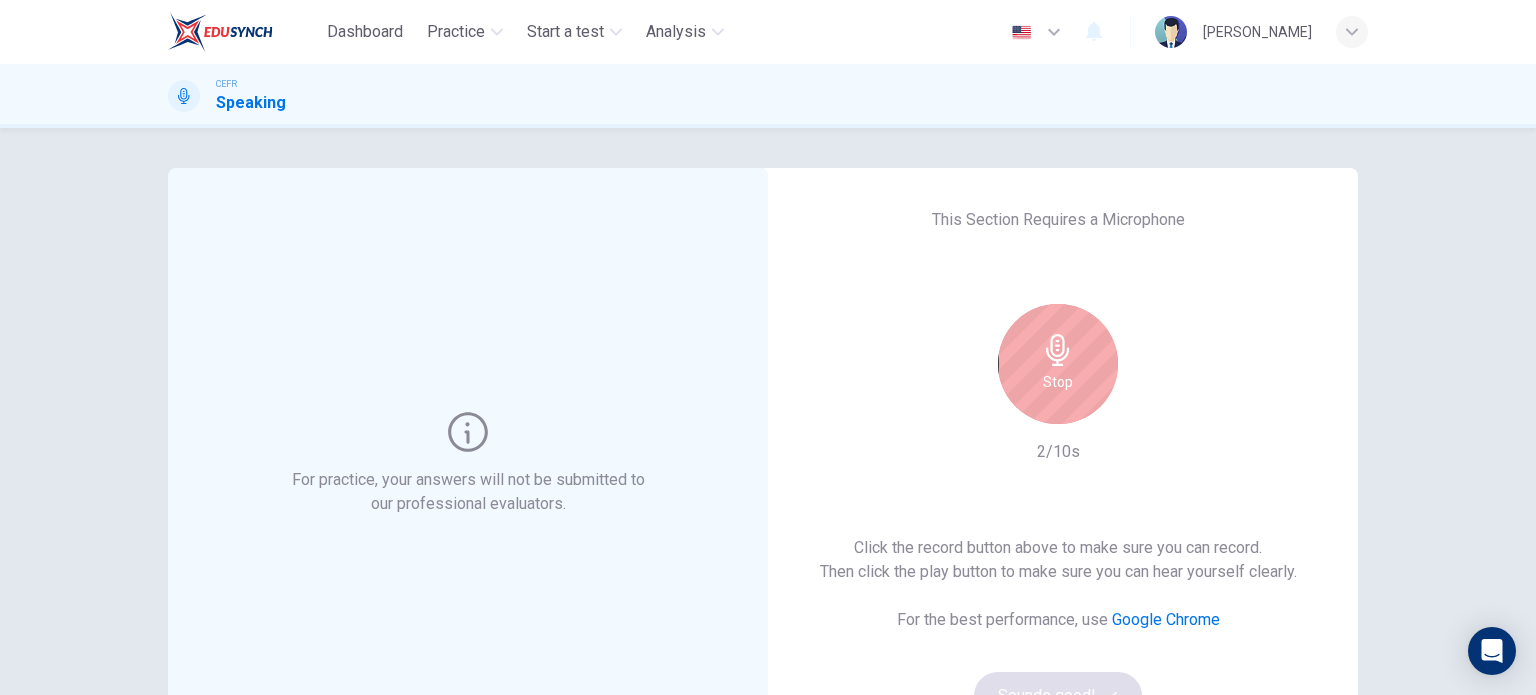 click on "Stop" at bounding box center [1058, 364] 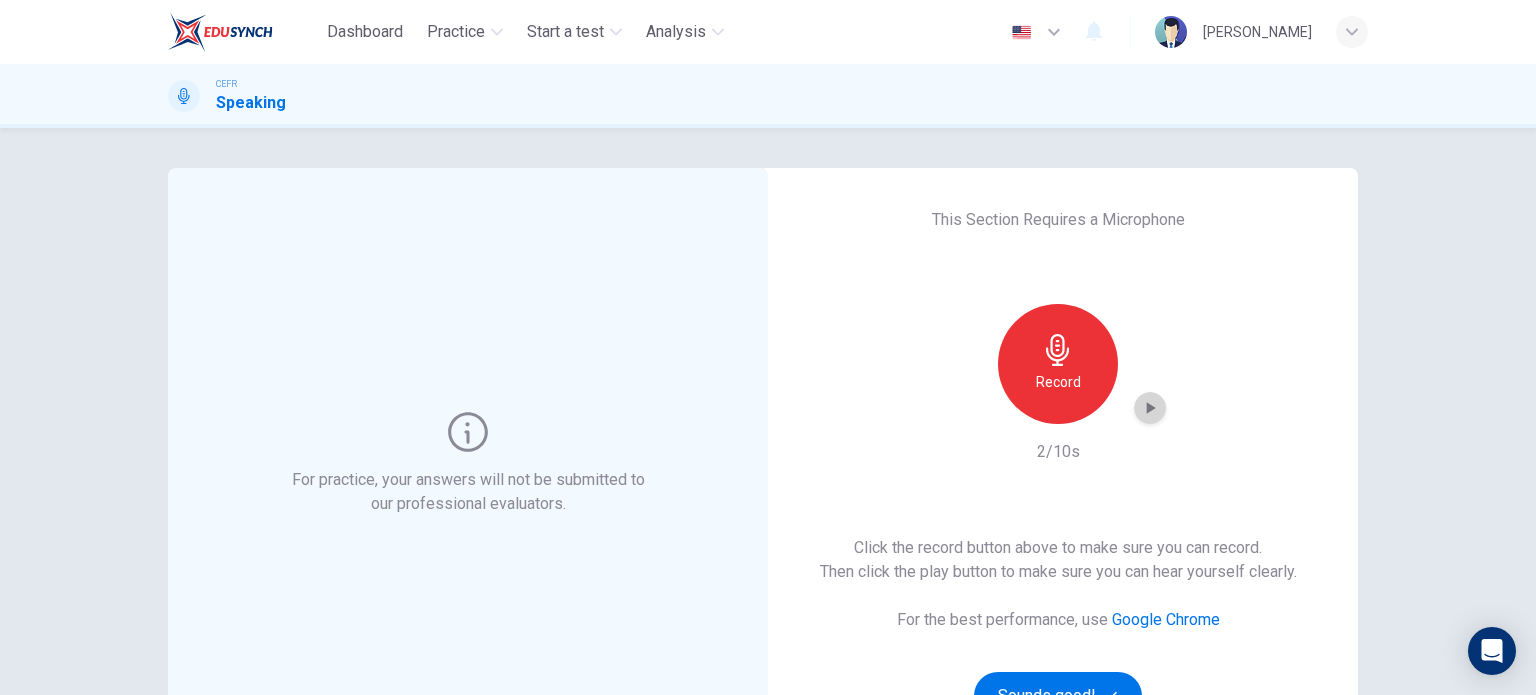 click 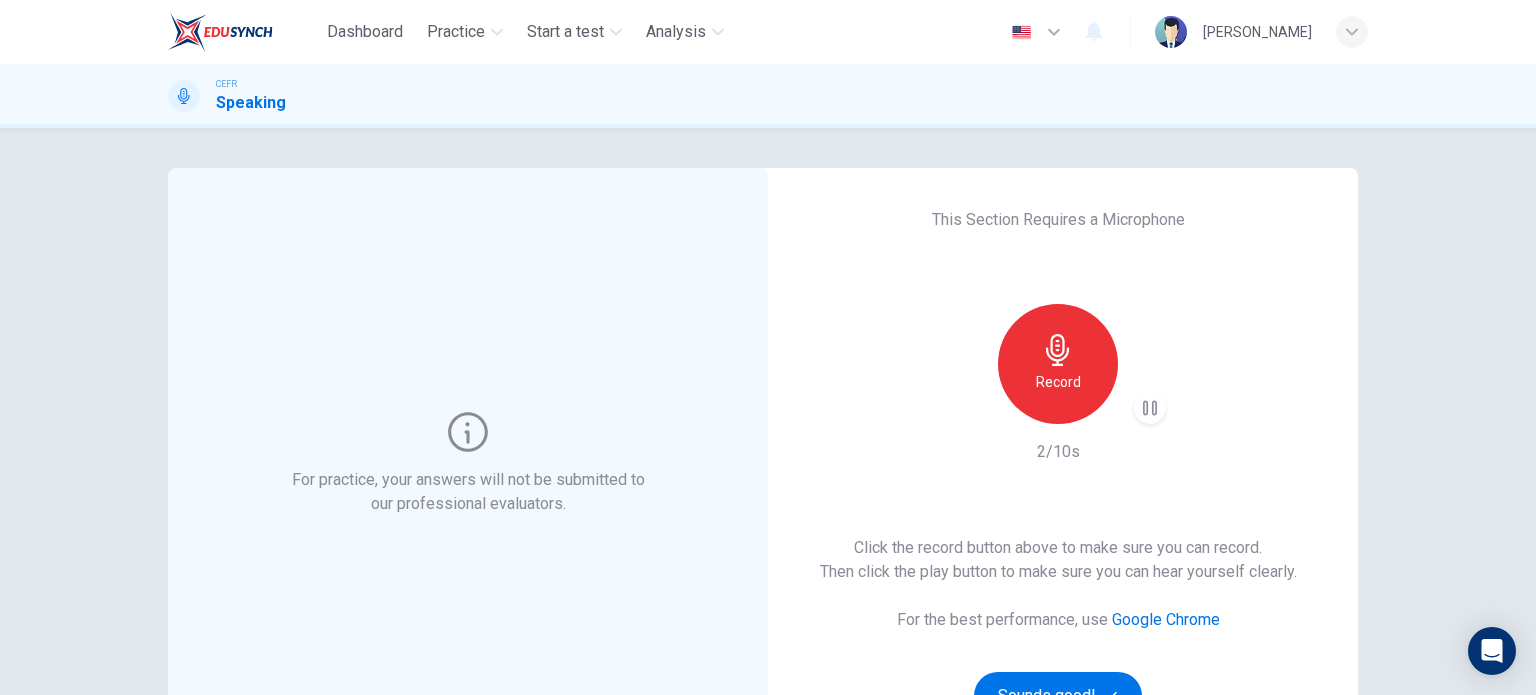 click 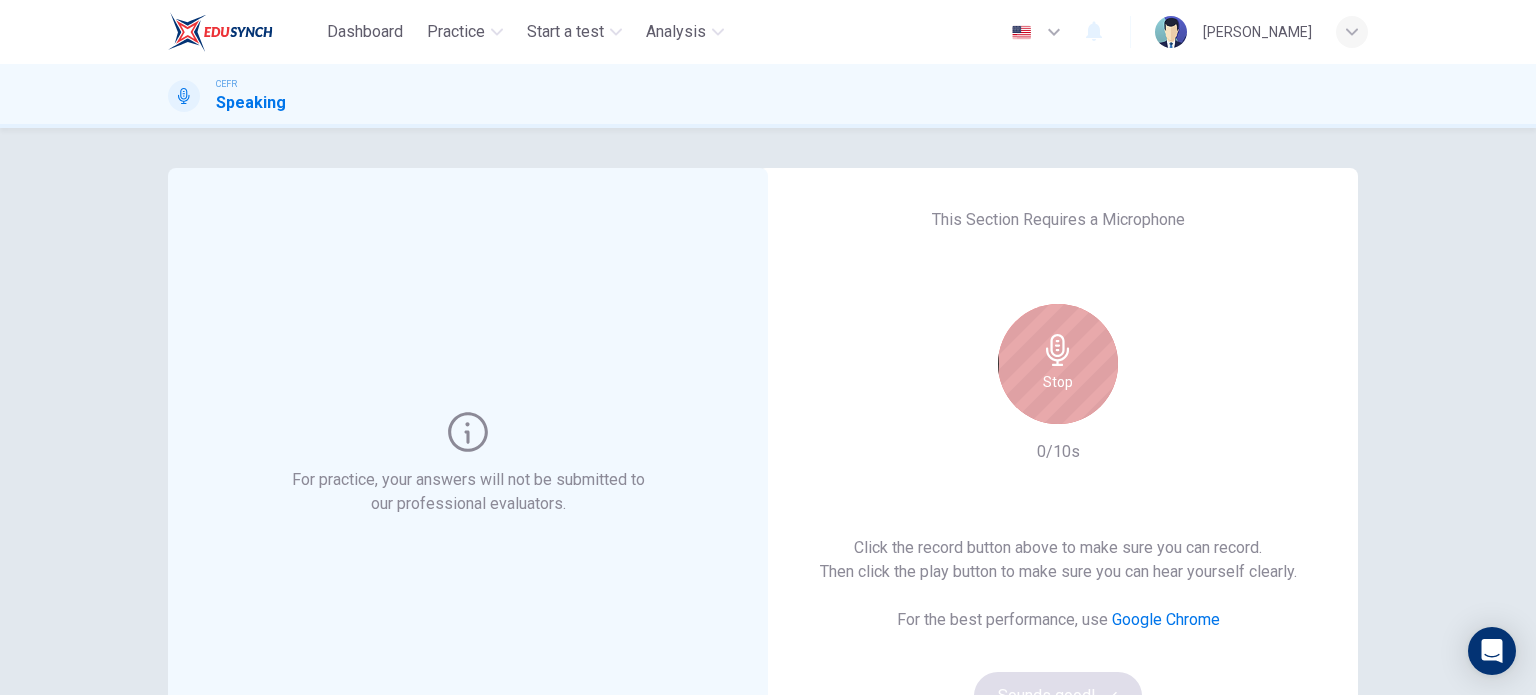 click 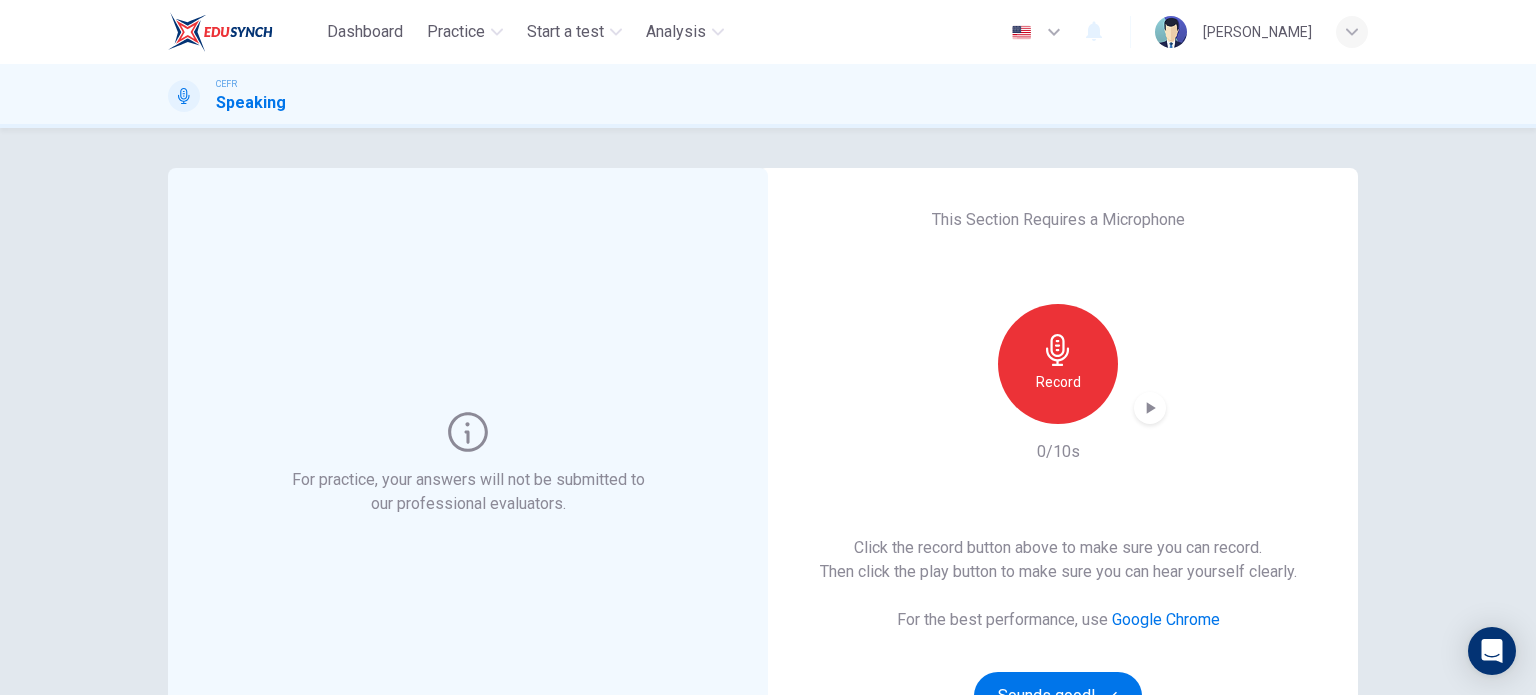click 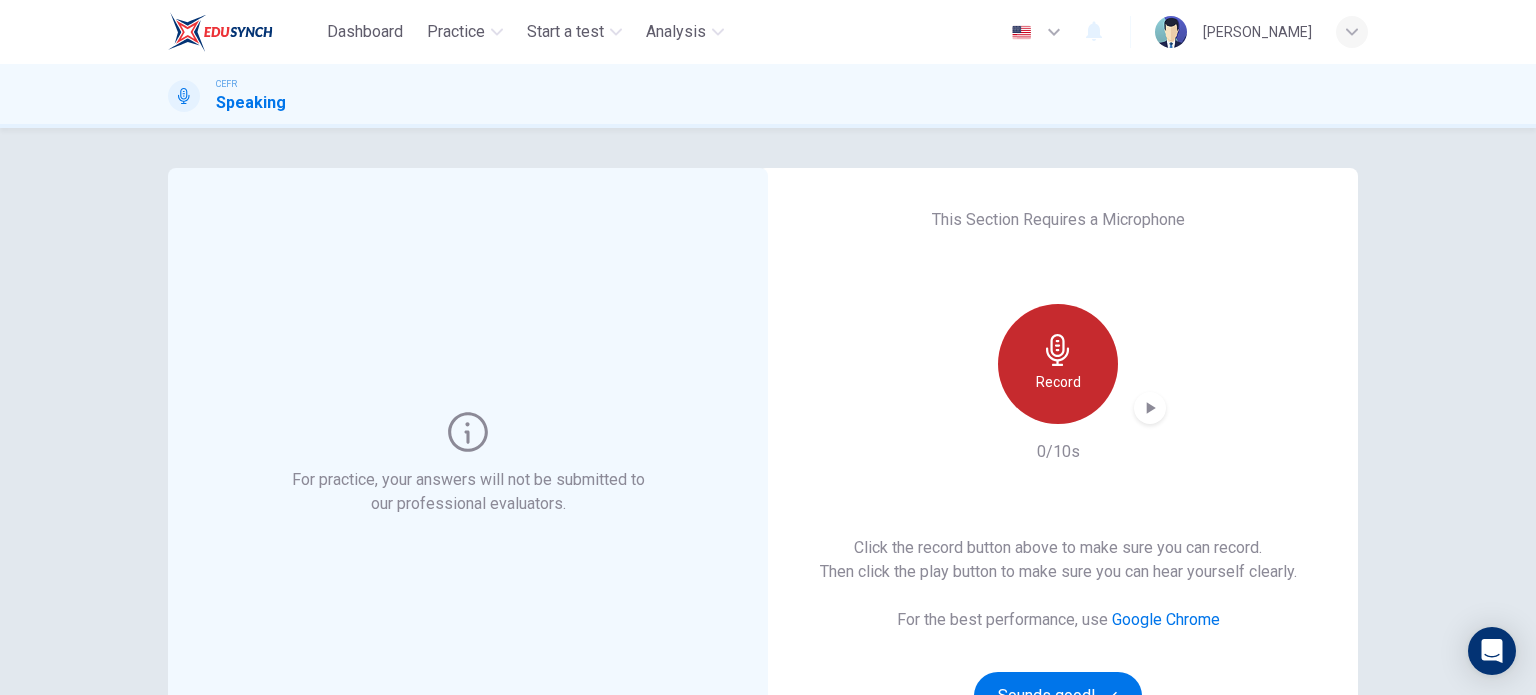 click on "Record" at bounding box center (1058, 382) 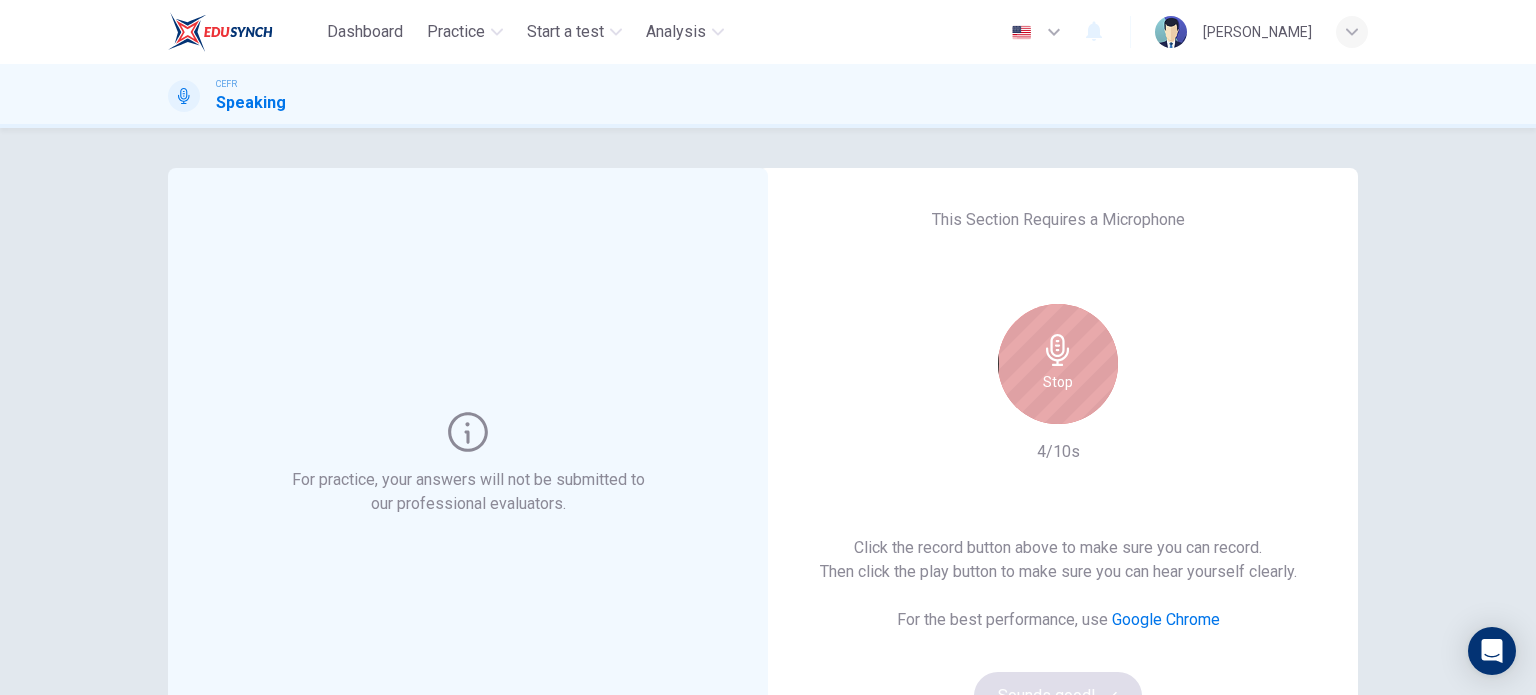 click on "Stop" at bounding box center [1058, 382] 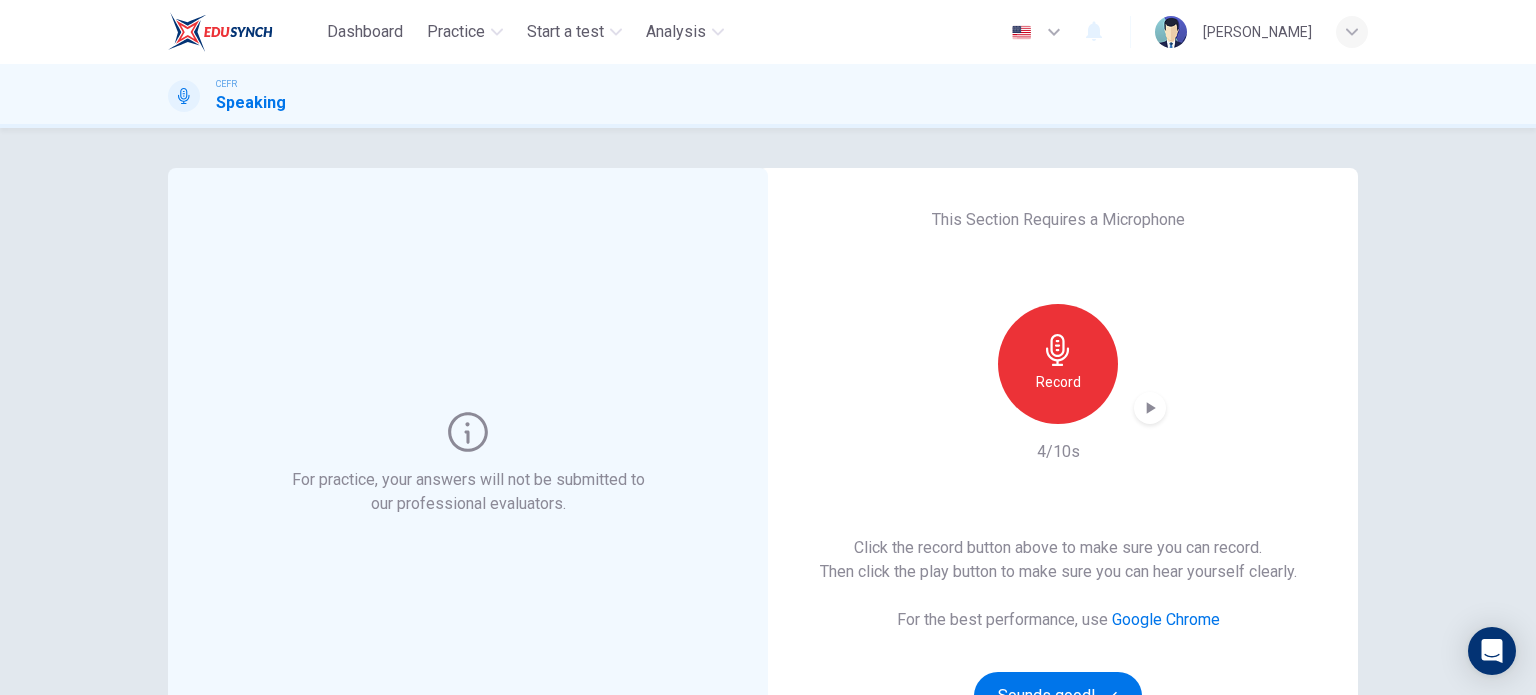 click at bounding box center [1150, 408] 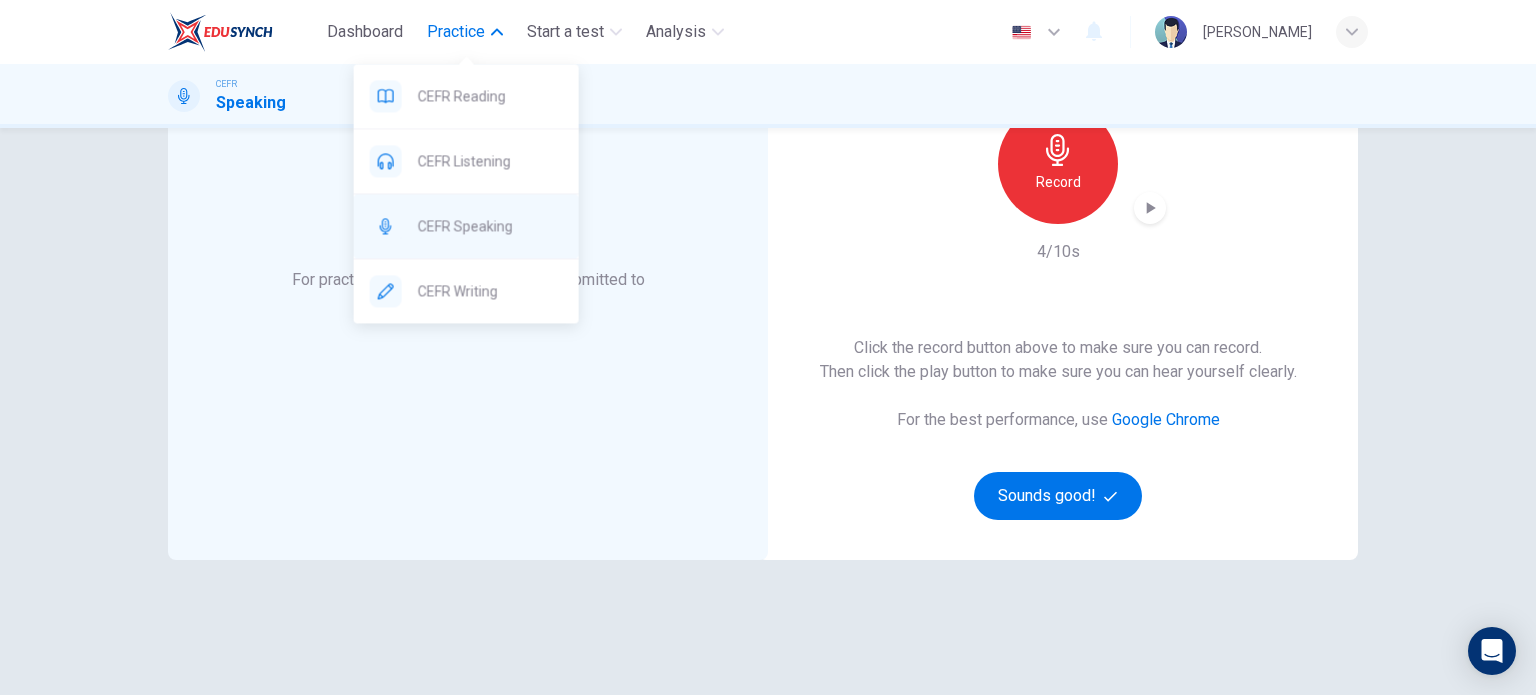 click on "CEFR Speaking" at bounding box center (466, 226) 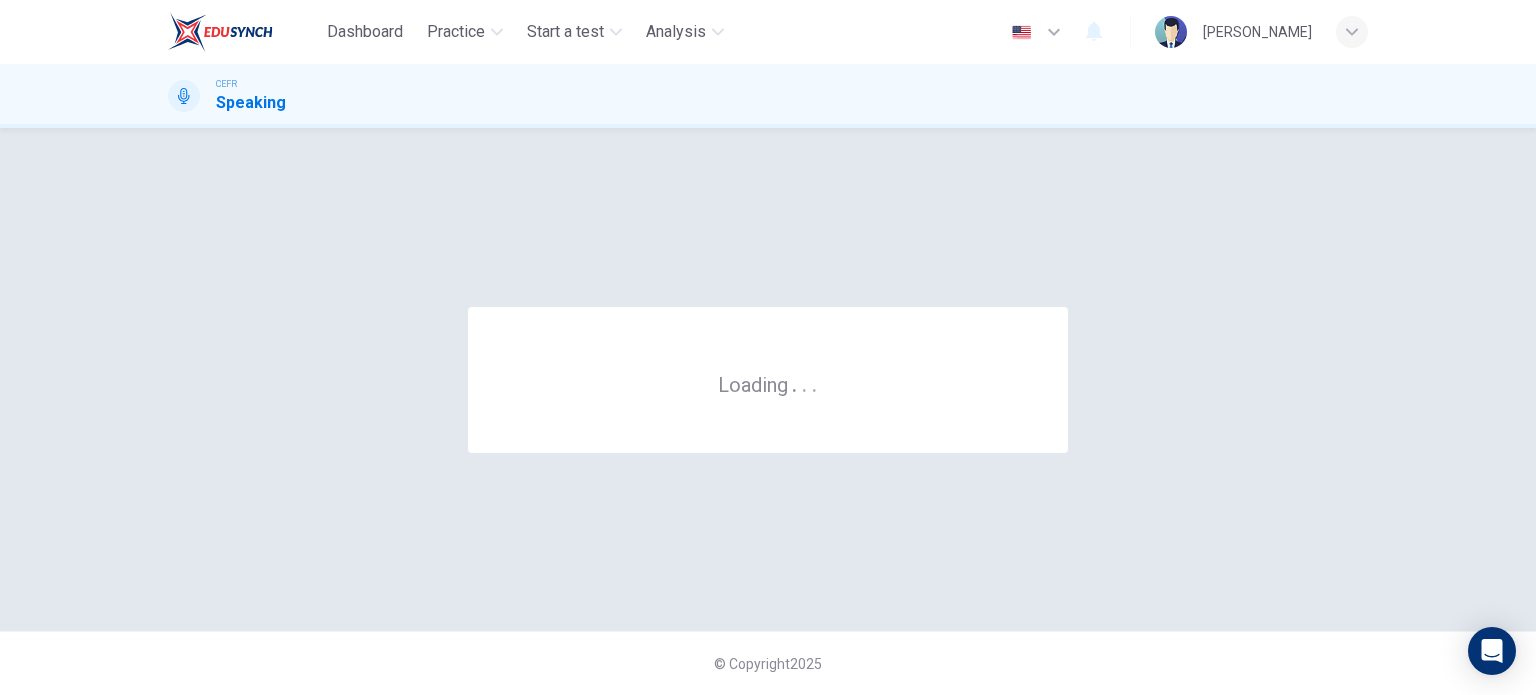 scroll, scrollTop: 0, scrollLeft: 0, axis: both 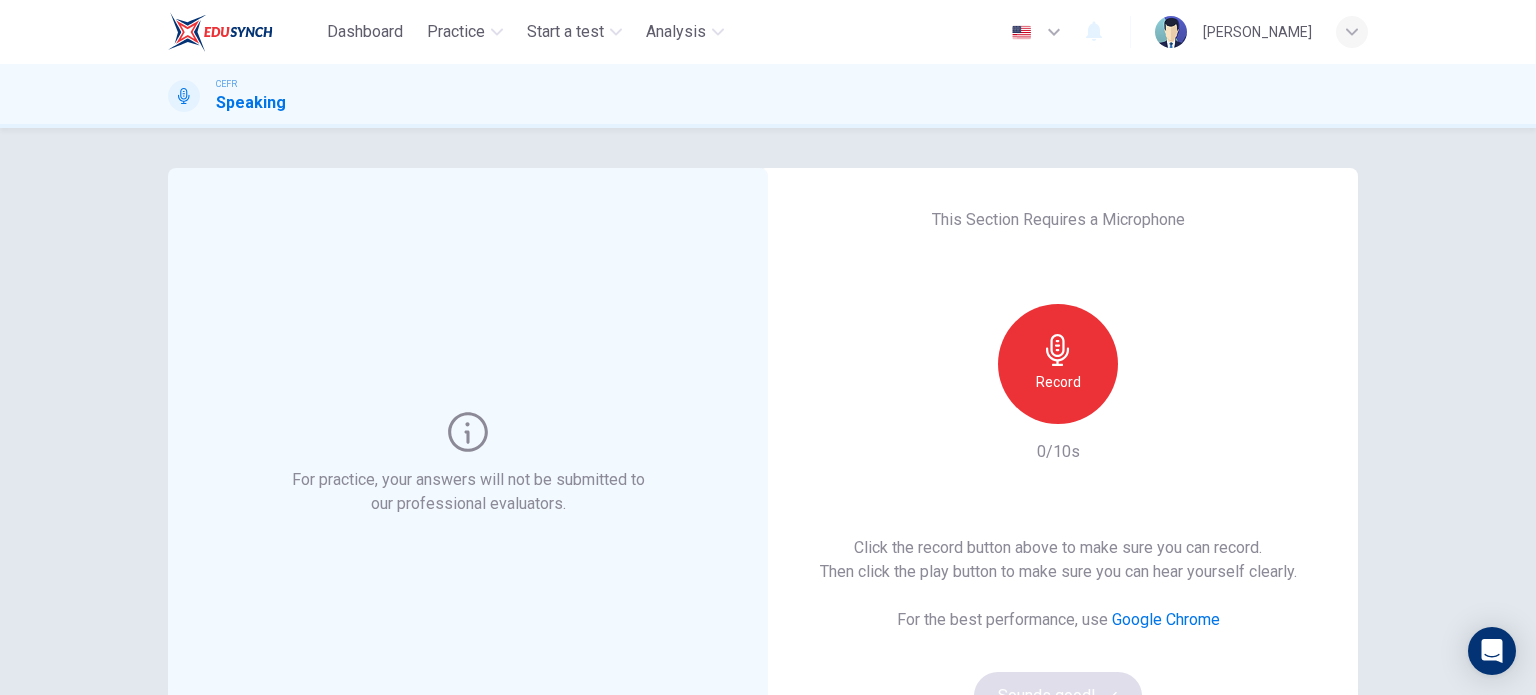 click on "Record" at bounding box center (1058, 382) 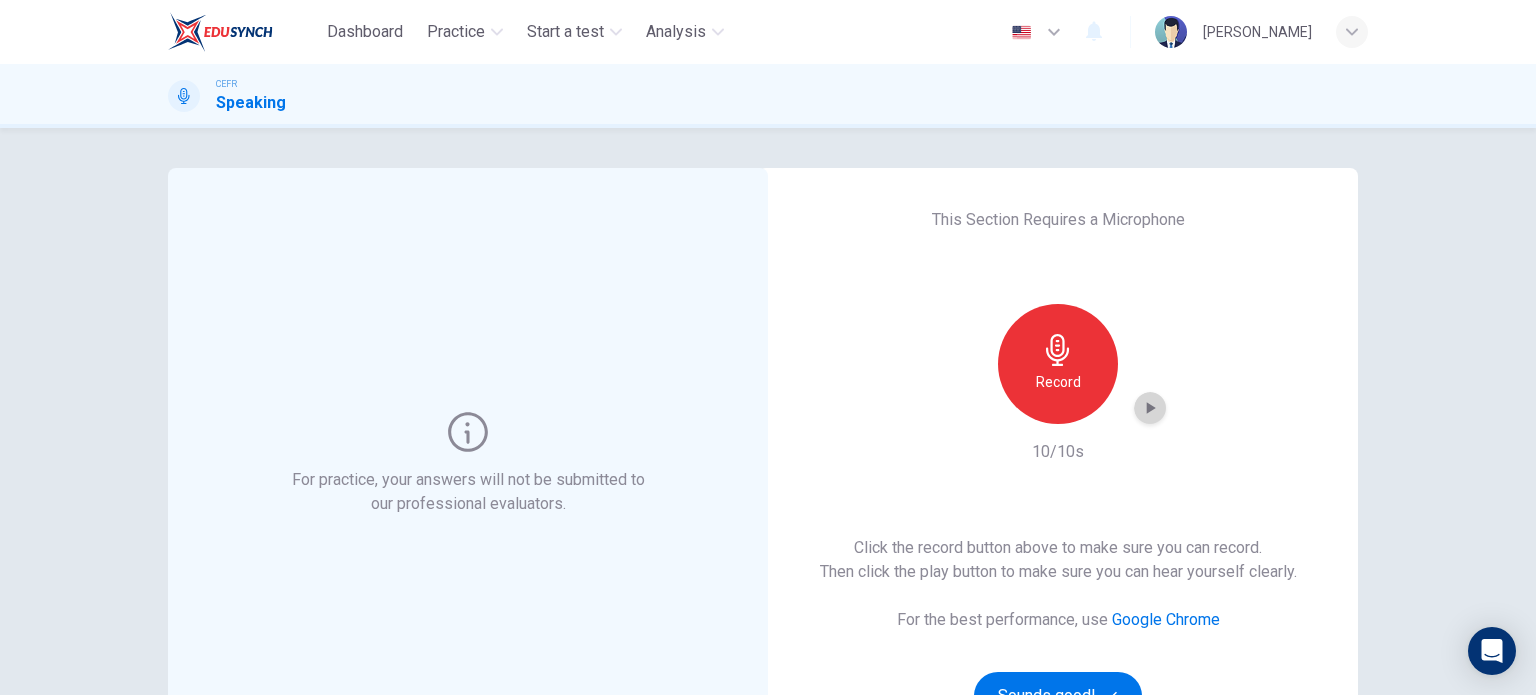 click 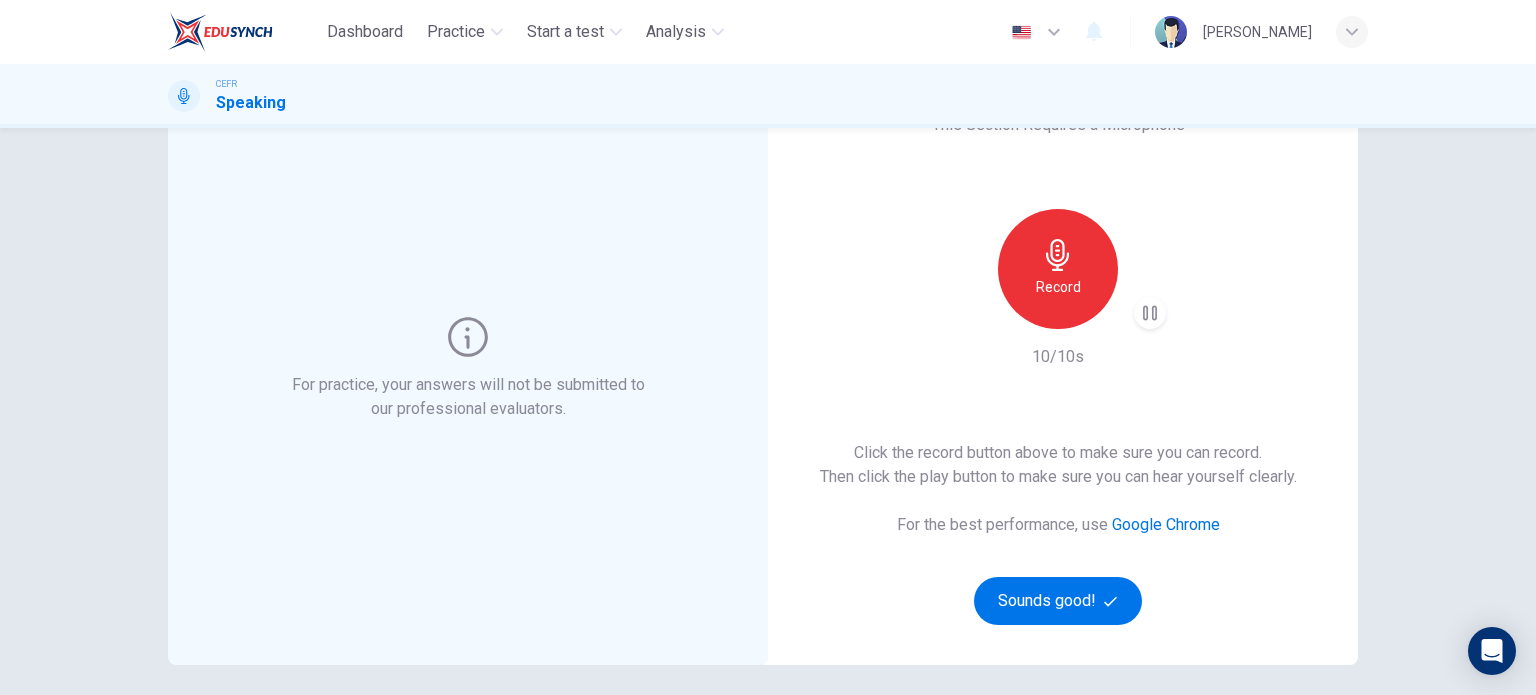 scroll, scrollTop: 100, scrollLeft: 0, axis: vertical 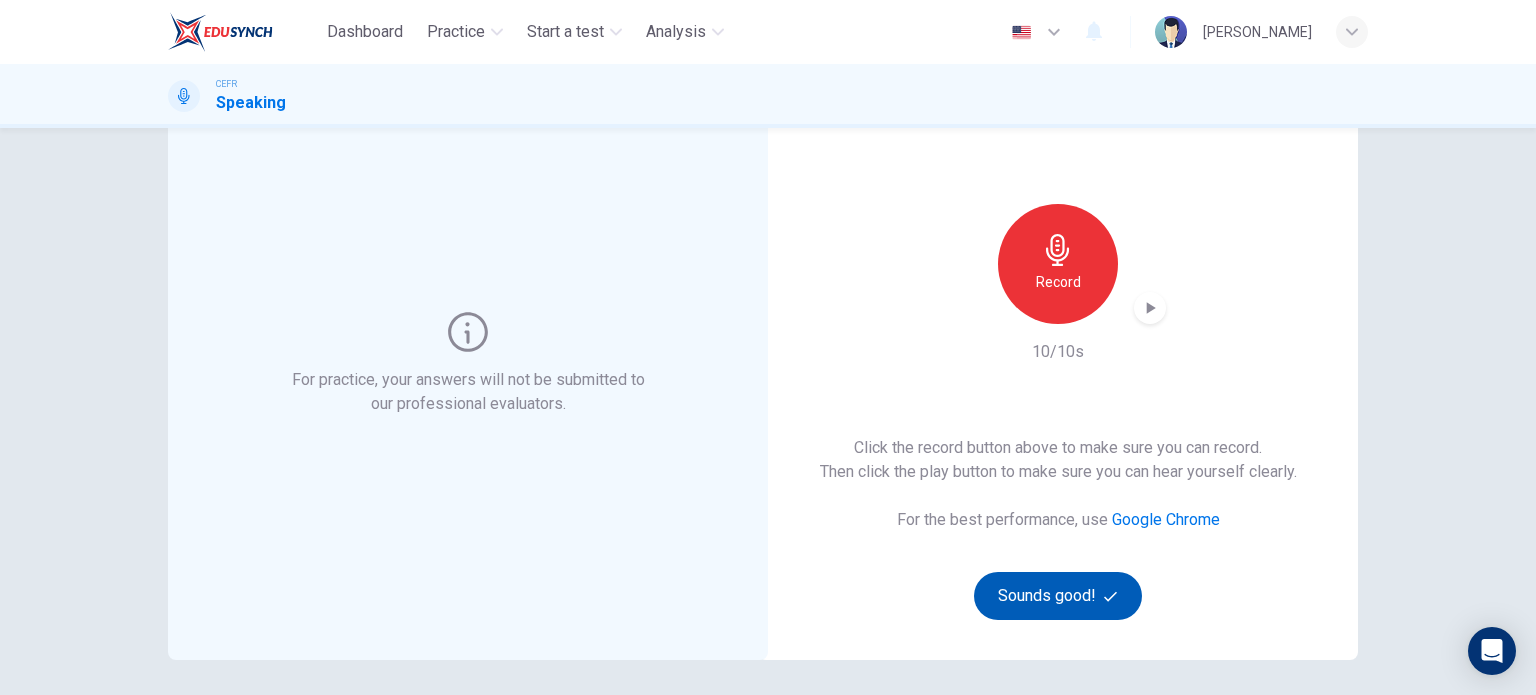 click on "Sounds good!" at bounding box center [1058, 596] 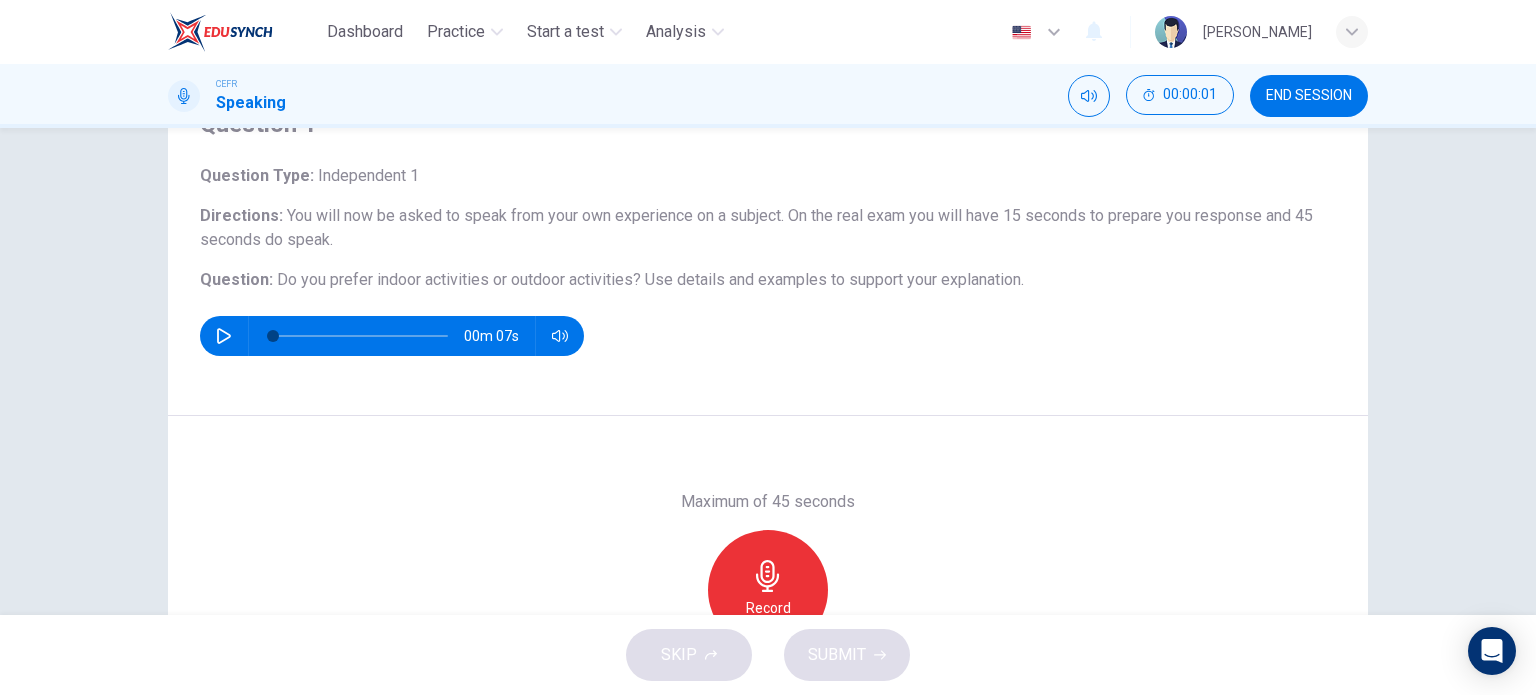 scroll, scrollTop: 100, scrollLeft: 0, axis: vertical 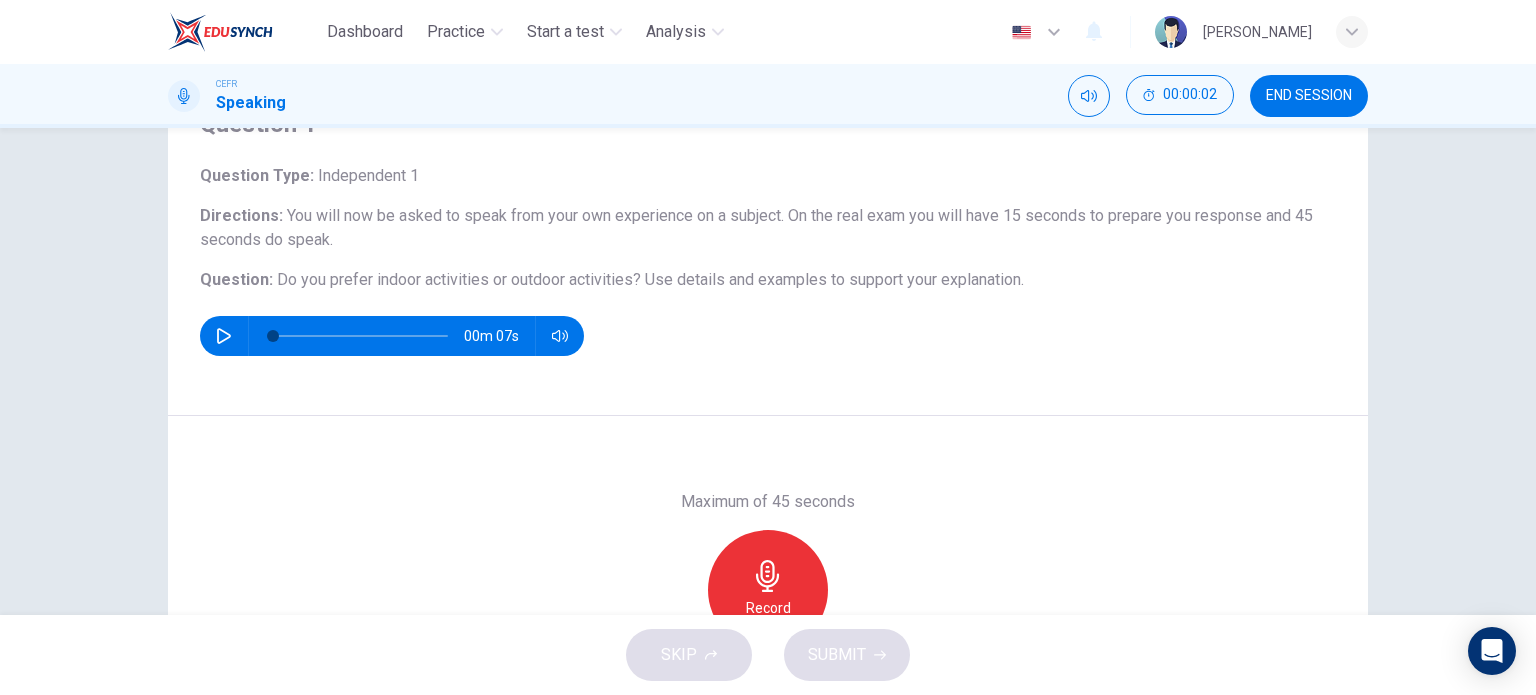 click on "00m 07s" at bounding box center (392, 336) 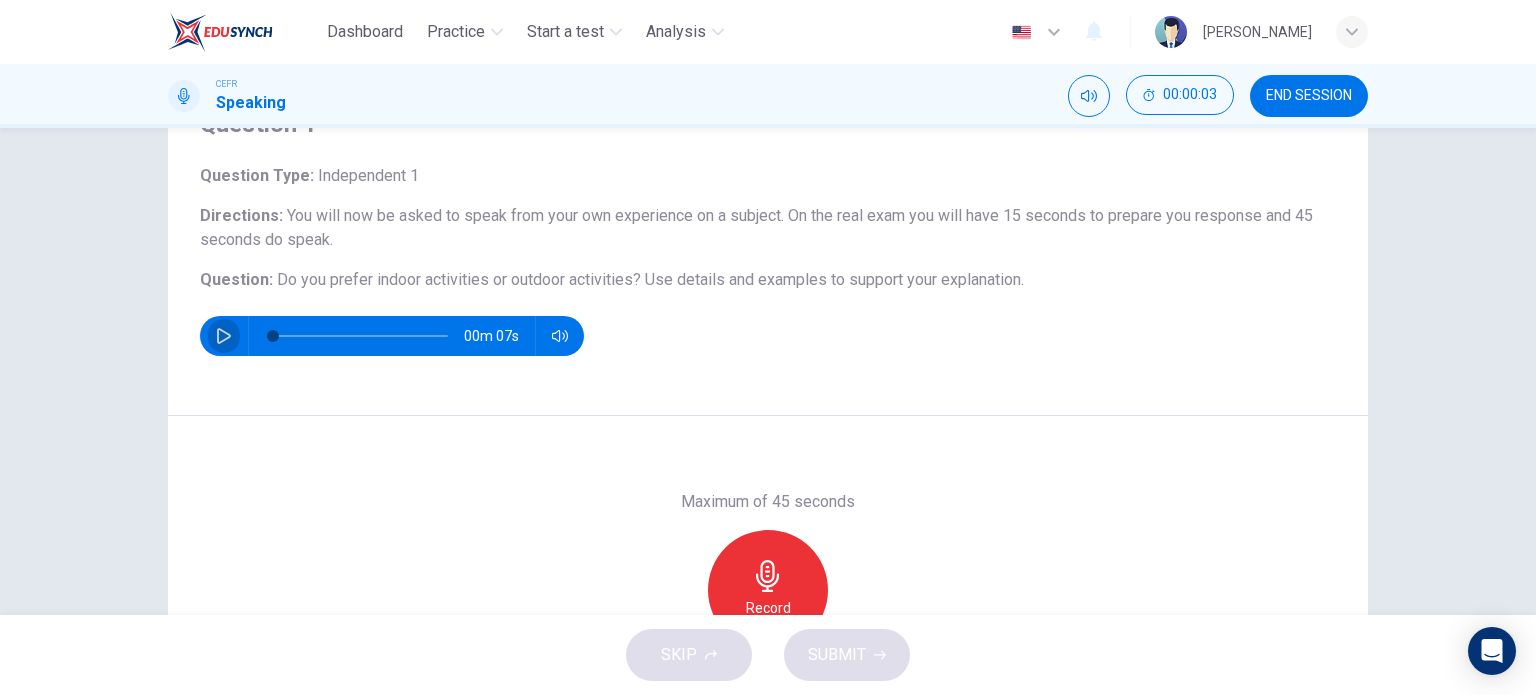 click 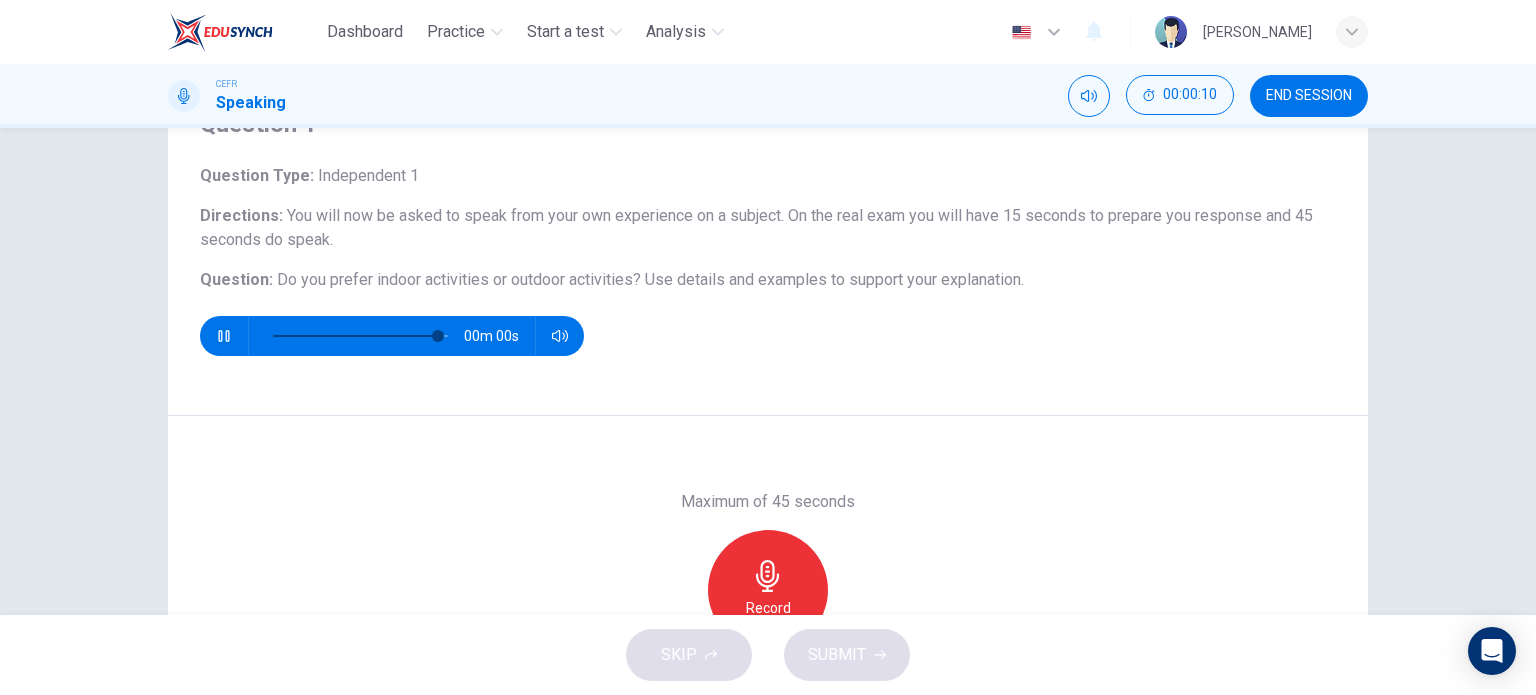 type on "0" 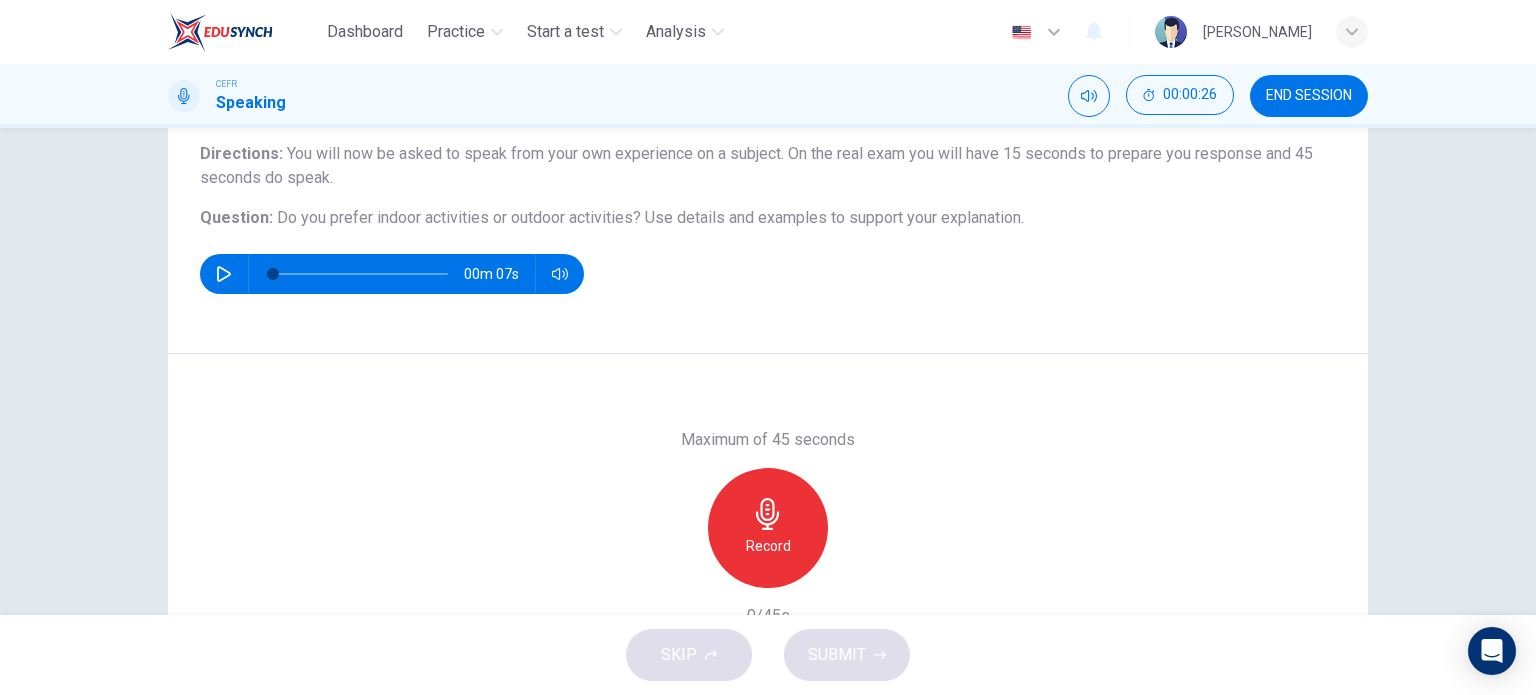 scroll, scrollTop: 200, scrollLeft: 0, axis: vertical 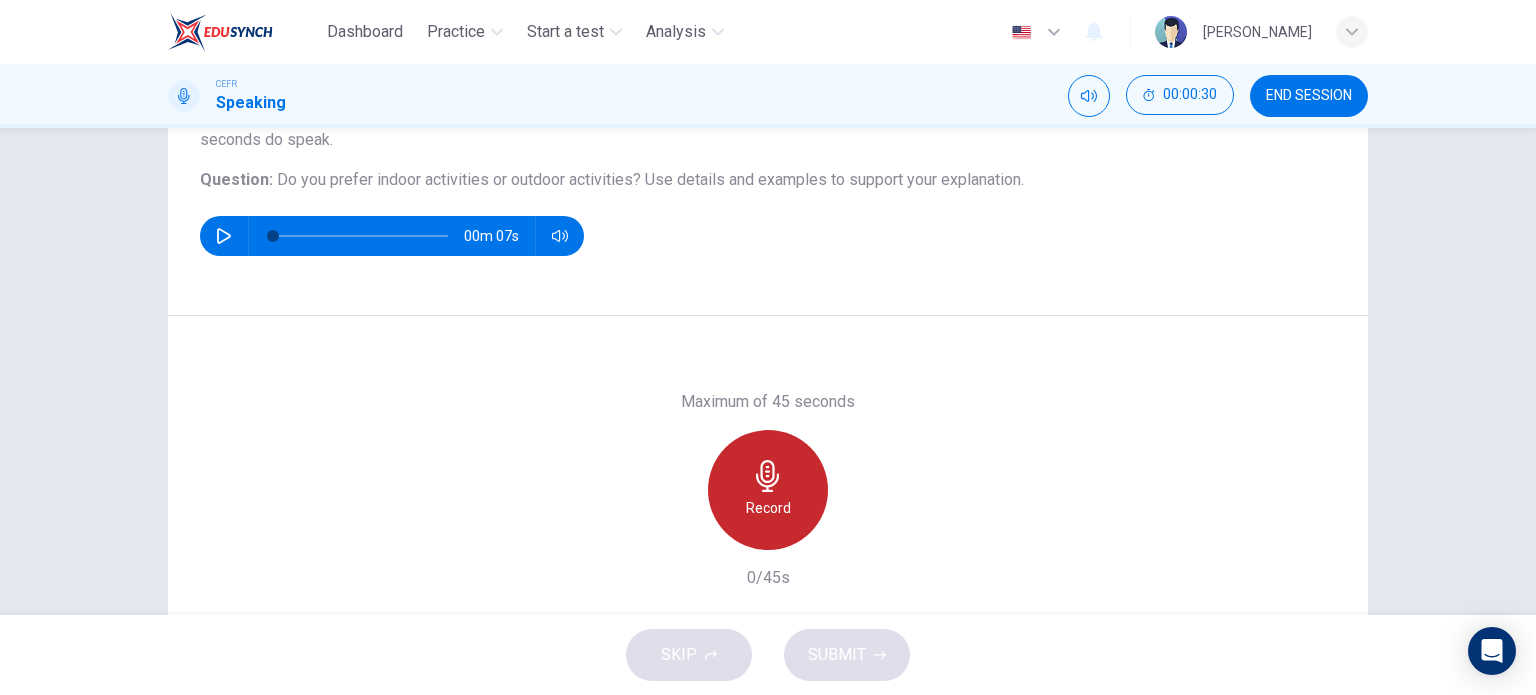 click on "Record" at bounding box center [768, 508] 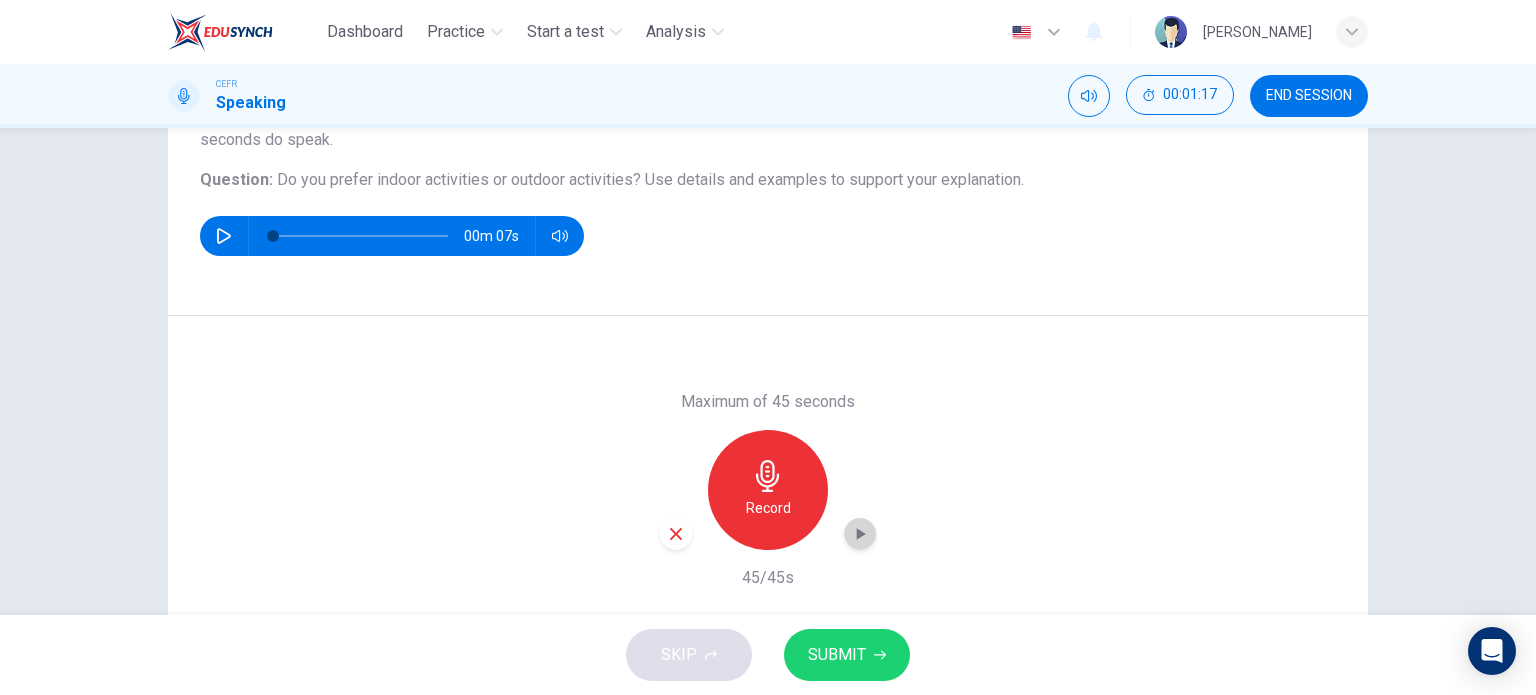 click at bounding box center (860, 534) 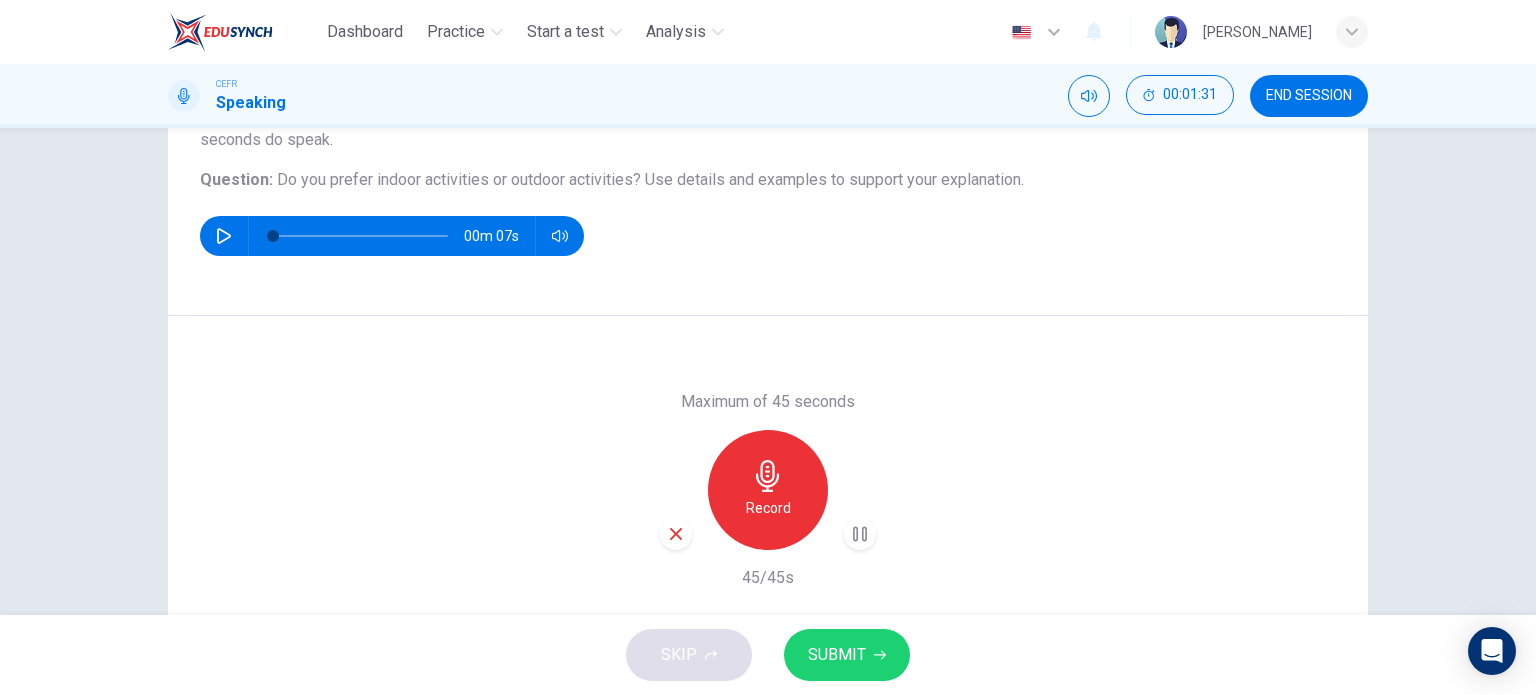 drag, startPoint x: 281, startPoint y: 173, endPoint x: 428, endPoint y: 167, distance: 147.12239 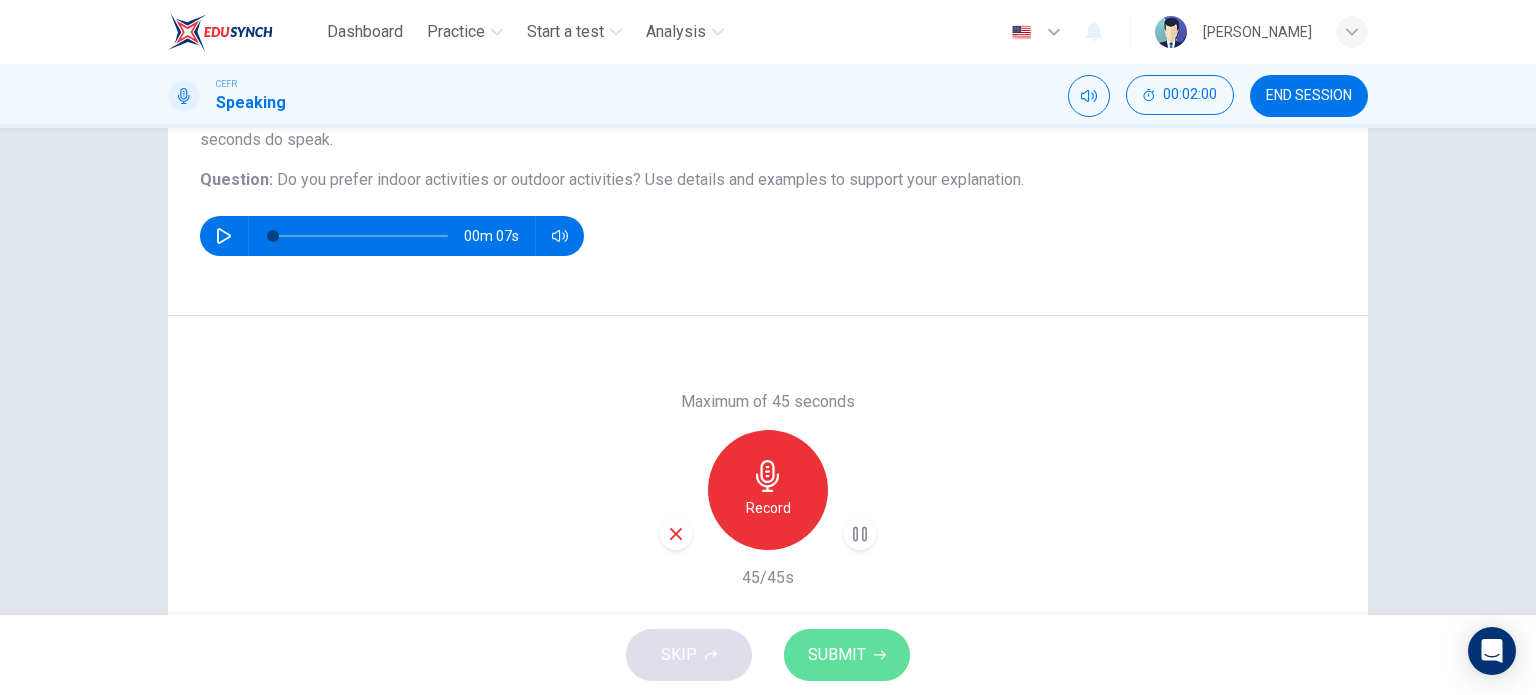 click on "SUBMIT" at bounding box center (837, 655) 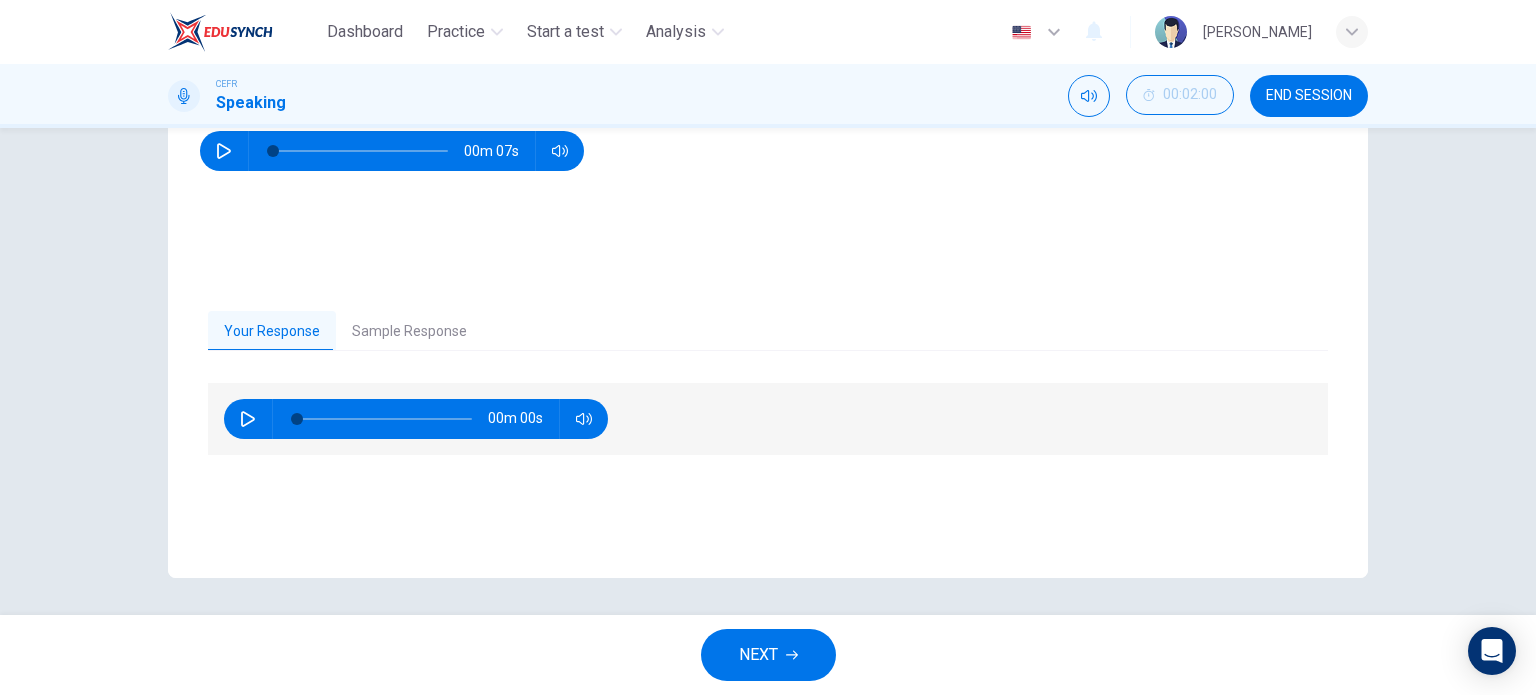 scroll, scrollTop: 288, scrollLeft: 0, axis: vertical 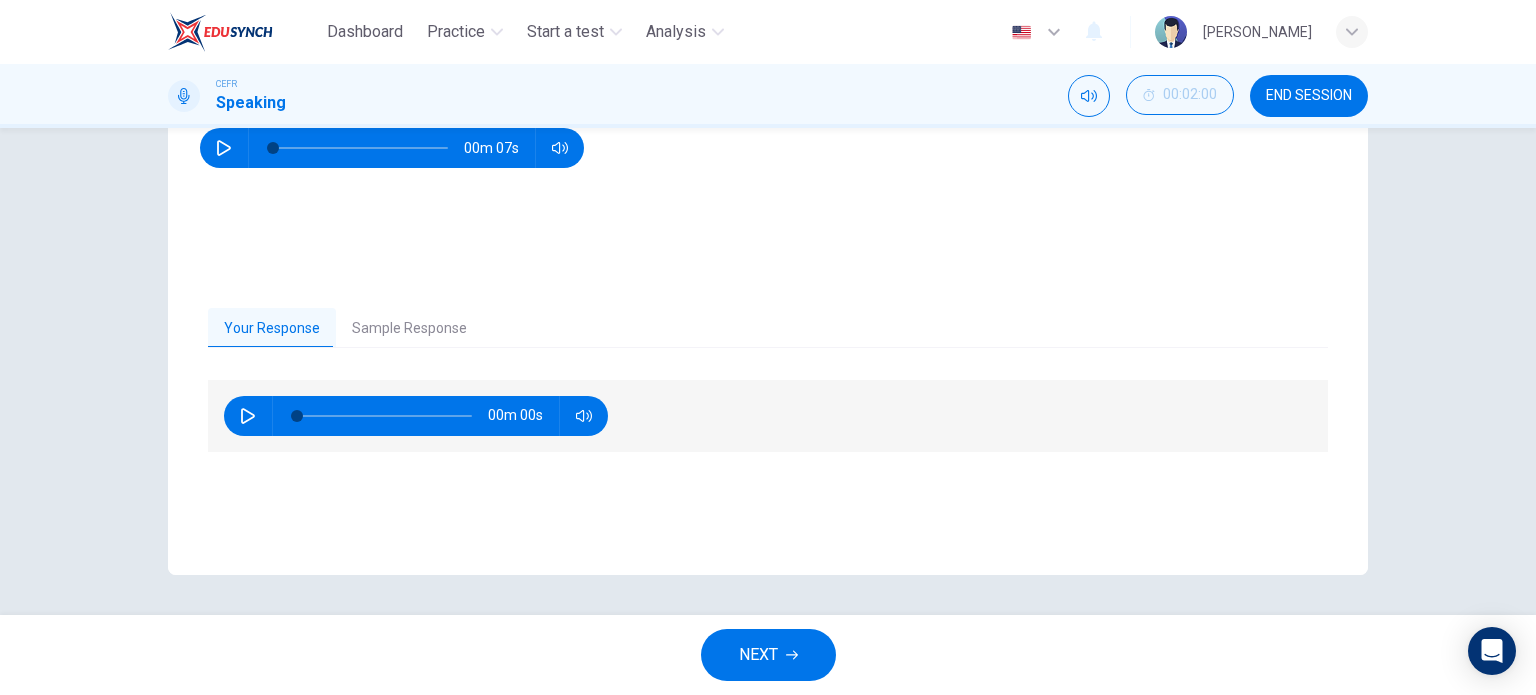 click on "Sample Response" at bounding box center [409, 329] 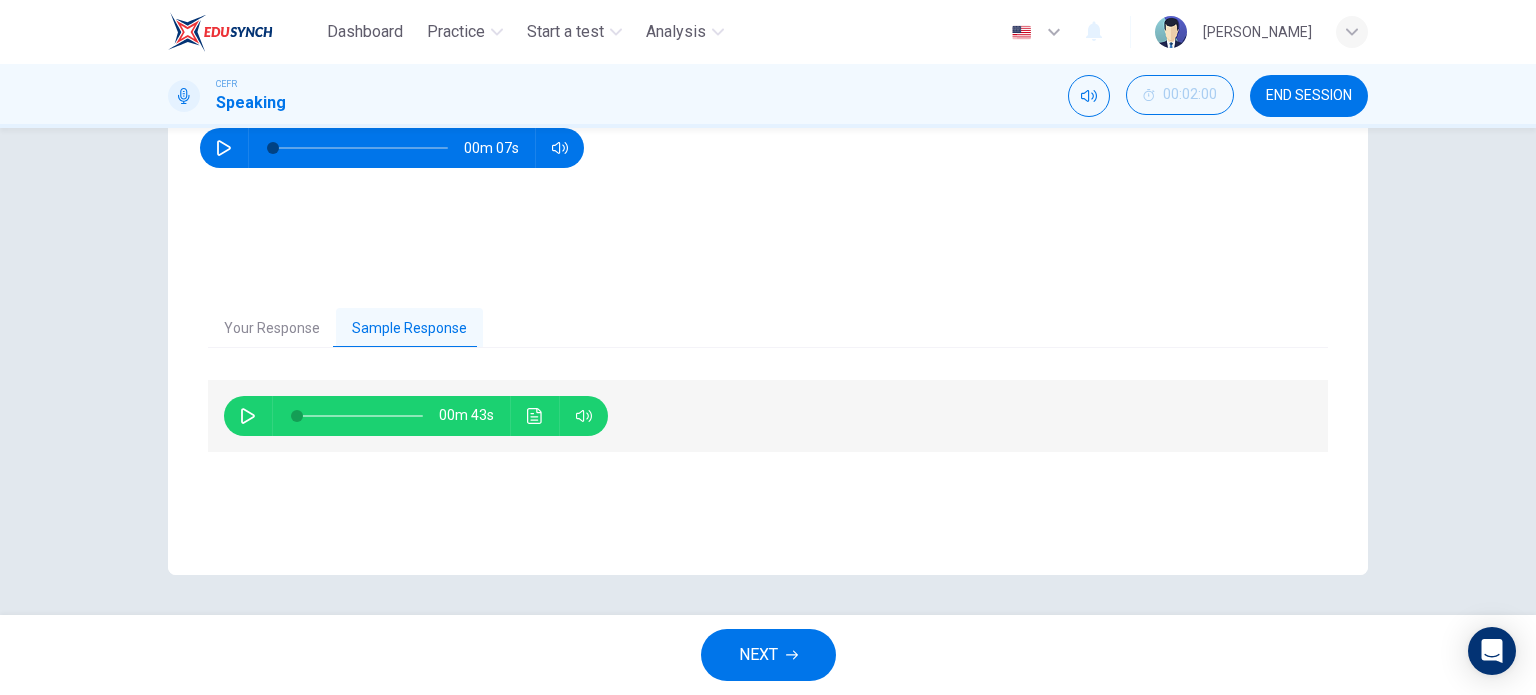 click 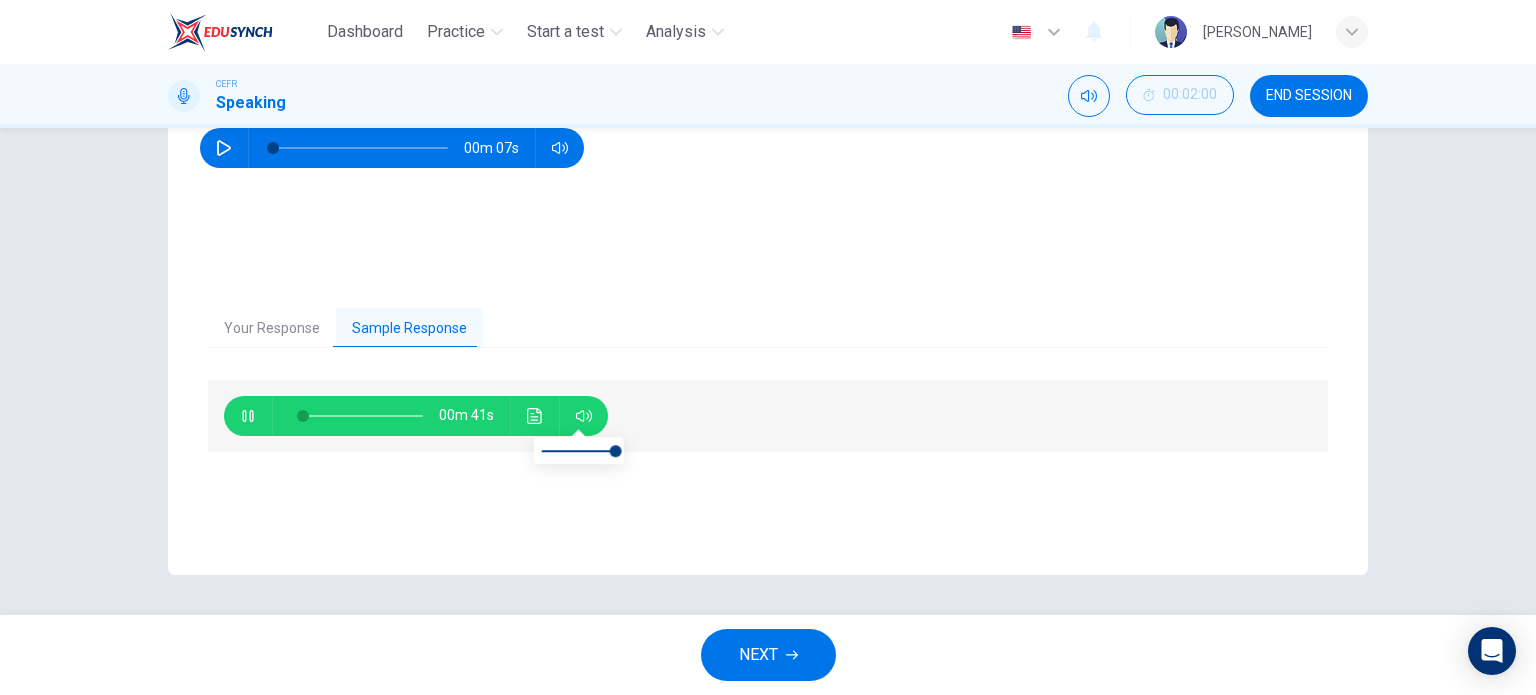 type on "5" 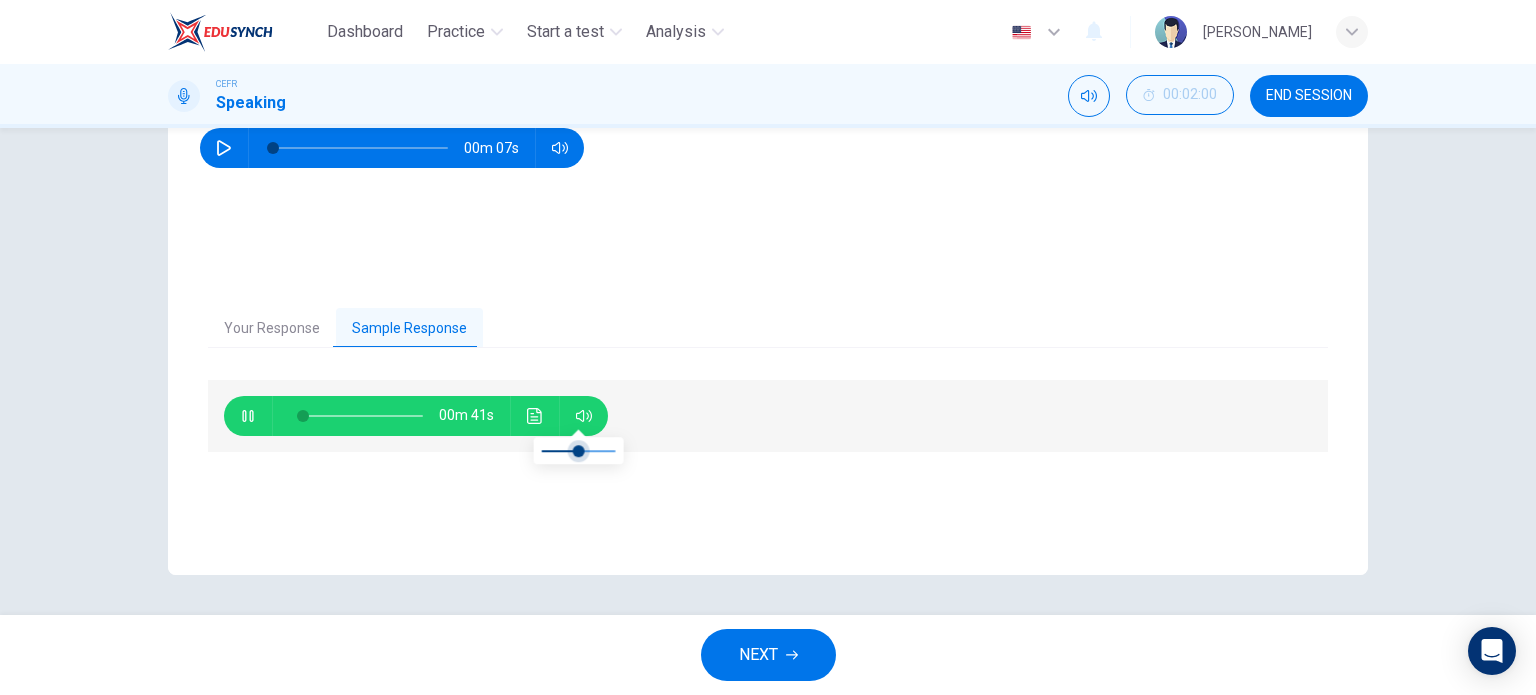 type on "5" 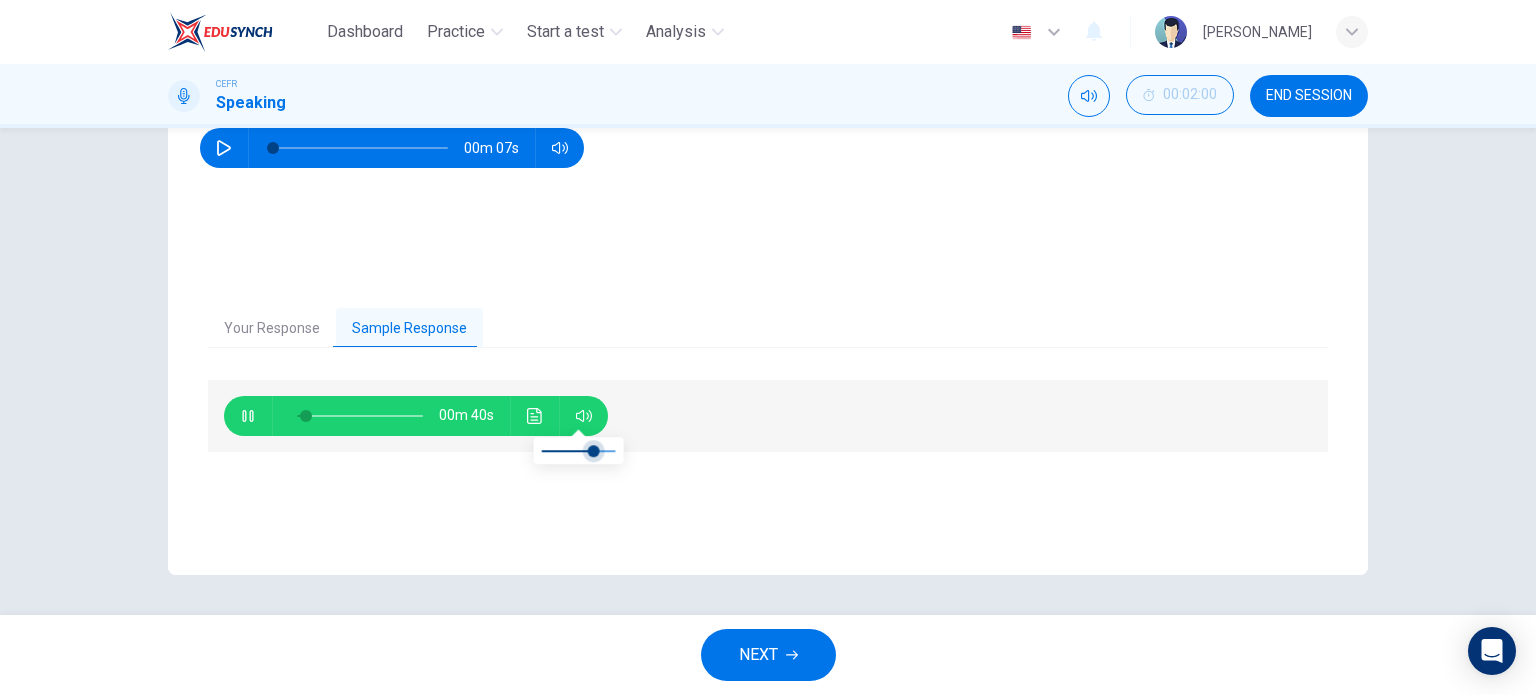 type on "7" 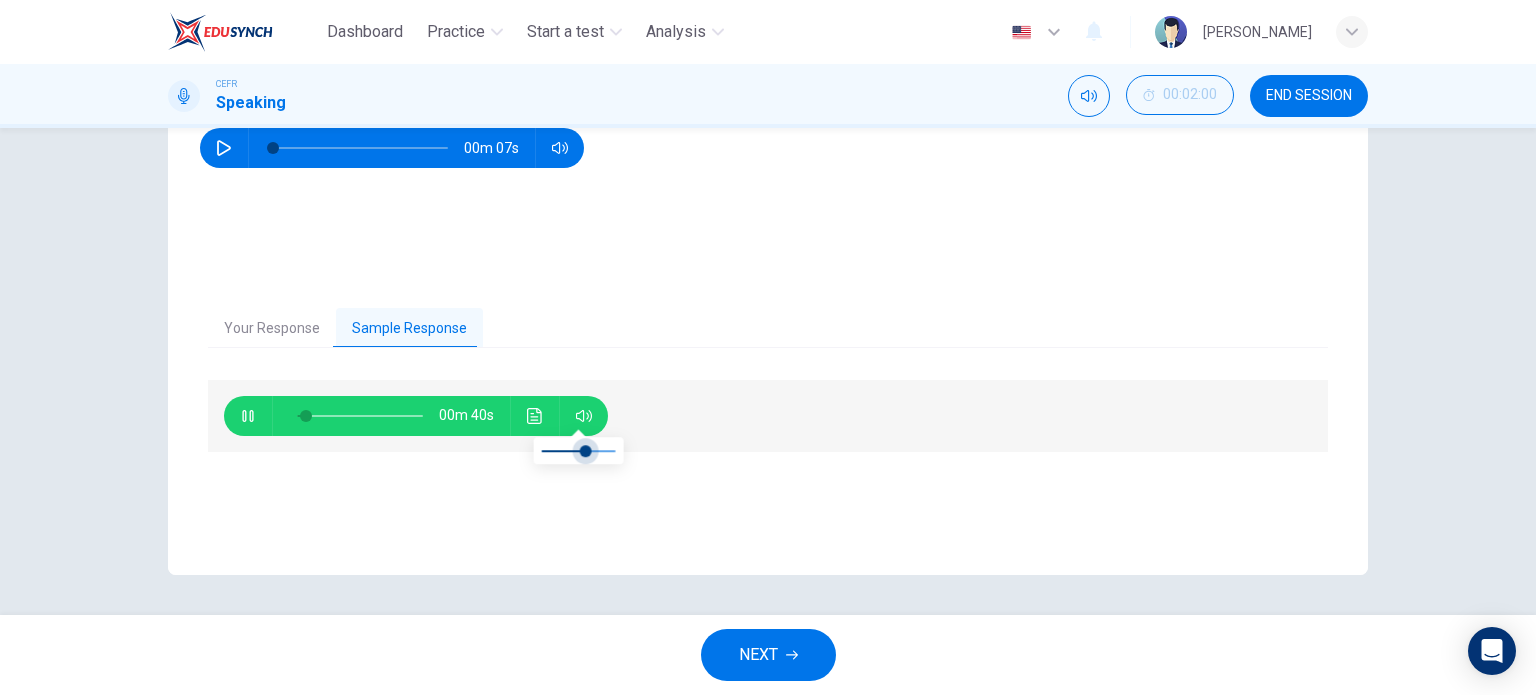 click at bounding box center (586, 451) 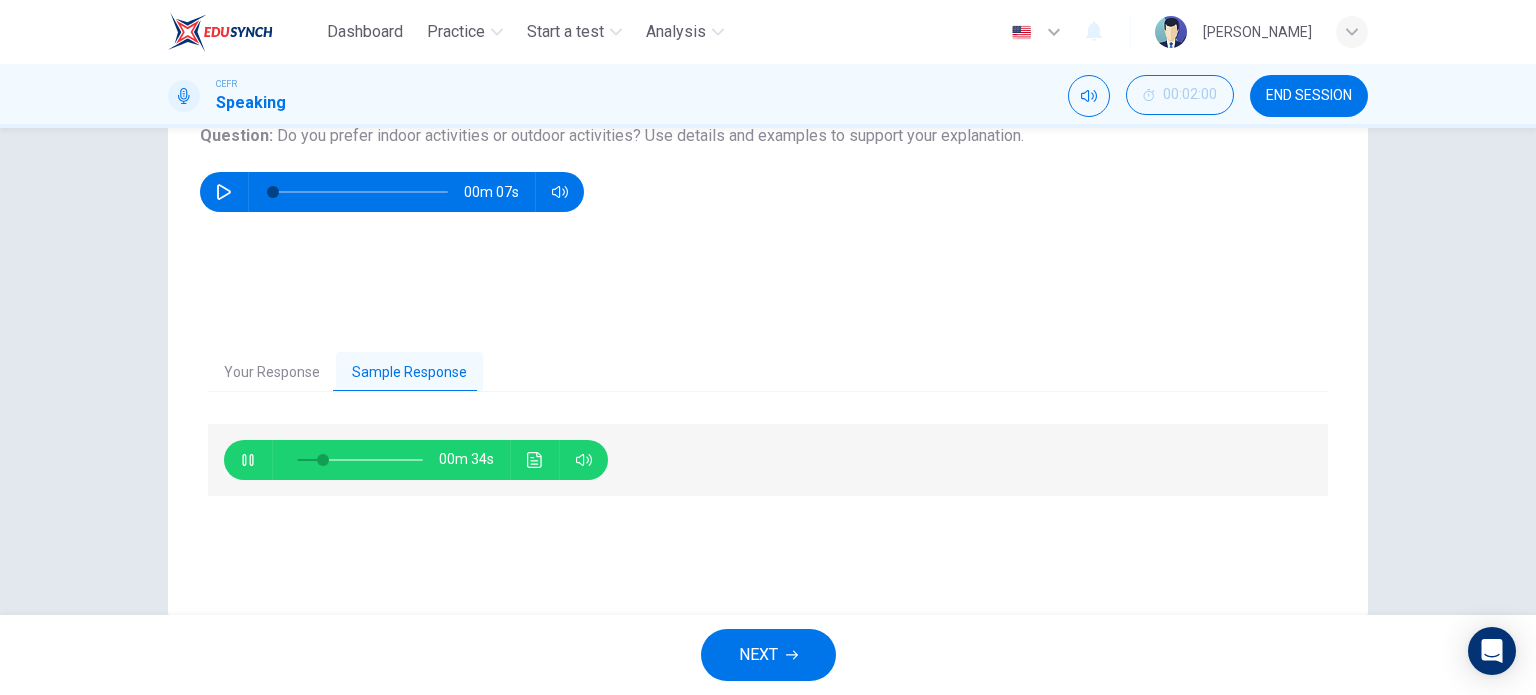 scroll, scrollTop: 288, scrollLeft: 0, axis: vertical 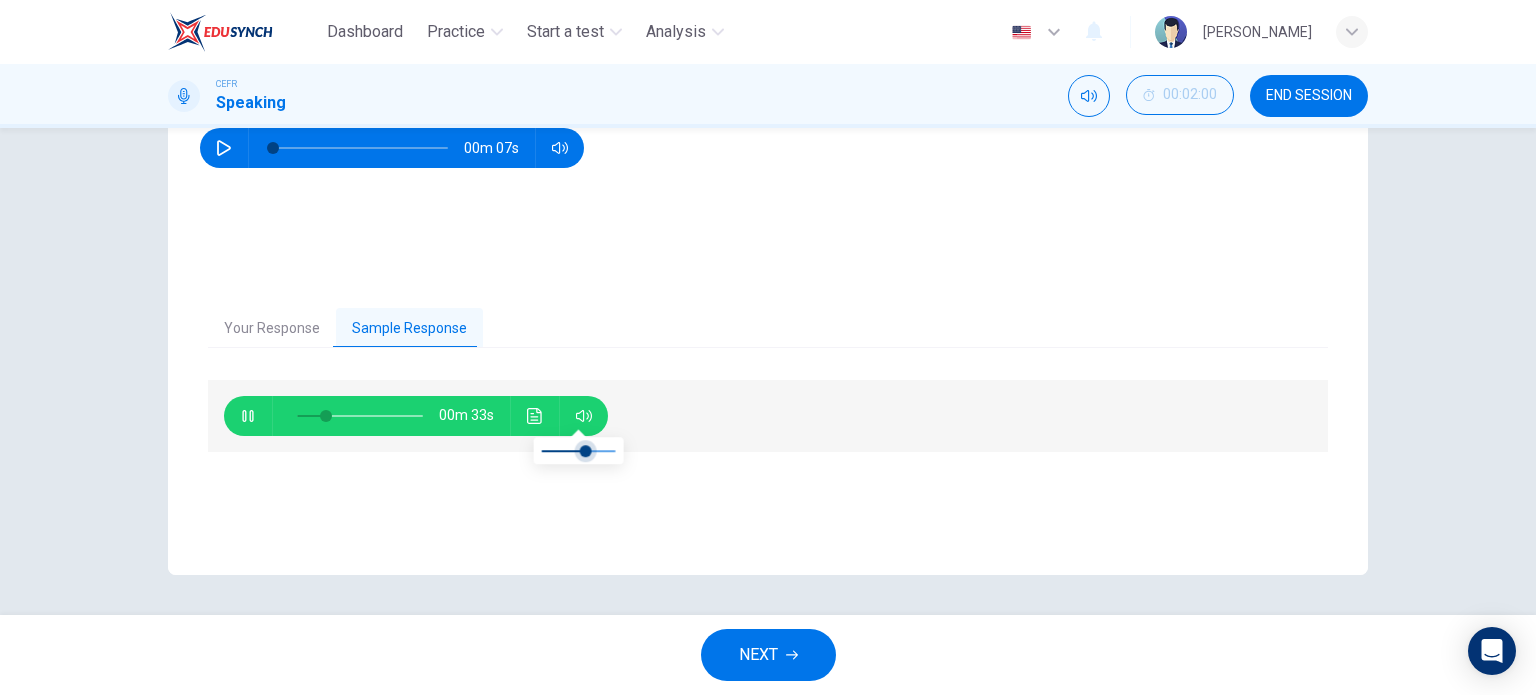 type on "23" 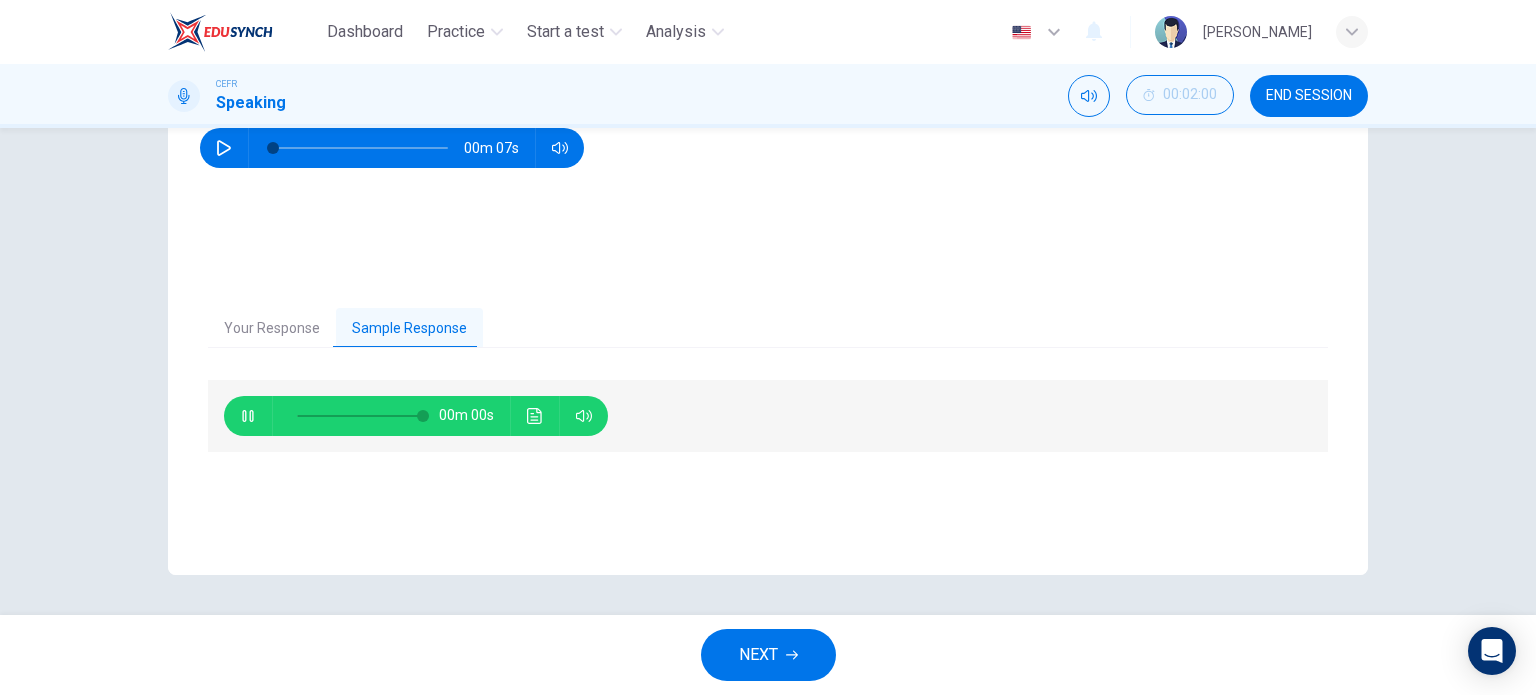 type on "0" 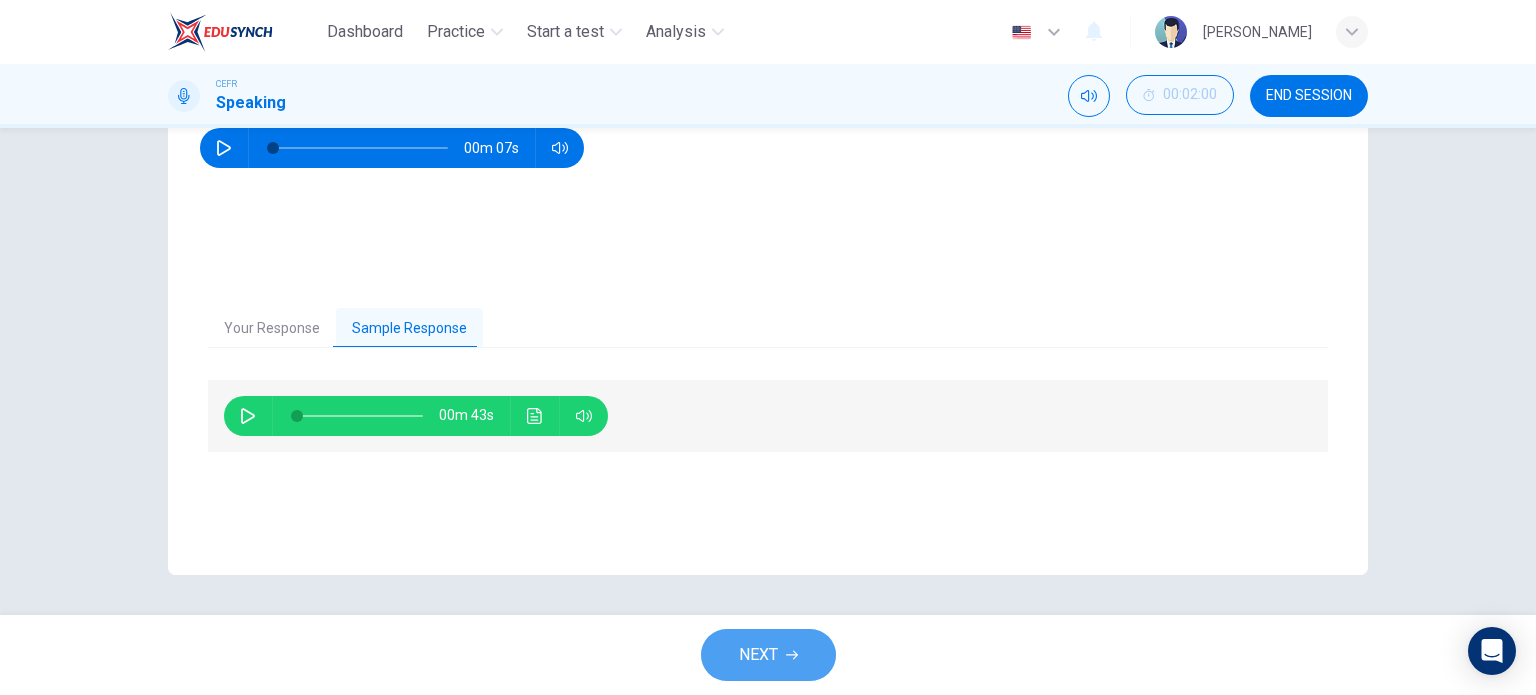 click on "NEXT" at bounding box center (758, 655) 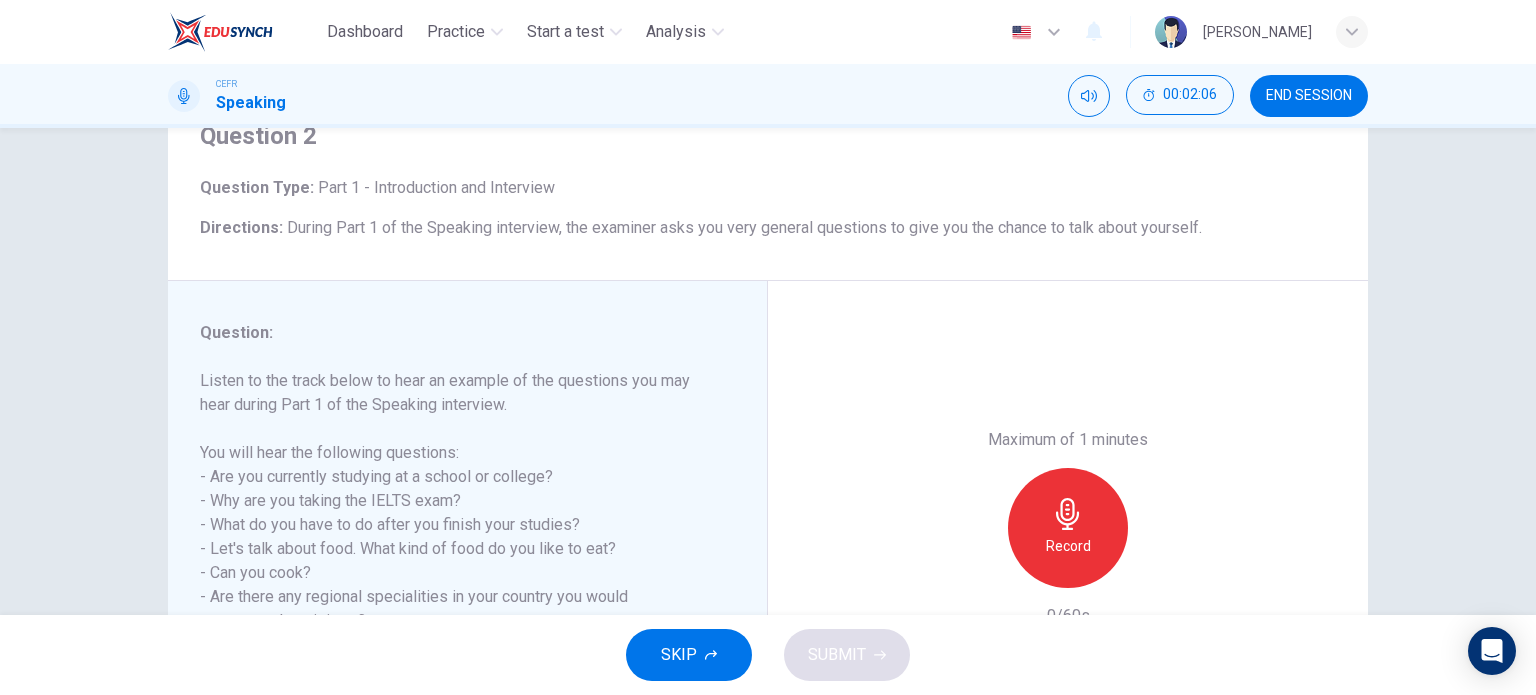 scroll, scrollTop: 188, scrollLeft: 0, axis: vertical 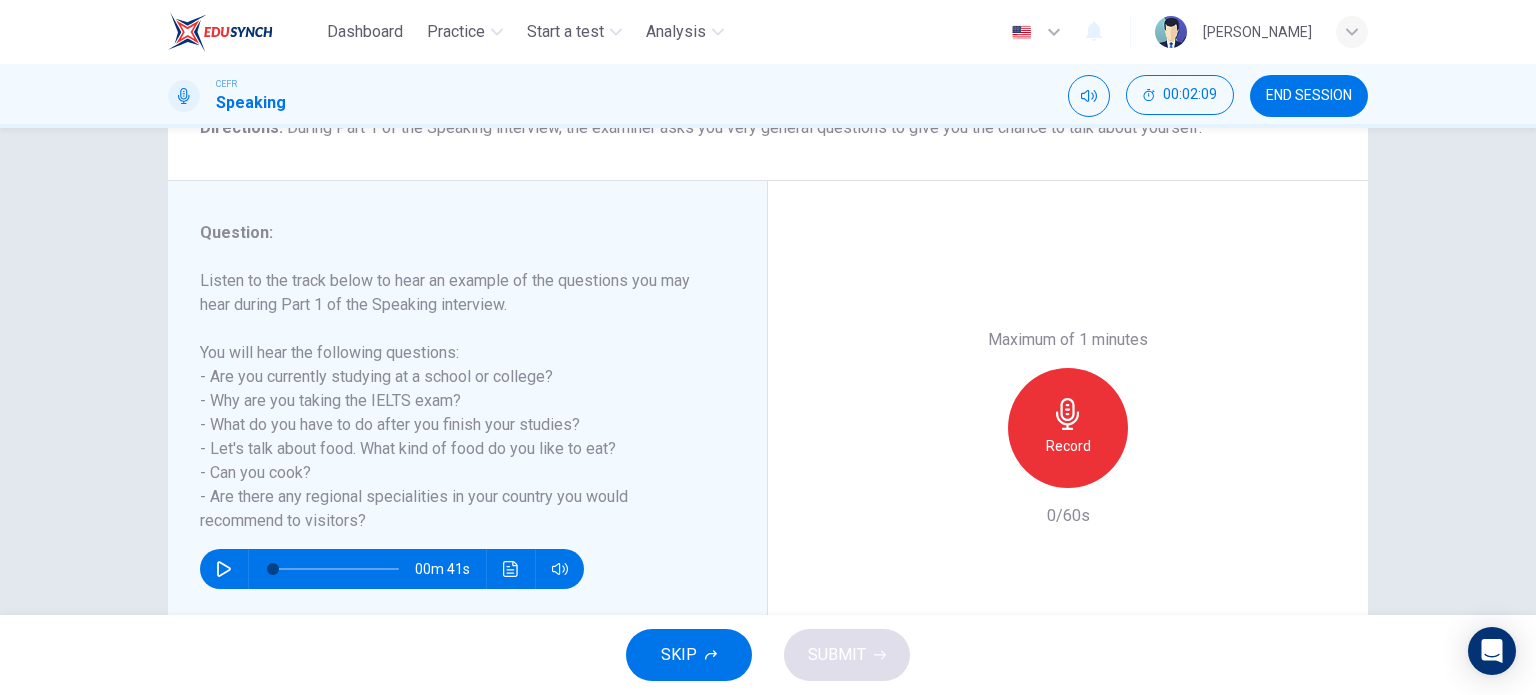click on "Record" at bounding box center [1068, 446] 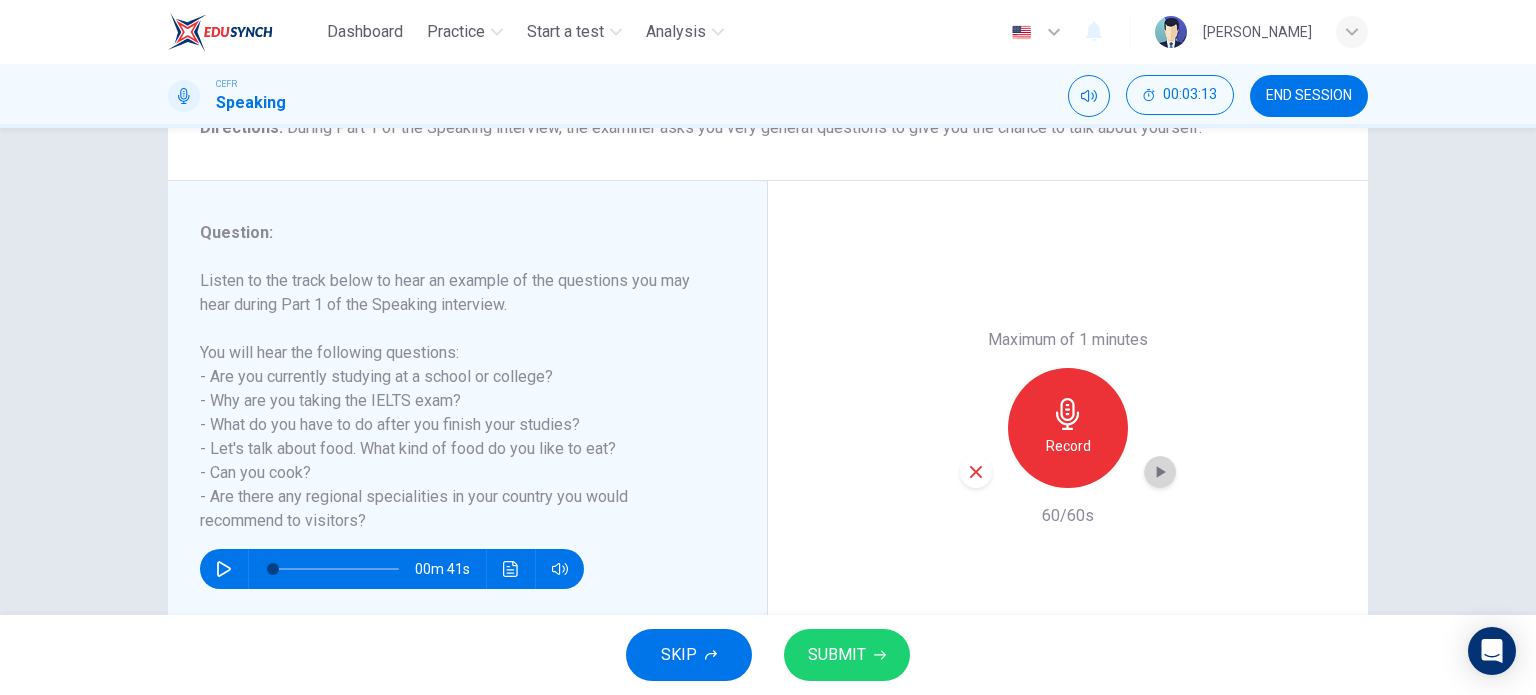 click 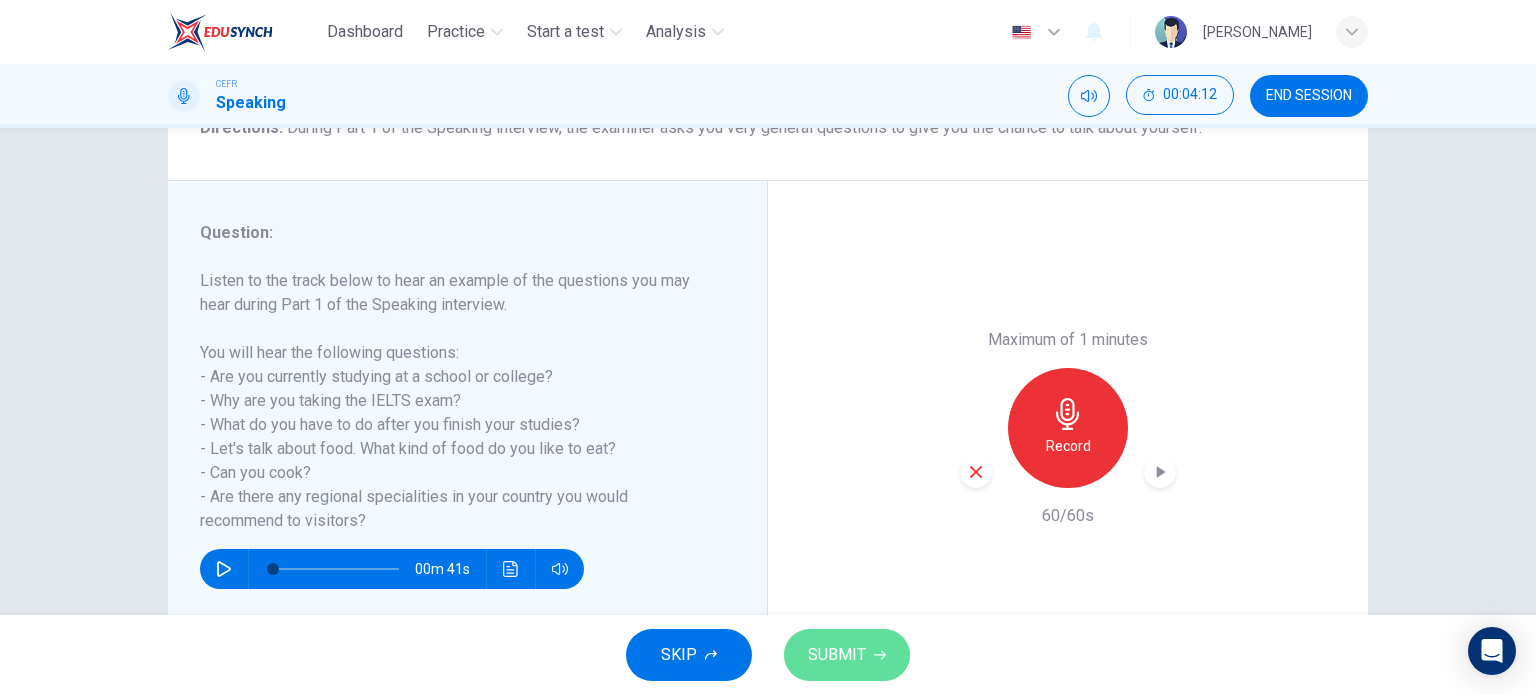 click on "SUBMIT" at bounding box center [847, 655] 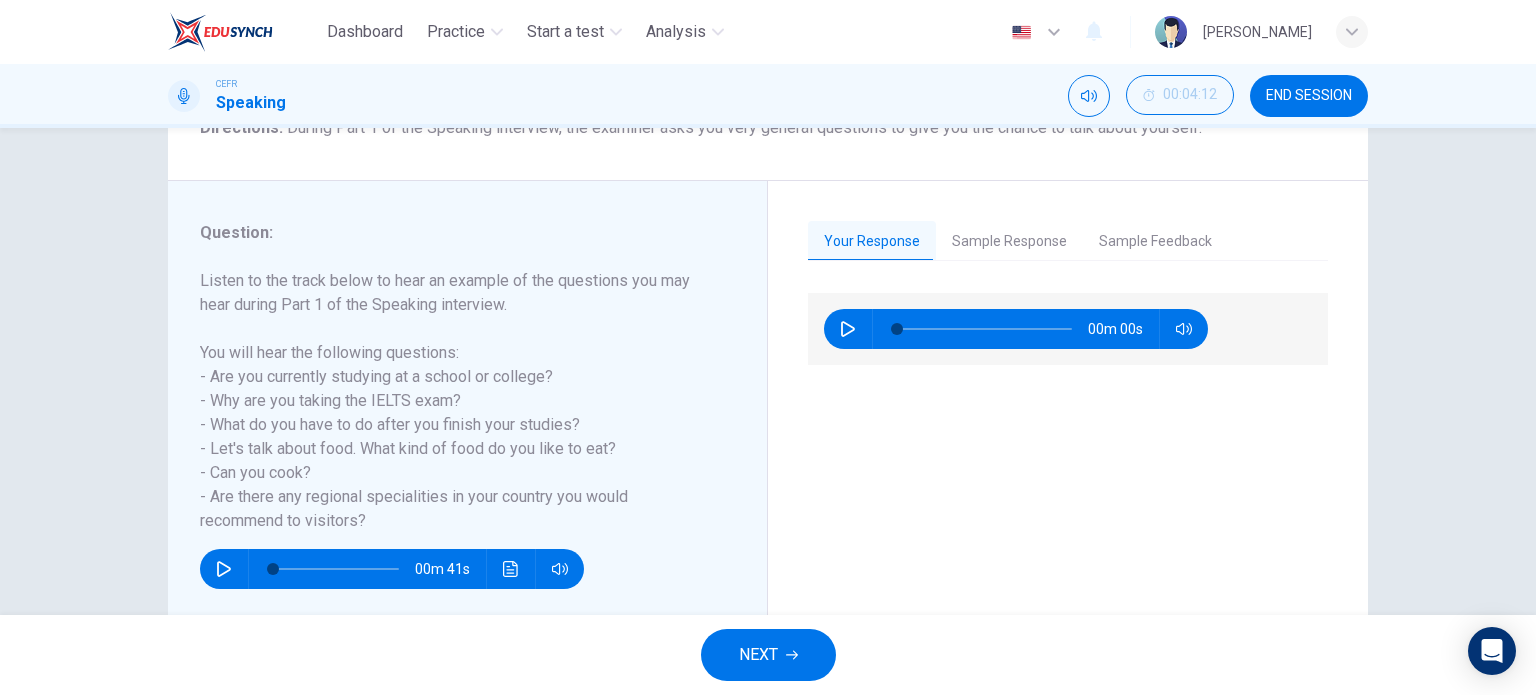 click at bounding box center (848, 329) 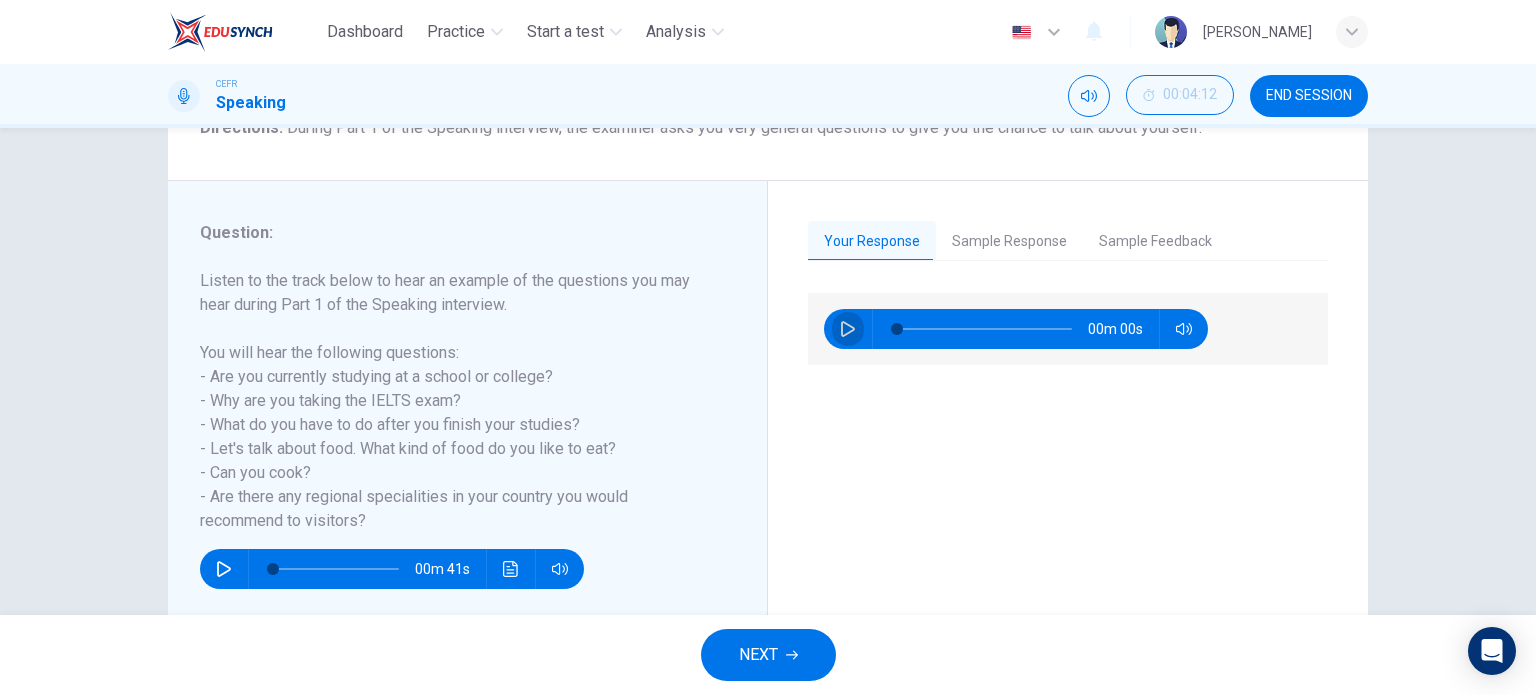 click 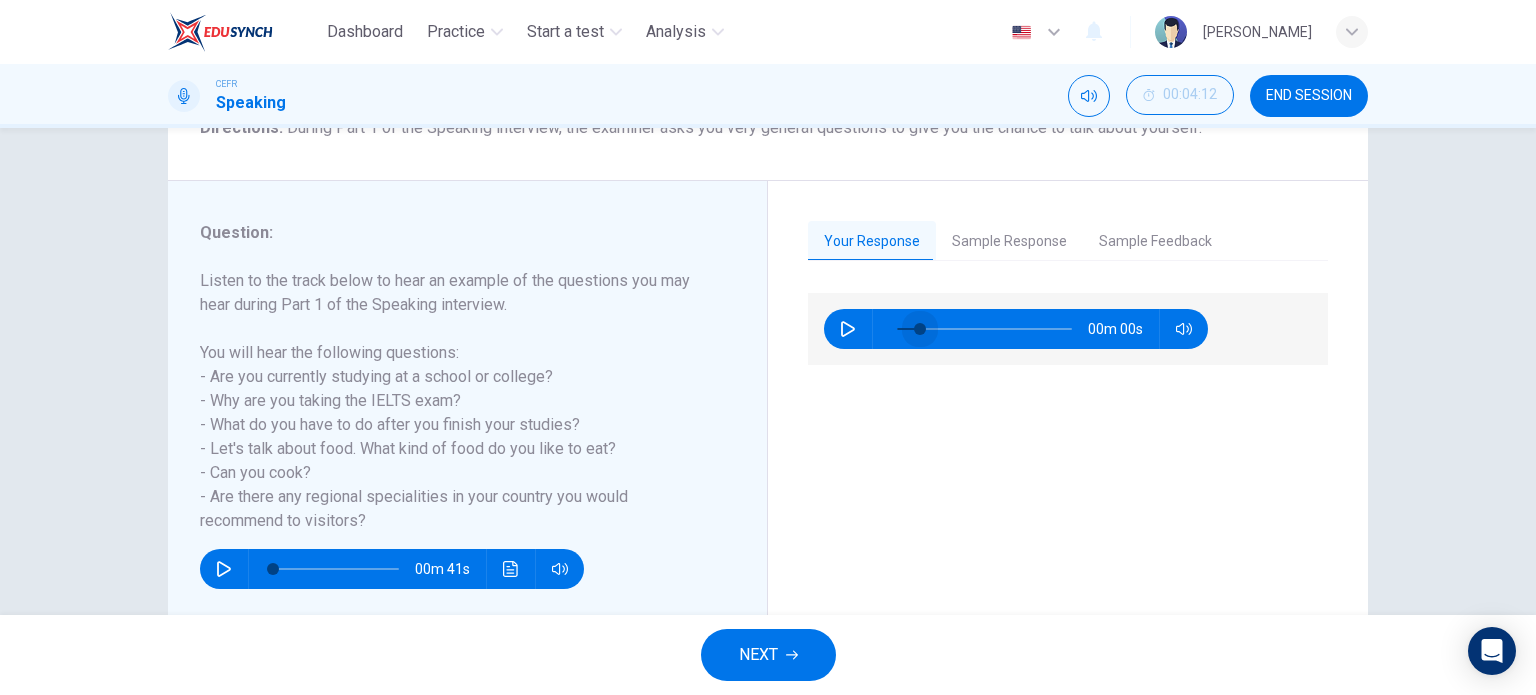 click at bounding box center (984, 329) 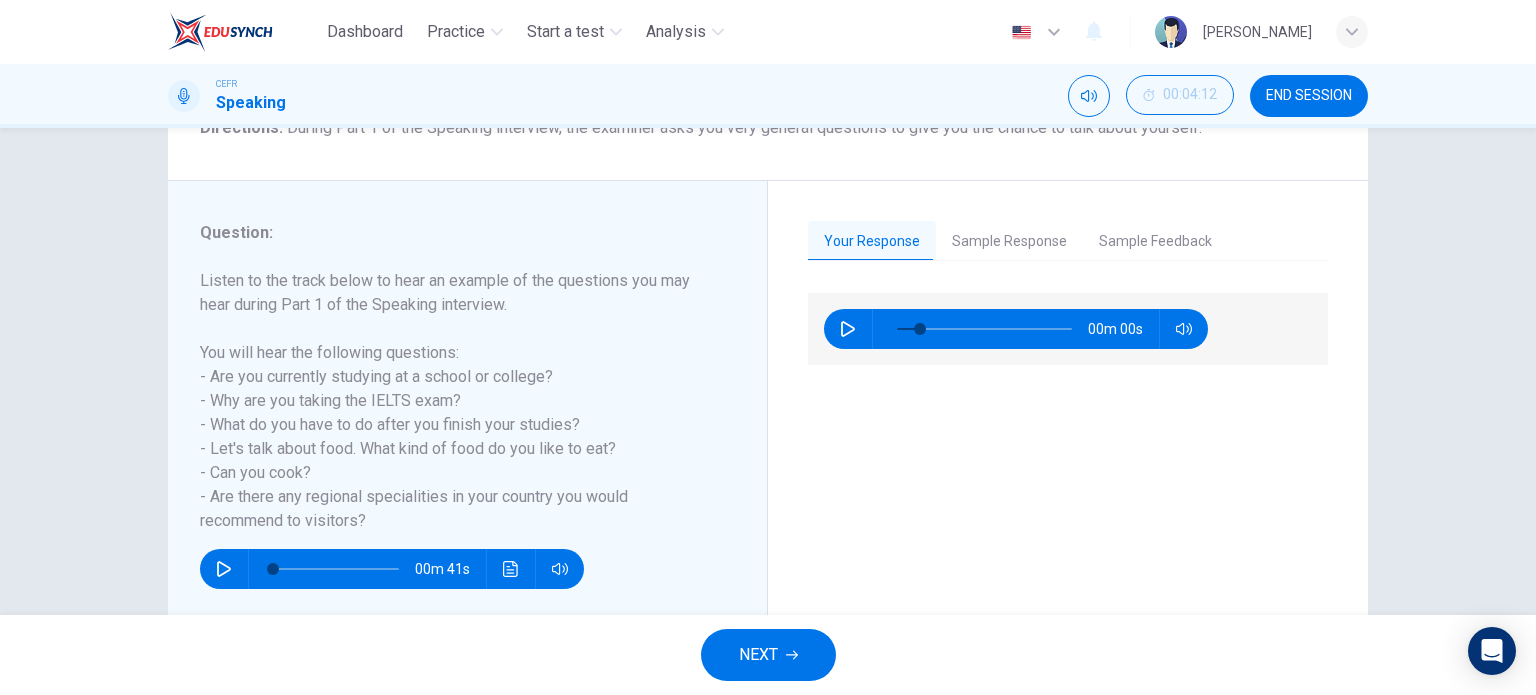 type on "0" 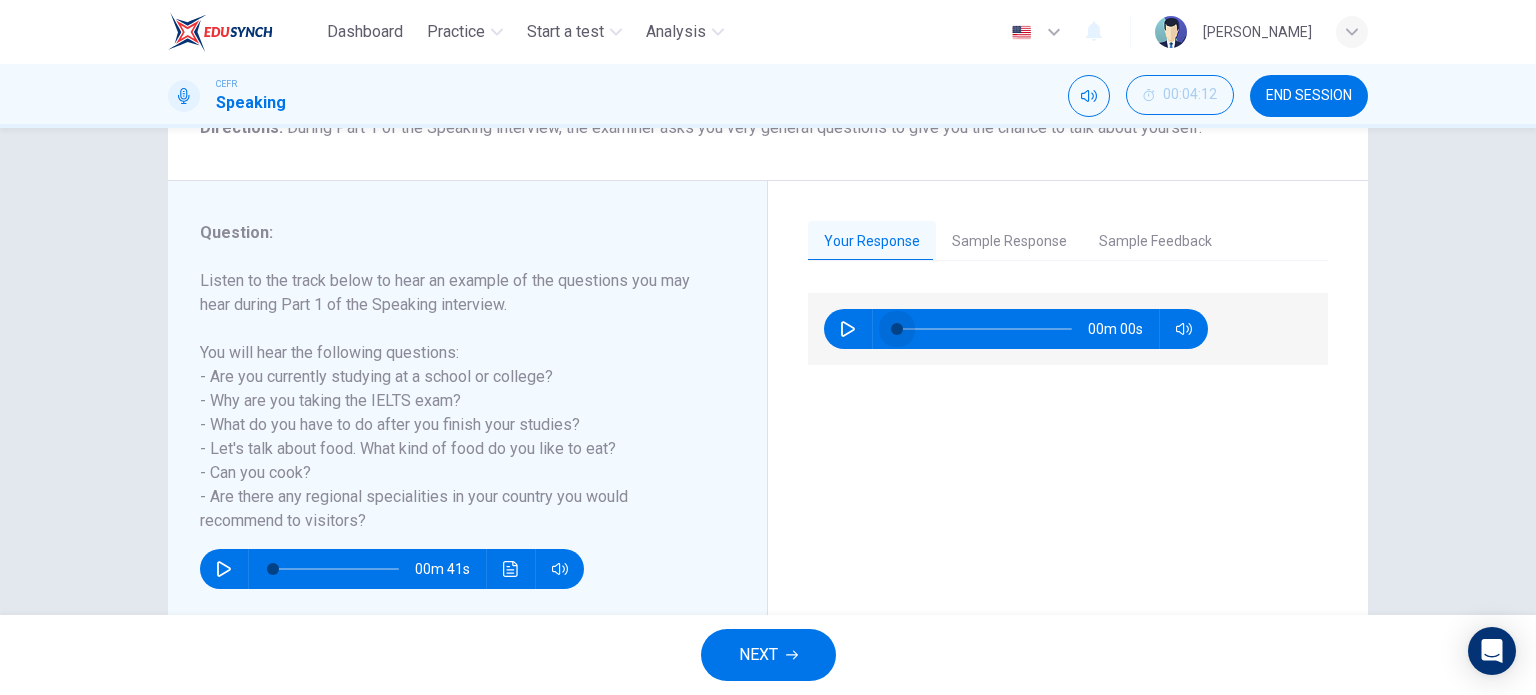 drag, startPoint x: 928, startPoint y: 321, endPoint x: 664, endPoint y: 324, distance: 264.01706 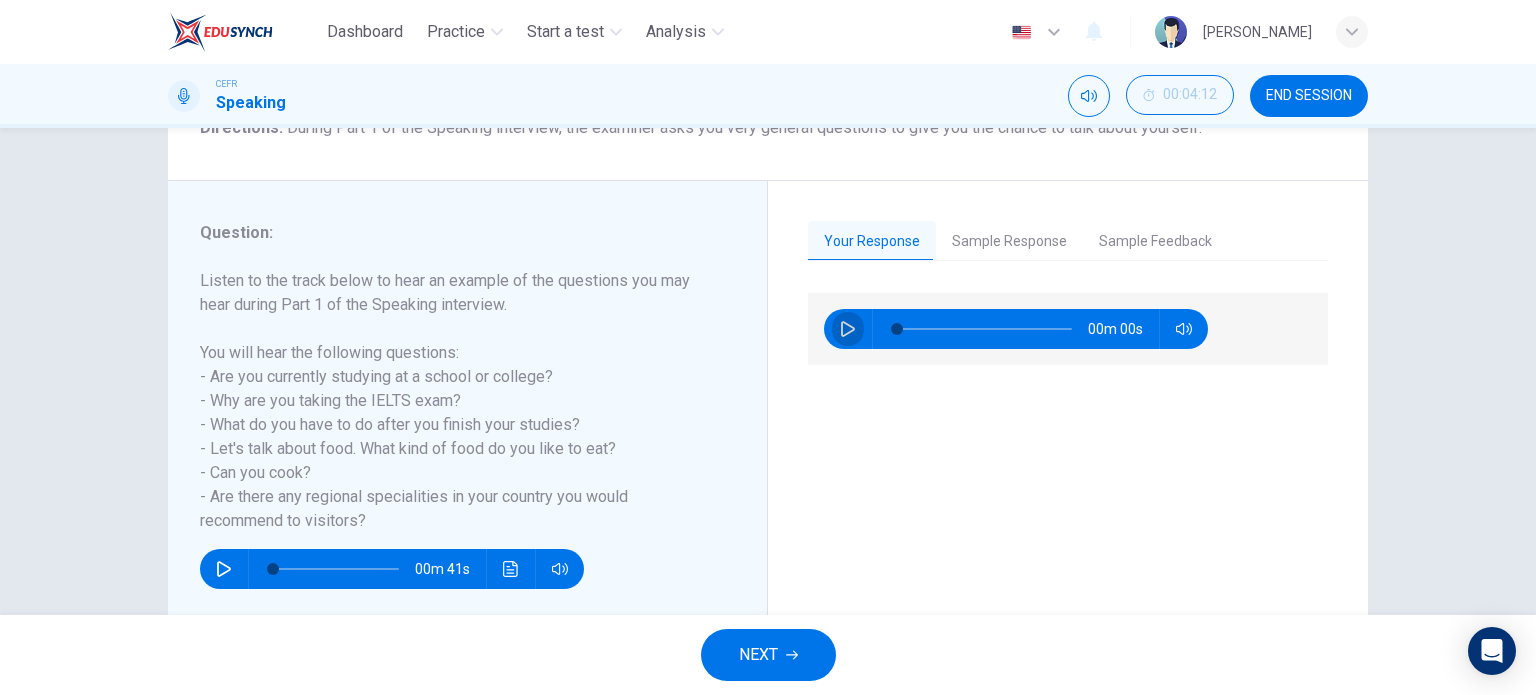 click 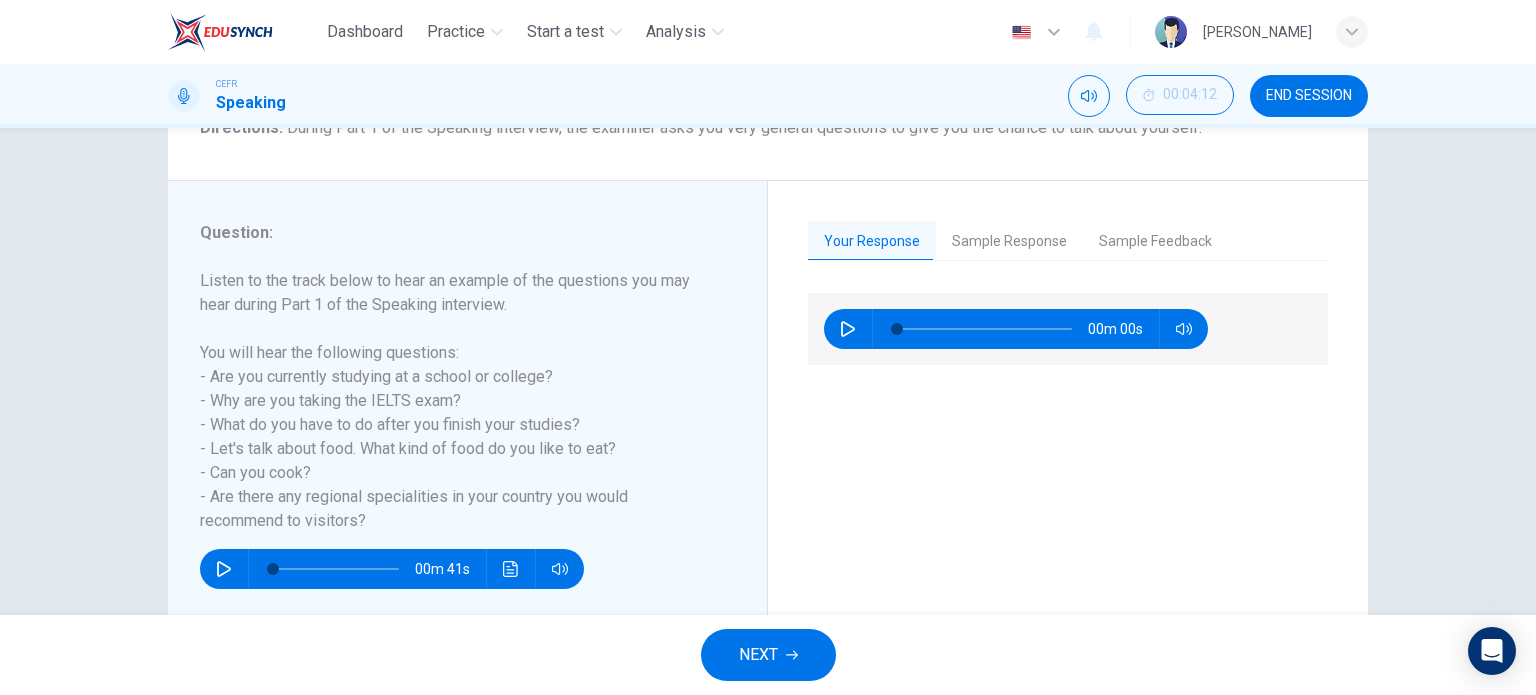 click on "00m 00s" at bounding box center [1068, 472] 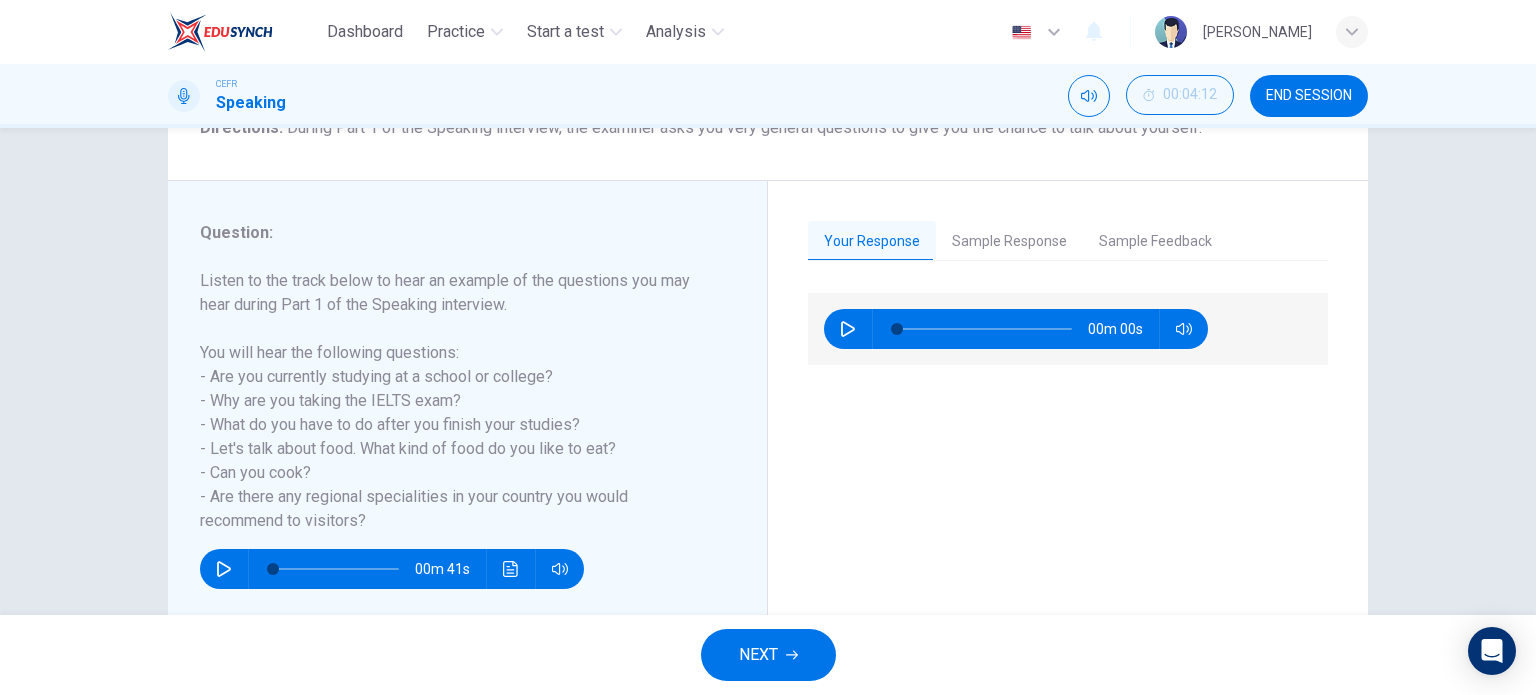 click 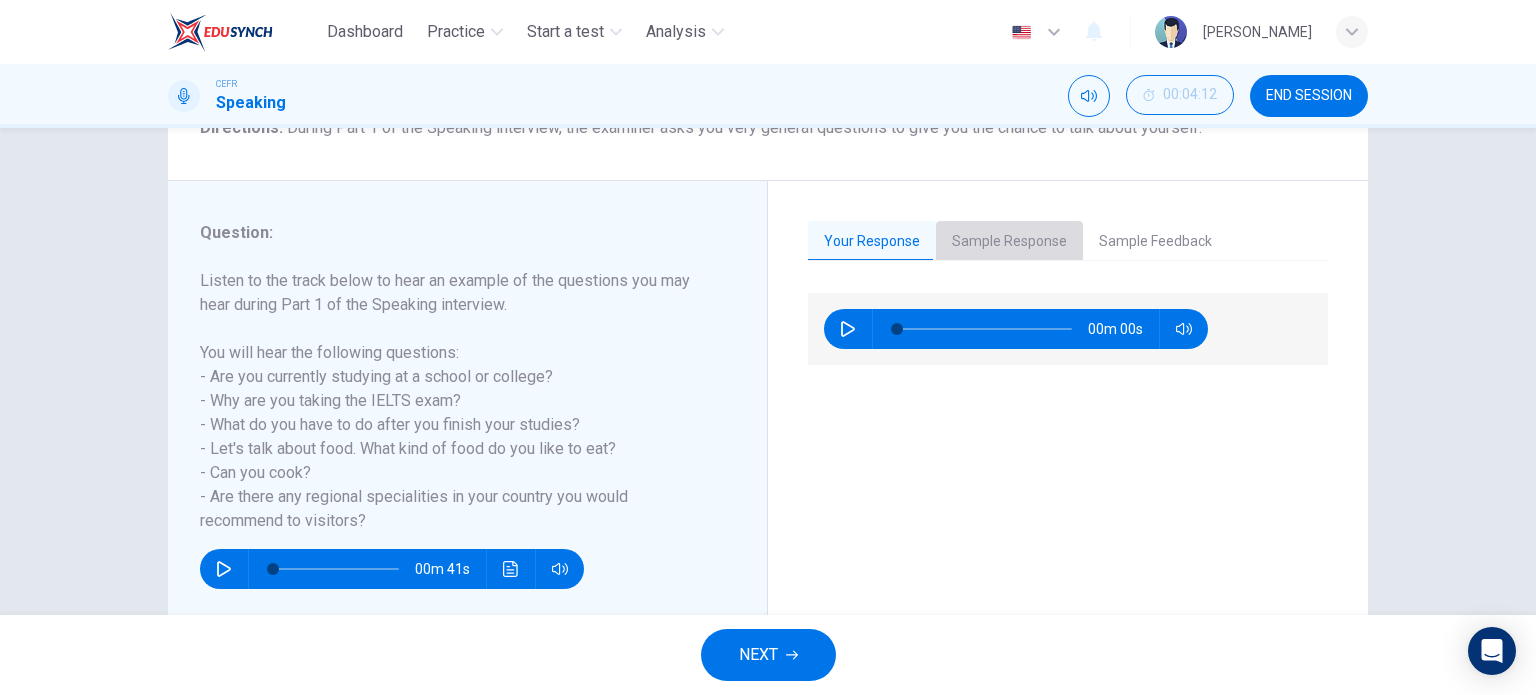 click on "Sample Response" at bounding box center [1009, 242] 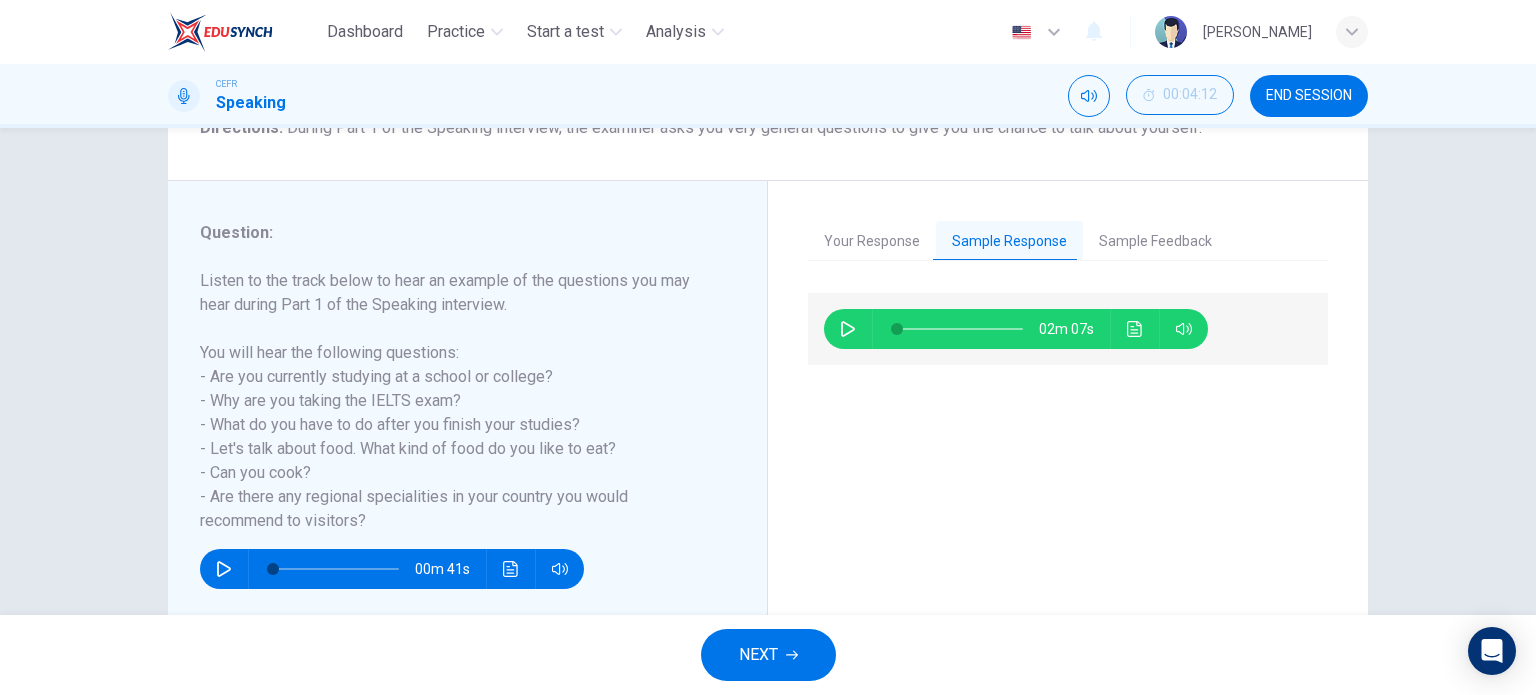click 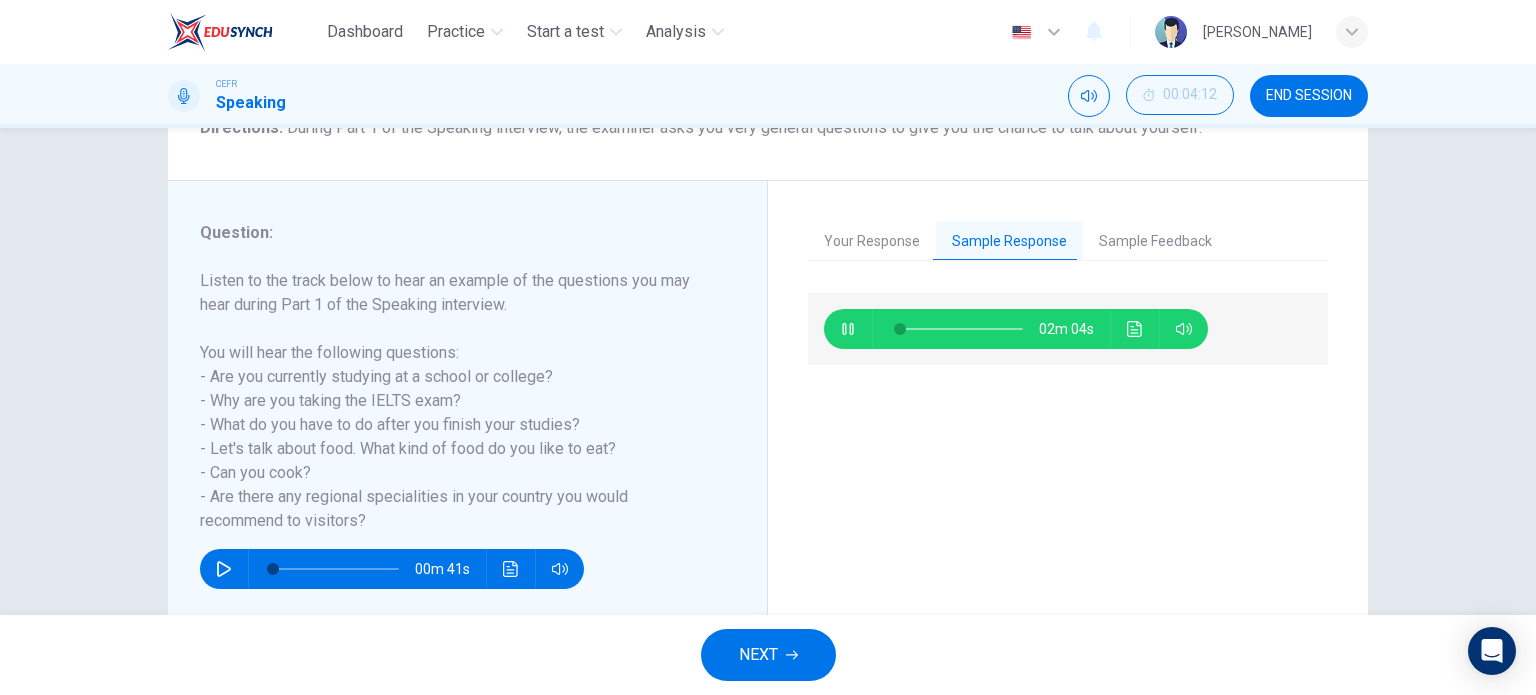 click at bounding box center [960, 329] 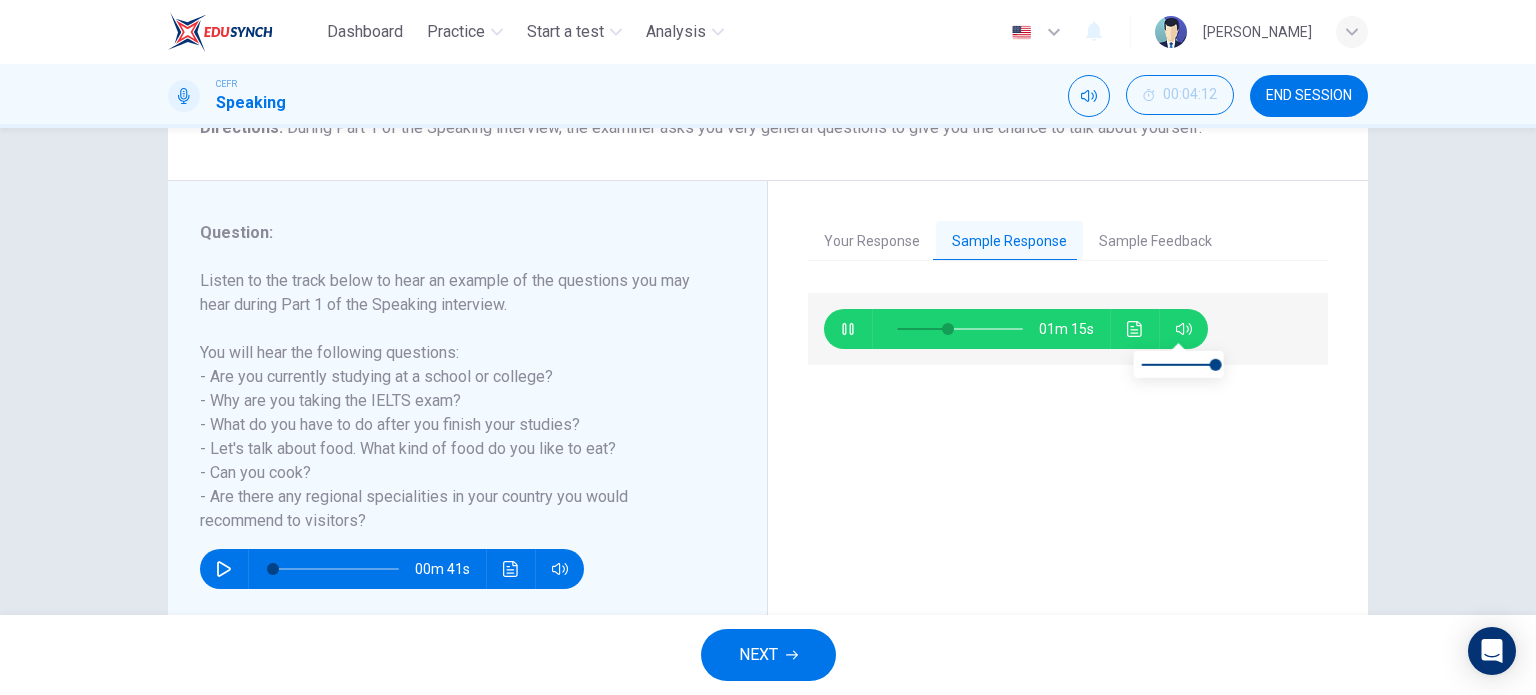 type on "40" 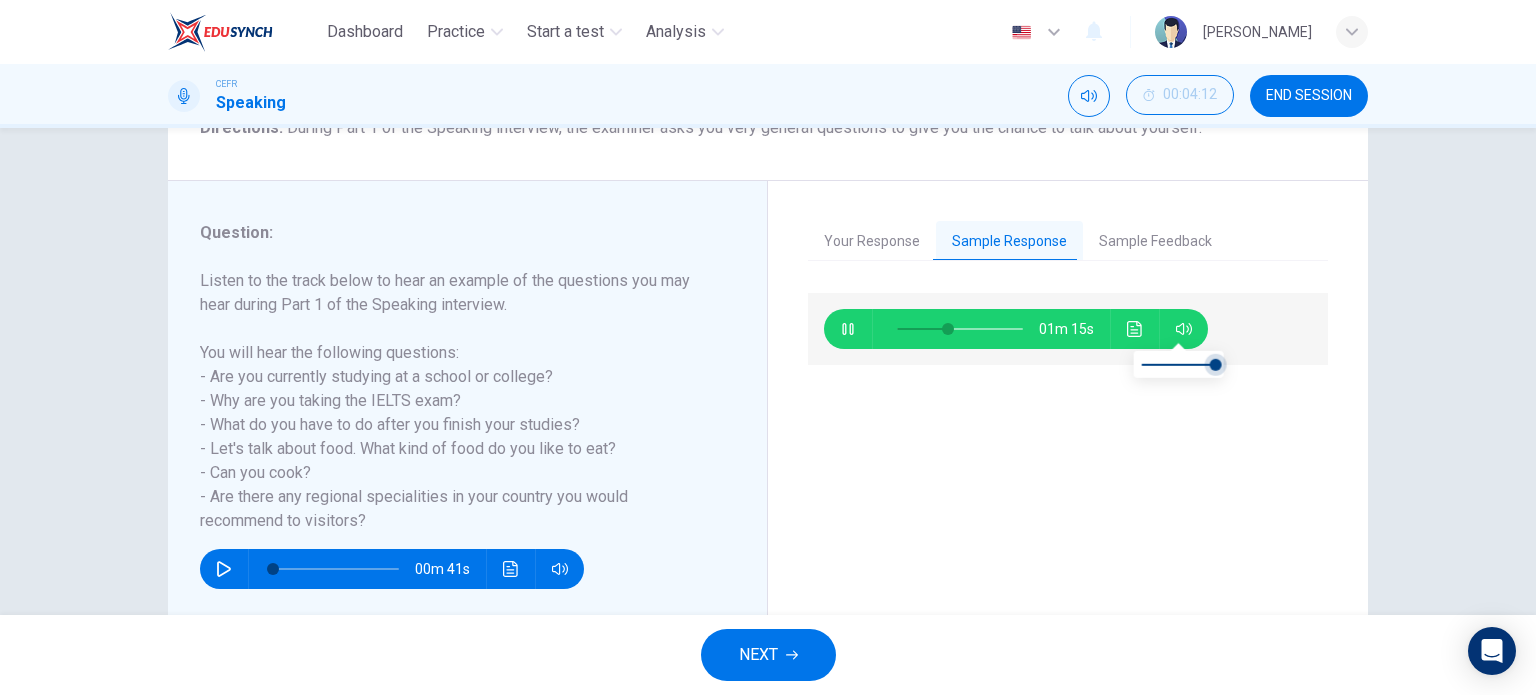 click at bounding box center [1179, 364] 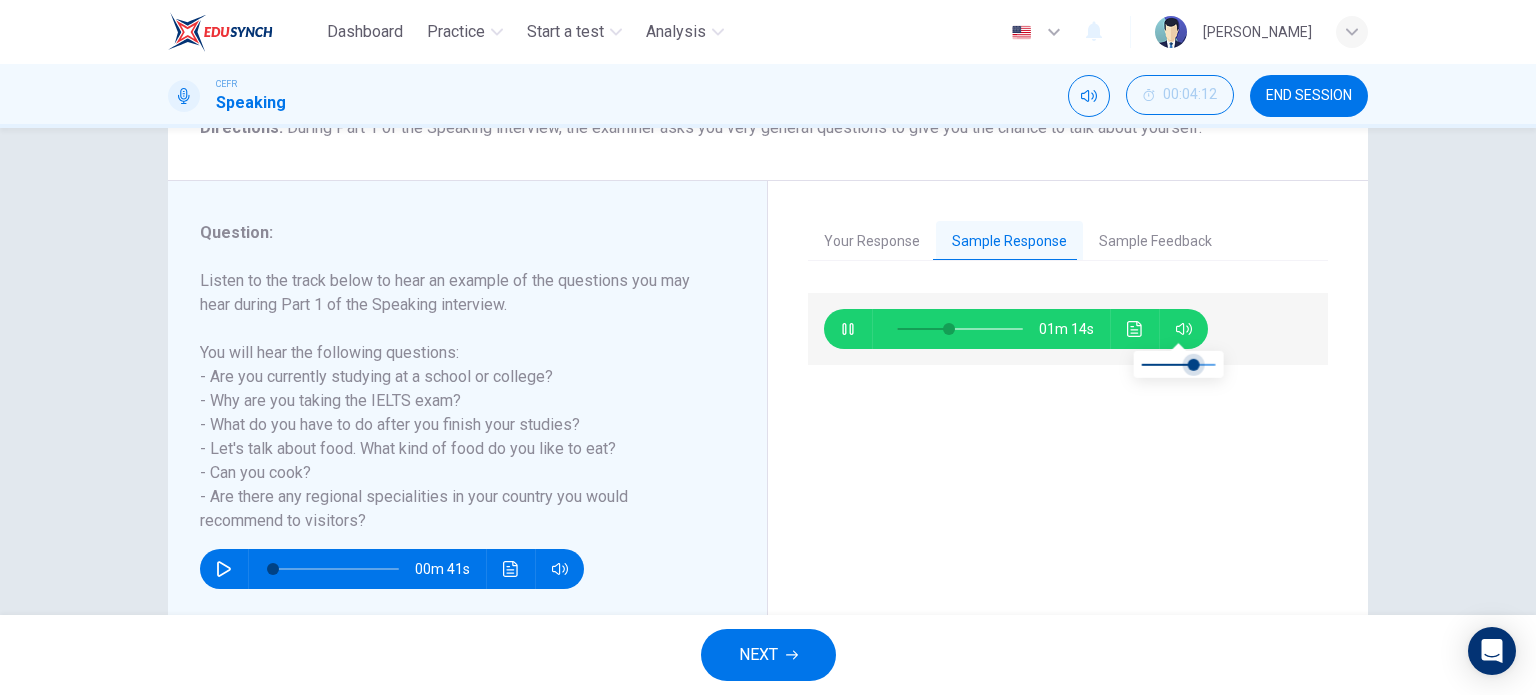 type on "41" 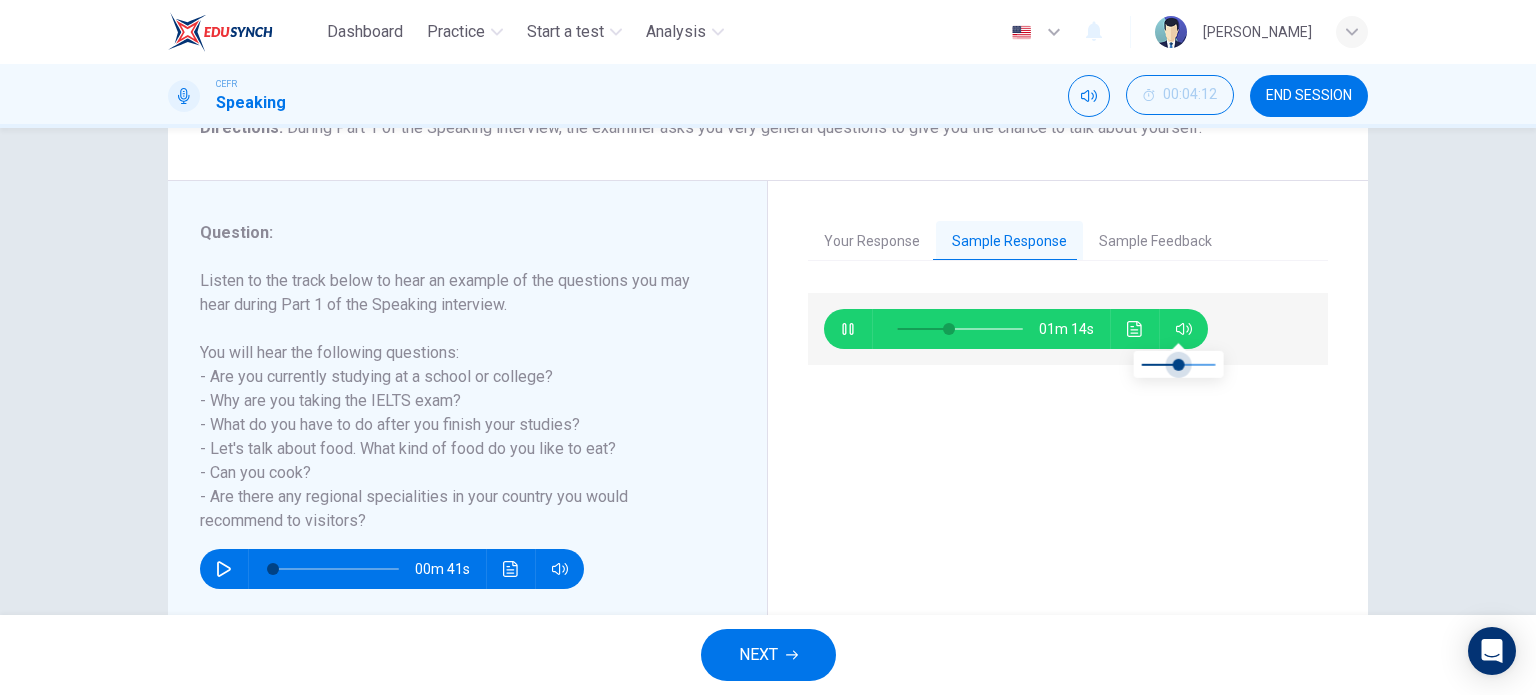 click at bounding box center [1179, 364] 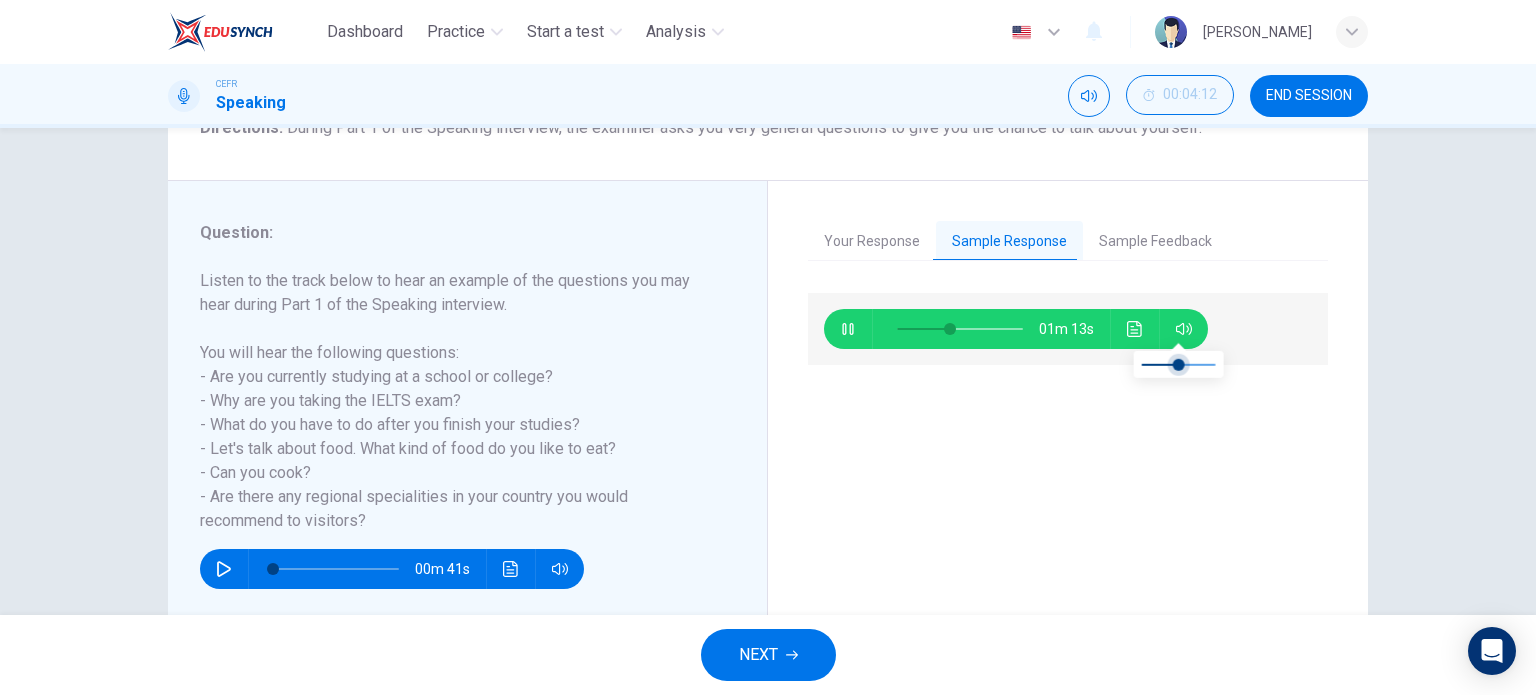 type on "42" 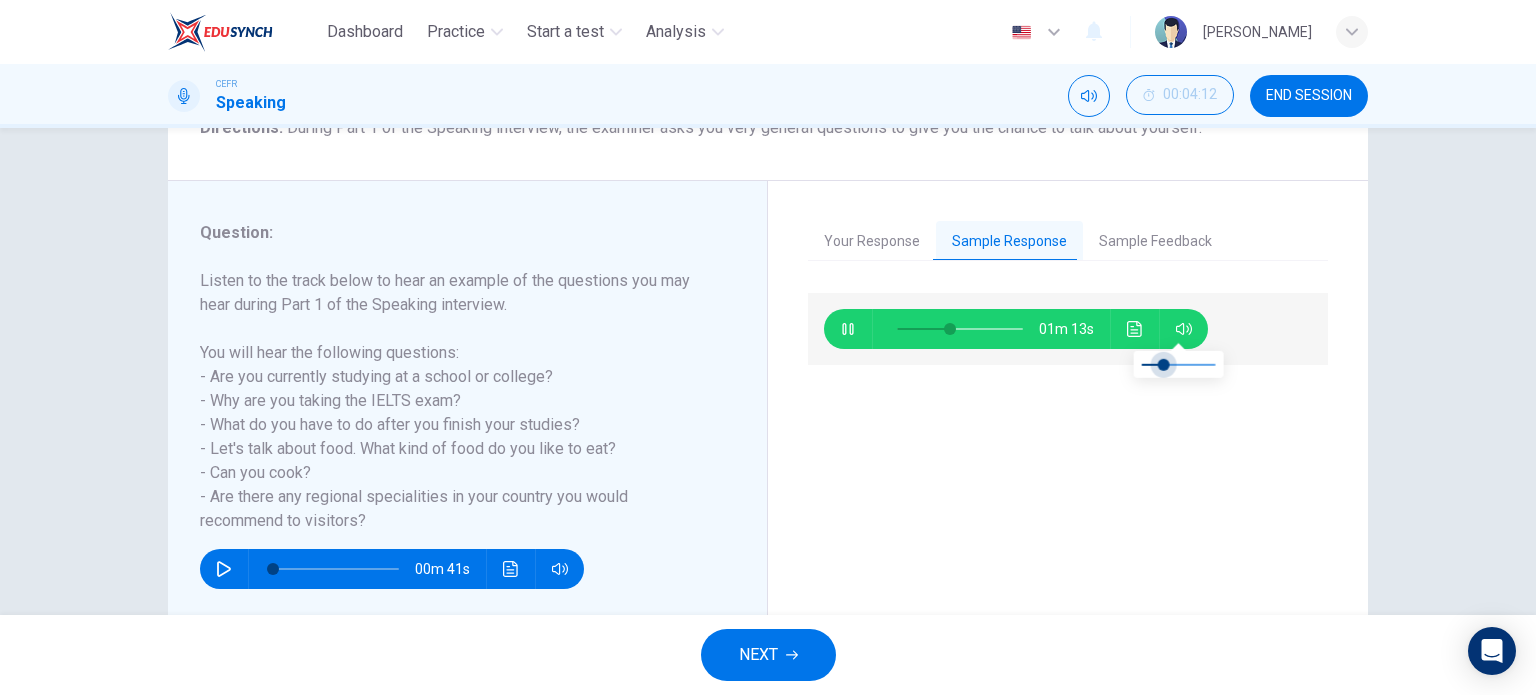 click at bounding box center [1164, 364] 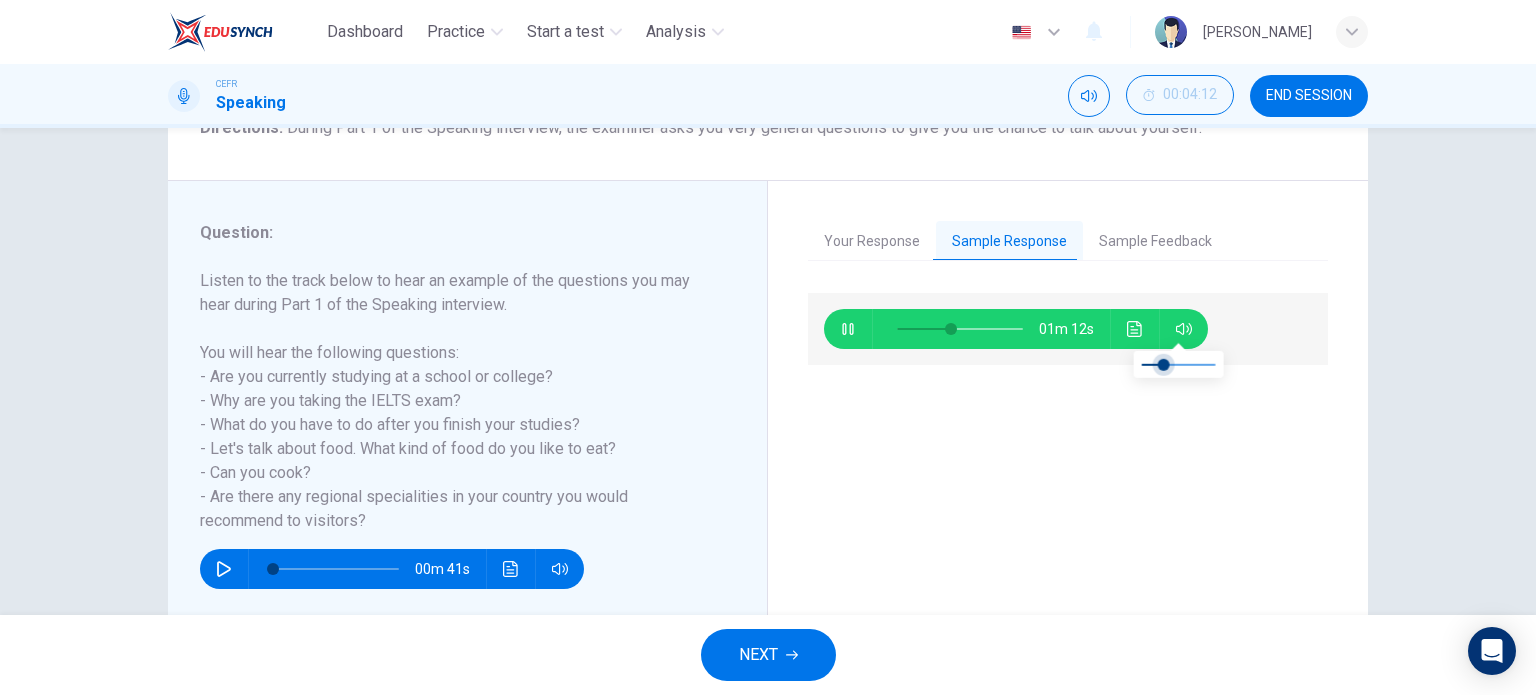 type on "43" 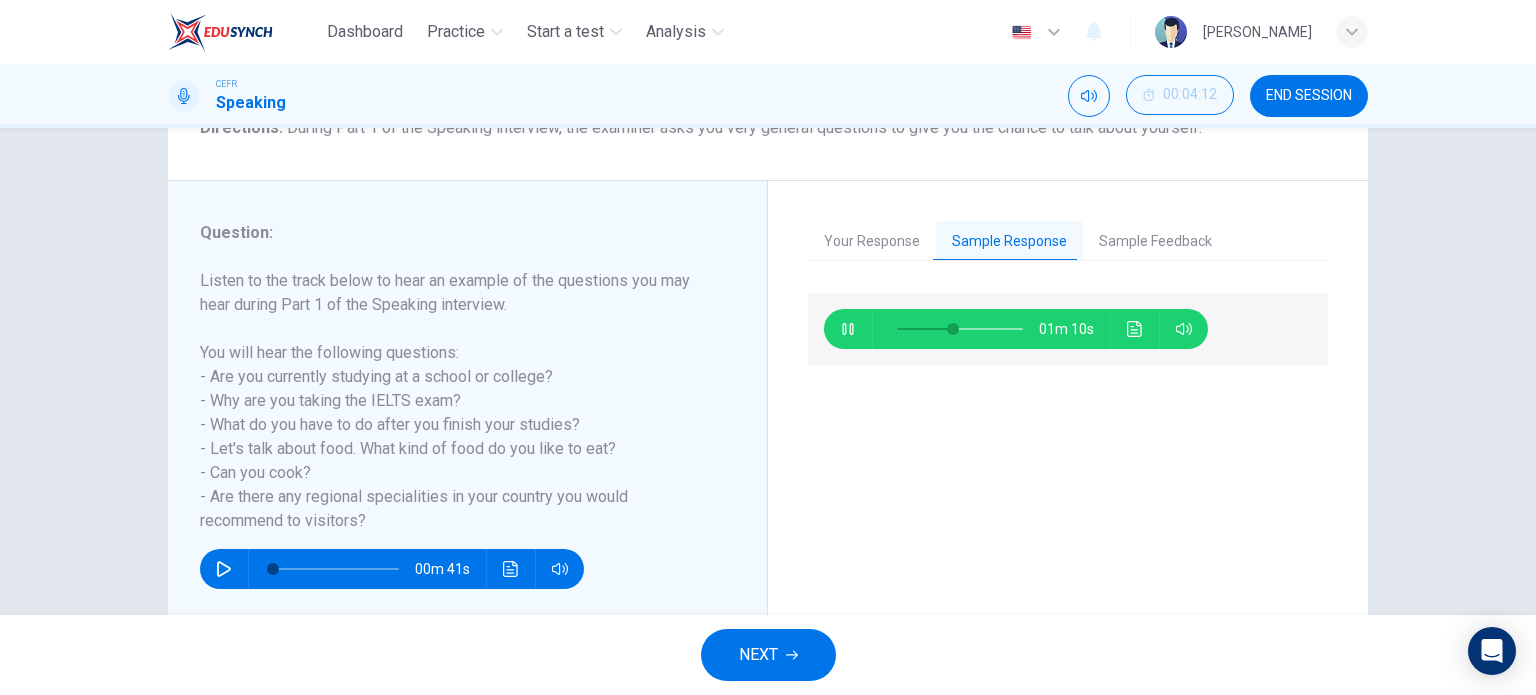 type on "45" 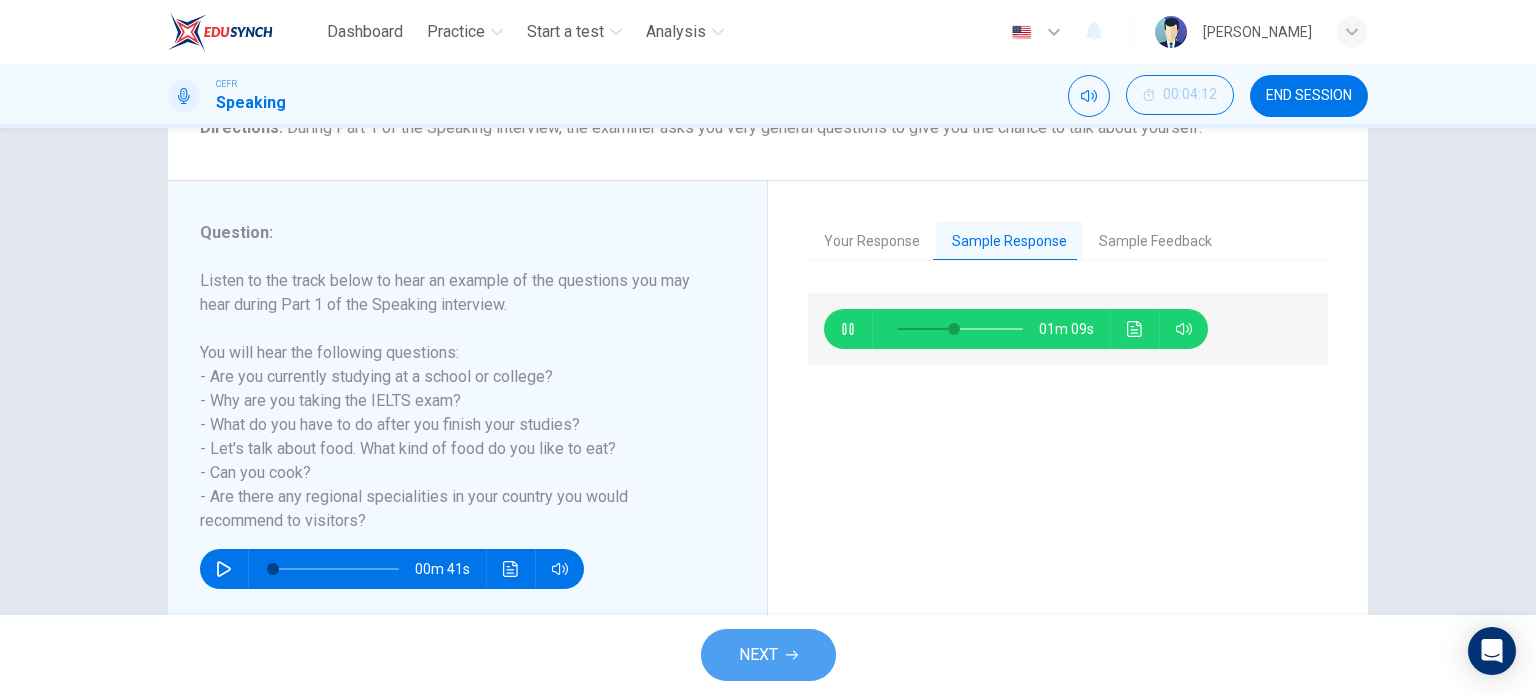 click on "NEXT" at bounding box center [768, 655] 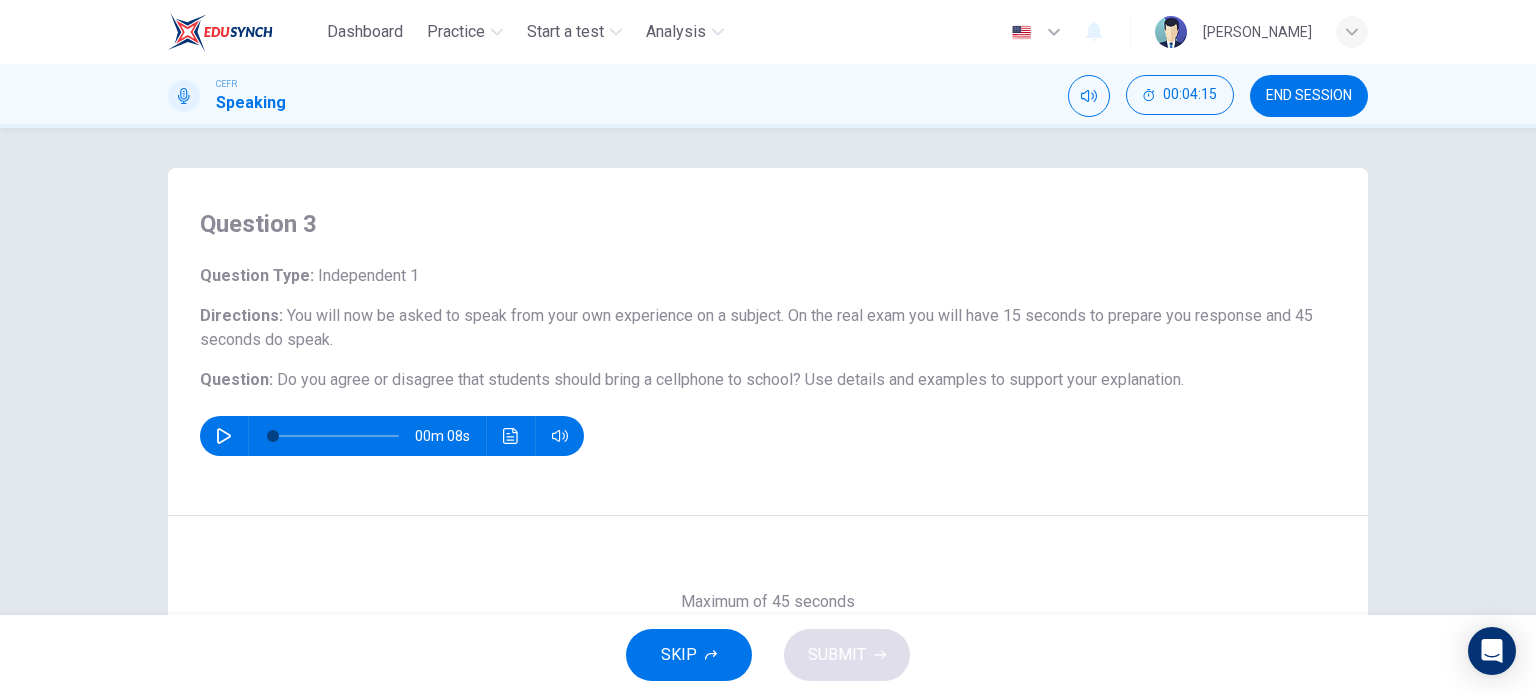 click 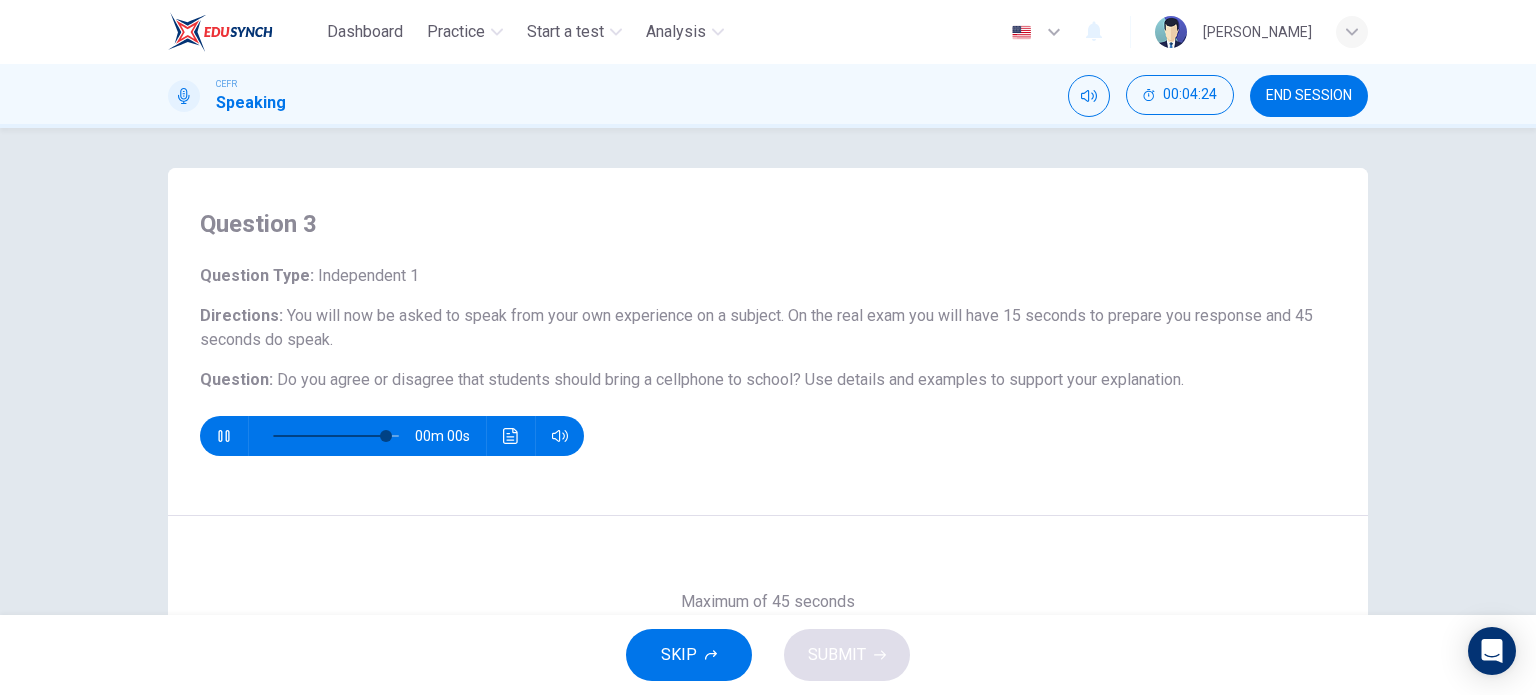 type on "0" 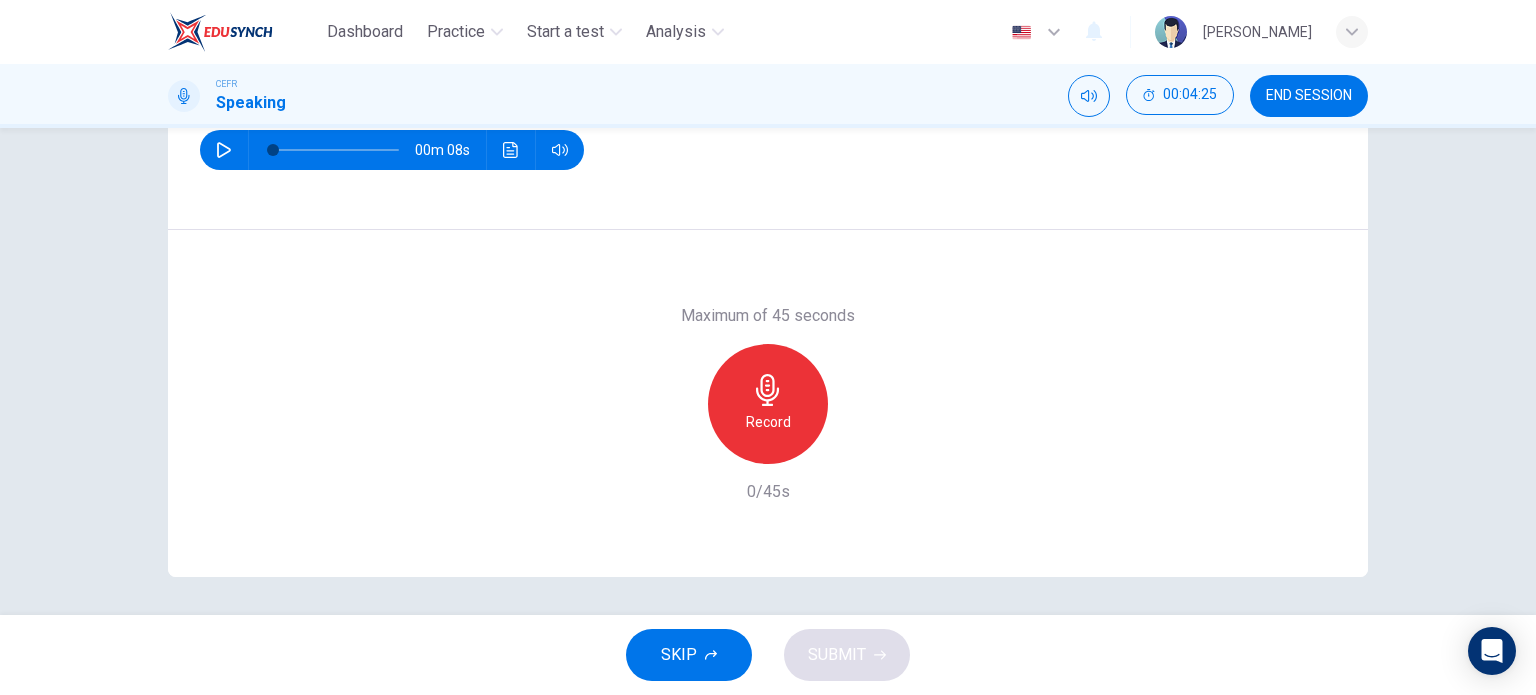 scroll, scrollTop: 288, scrollLeft: 0, axis: vertical 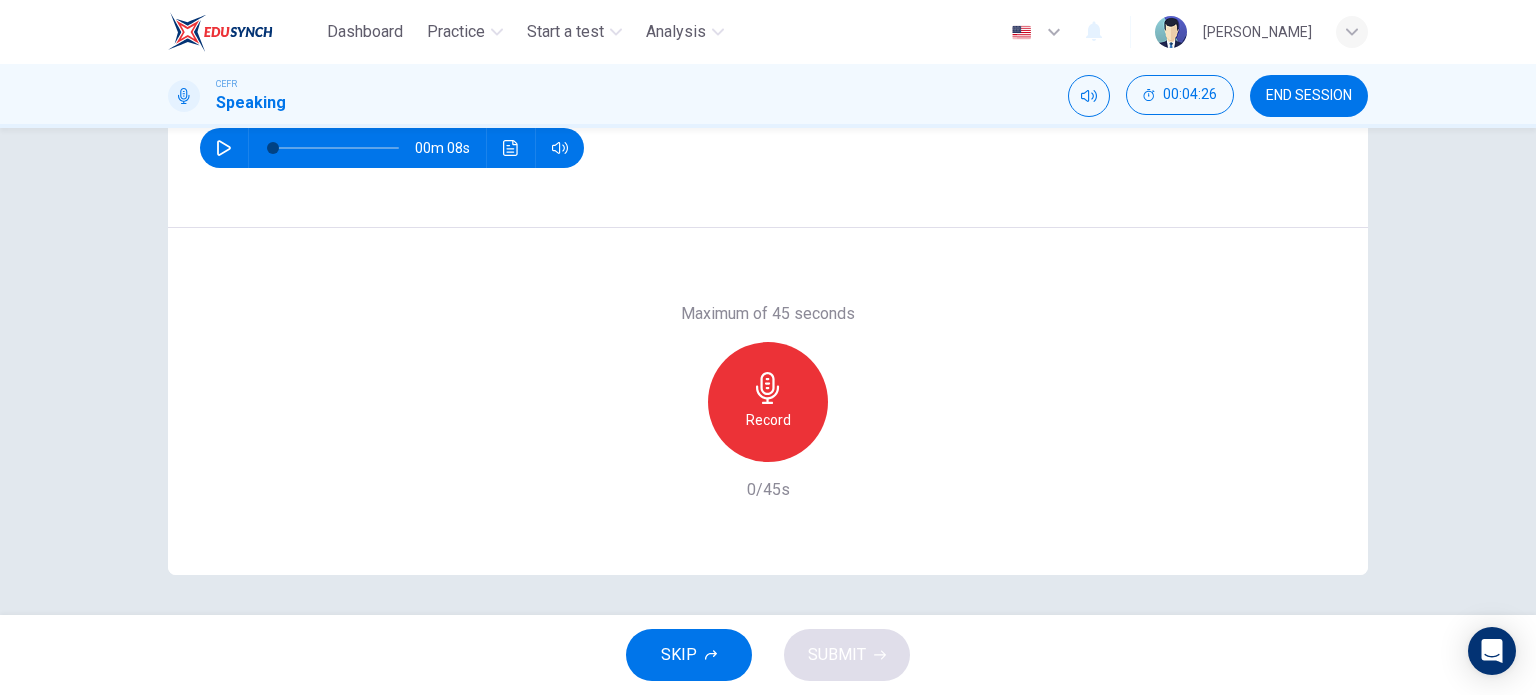 click on "Record" at bounding box center (768, 402) 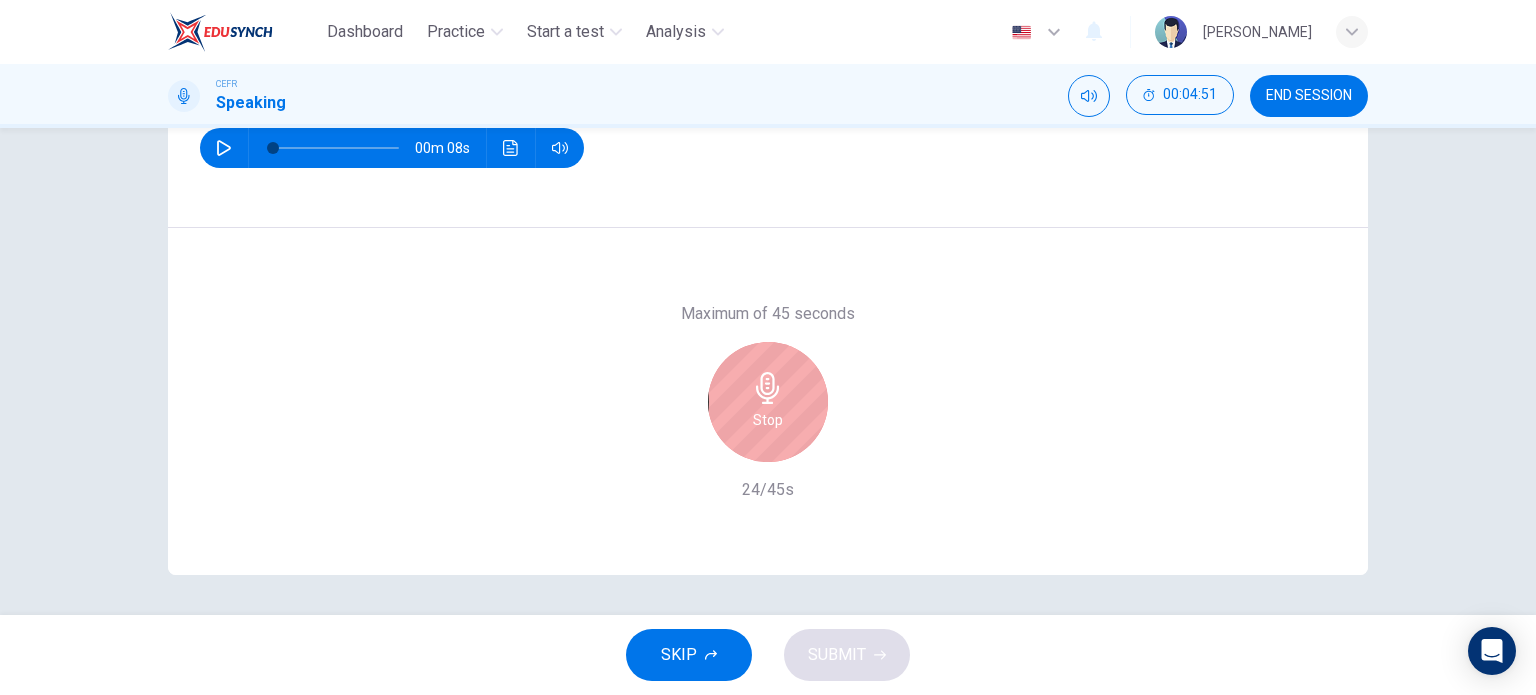 scroll, scrollTop: 188, scrollLeft: 0, axis: vertical 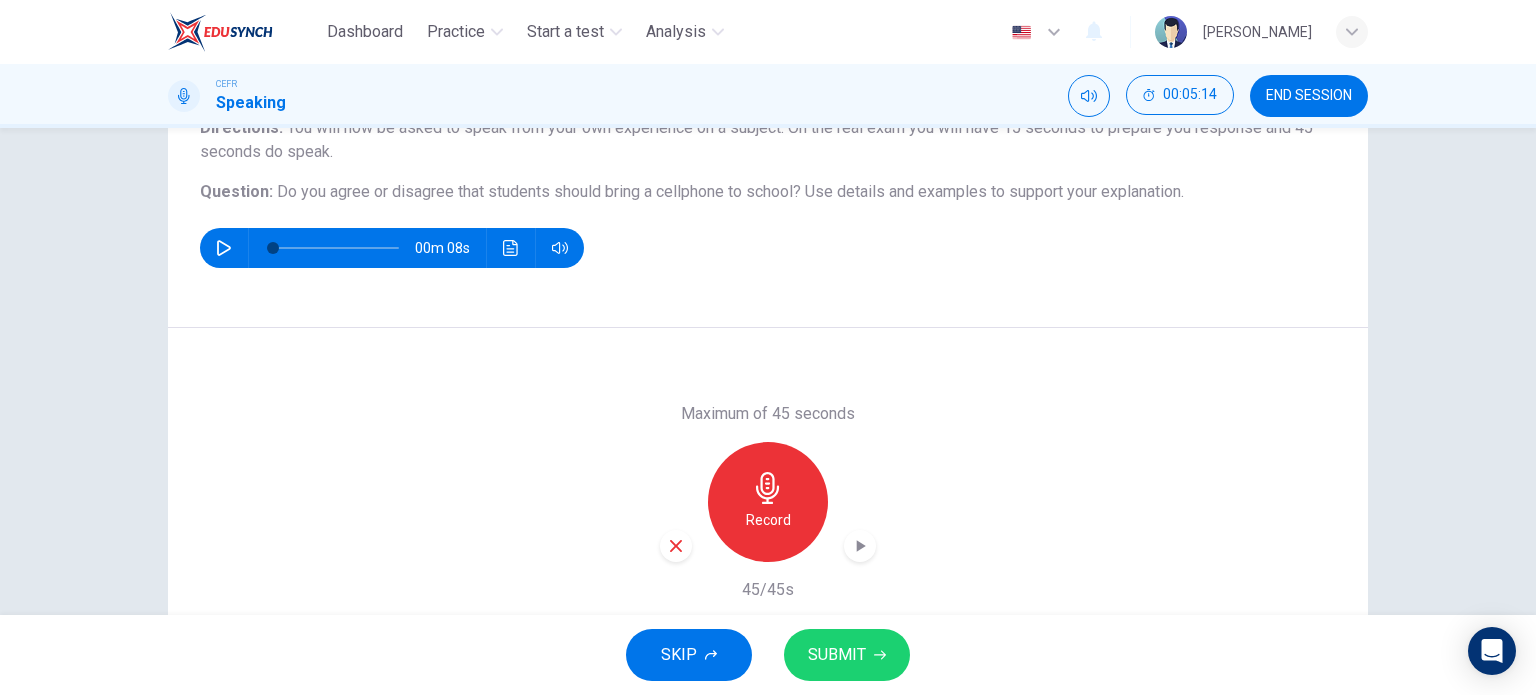click 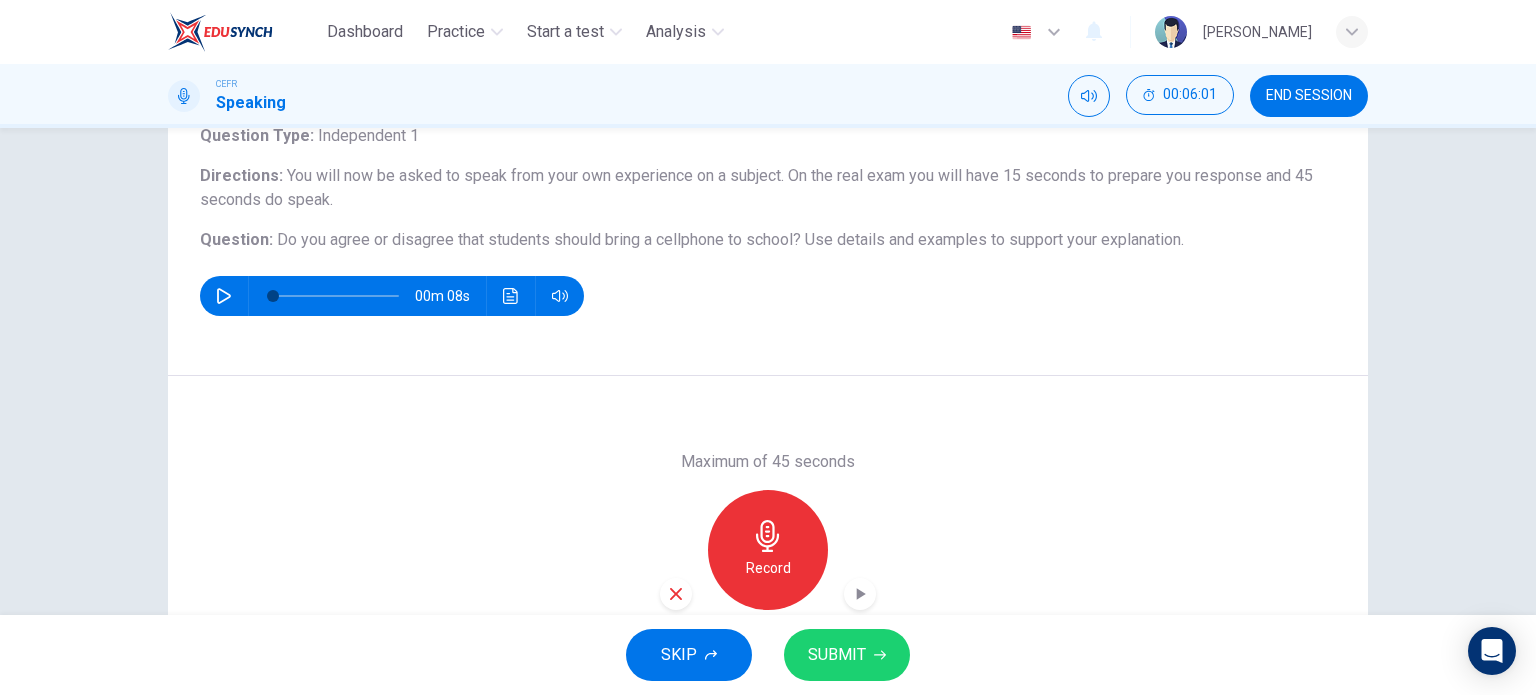 scroll, scrollTop: 188, scrollLeft: 0, axis: vertical 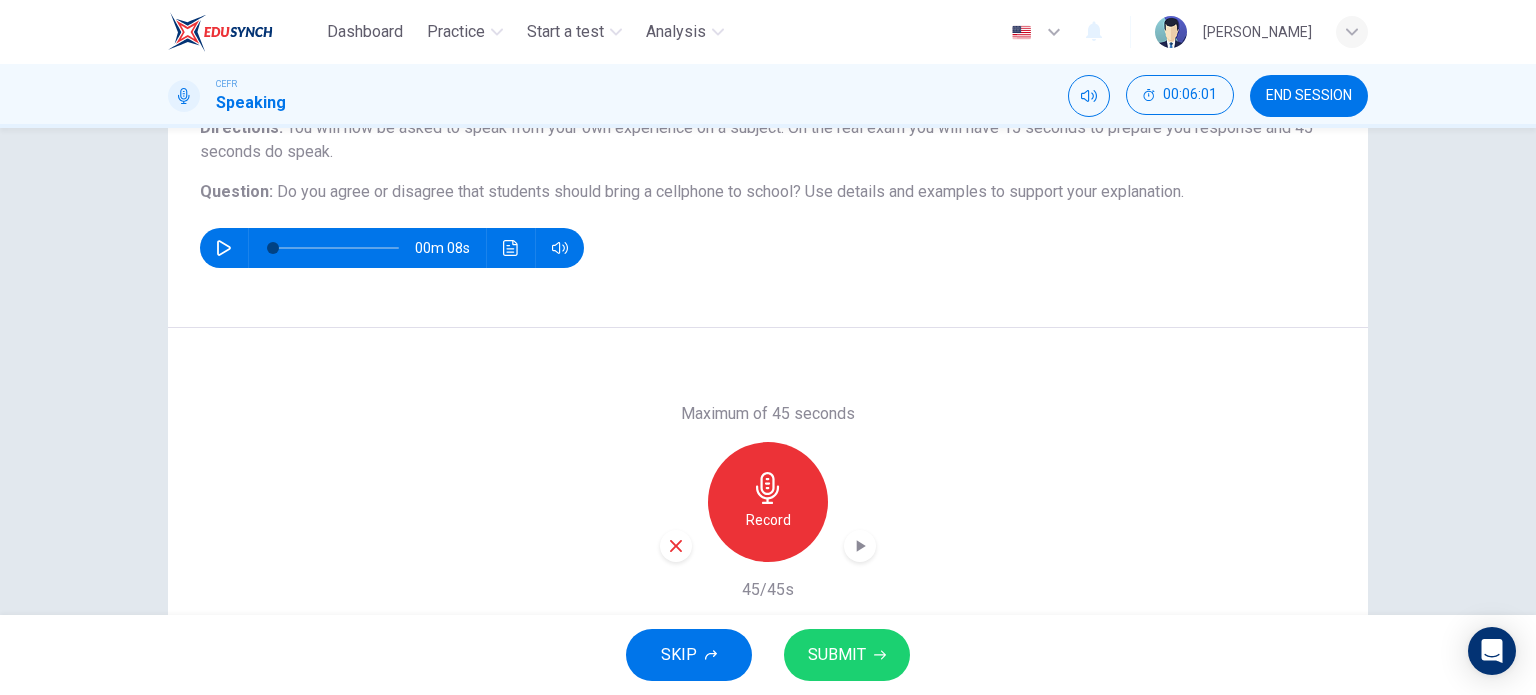click 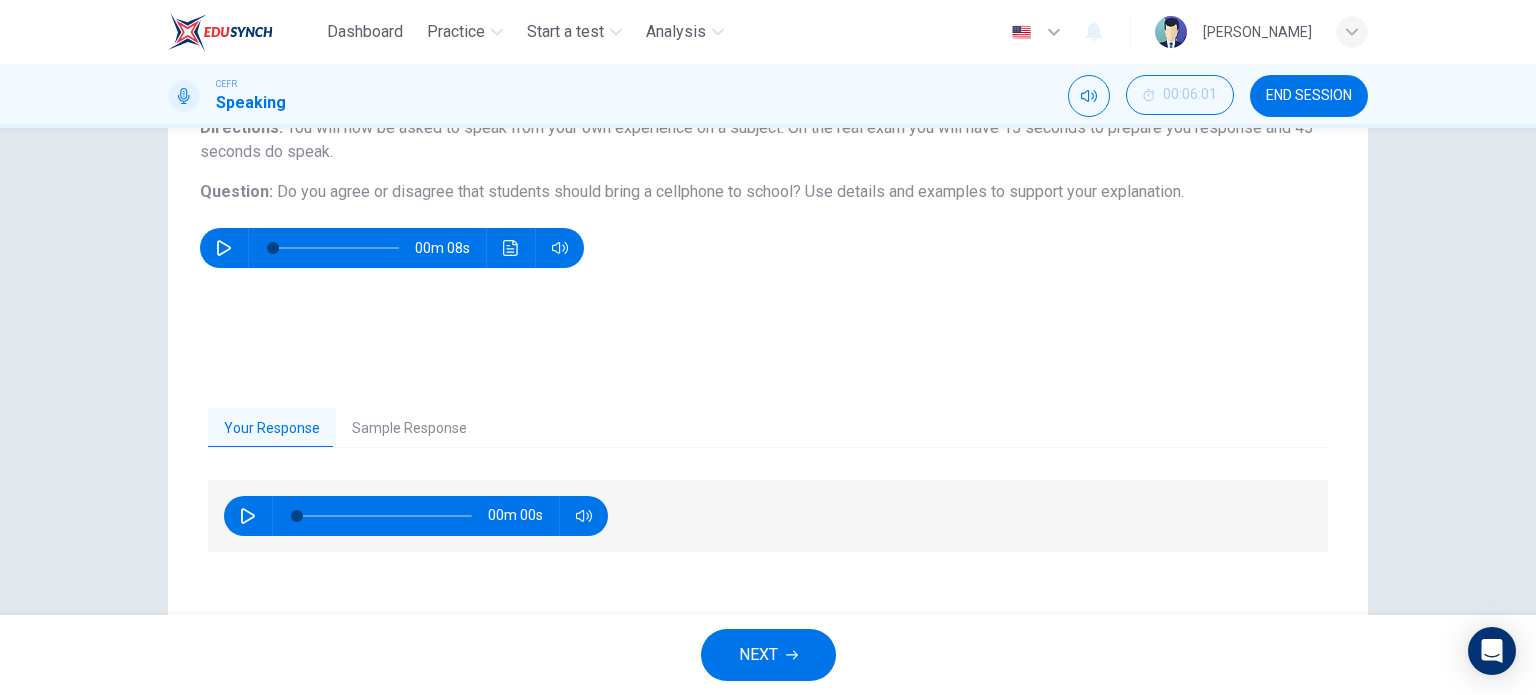 click on "Sample Response" at bounding box center (409, 429) 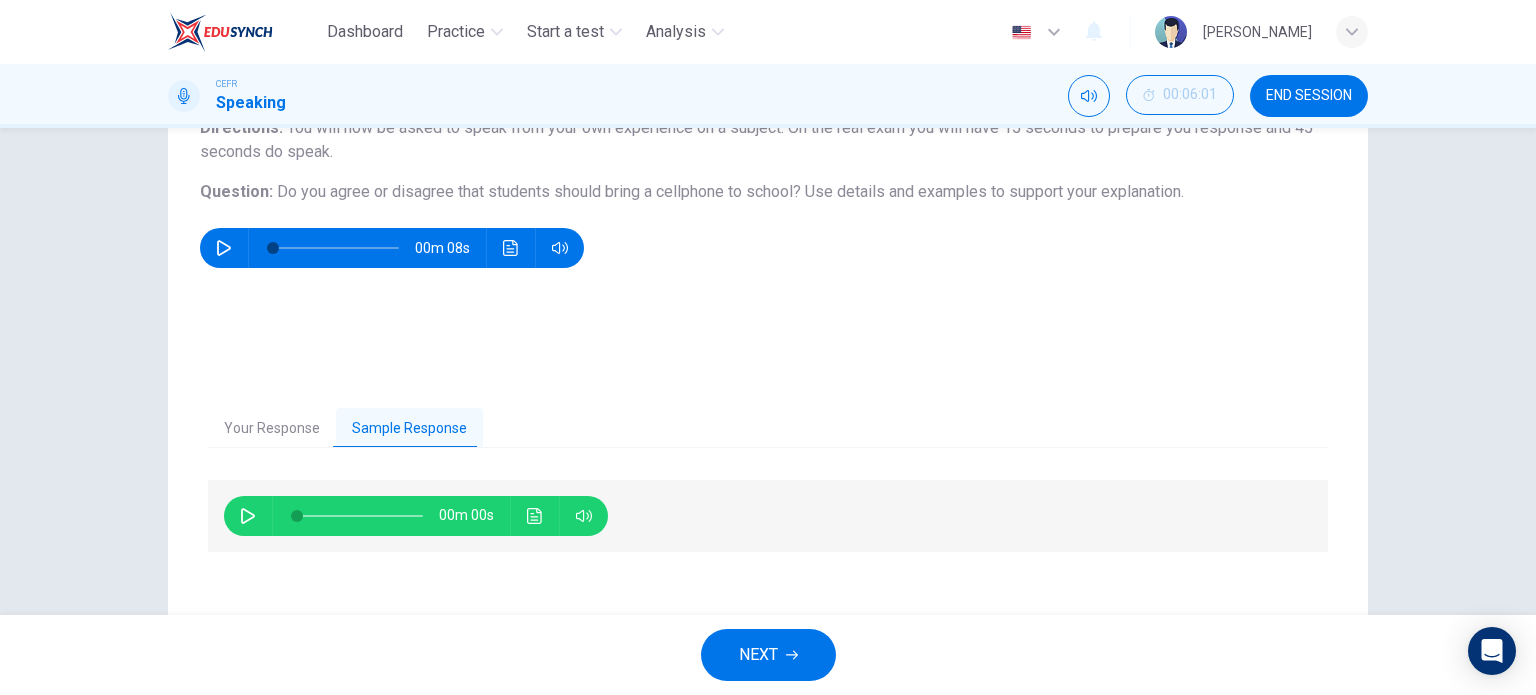 click 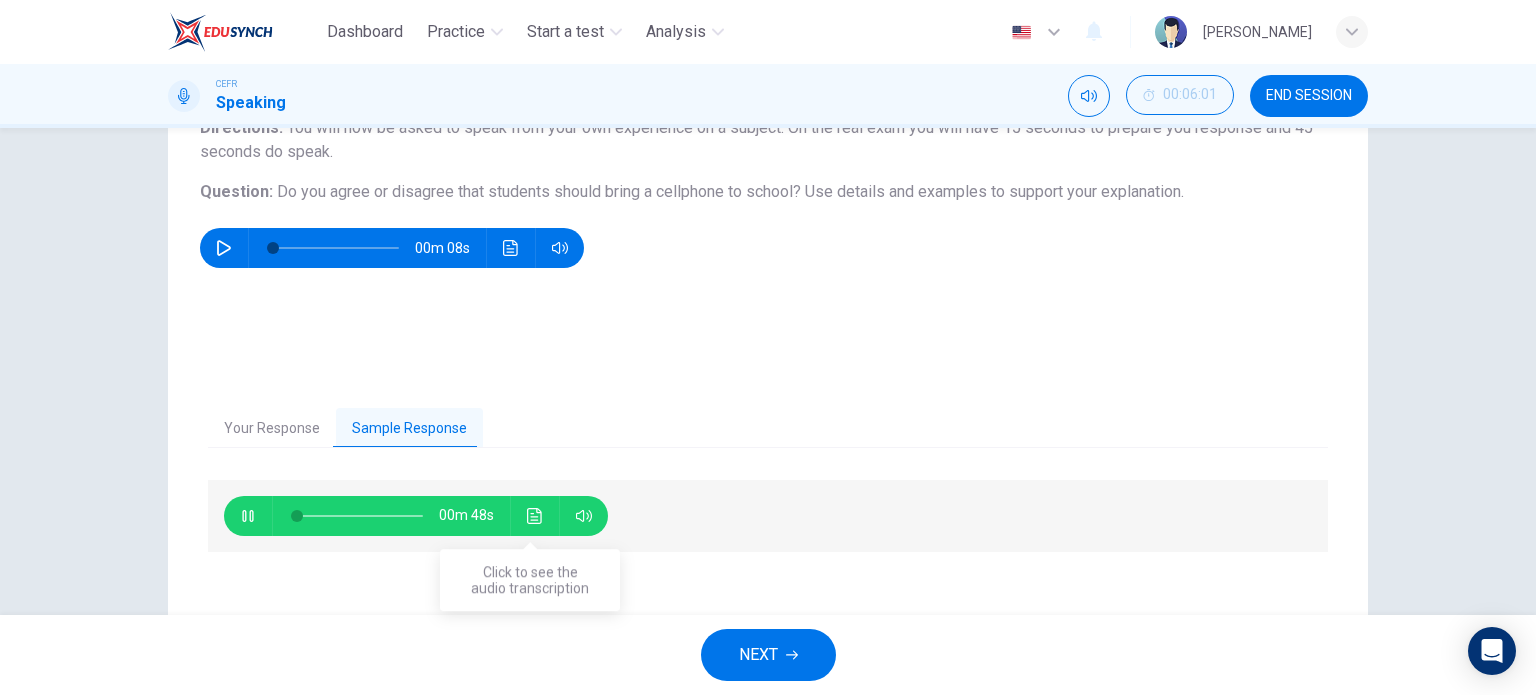 click 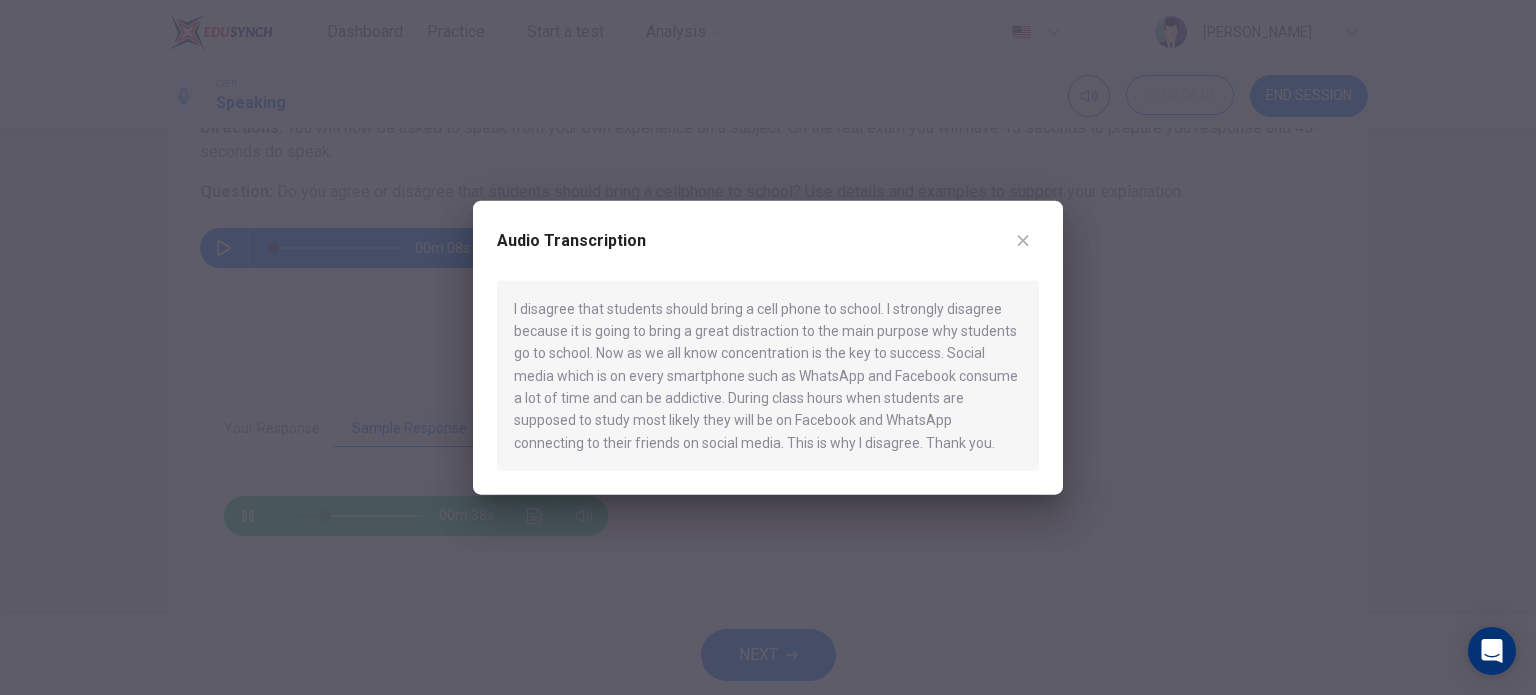drag, startPoint x: 1004, startPoint y: 359, endPoint x: 964, endPoint y: 444, distance: 93.941475 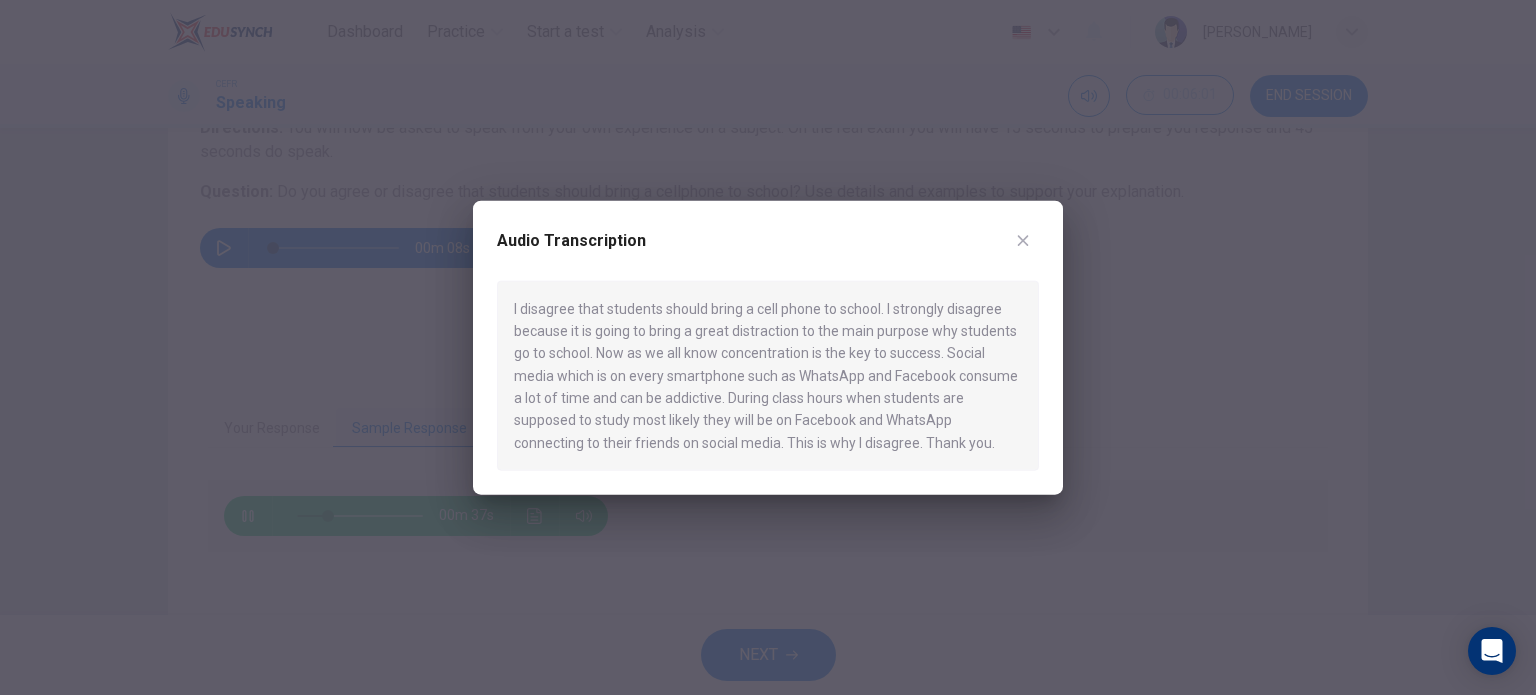 click on "I disagree that students should bring a cell phone to school. I strongly disagree because it is going to bring a great distraction to the main purpose why students go to school. Now as we all know concentration is the key to success. Social media which is on every smartphone such as WhatsApp and Facebook consume a lot of time and can be addictive. During class hours when students are supposed to study most likely they will be on Facebook and WhatsApp connecting to their friends on social media. This is why I disagree. Thank you." at bounding box center (768, 375) 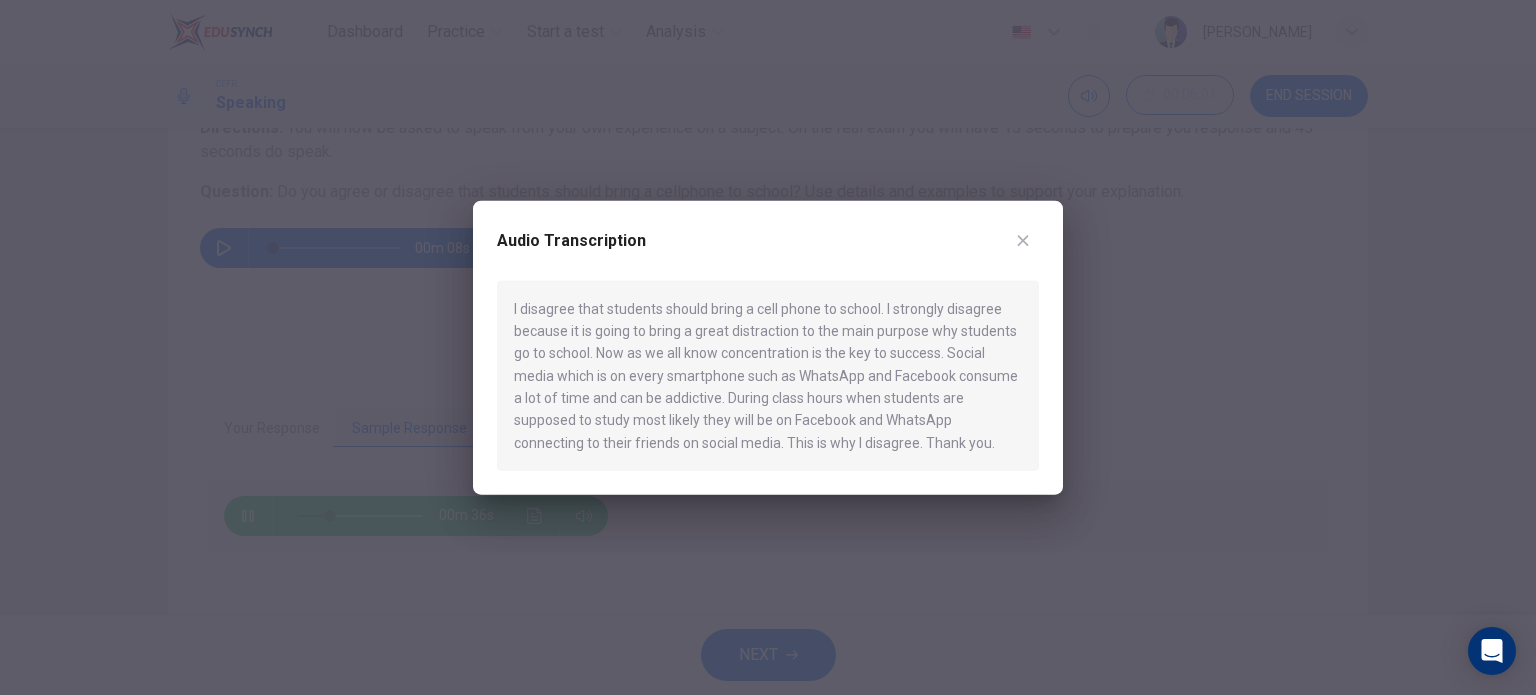 click 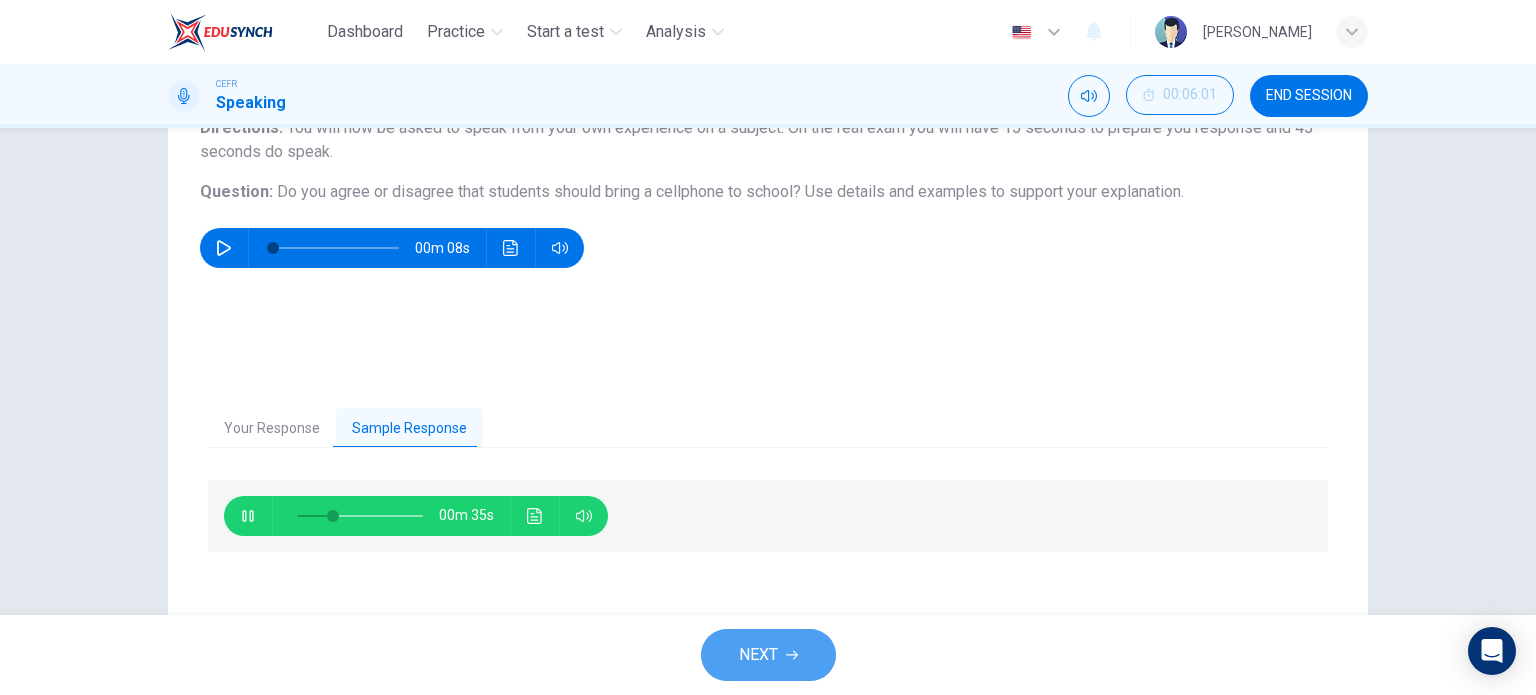 type on "29" 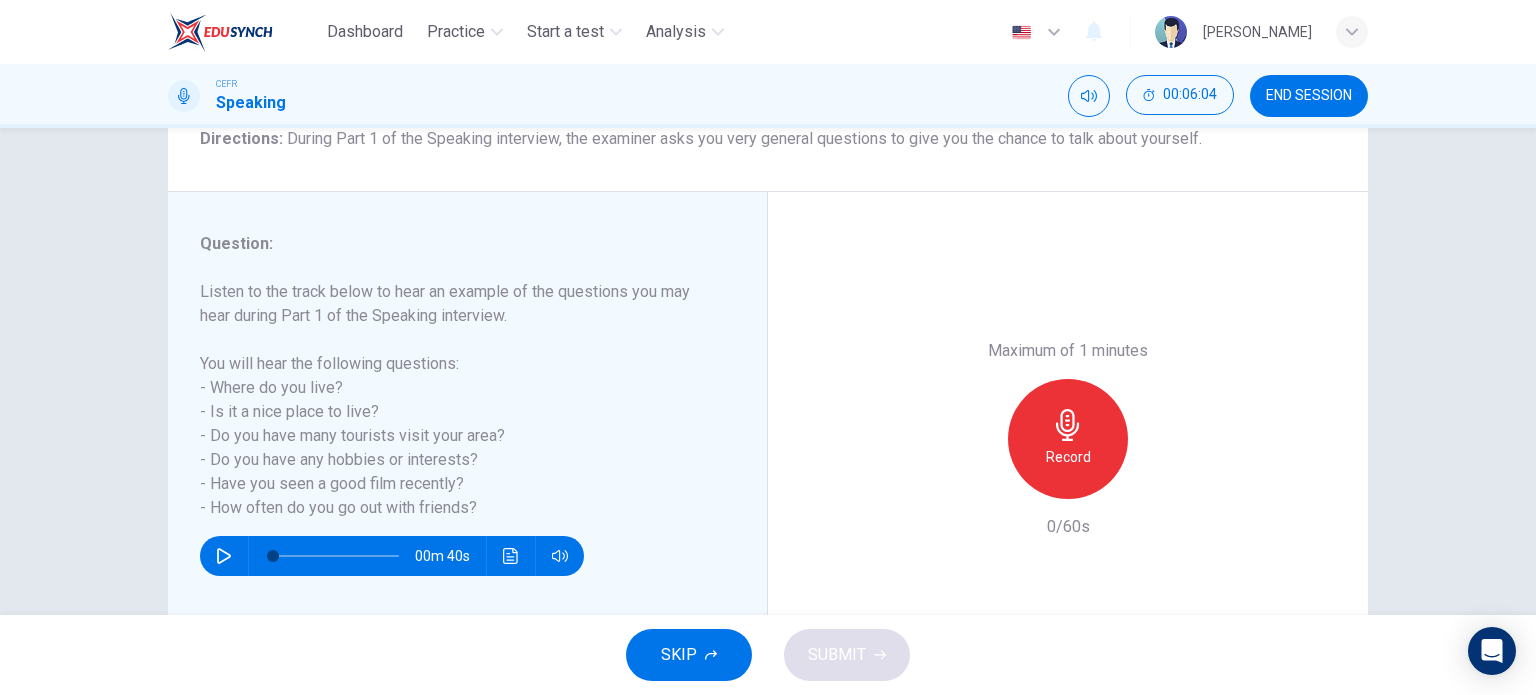 scroll, scrollTop: 200, scrollLeft: 0, axis: vertical 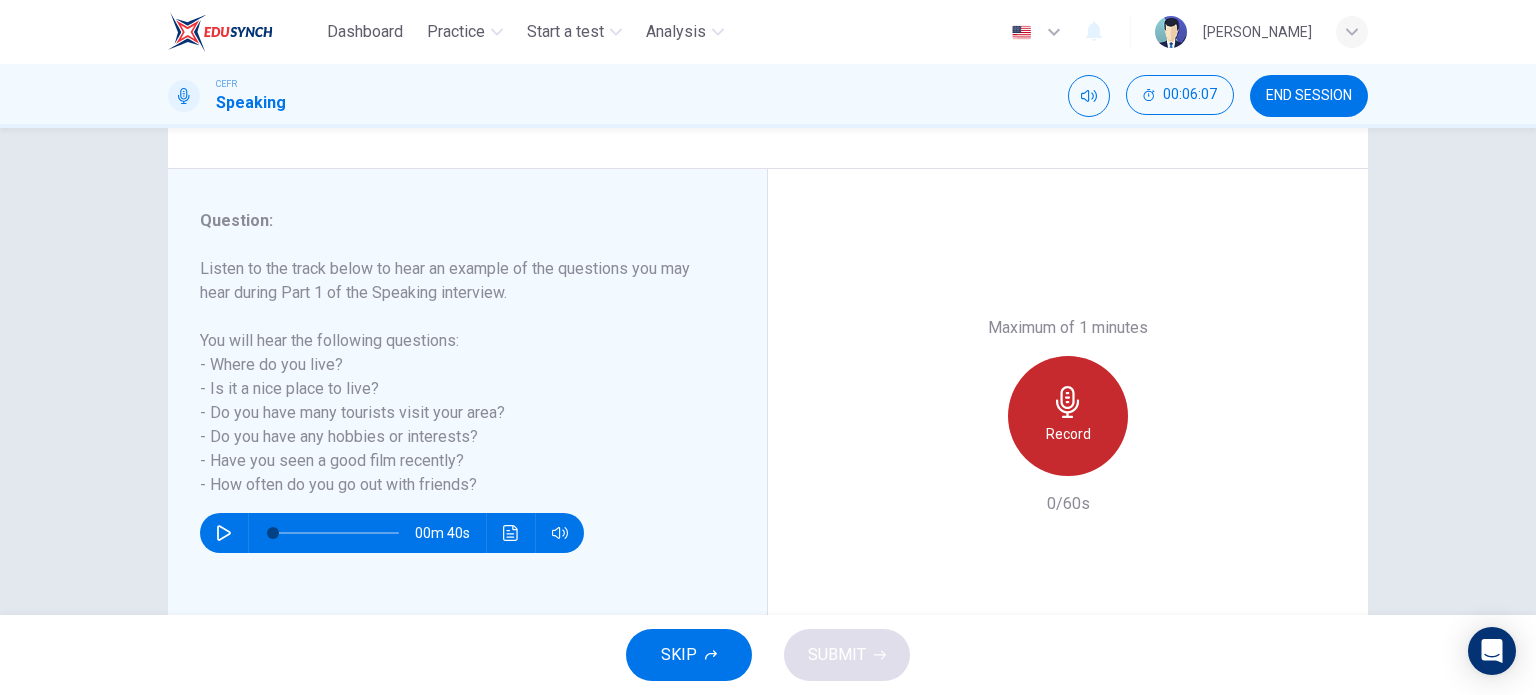 click on "Record" at bounding box center (1068, 416) 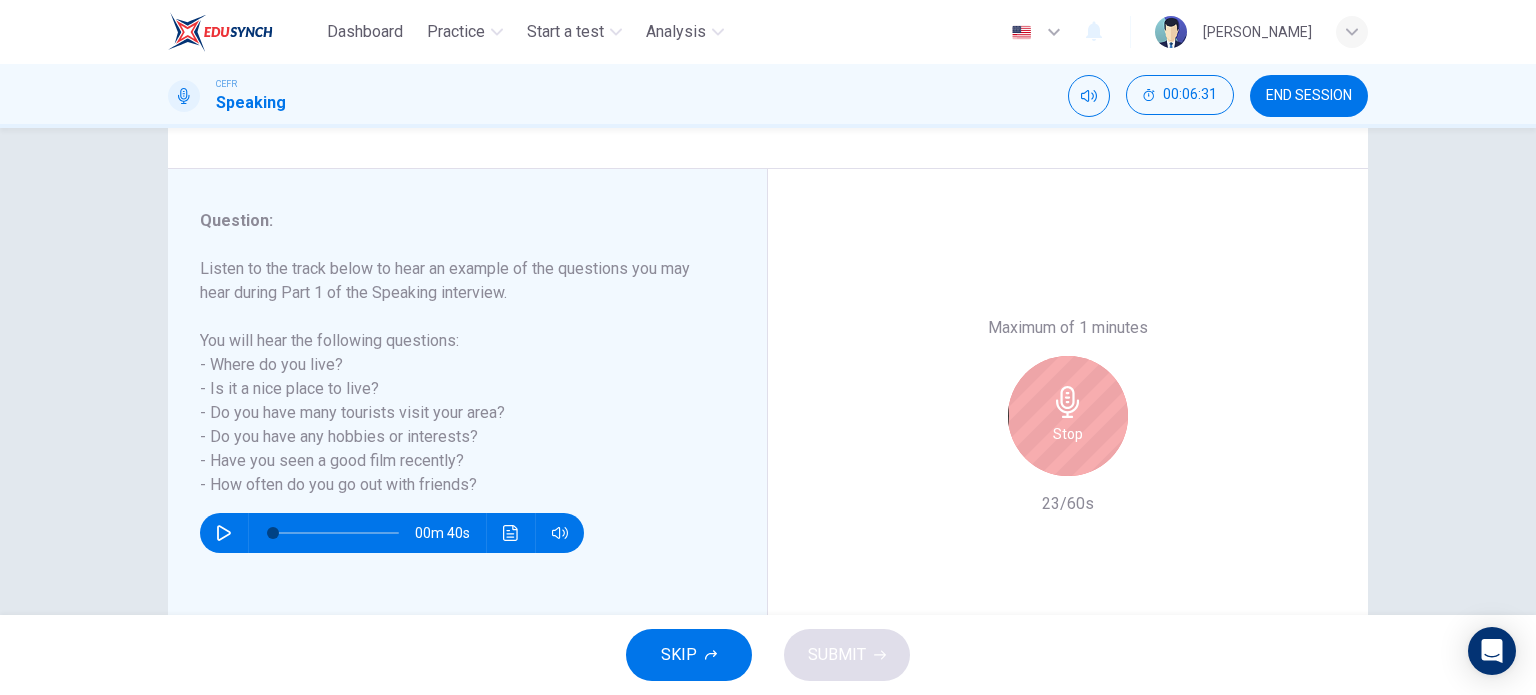 click on "Stop" at bounding box center [1068, 434] 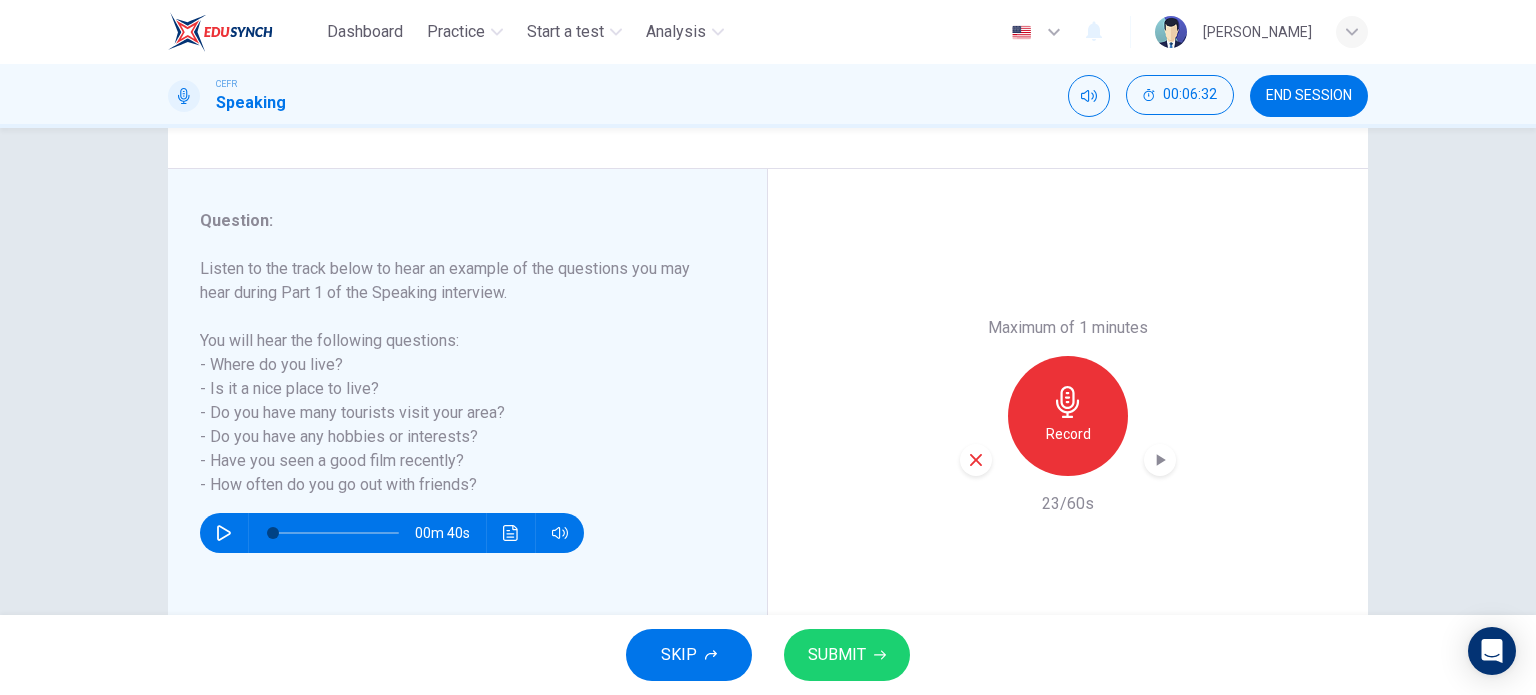 click 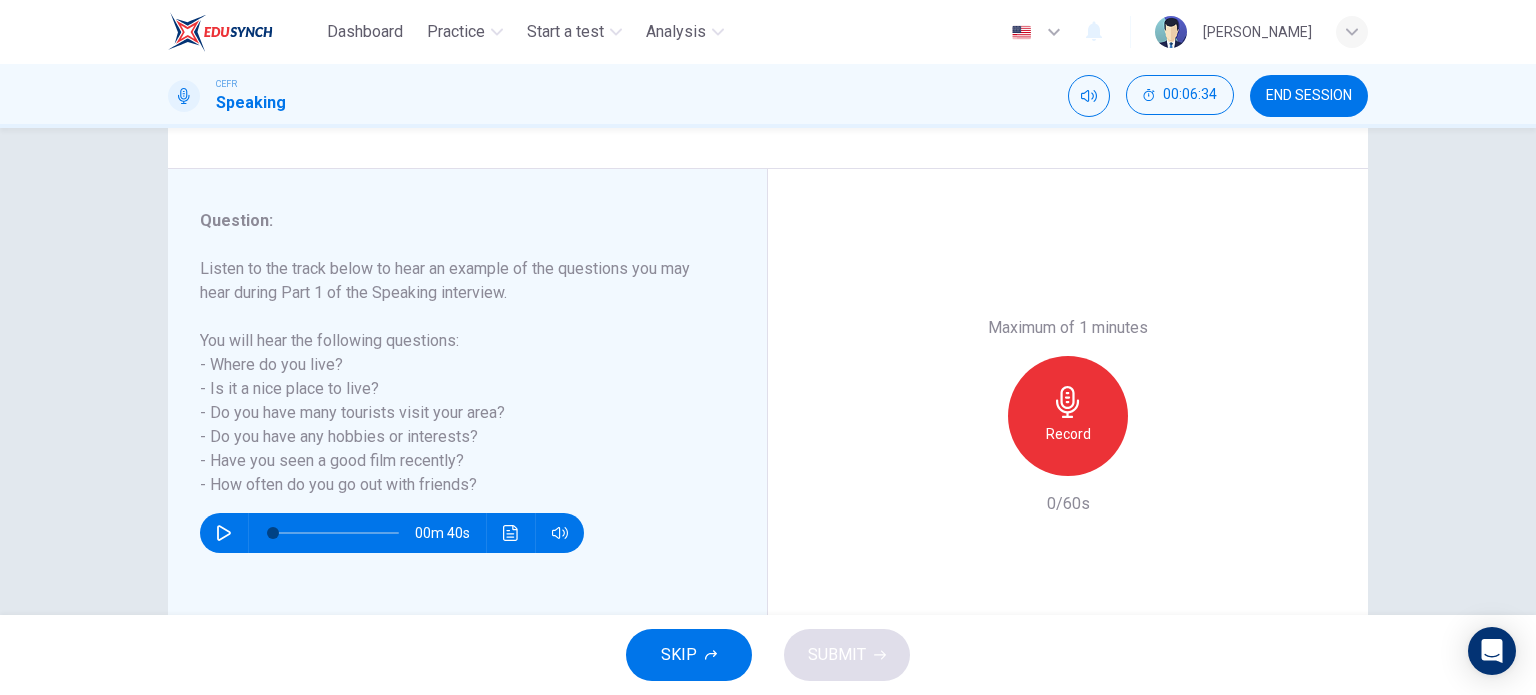 click on "Record" at bounding box center [1068, 434] 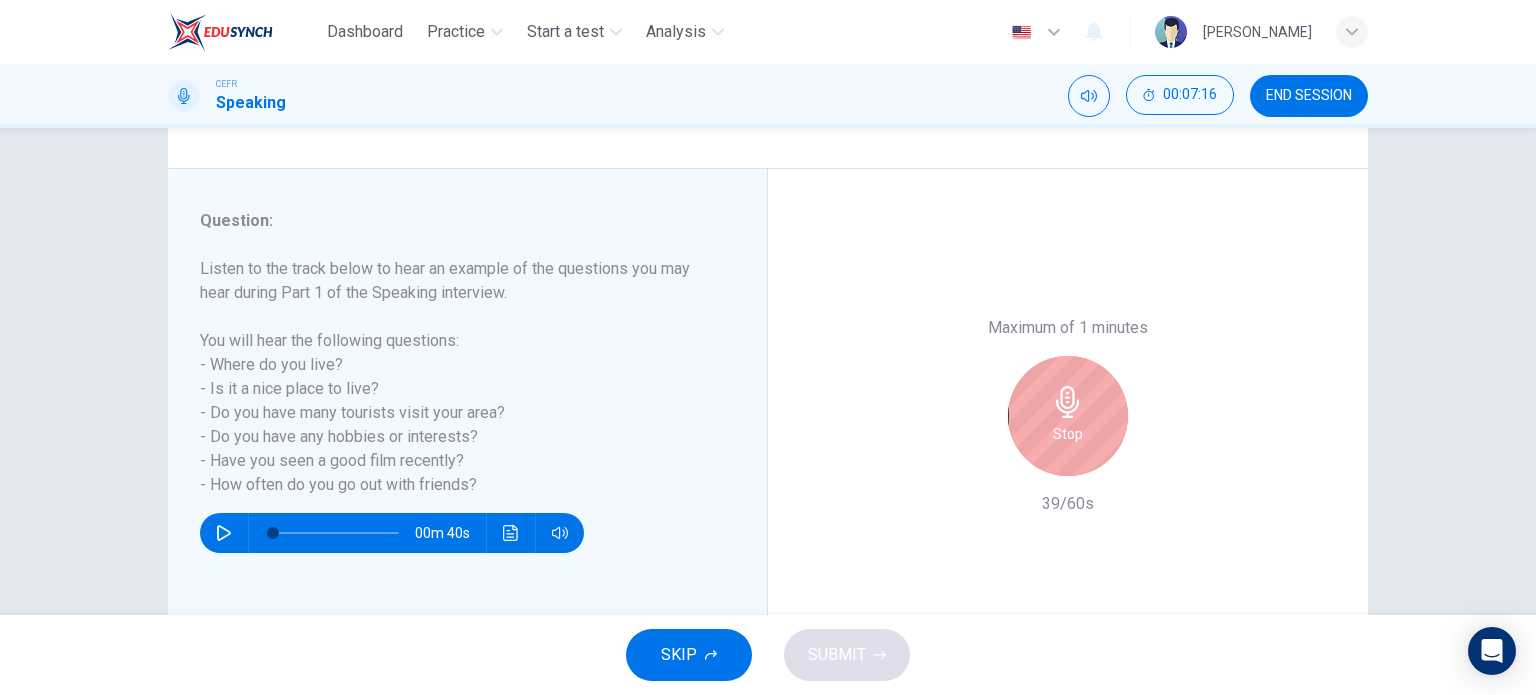 click on "Stop" at bounding box center [1068, 416] 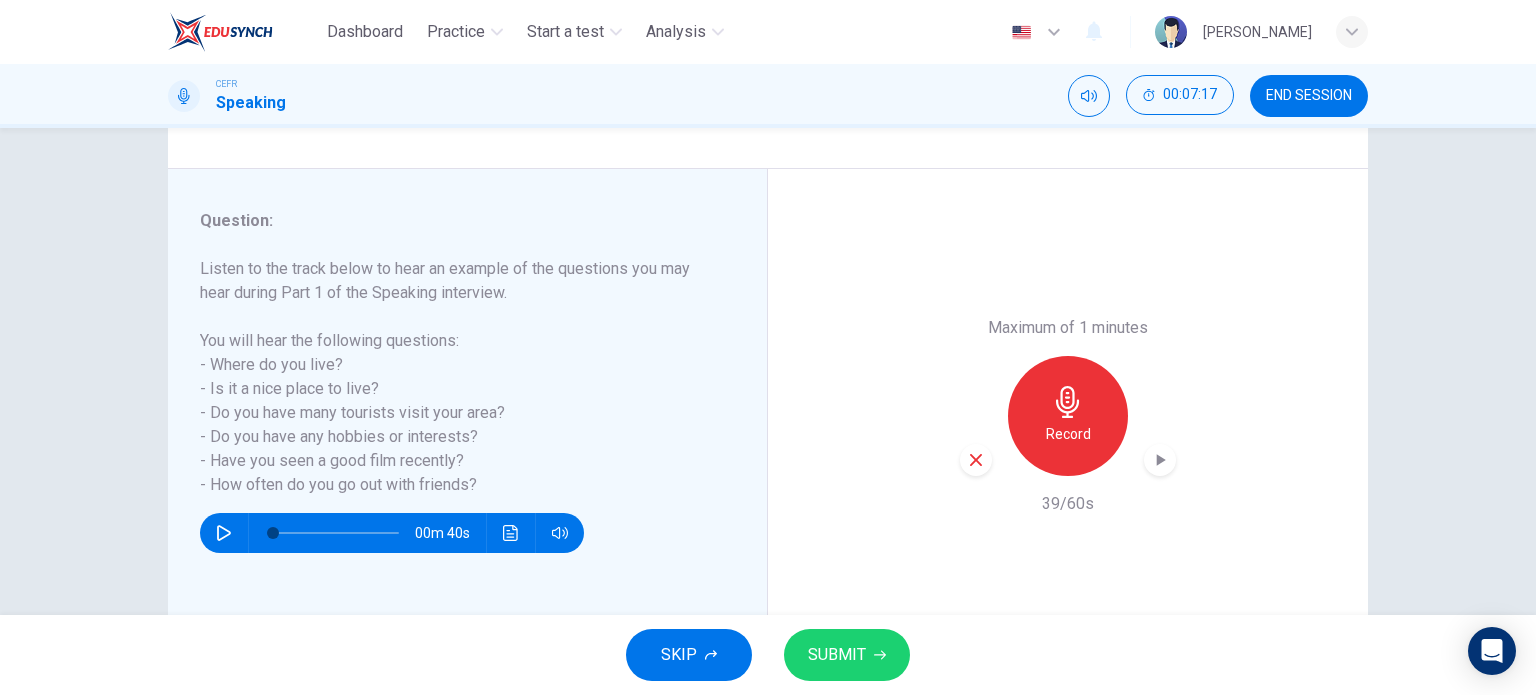 click at bounding box center (1160, 460) 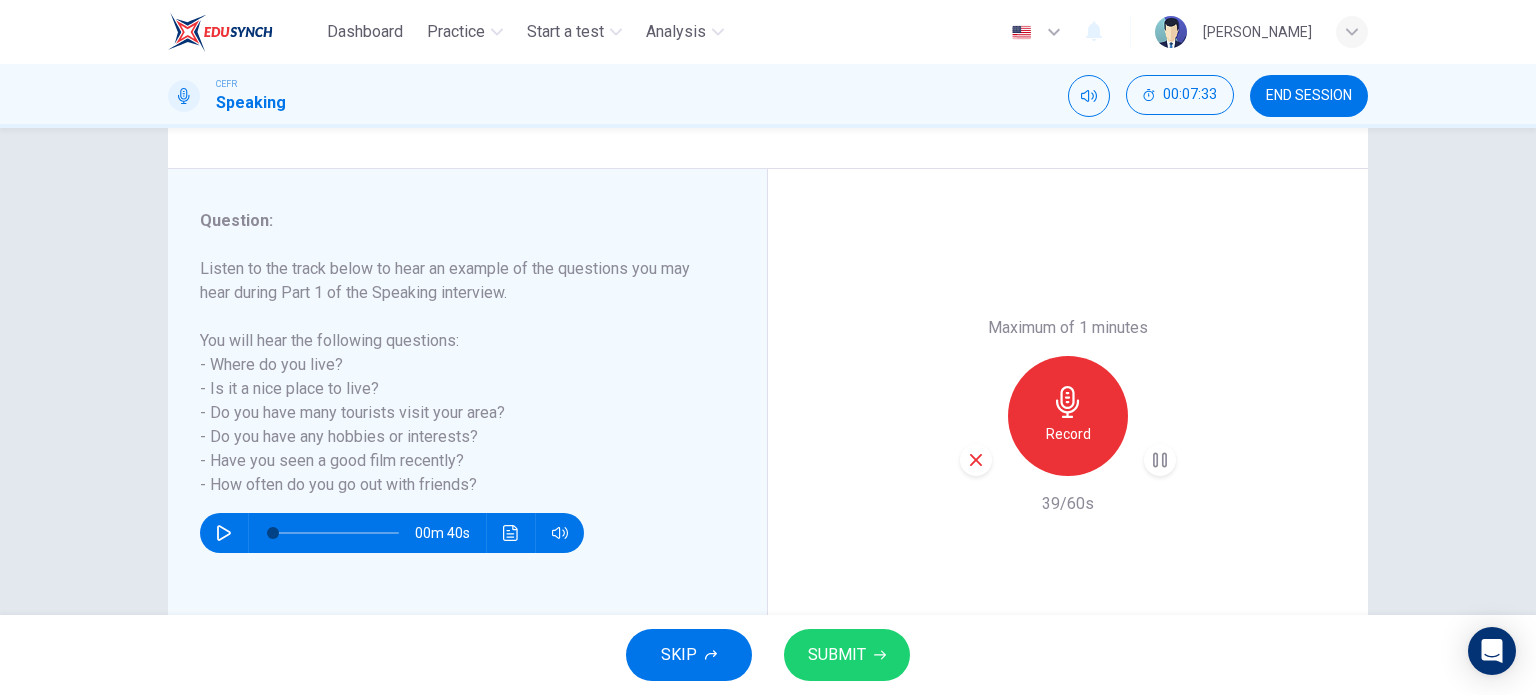 click 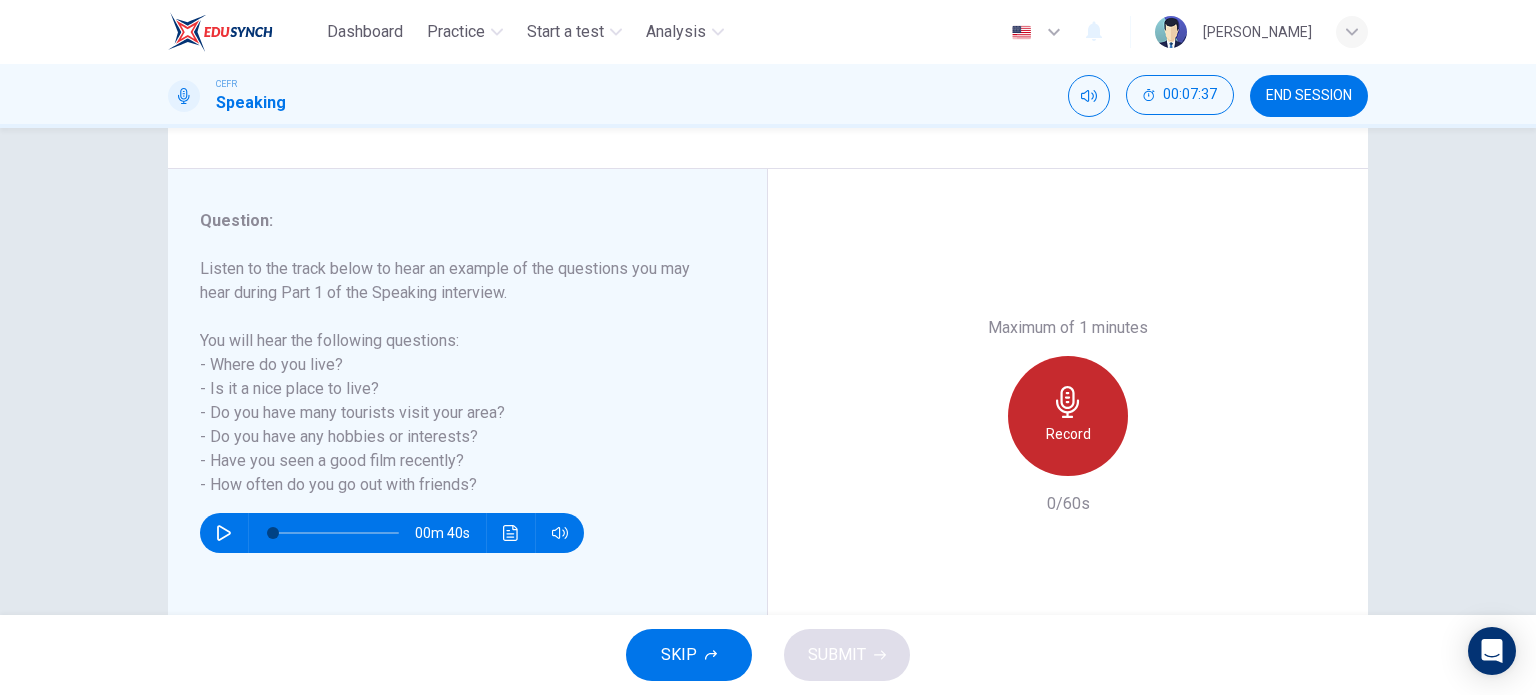 click on "Record" at bounding box center (1068, 416) 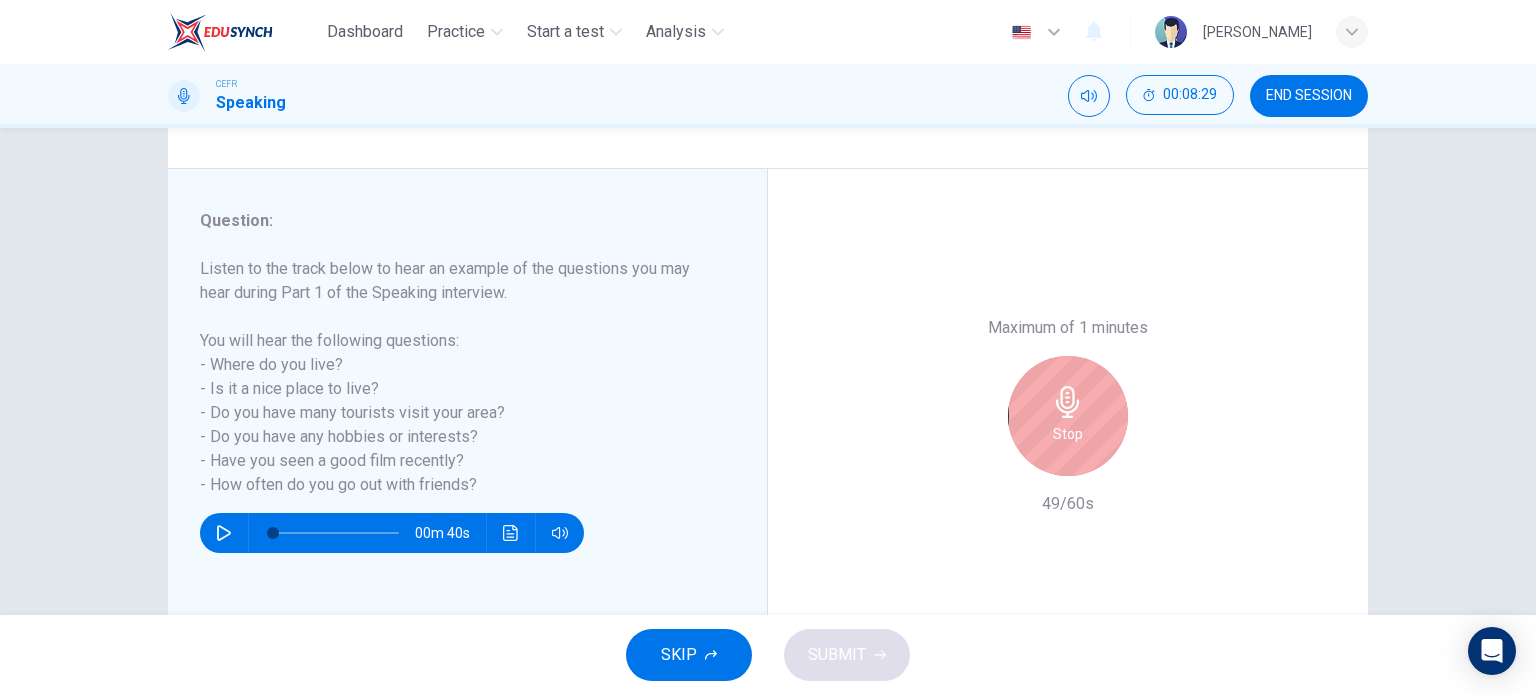 click on "Stop" at bounding box center [1068, 434] 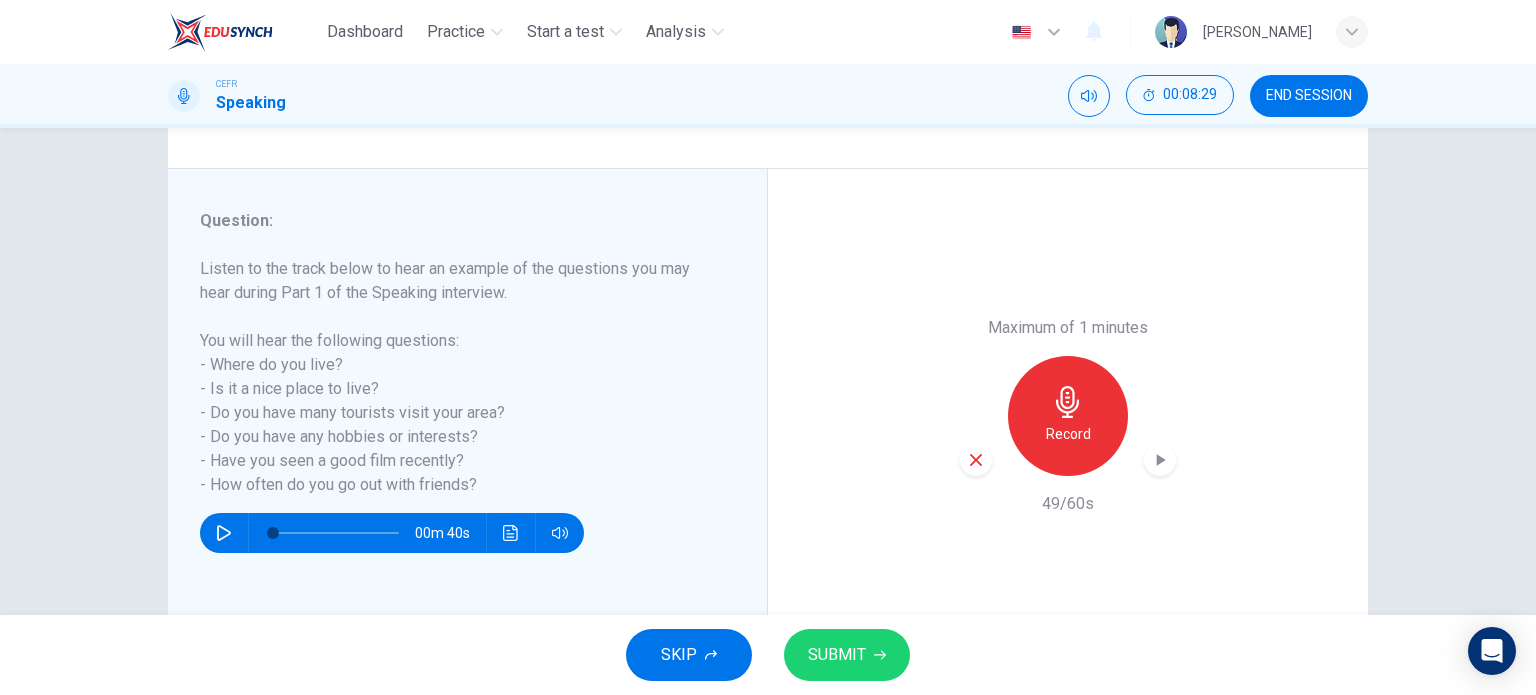 click at bounding box center (976, 460) 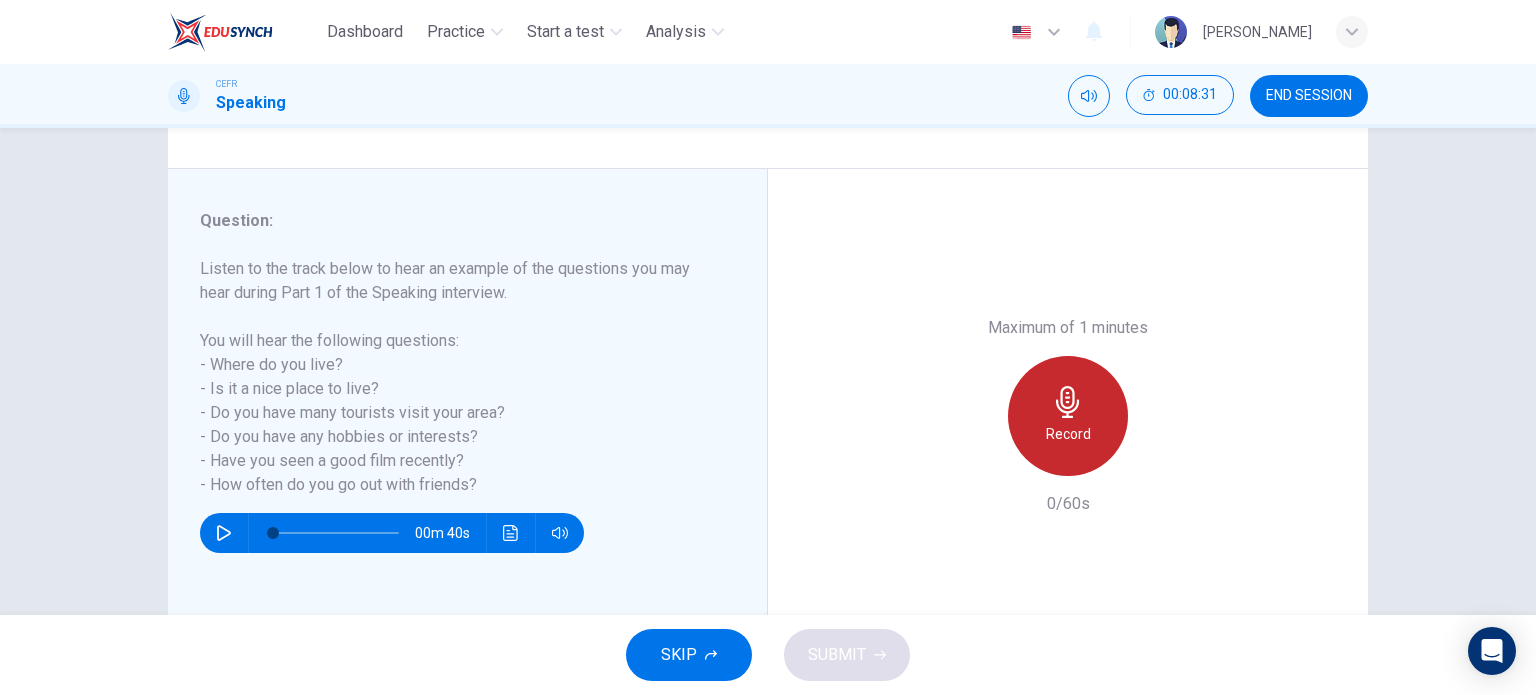 click on "Record" at bounding box center [1068, 434] 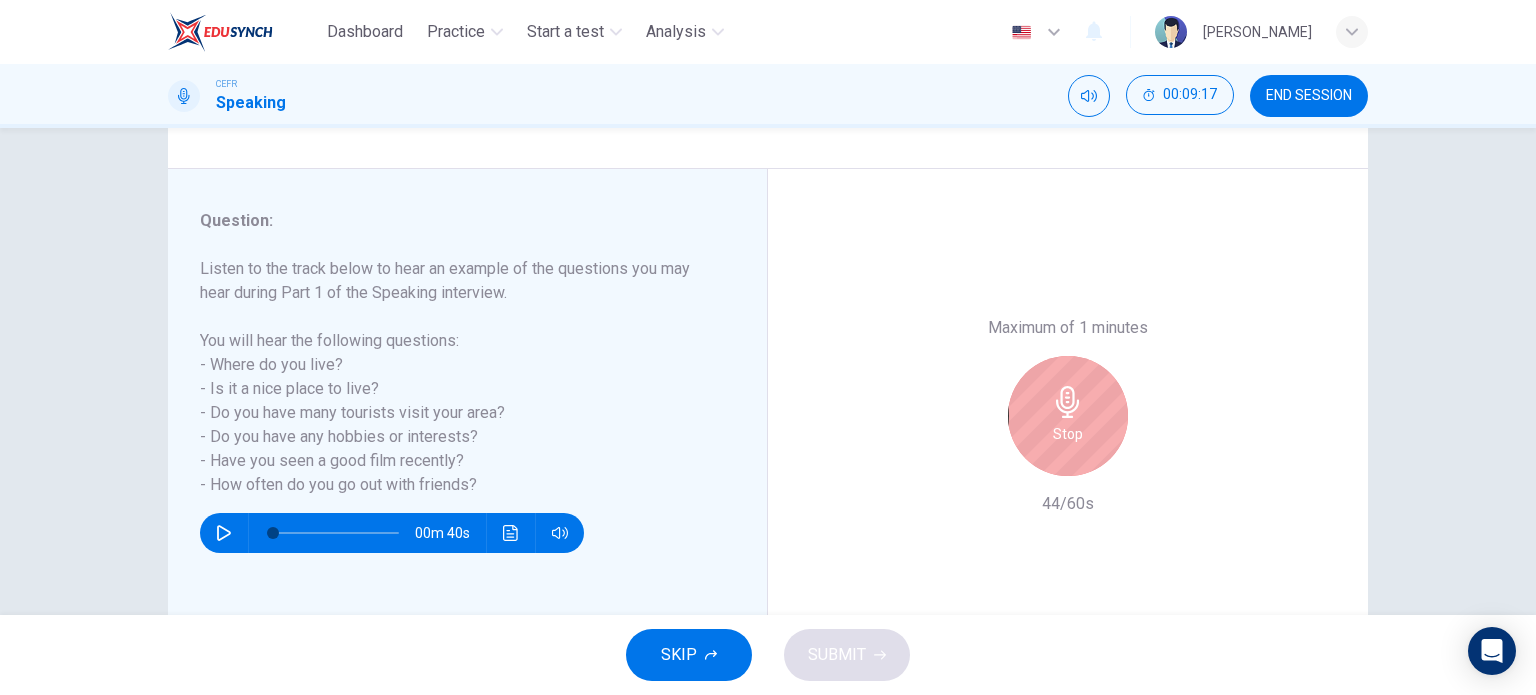 click 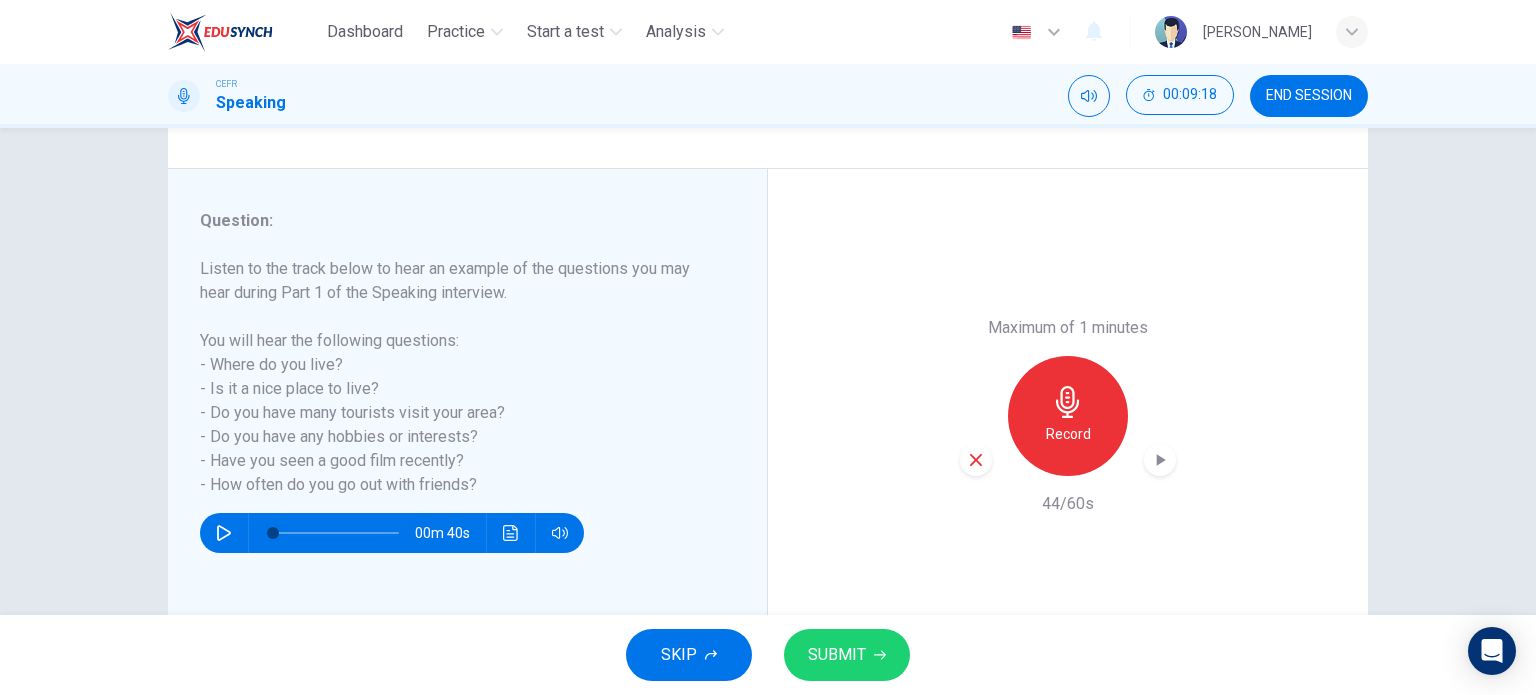 click 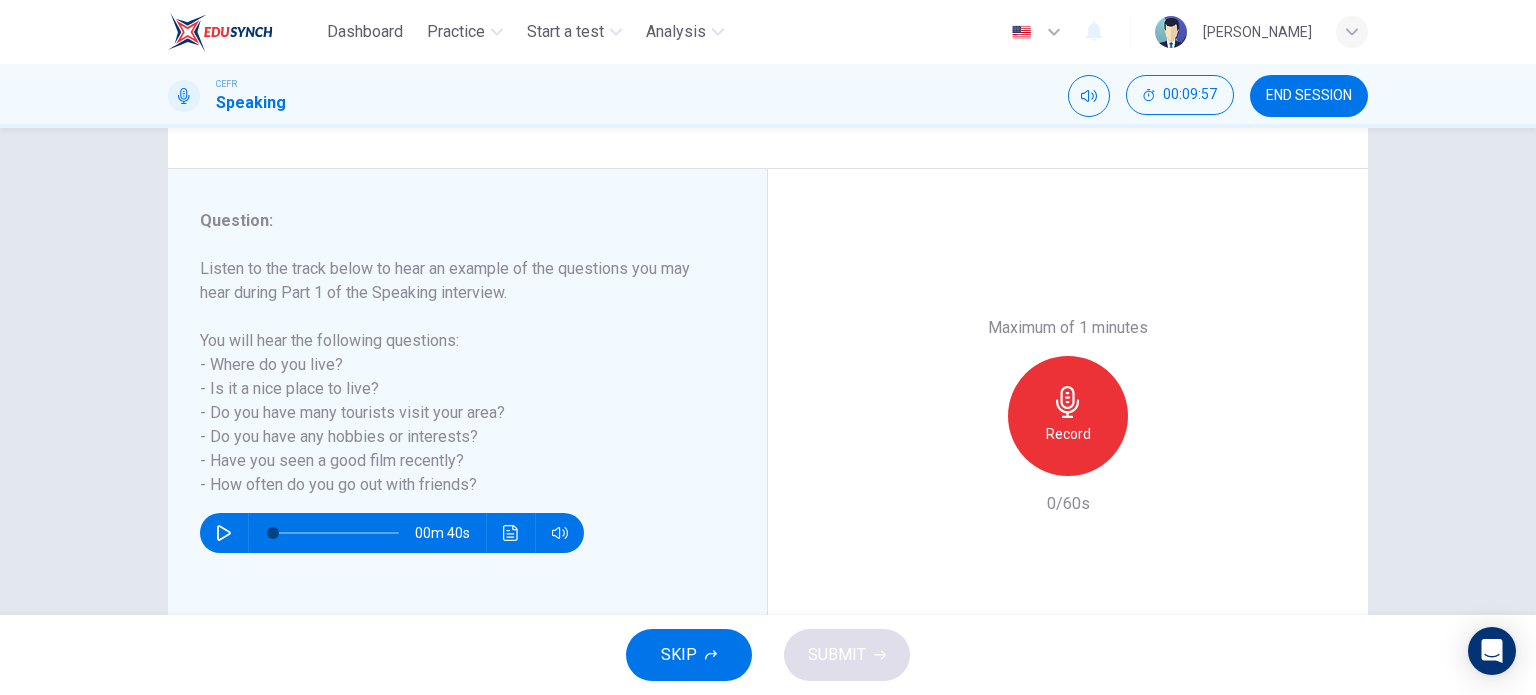 click 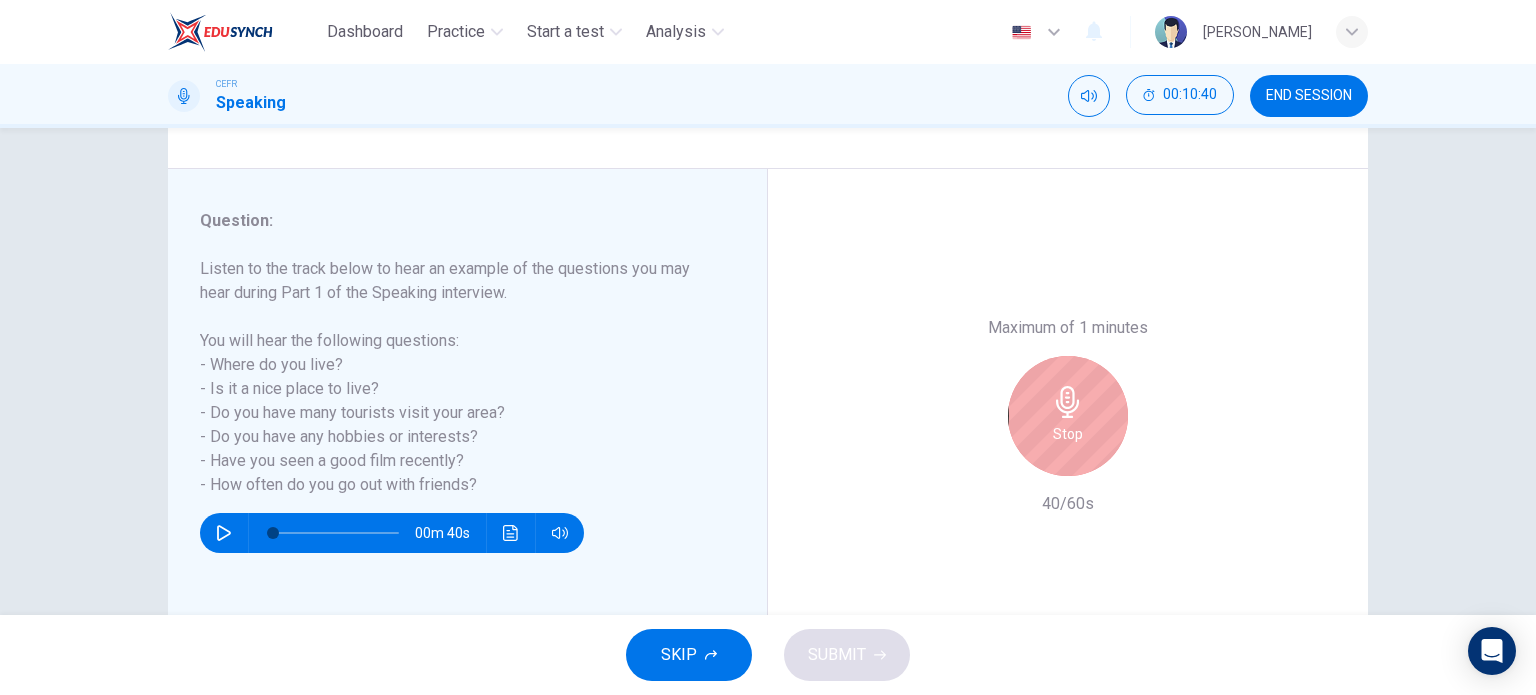 click on "Stop" at bounding box center [1068, 416] 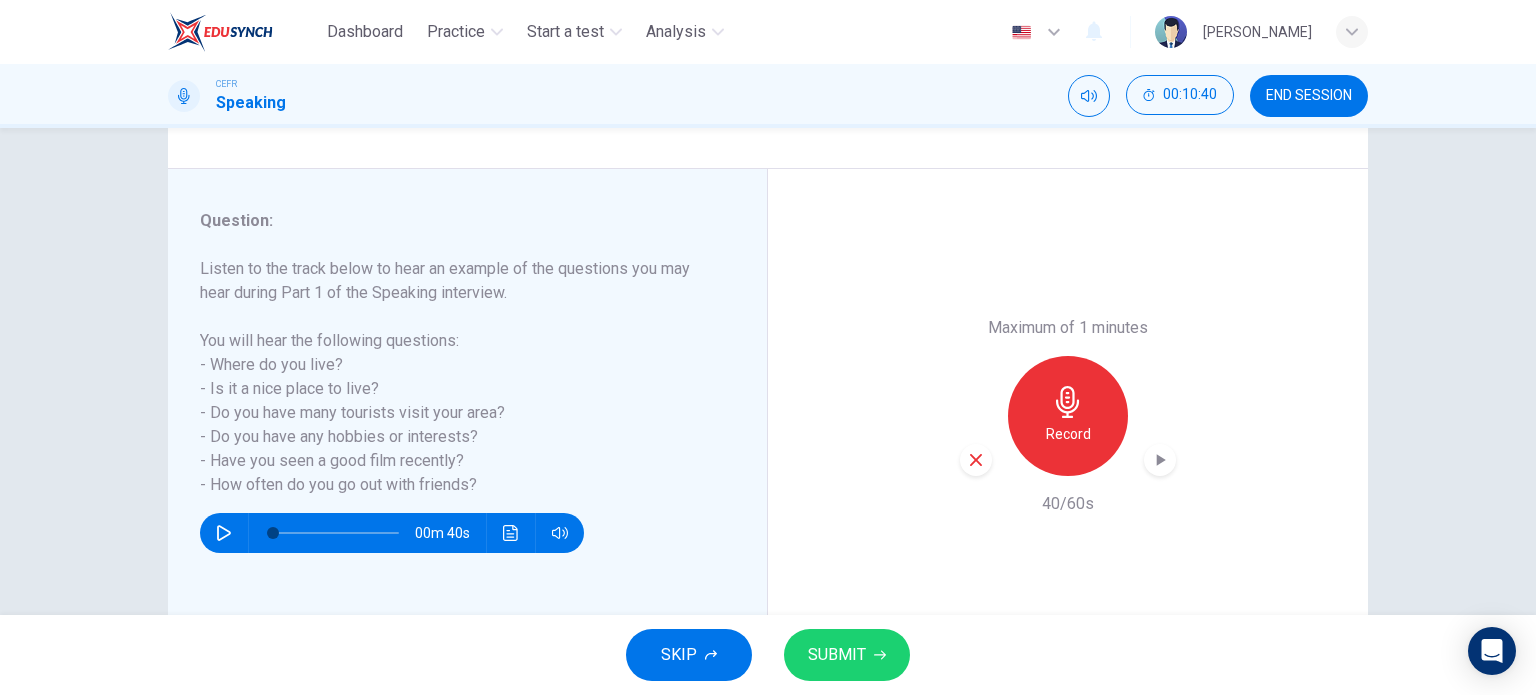 click 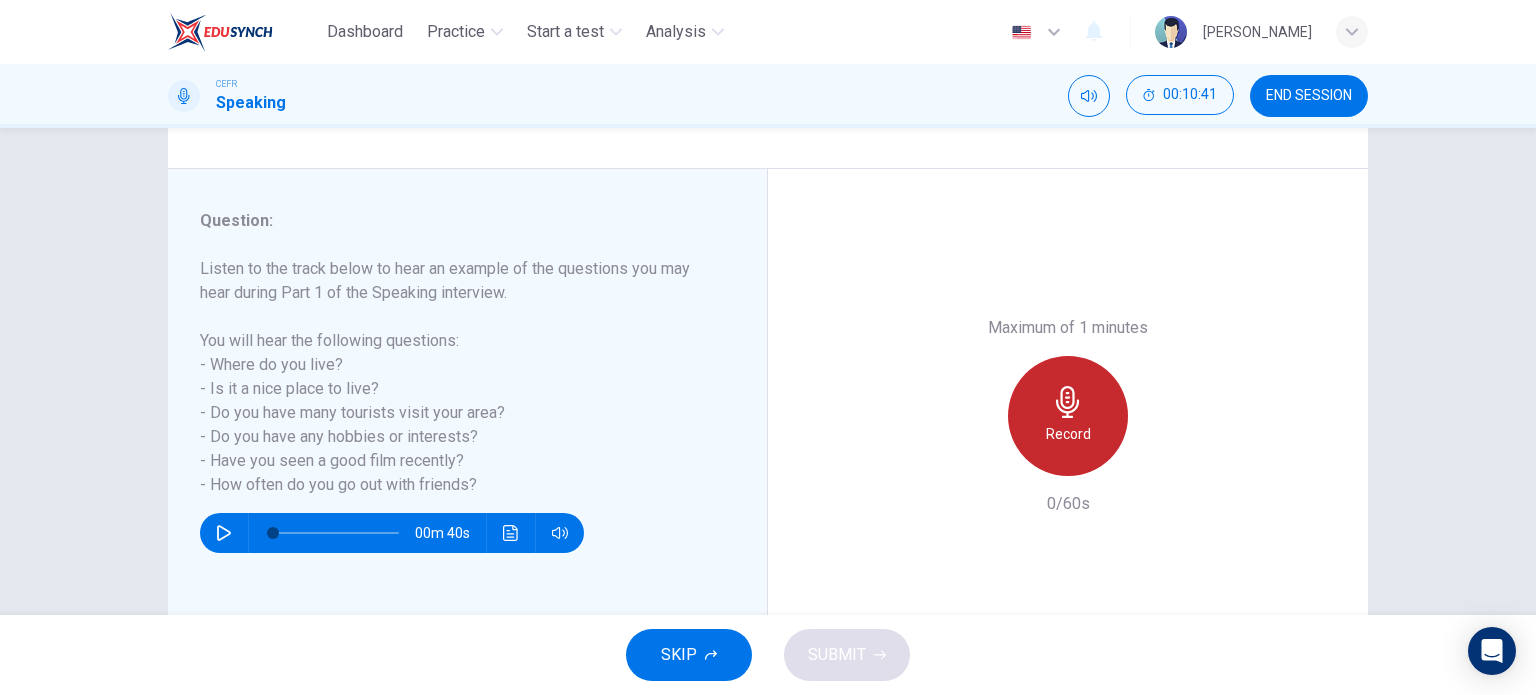 click on "Record" at bounding box center [1068, 416] 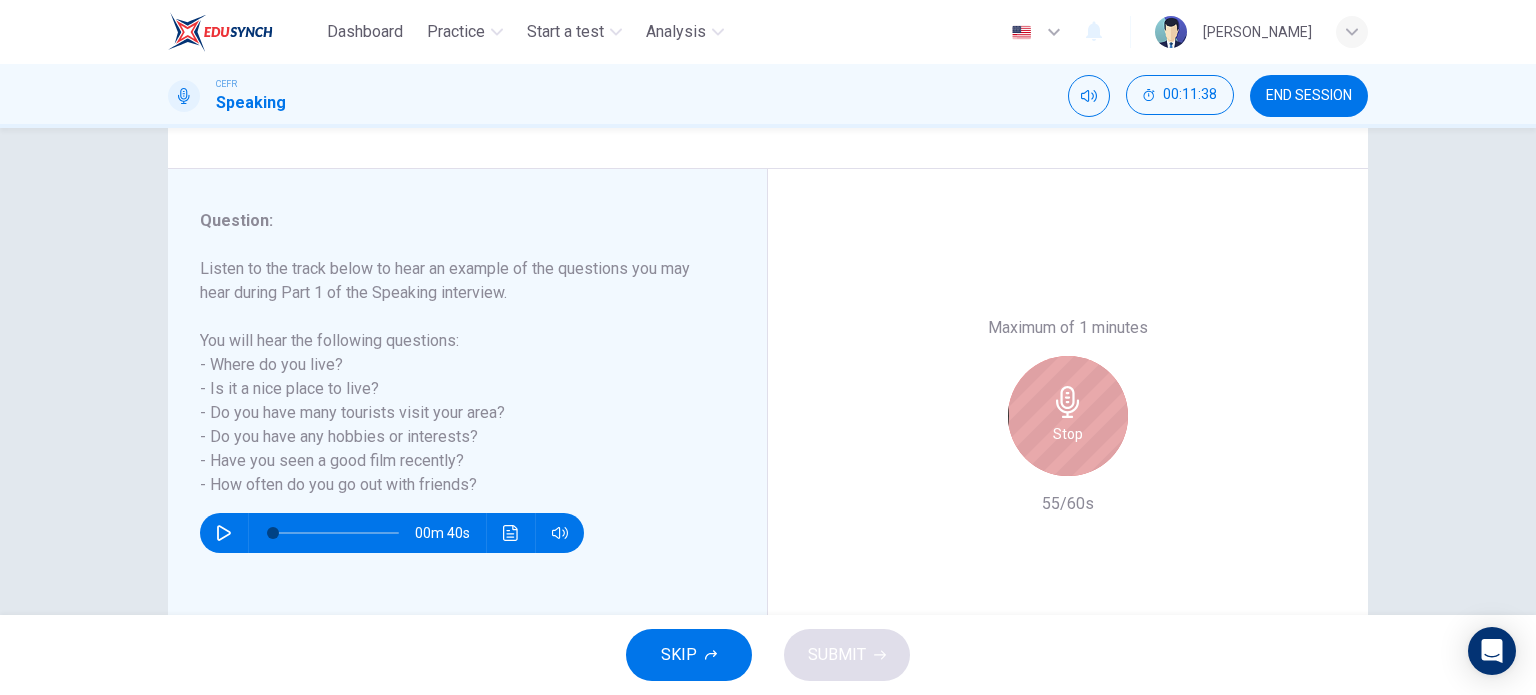 click 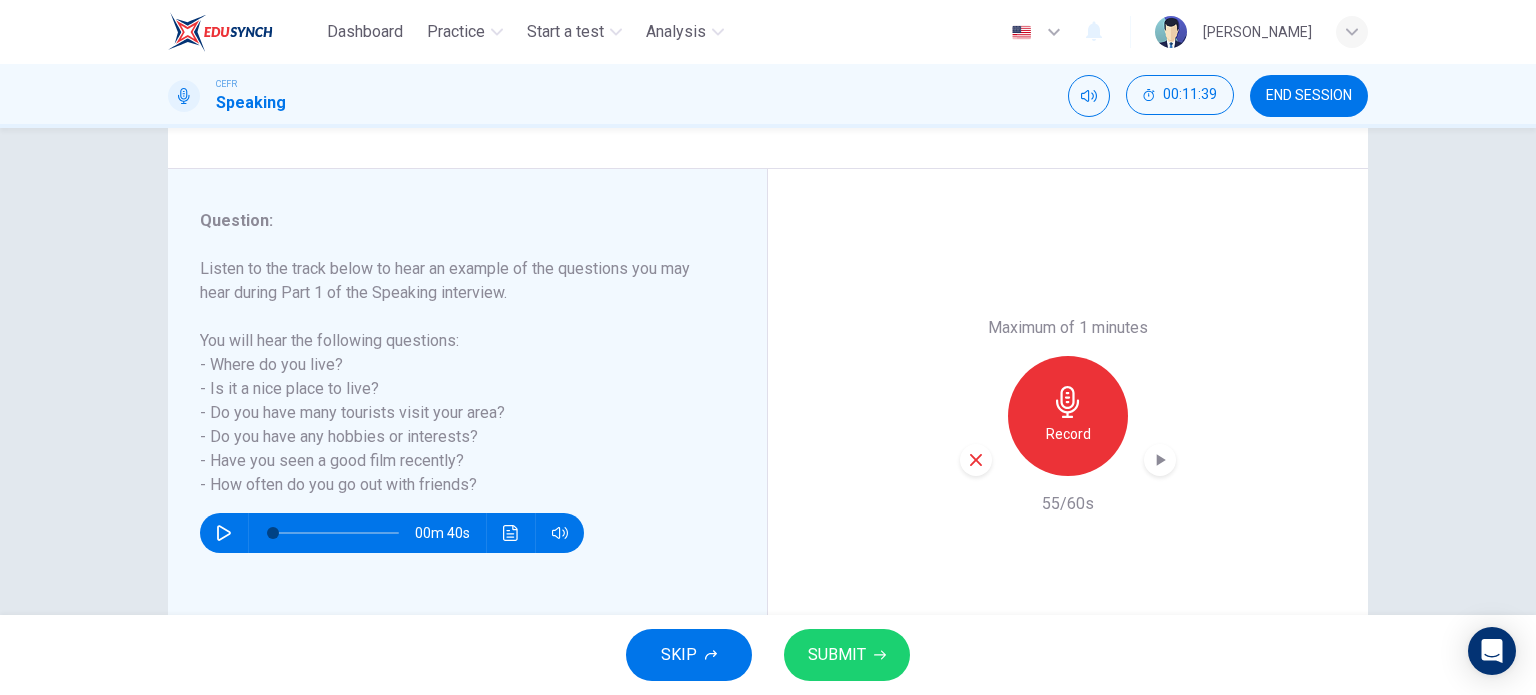 click on "Record" at bounding box center (1068, 416) 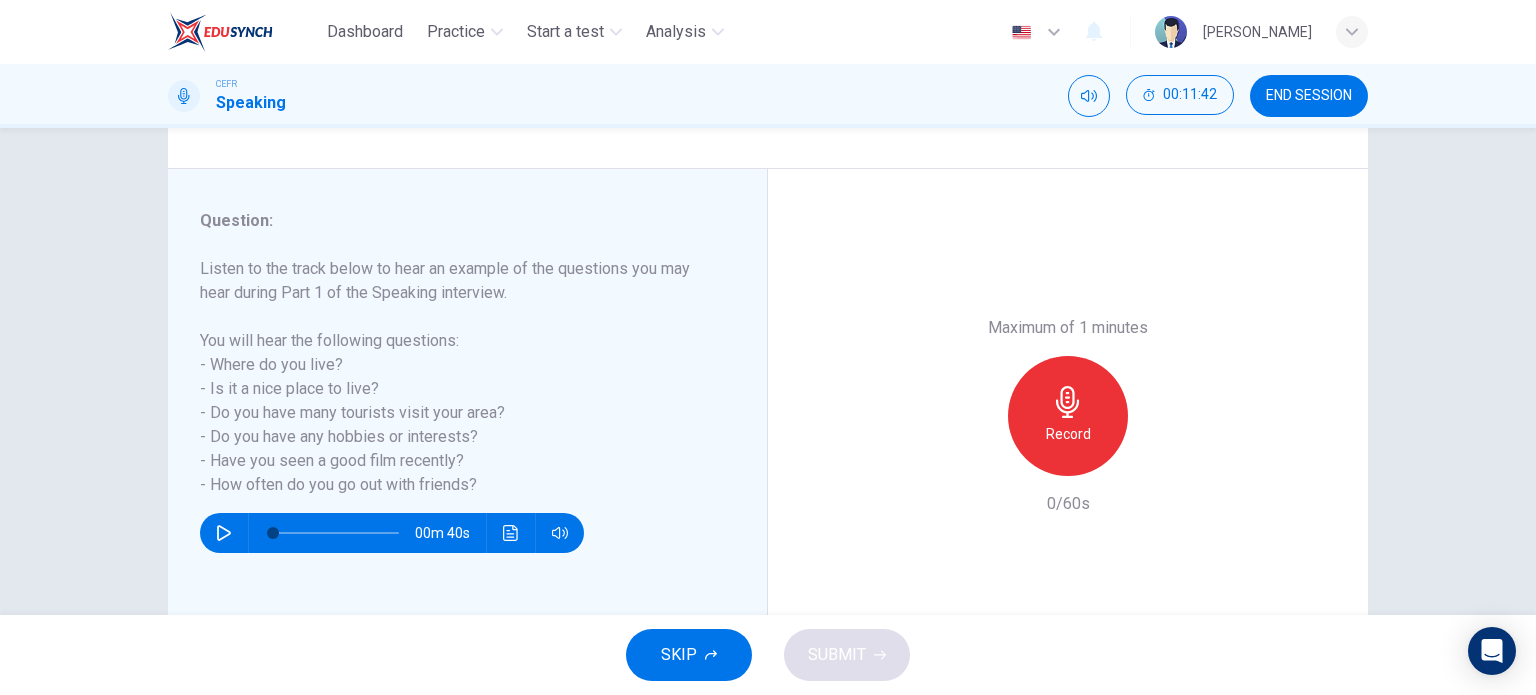 click on "Record" at bounding box center [1068, 434] 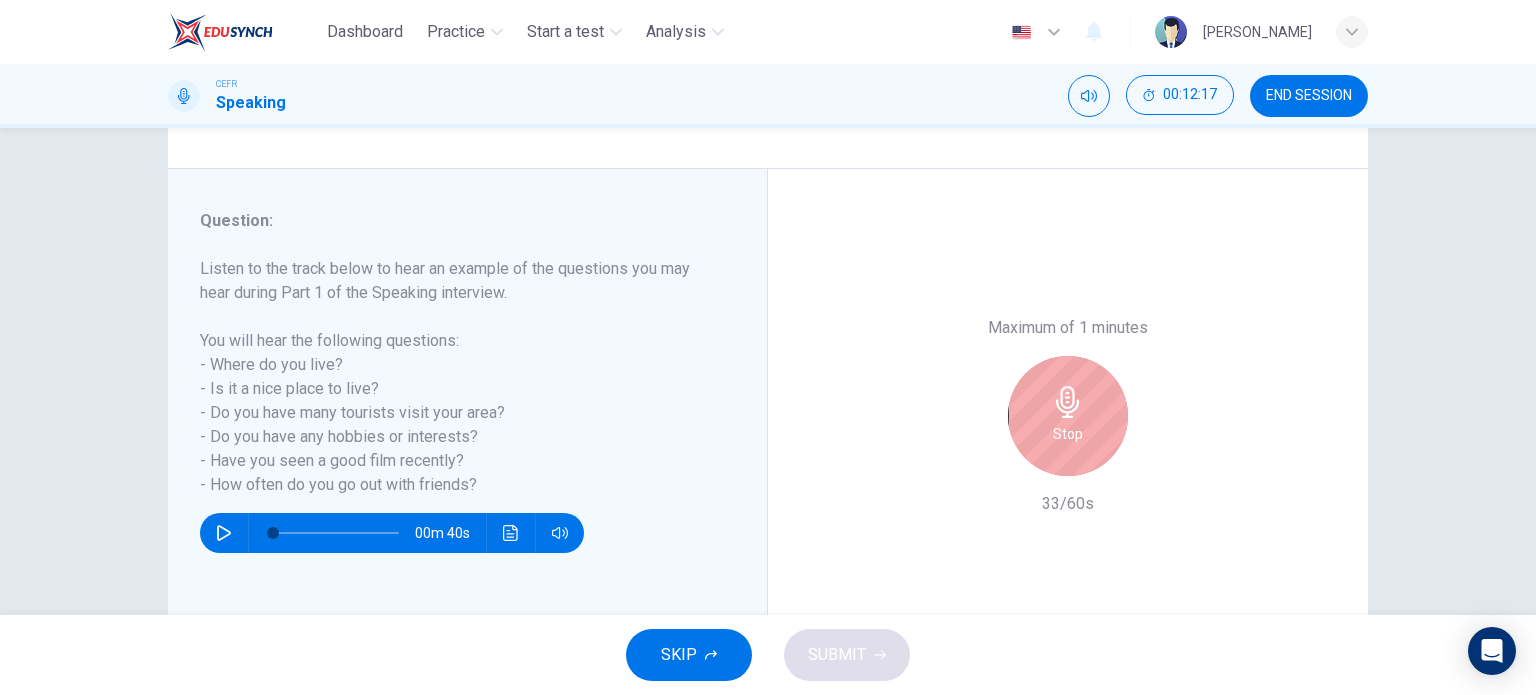 click on "Stop" at bounding box center (1068, 416) 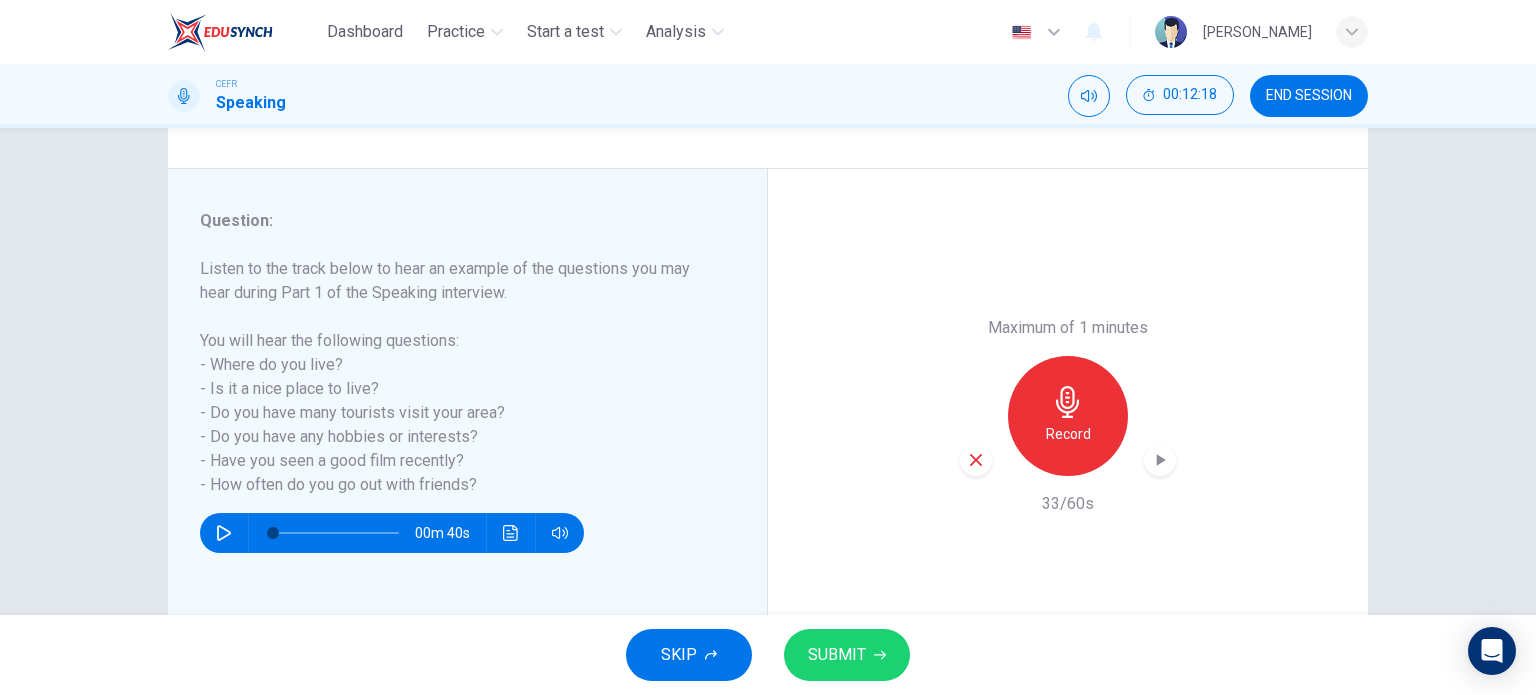 click 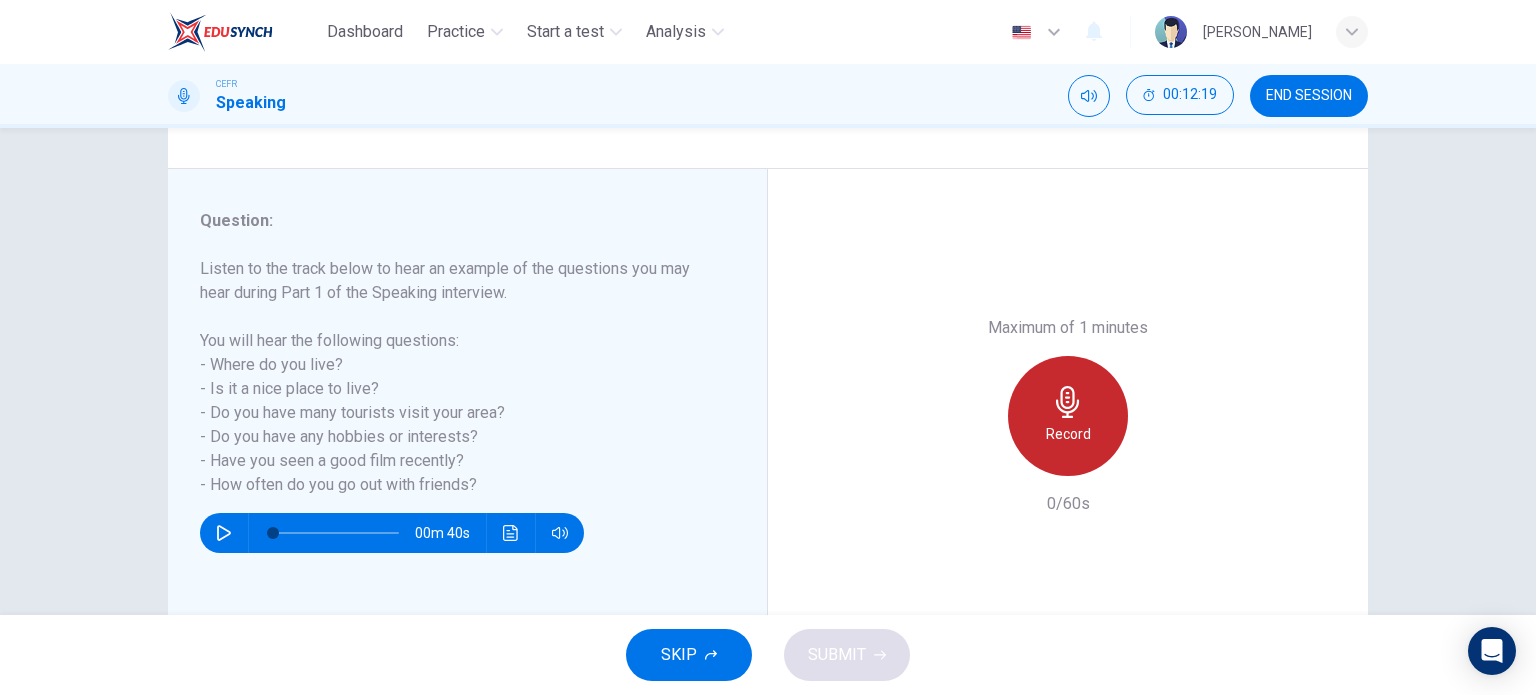 click 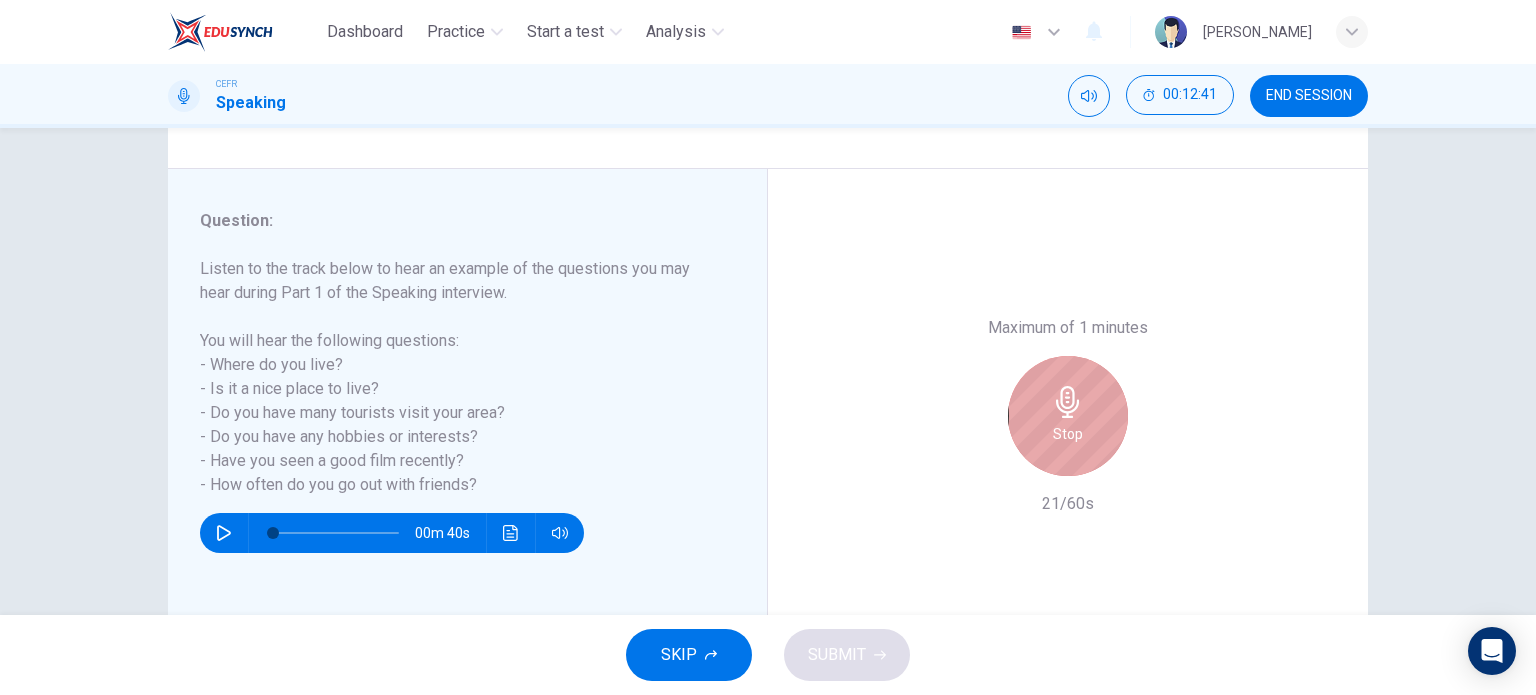 click 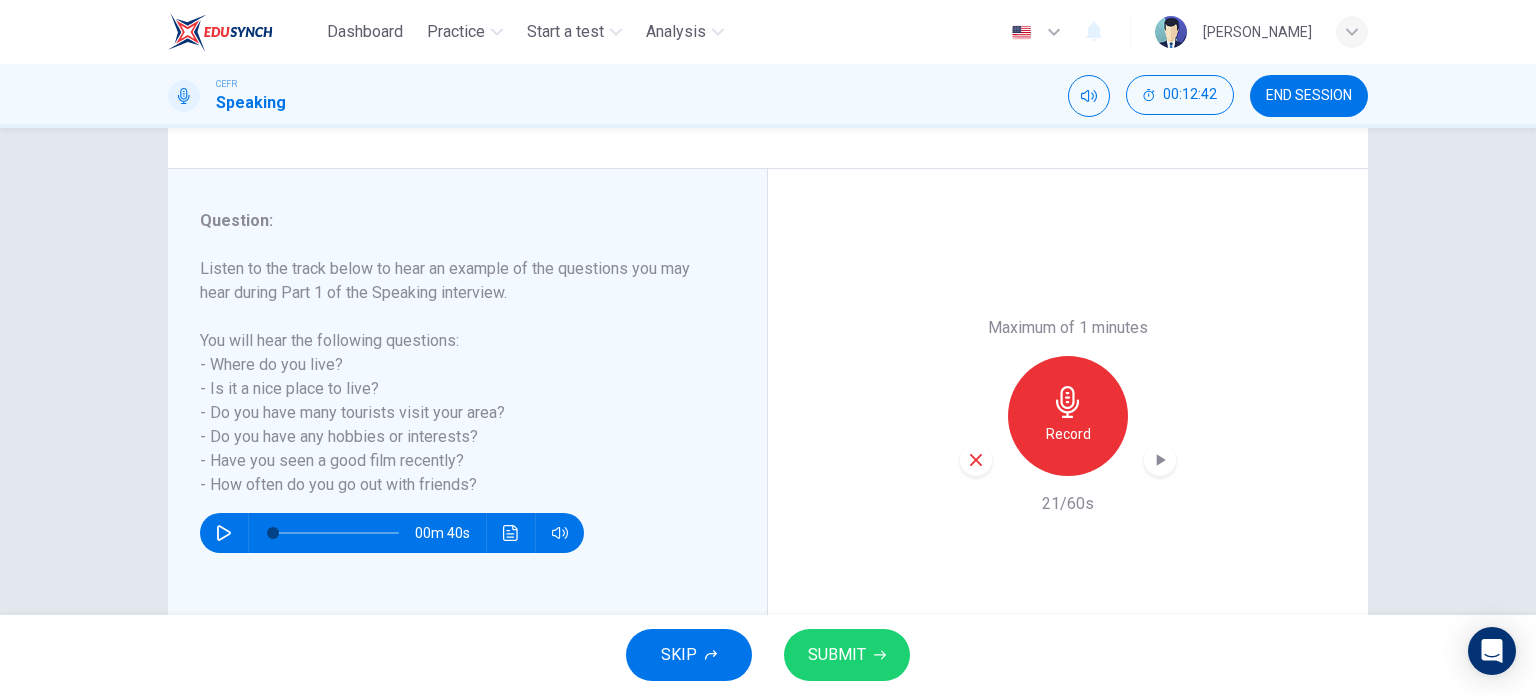 click 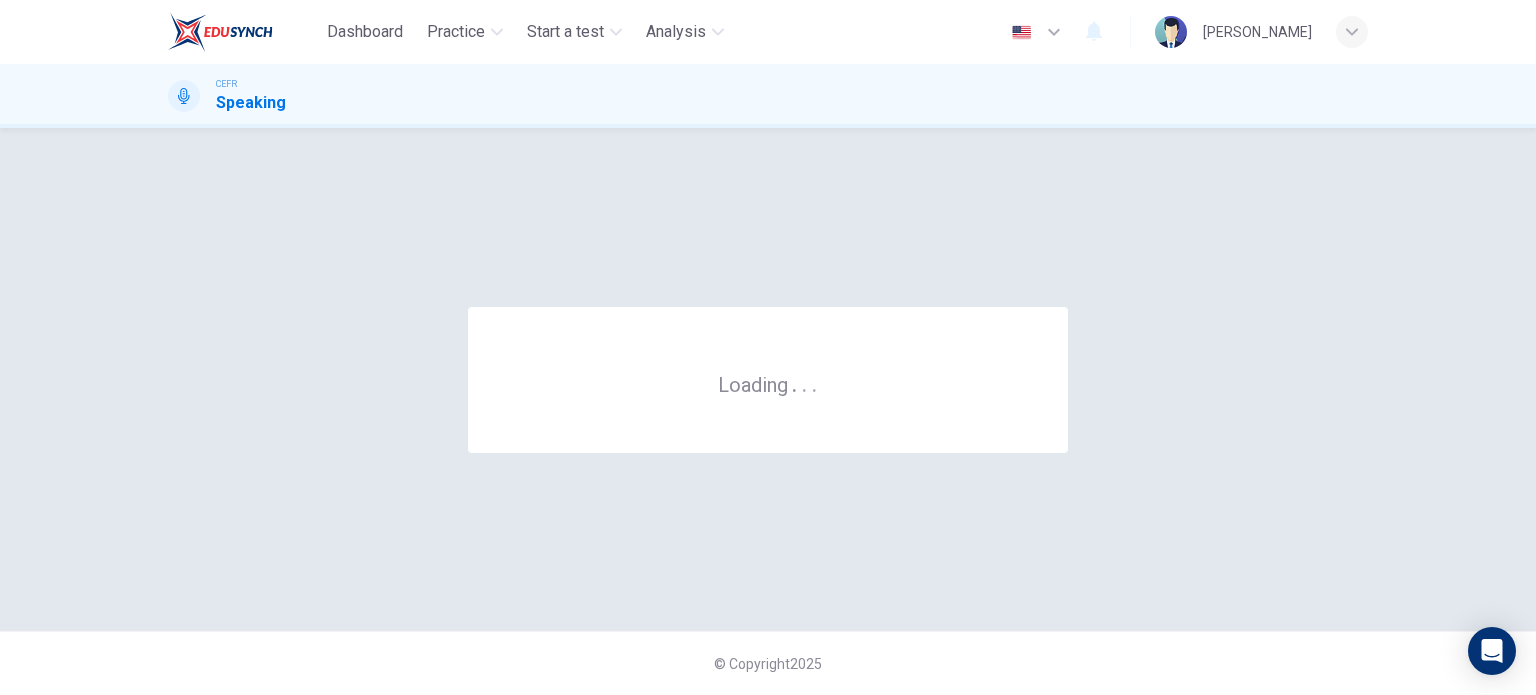 scroll, scrollTop: 0, scrollLeft: 0, axis: both 